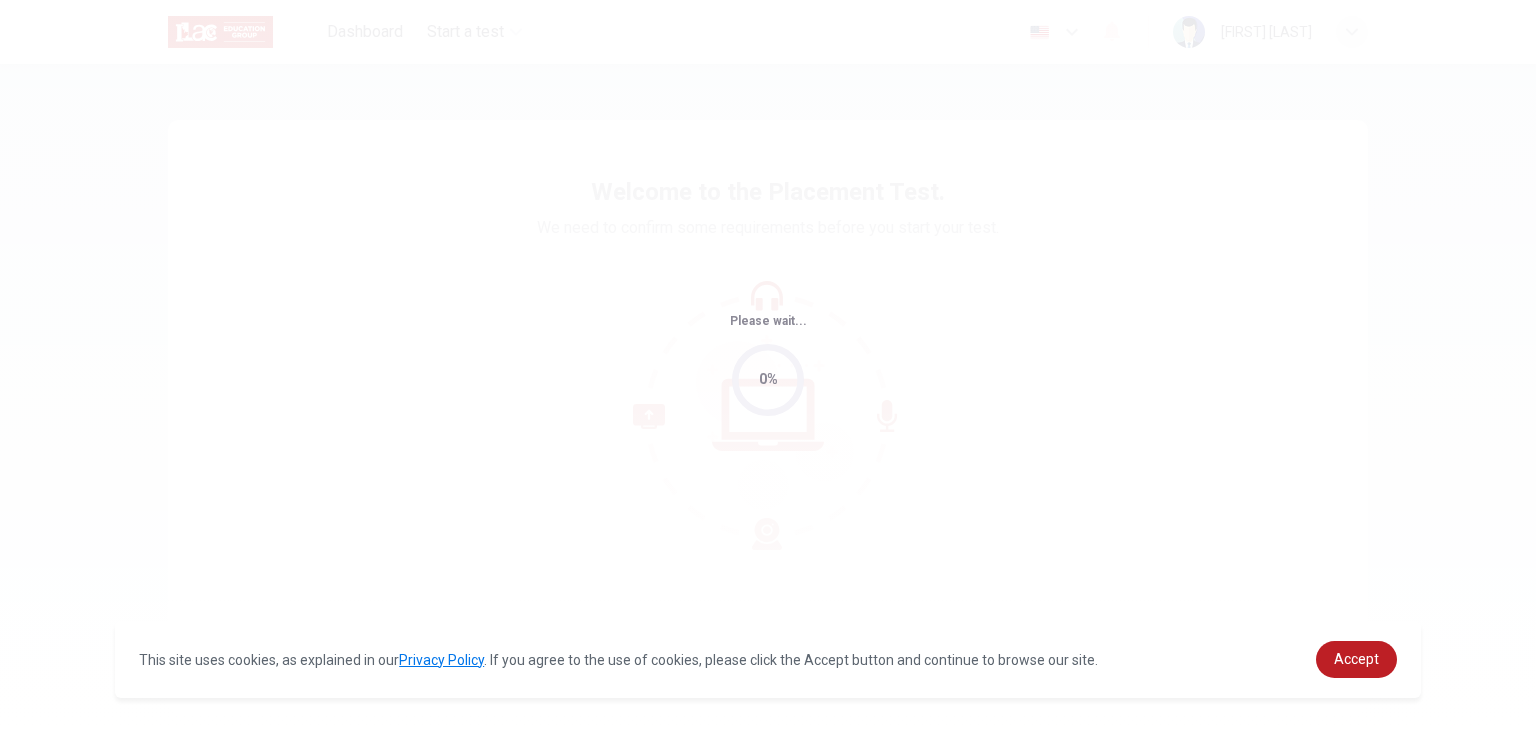 scroll, scrollTop: 0, scrollLeft: 0, axis: both 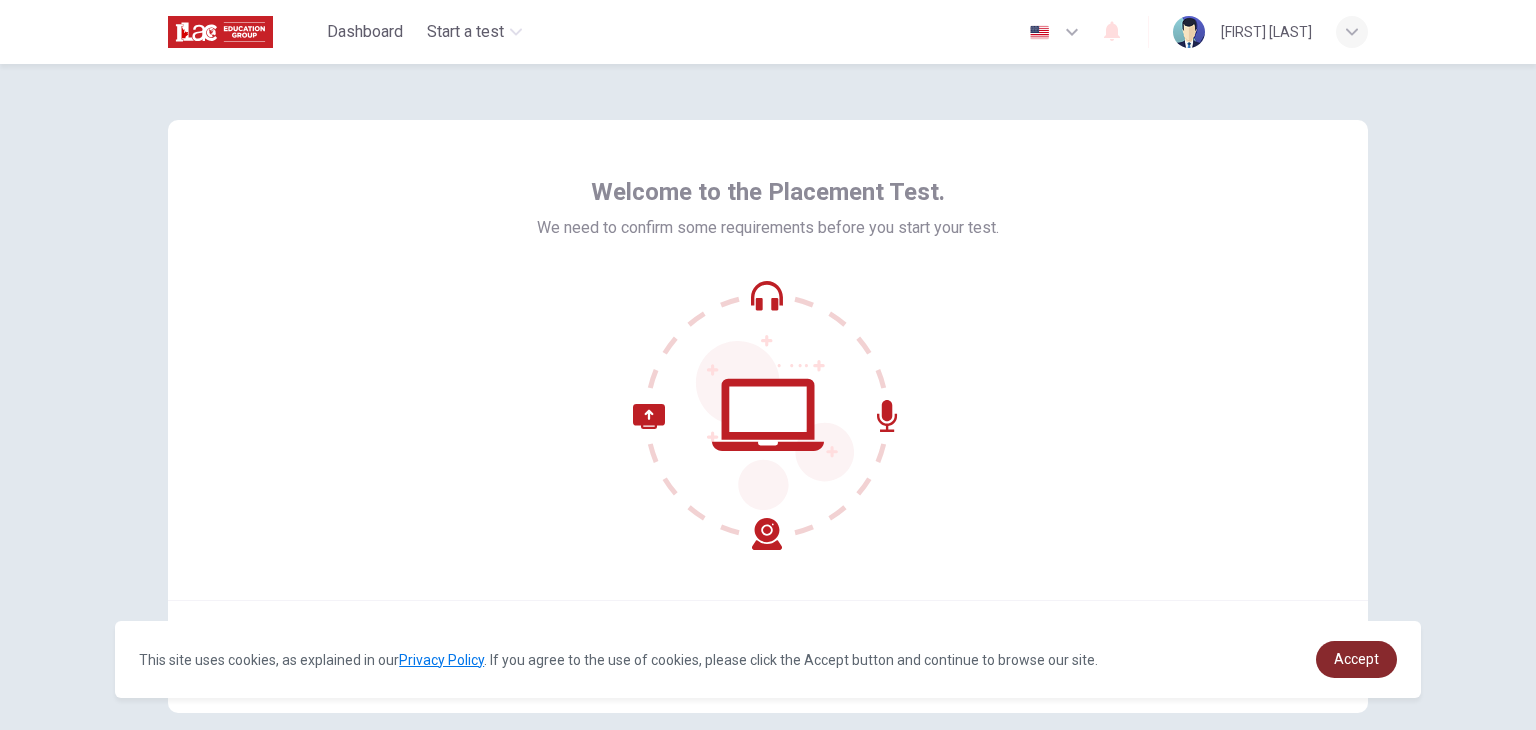 click on "Accept" at bounding box center [1356, 659] 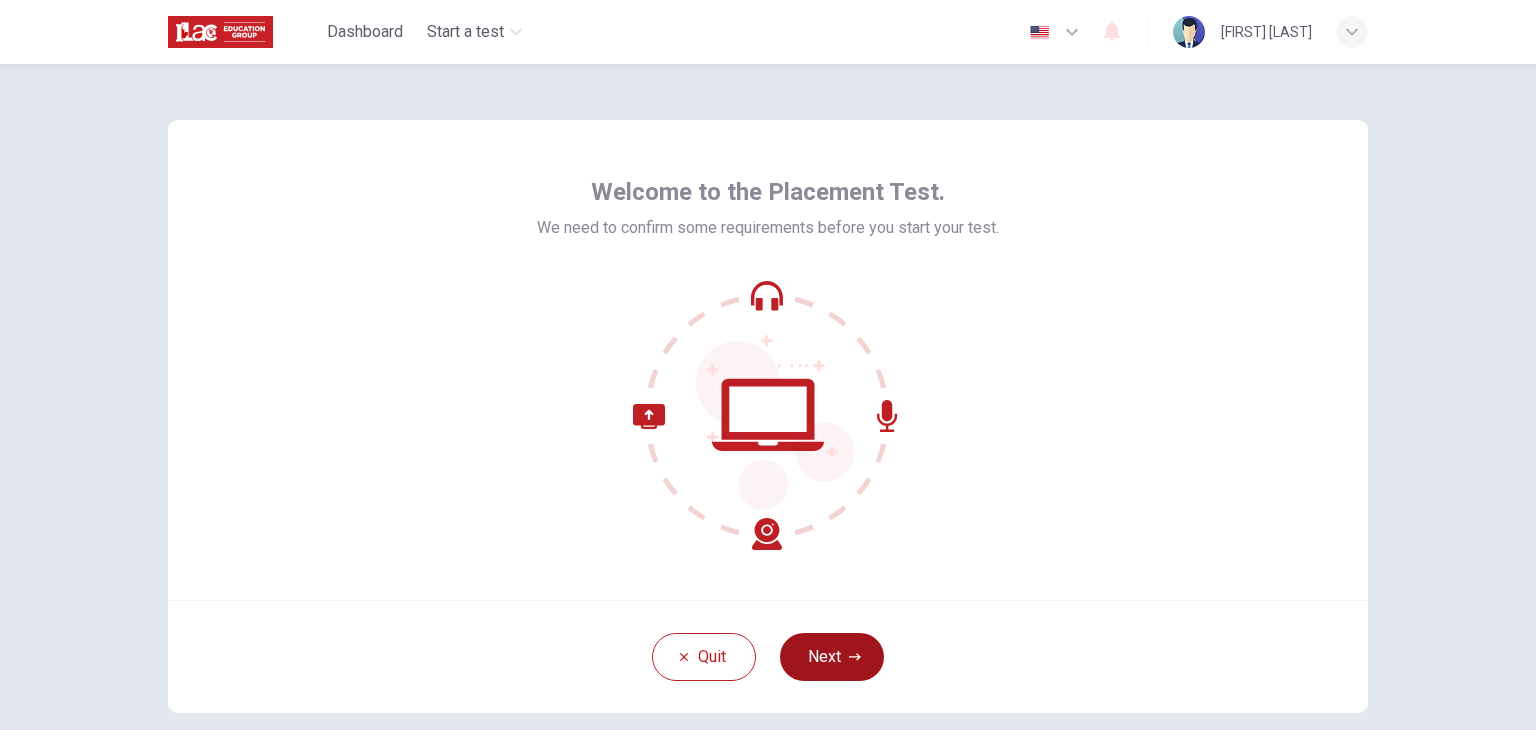 click on "Next" at bounding box center (832, 657) 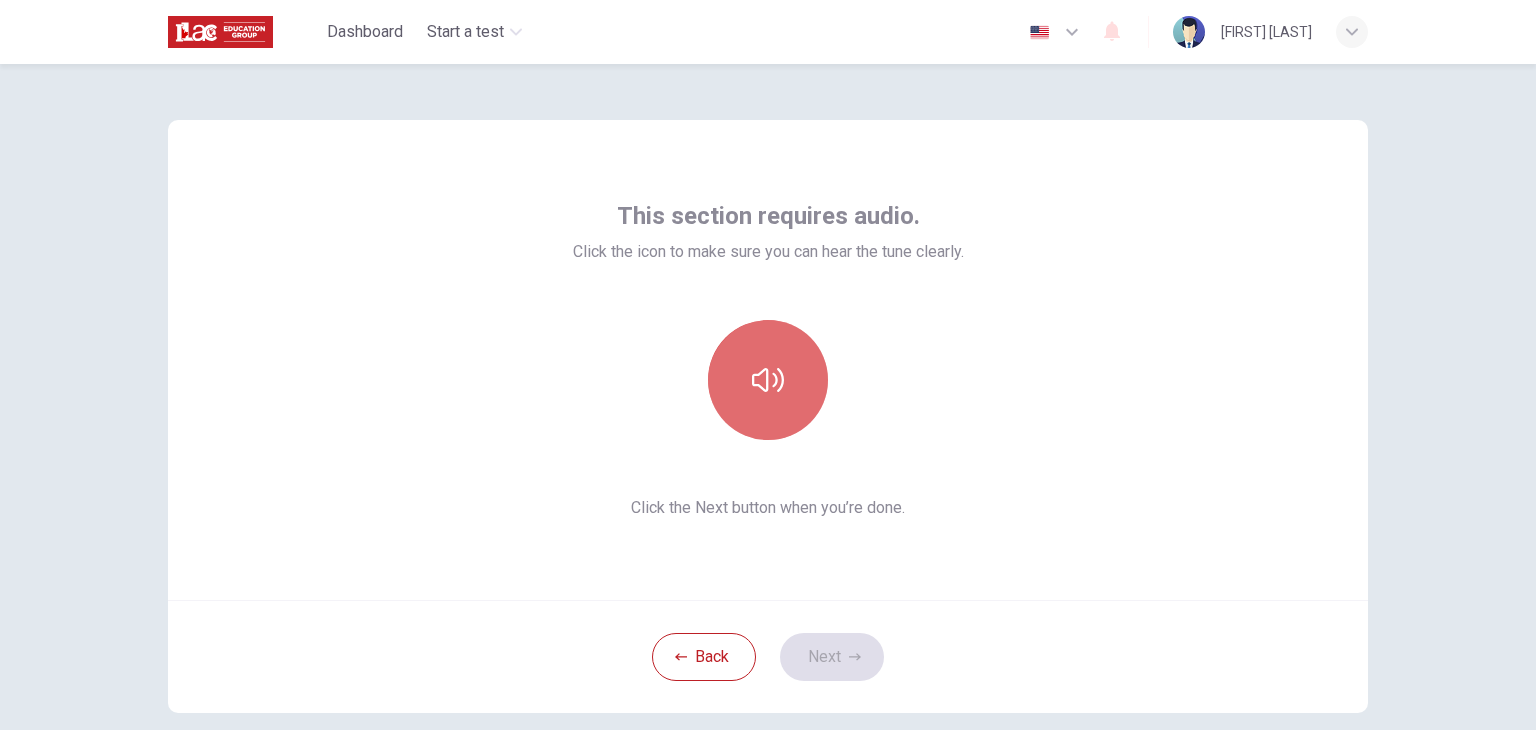click at bounding box center (768, 380) 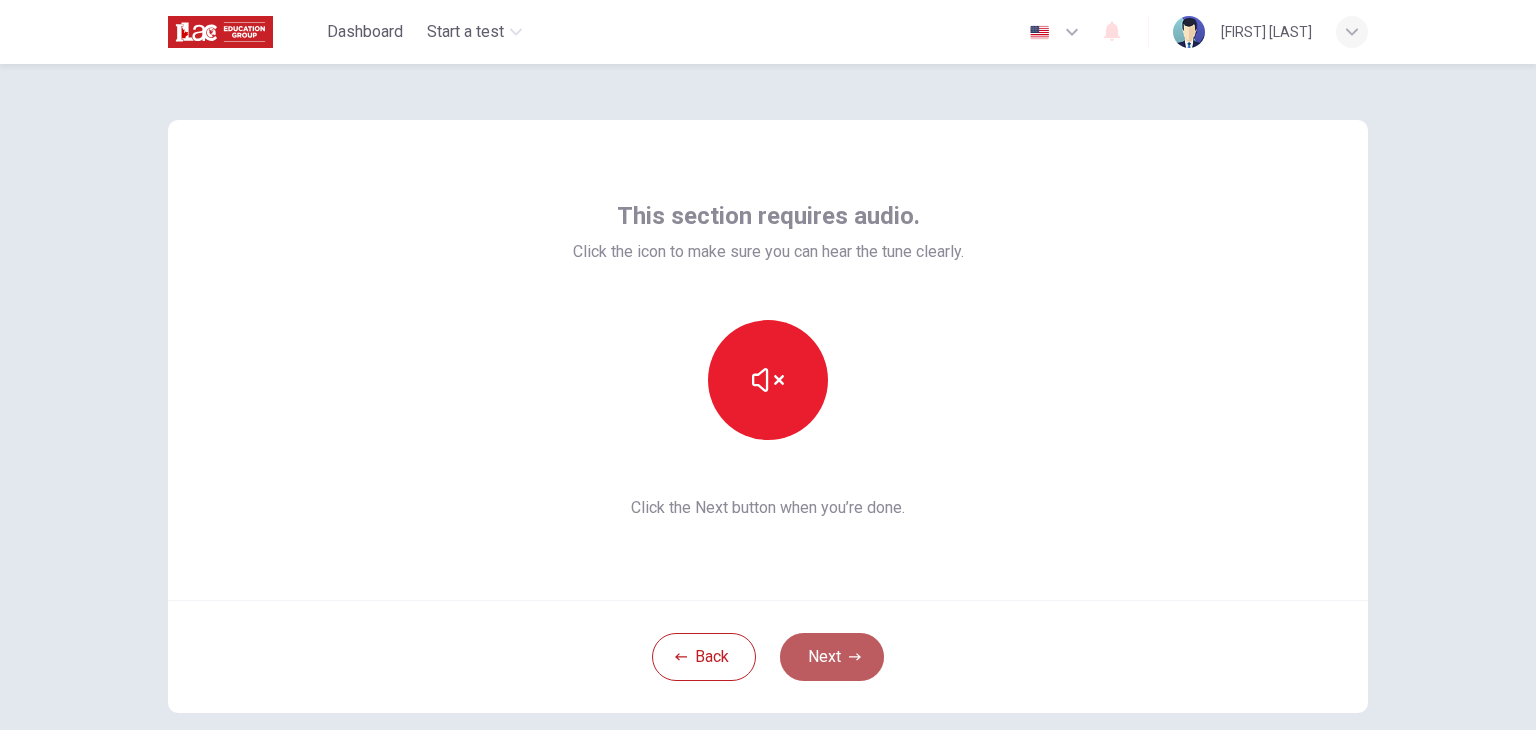 click on "Next" at bounding box center (832, 657) 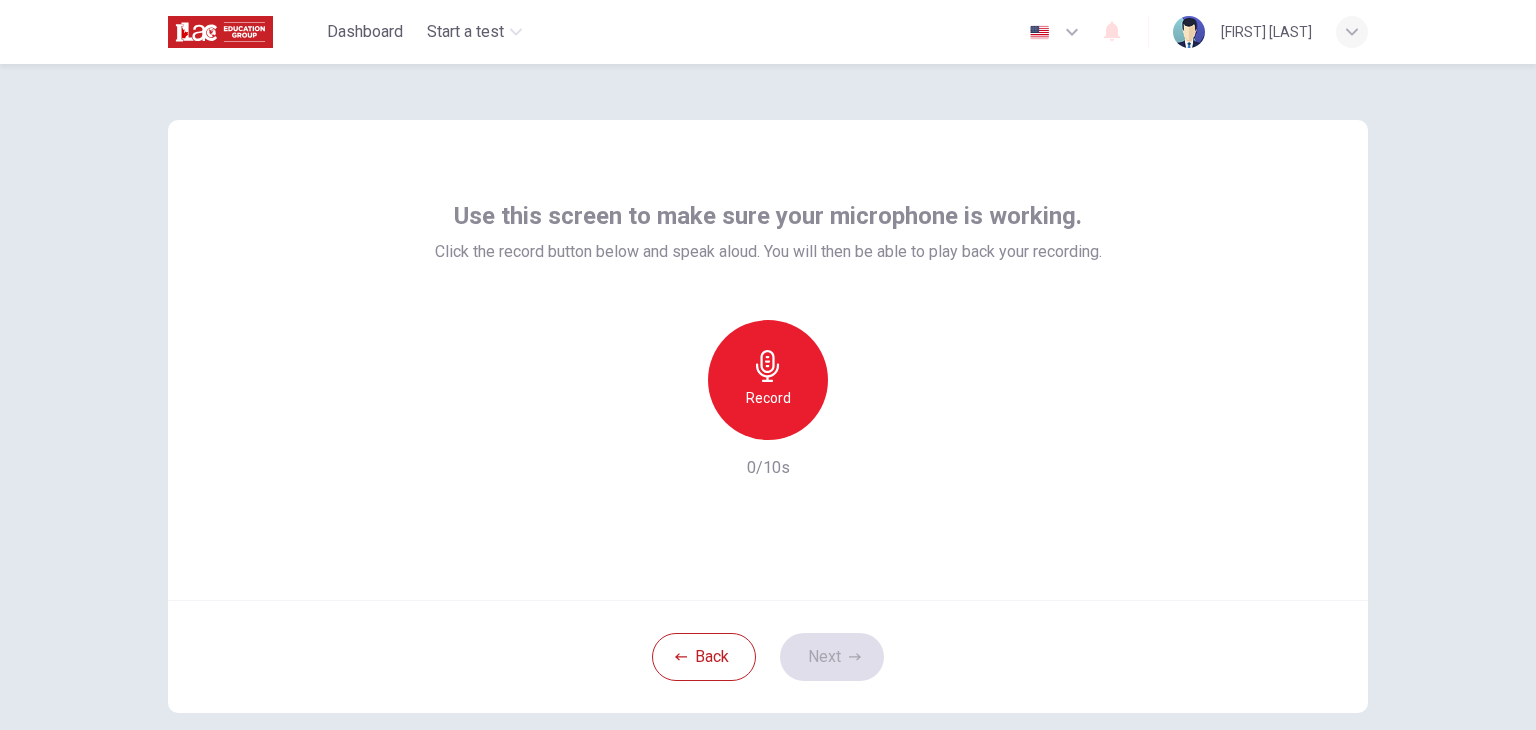 click on "Record" at bounding box center [768, 380] 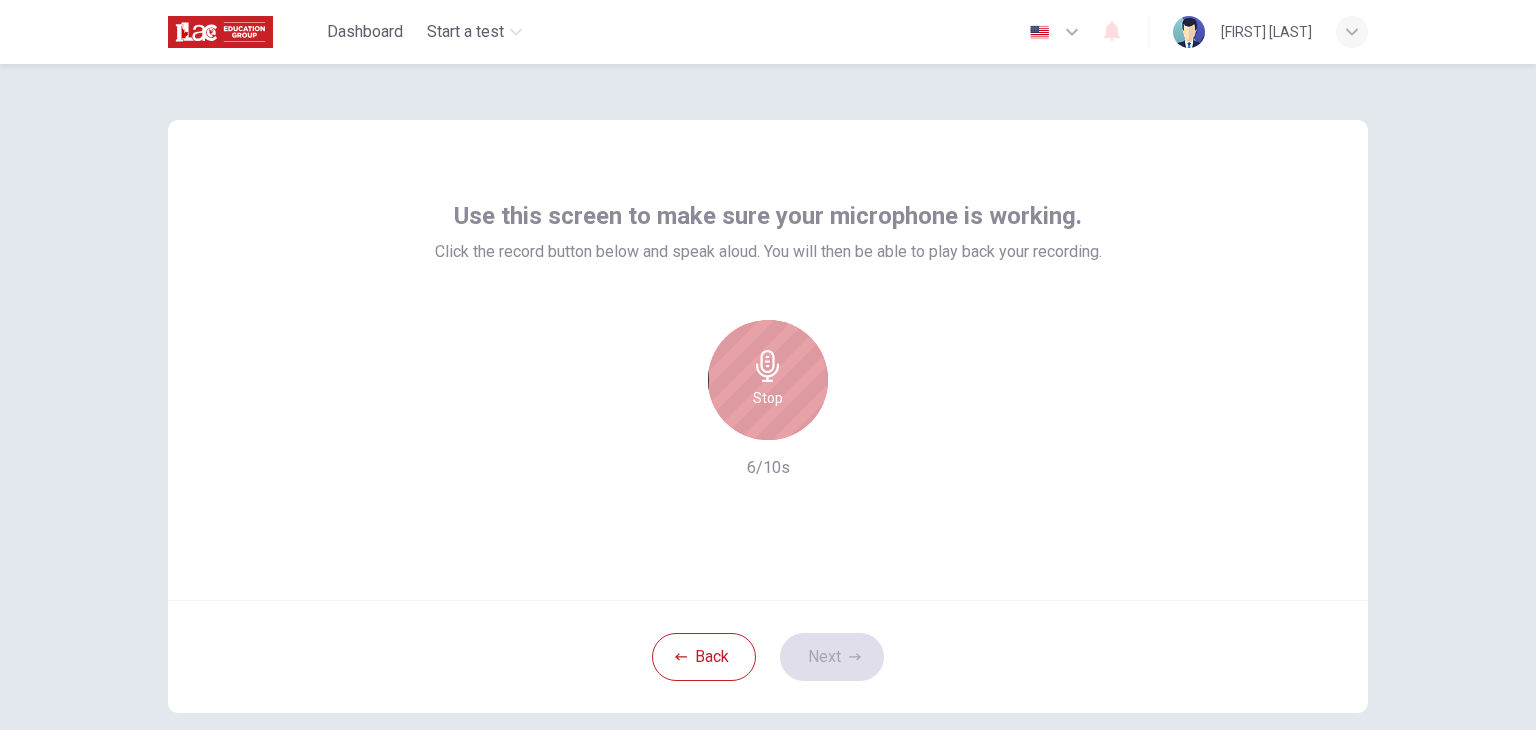 click on "Stop" at bounding box center (768, 398) 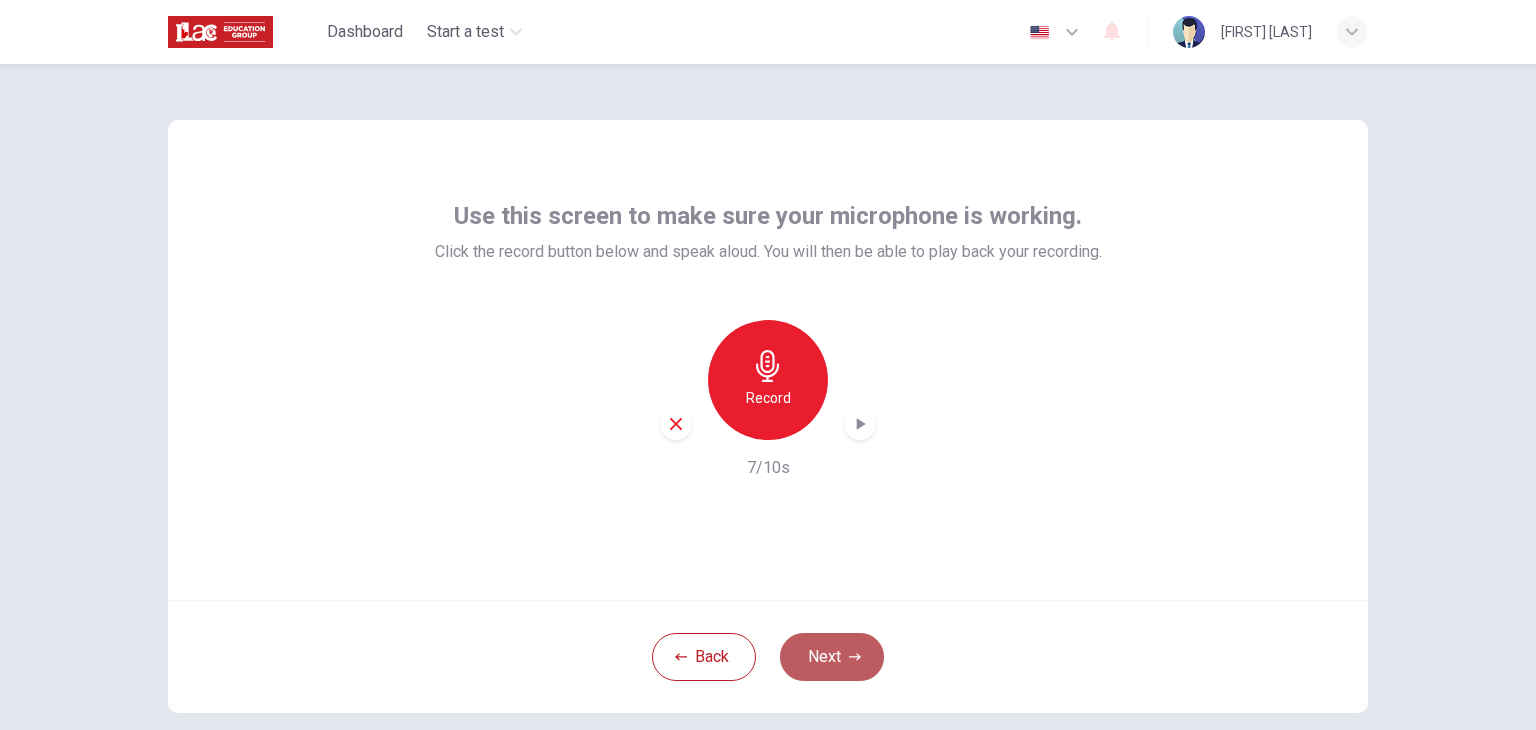 click on "Next" at bounding box center (832, 657) 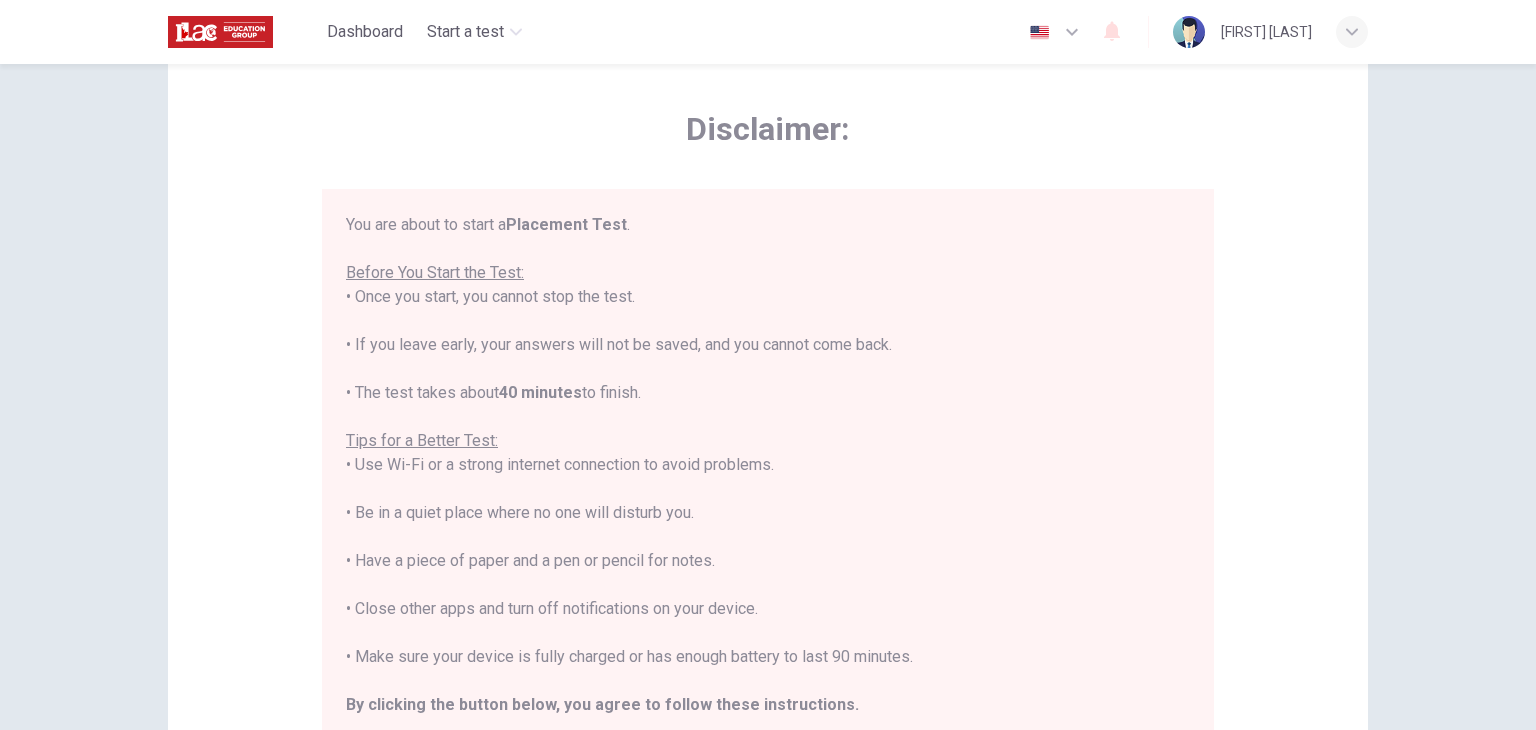 scroll, scrollTop: 68, scrollLeft: 0, axis: vertical 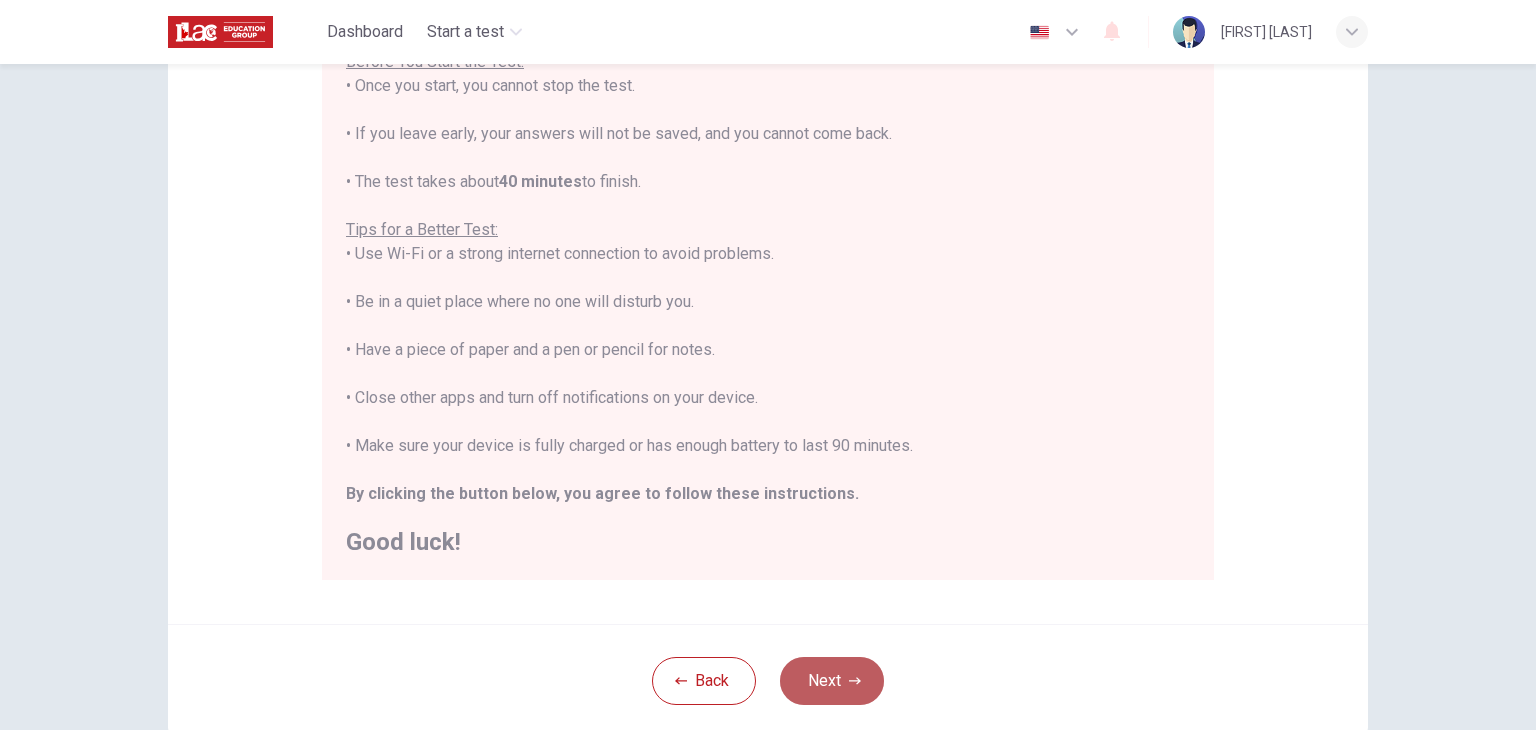 click on "Next" at bounding box center [832, 681] 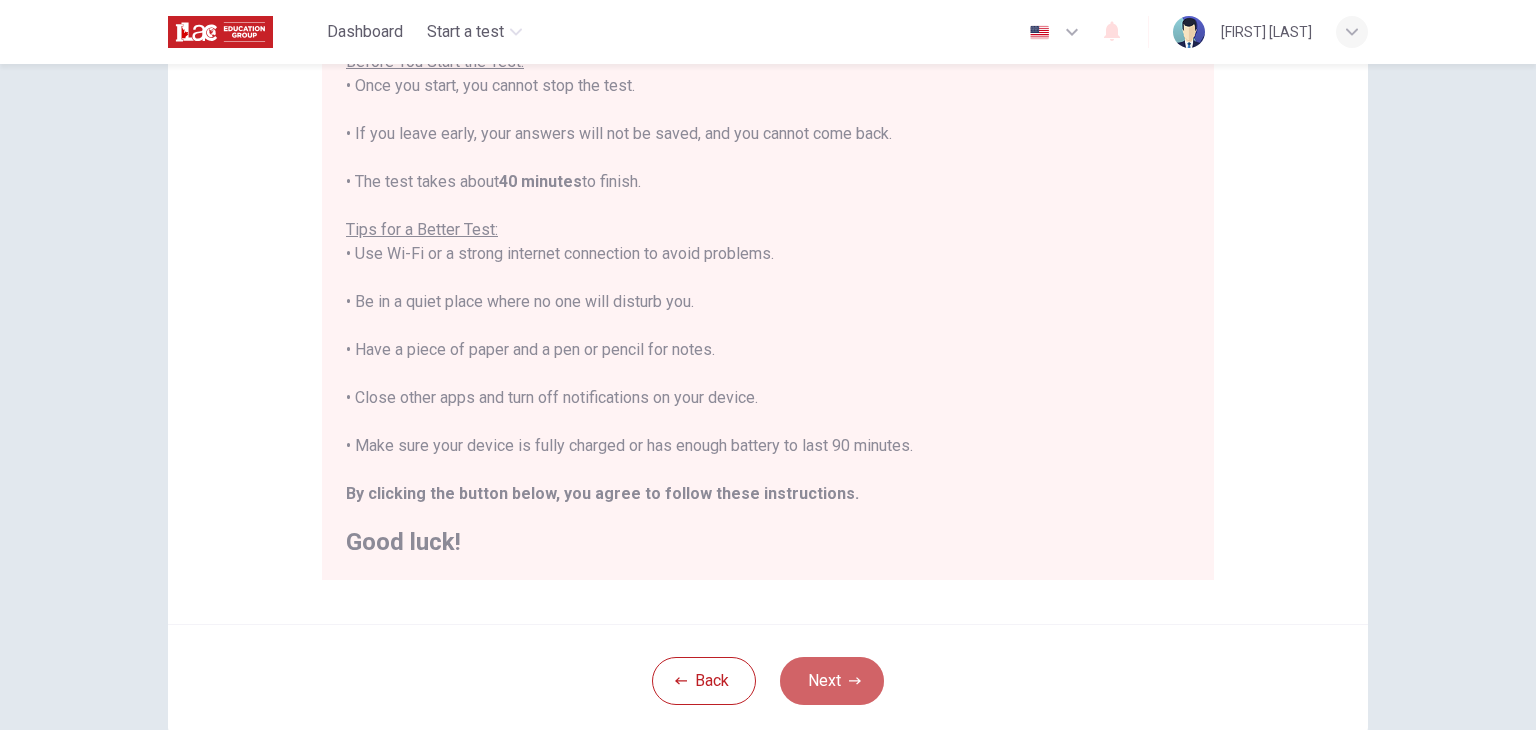 scroll, scrollTop: 103, scrollLeft: 0, axis: vertical 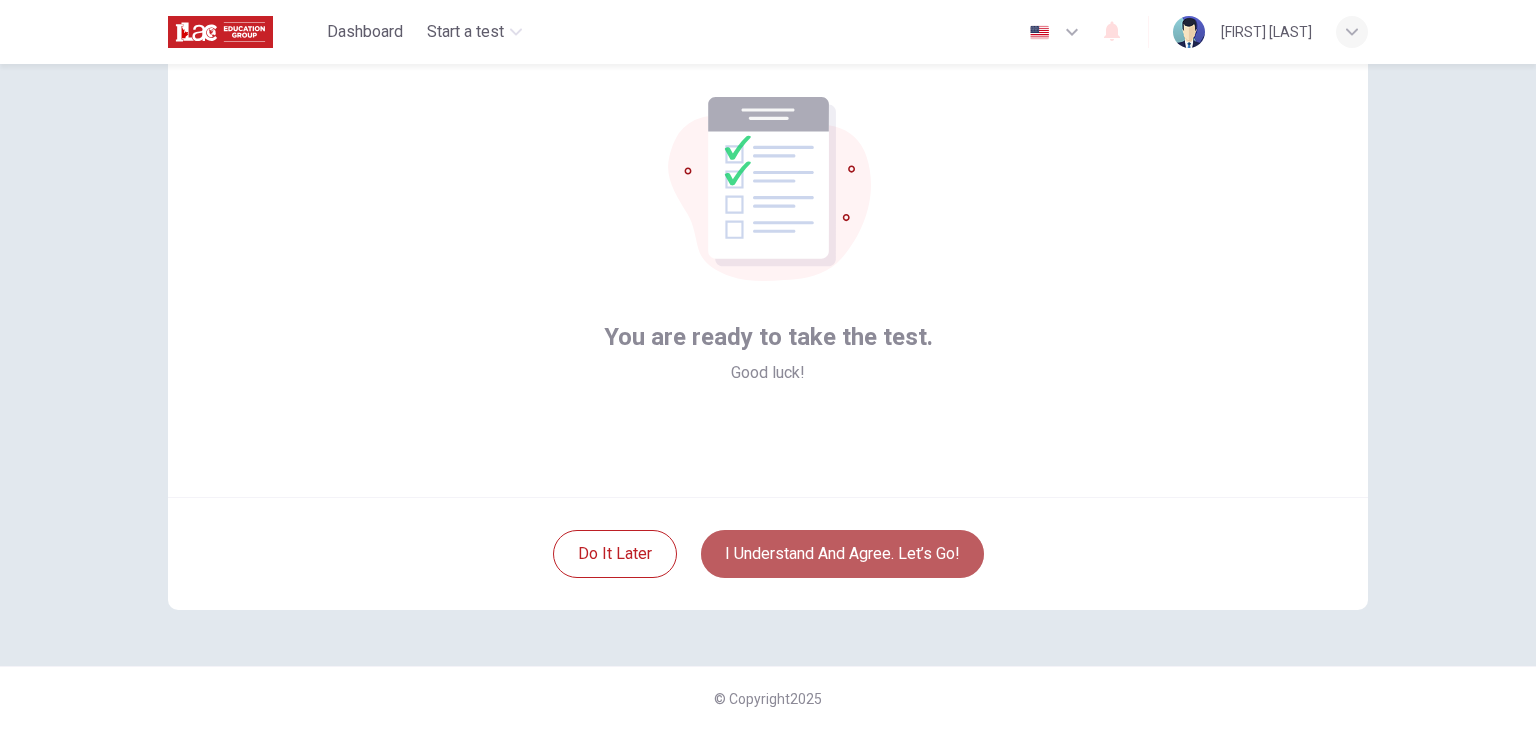 click on "I understand and agree. Let’s go!" at bounding box center [842, 554] 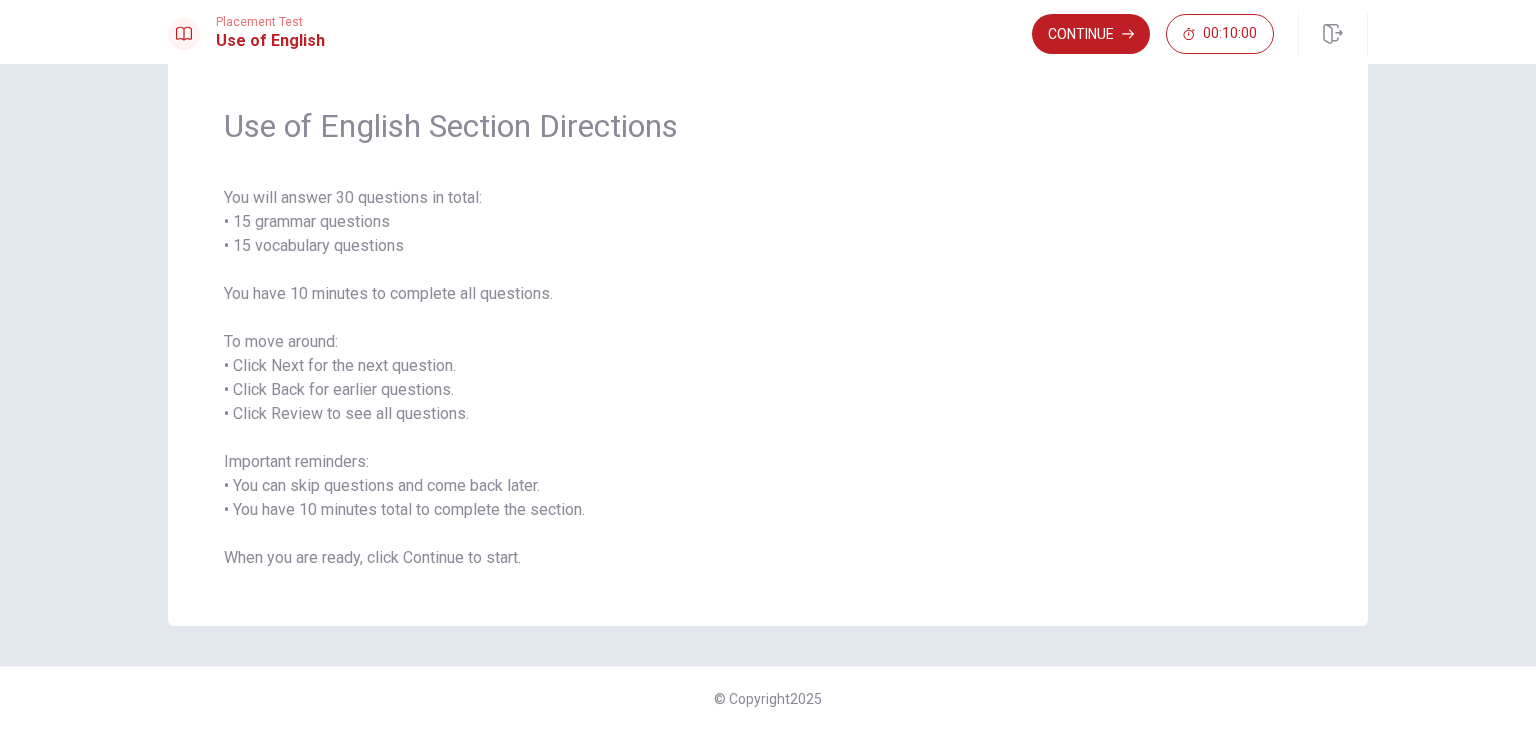 scroll, scrollTop: 0, scrollLeft: 0, axis: both 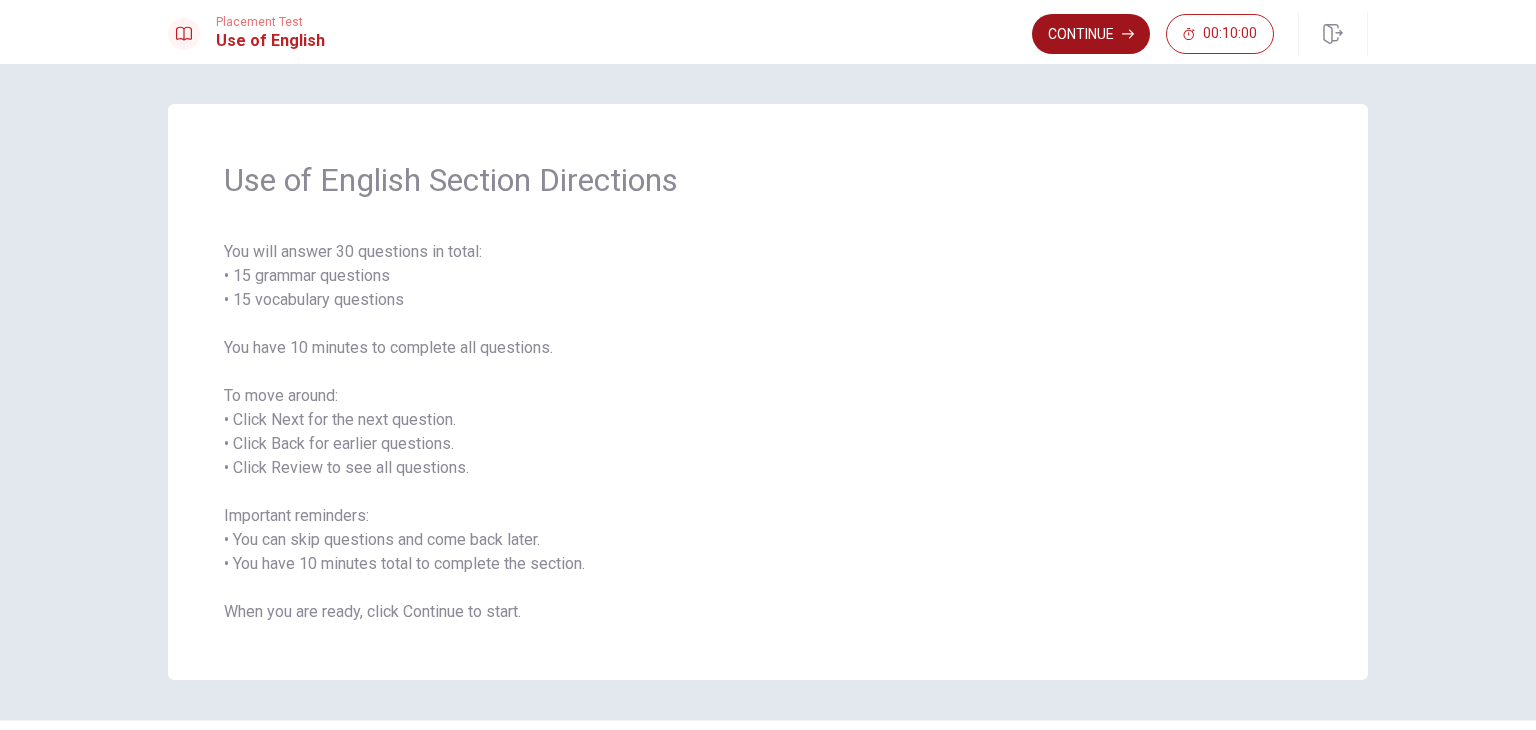 click on "Continue" at bounding box center [1091, 34] 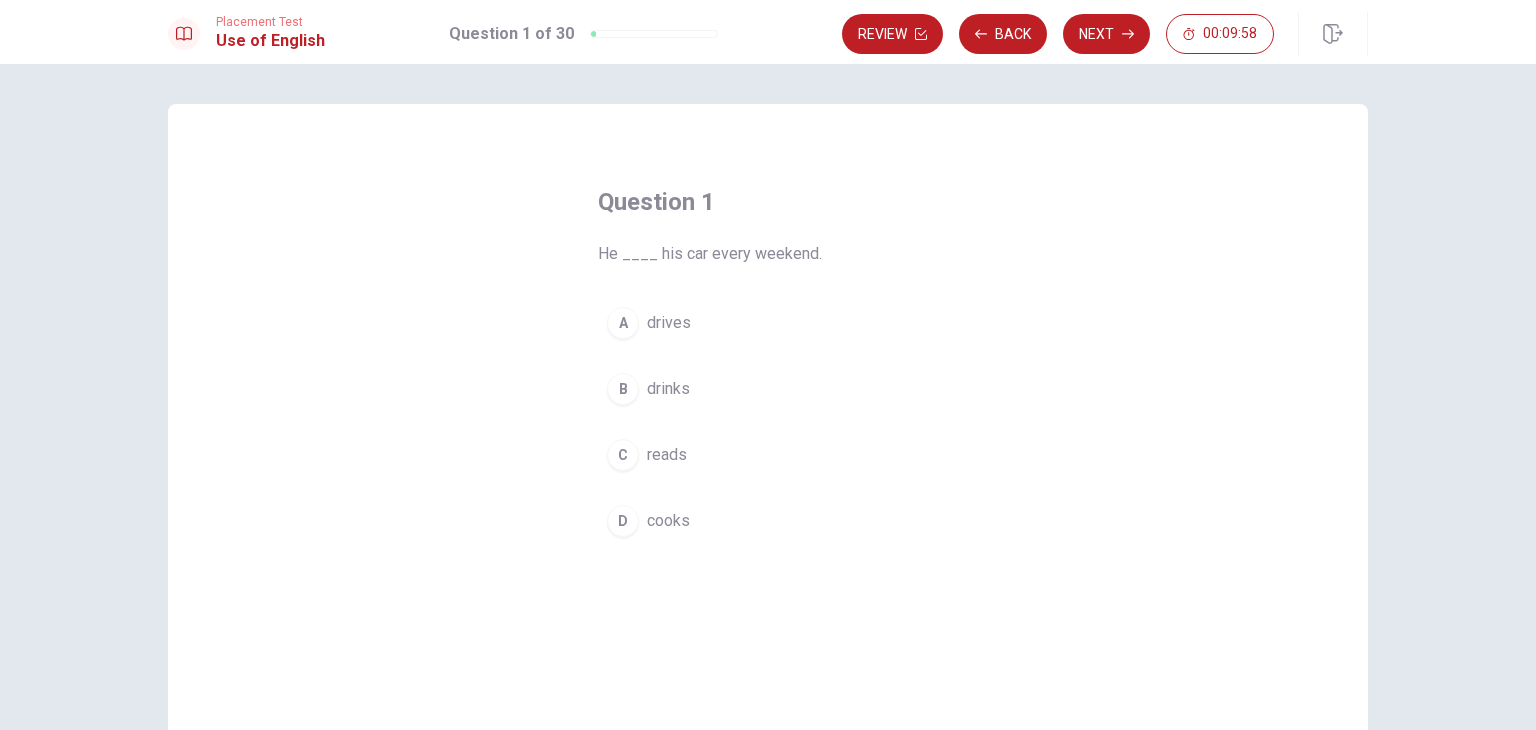 click on "drives" at bounding box center [669, 323] 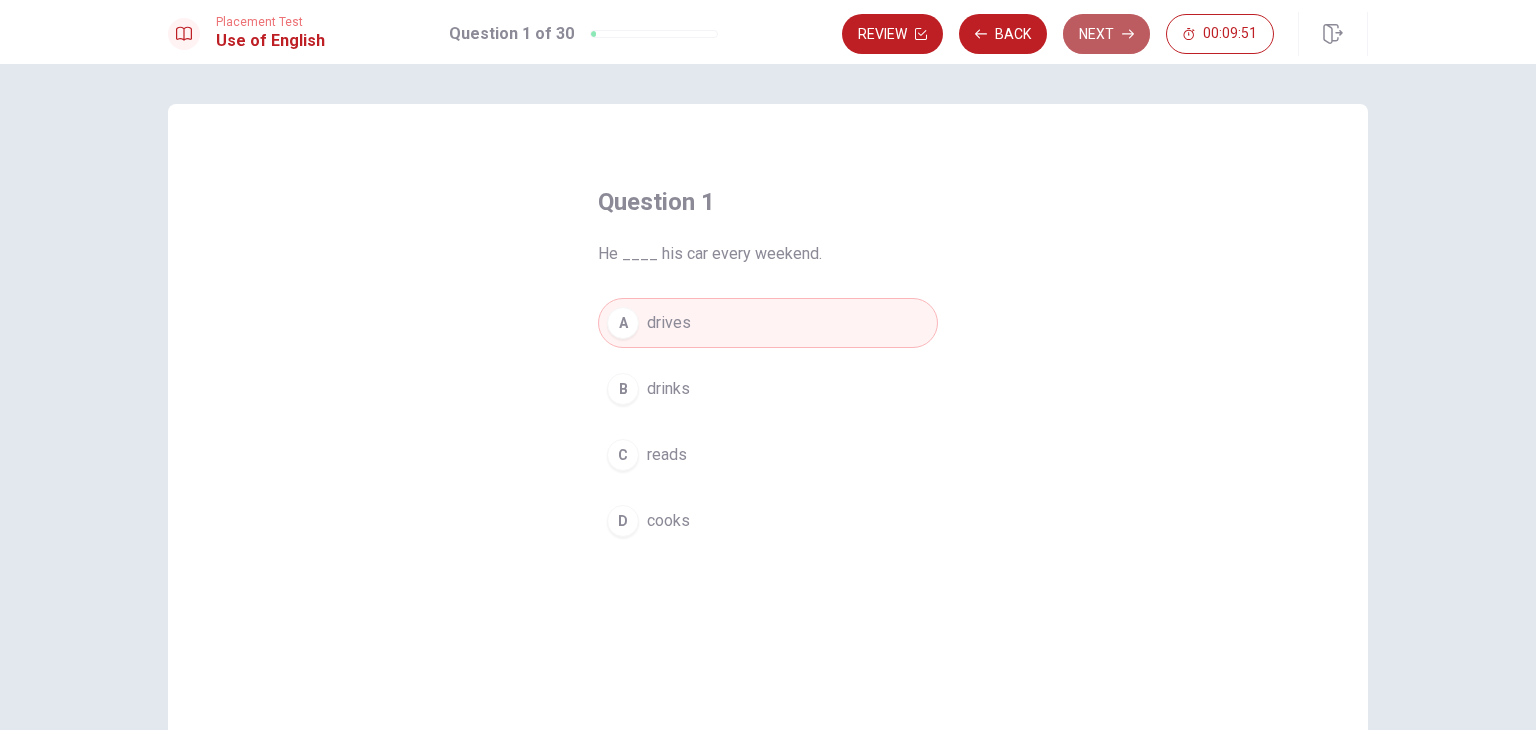 click on "Next" at bounding box center (1106, 34) 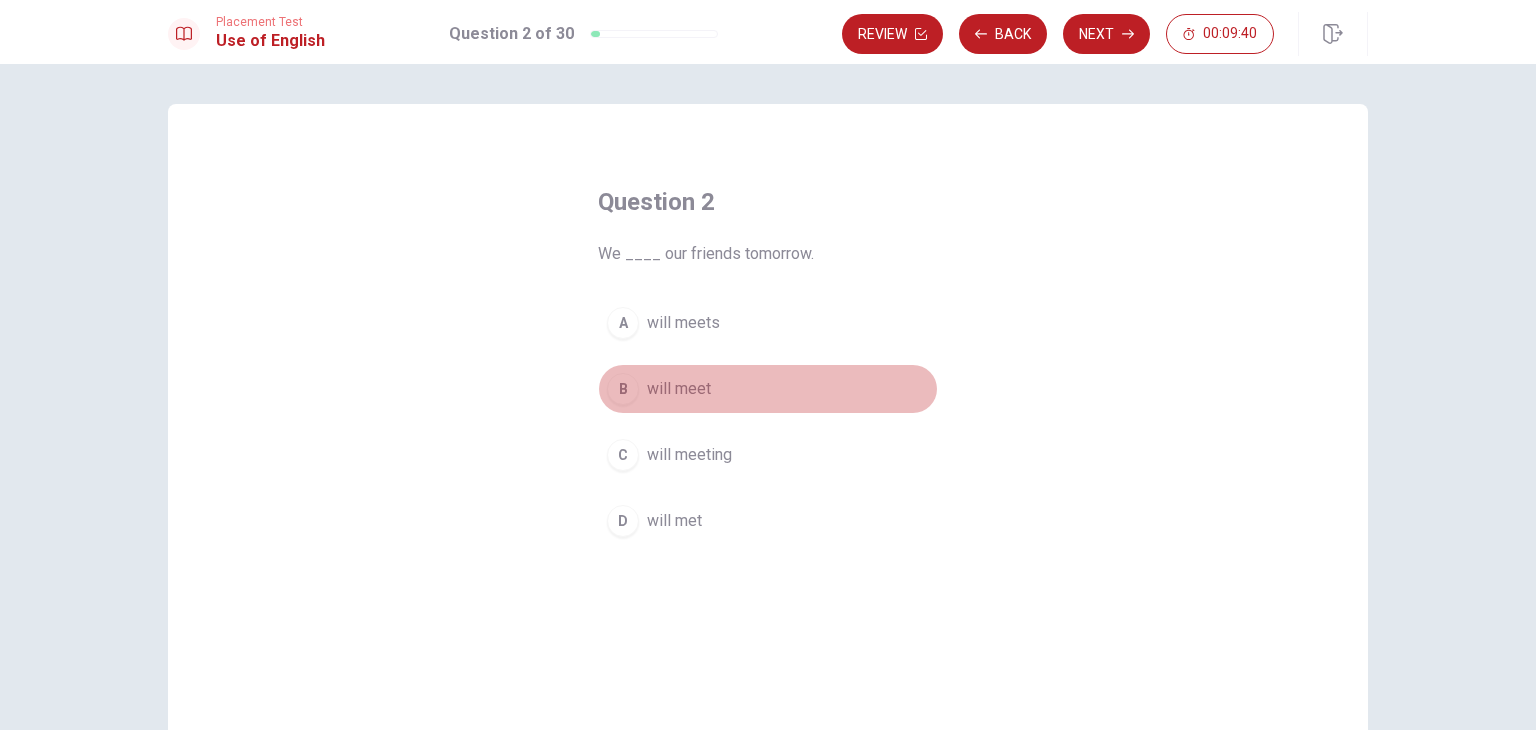 click on "will meet" at bounding box center (679, 389) 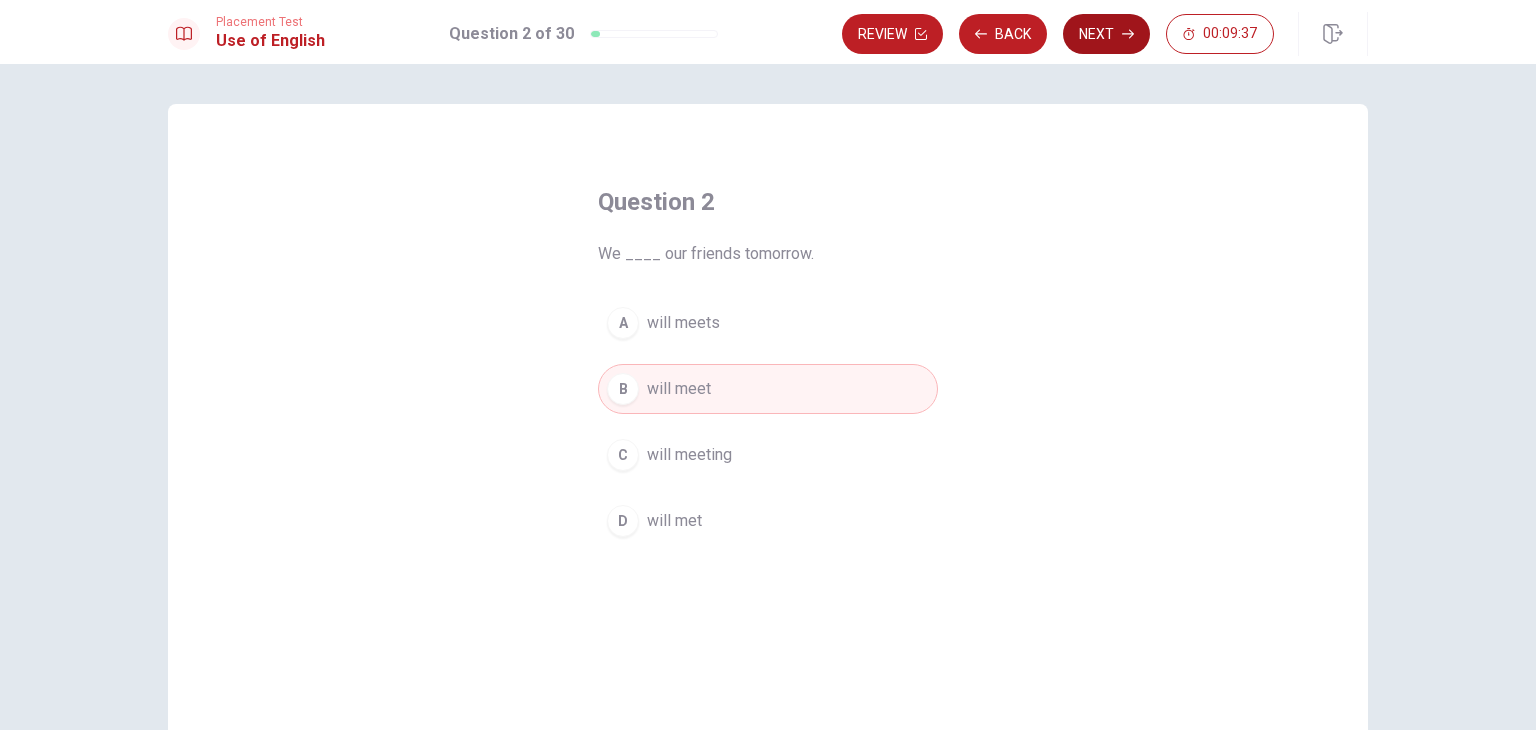 click on "Next" at bounding box center (1106, 34) 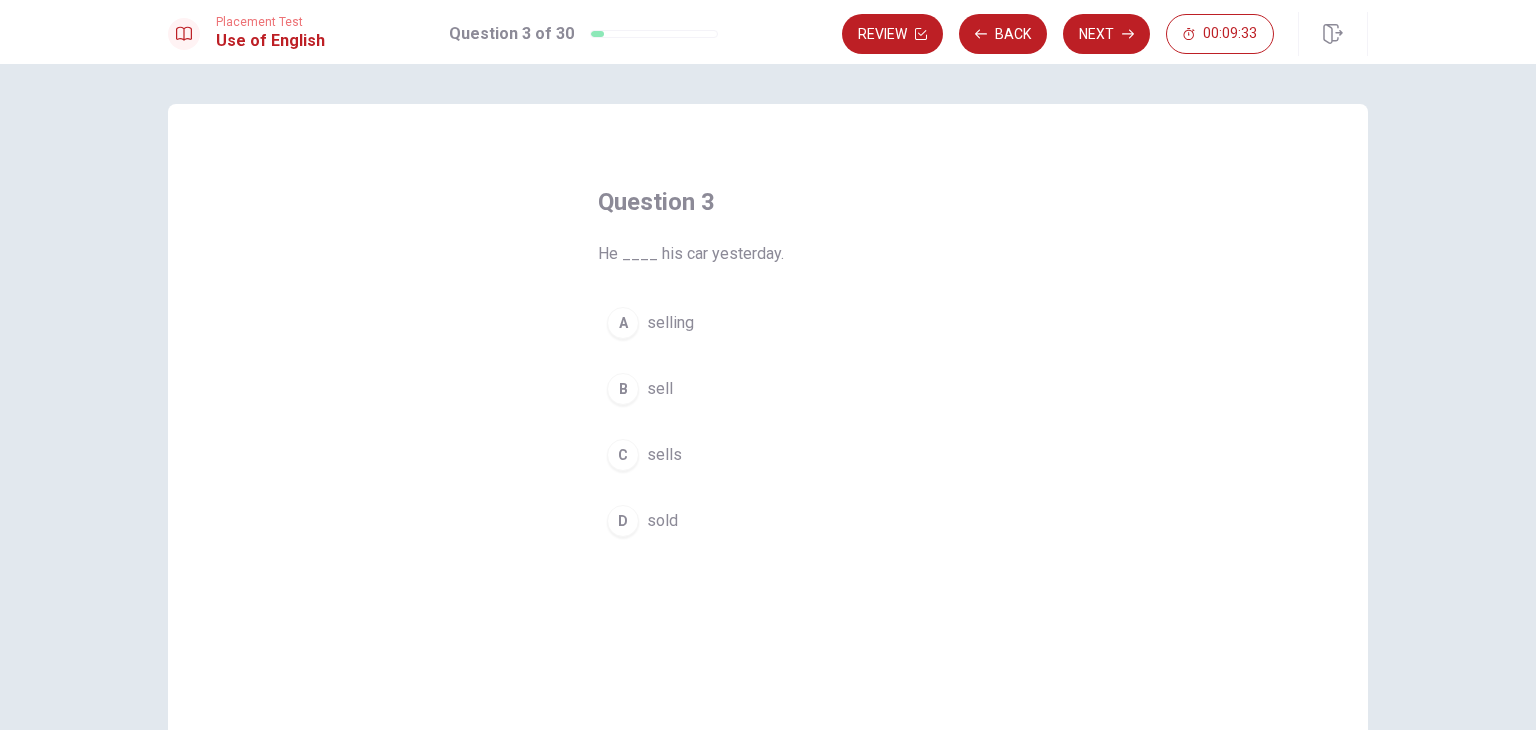 click on "C sells" at bounding box center [768, 455] 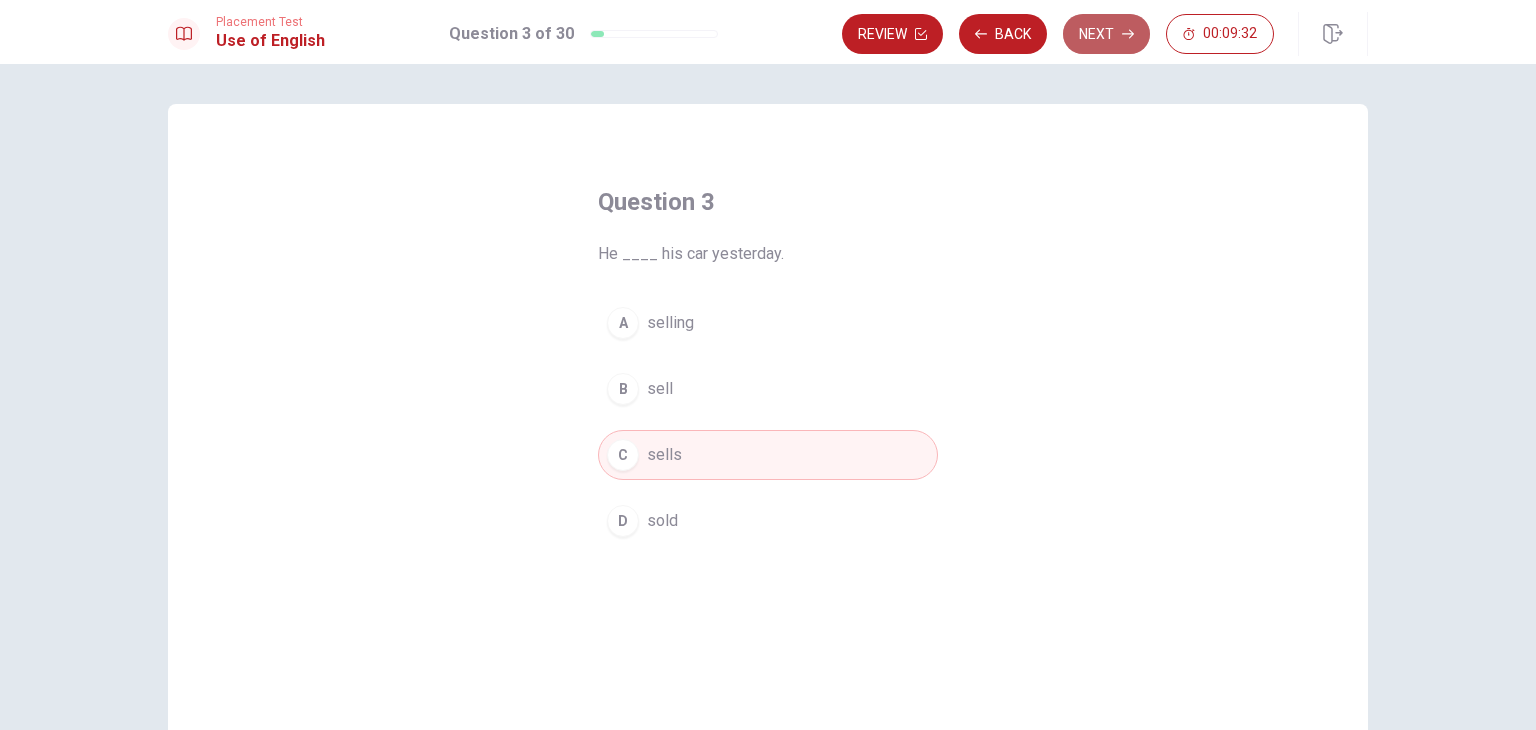 click on "Next" at bounding box center [1106, 34] 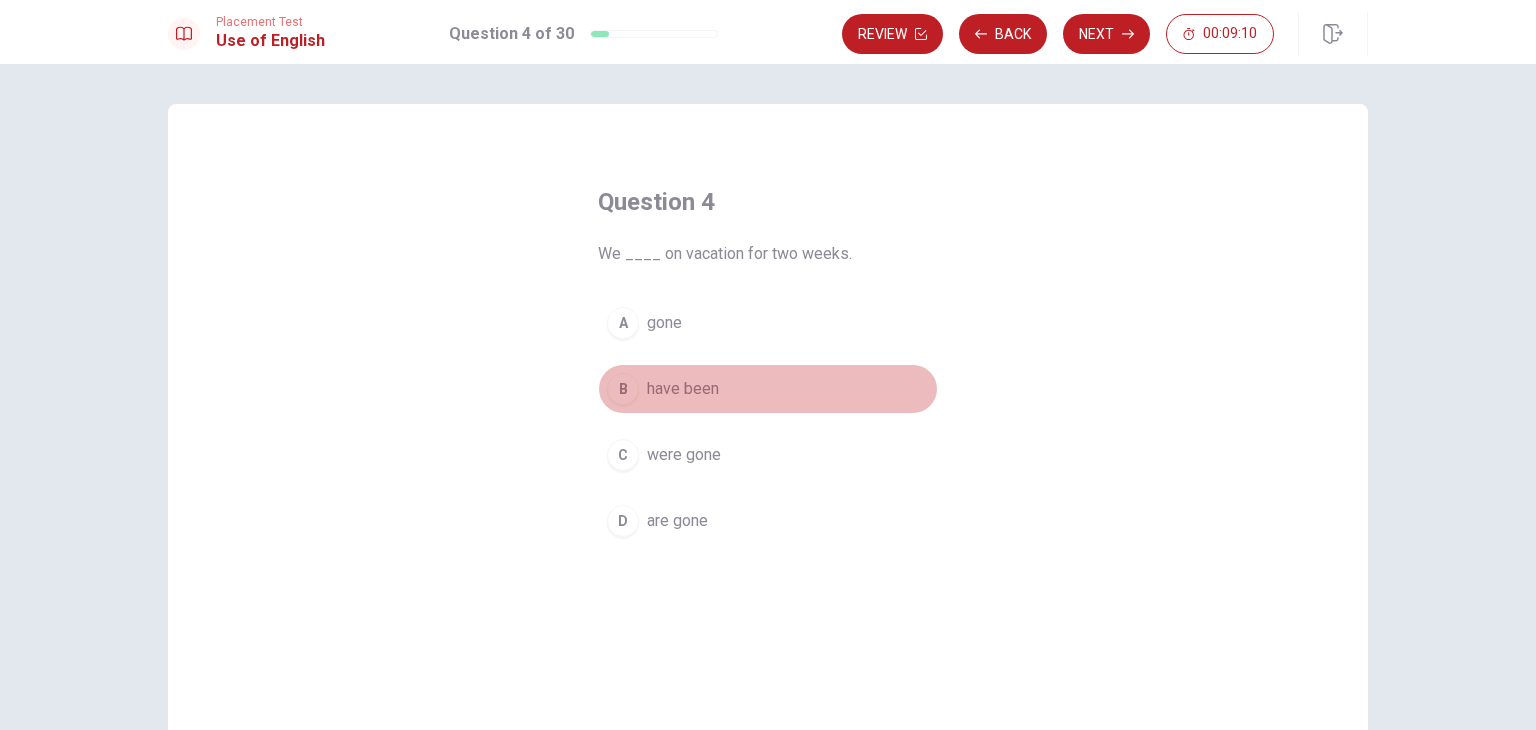 click on "have been" at bounding box center (683, 389) 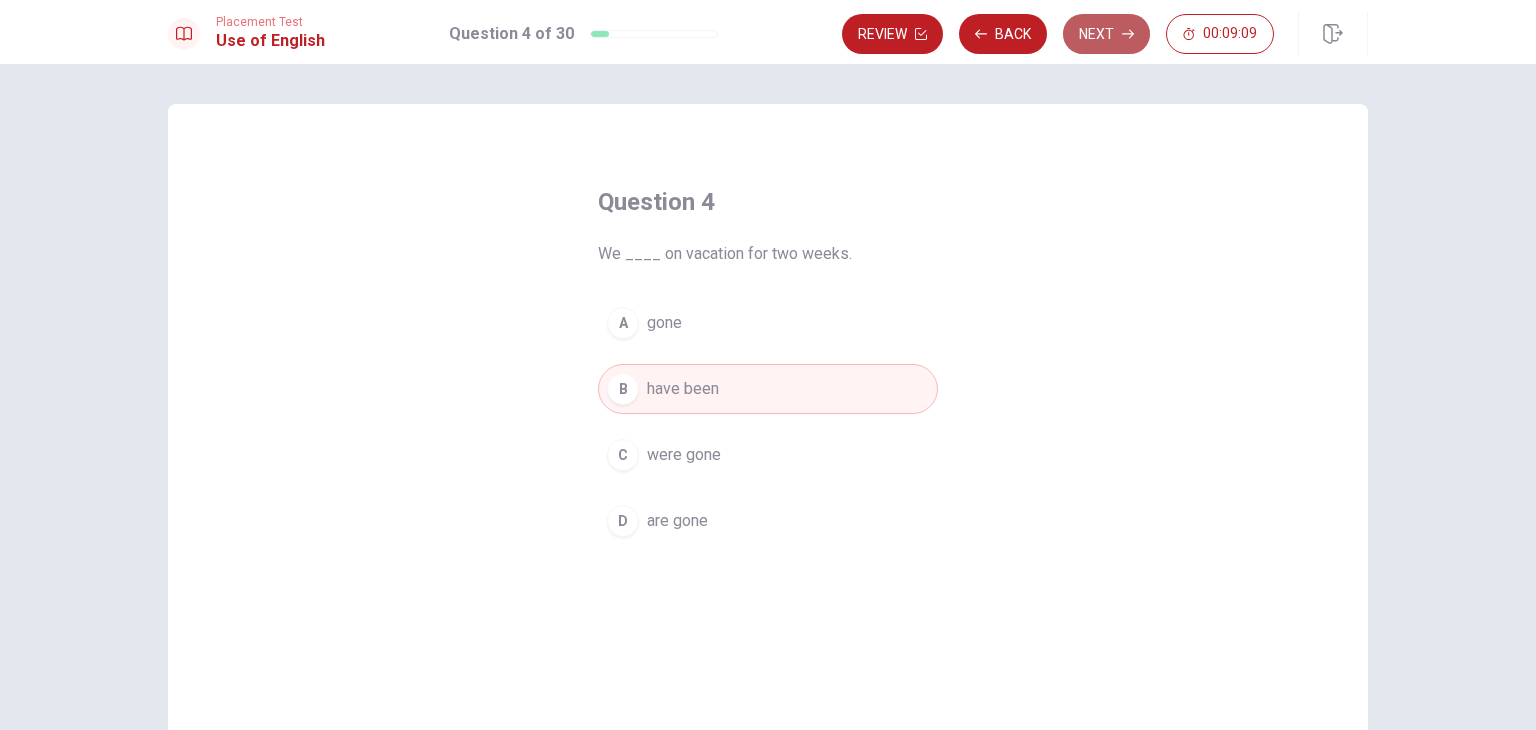 click on "Next" at bounding box center [1106, 34] 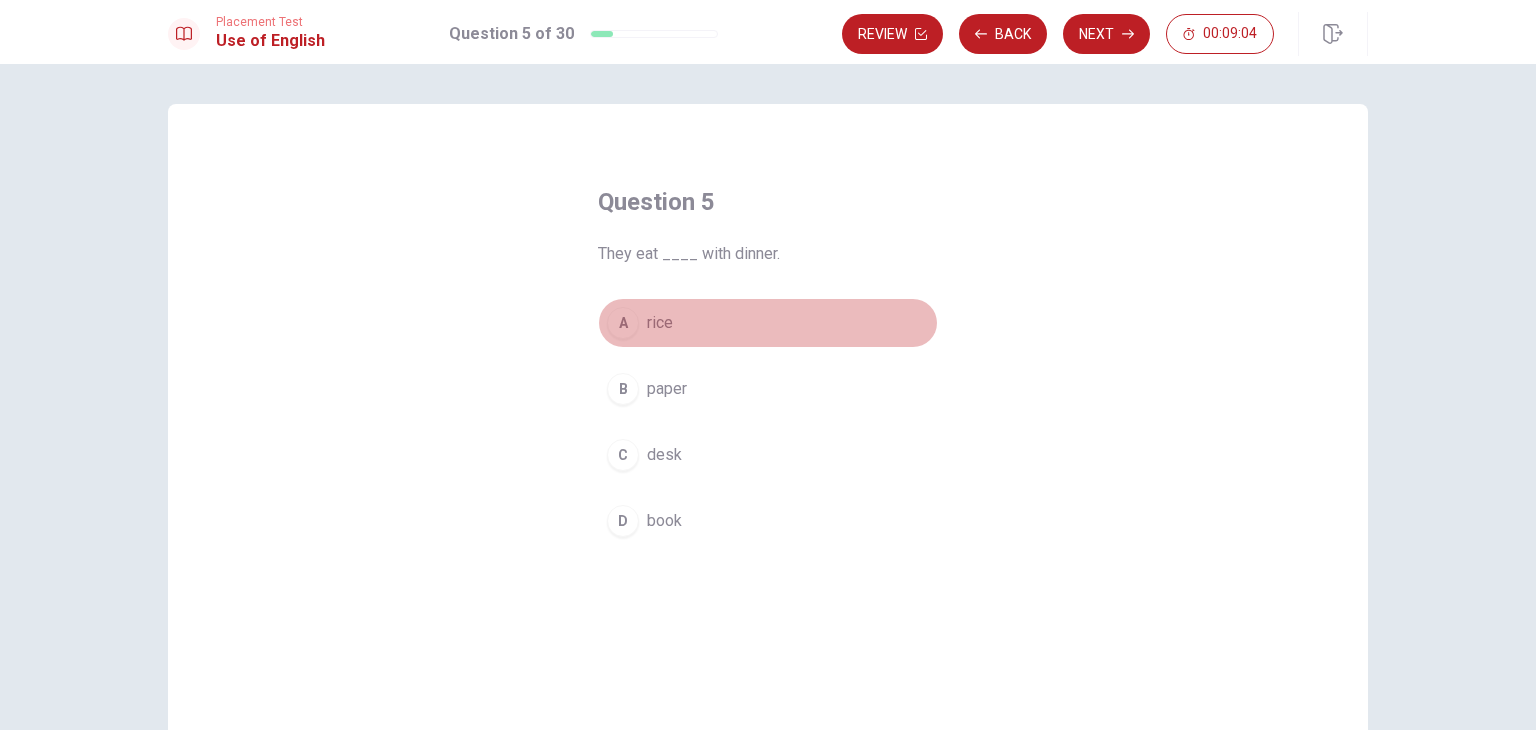 click on "rice" at bounding box center [660, 323] 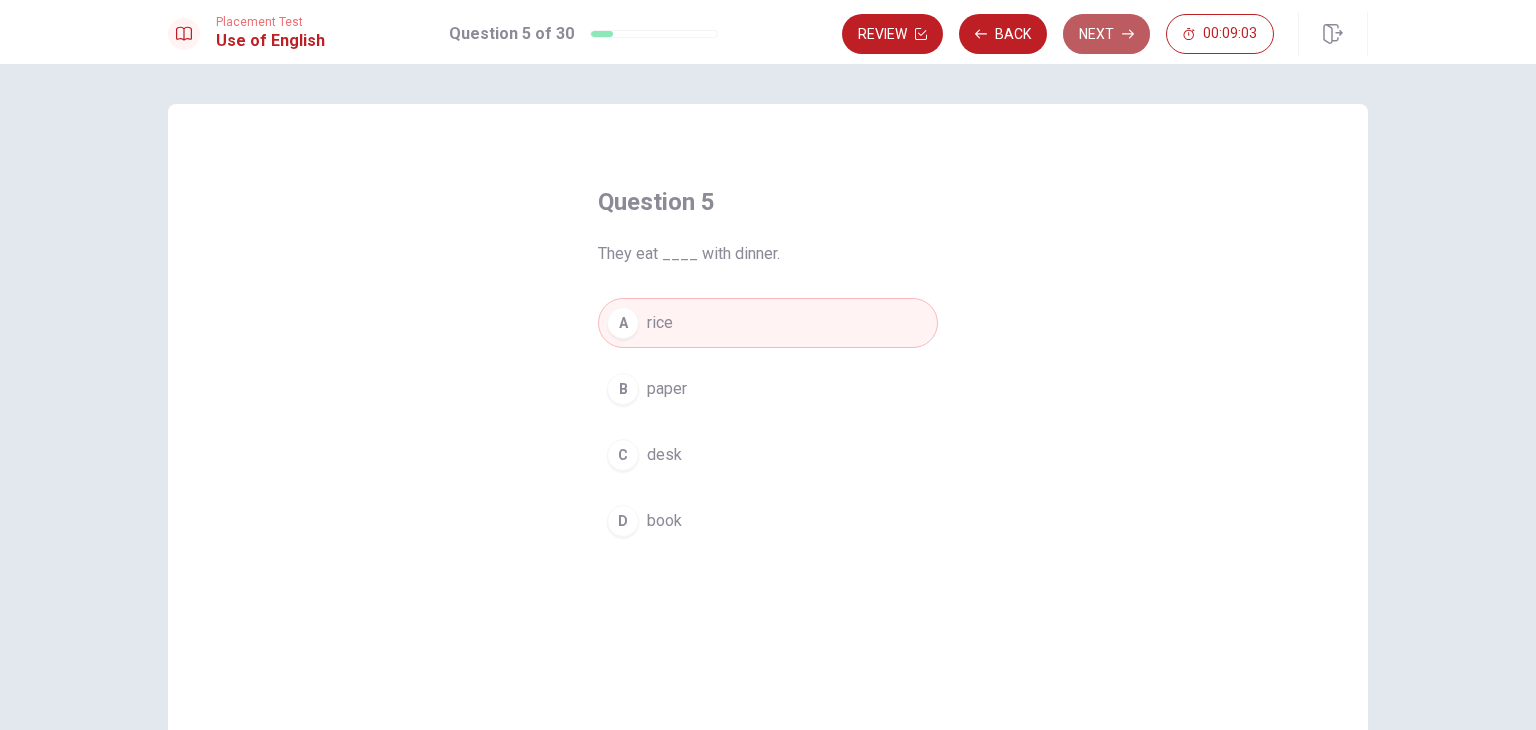 click on "Next" at bounding box center (1106, 34) 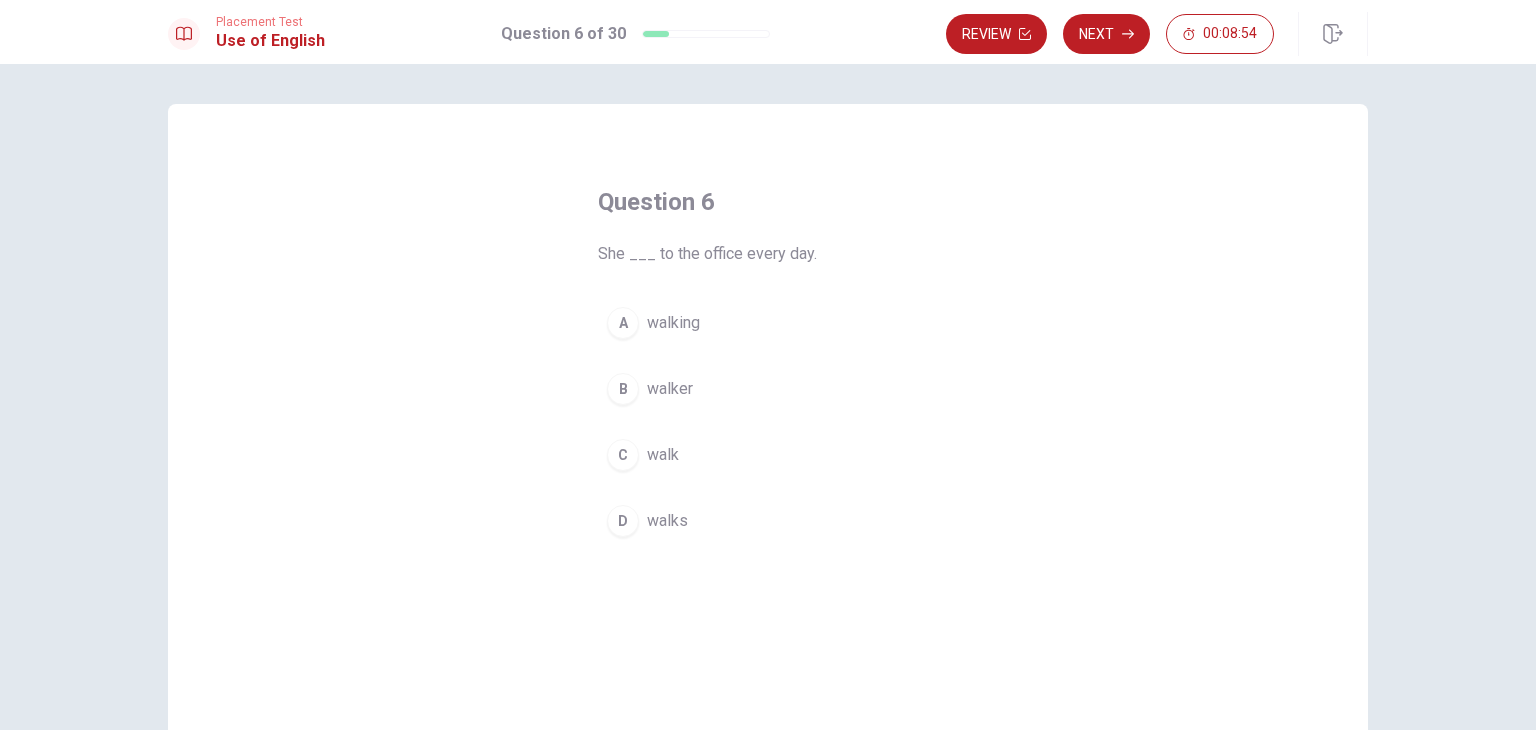 click on "walks" at bounding box center [667, 521] 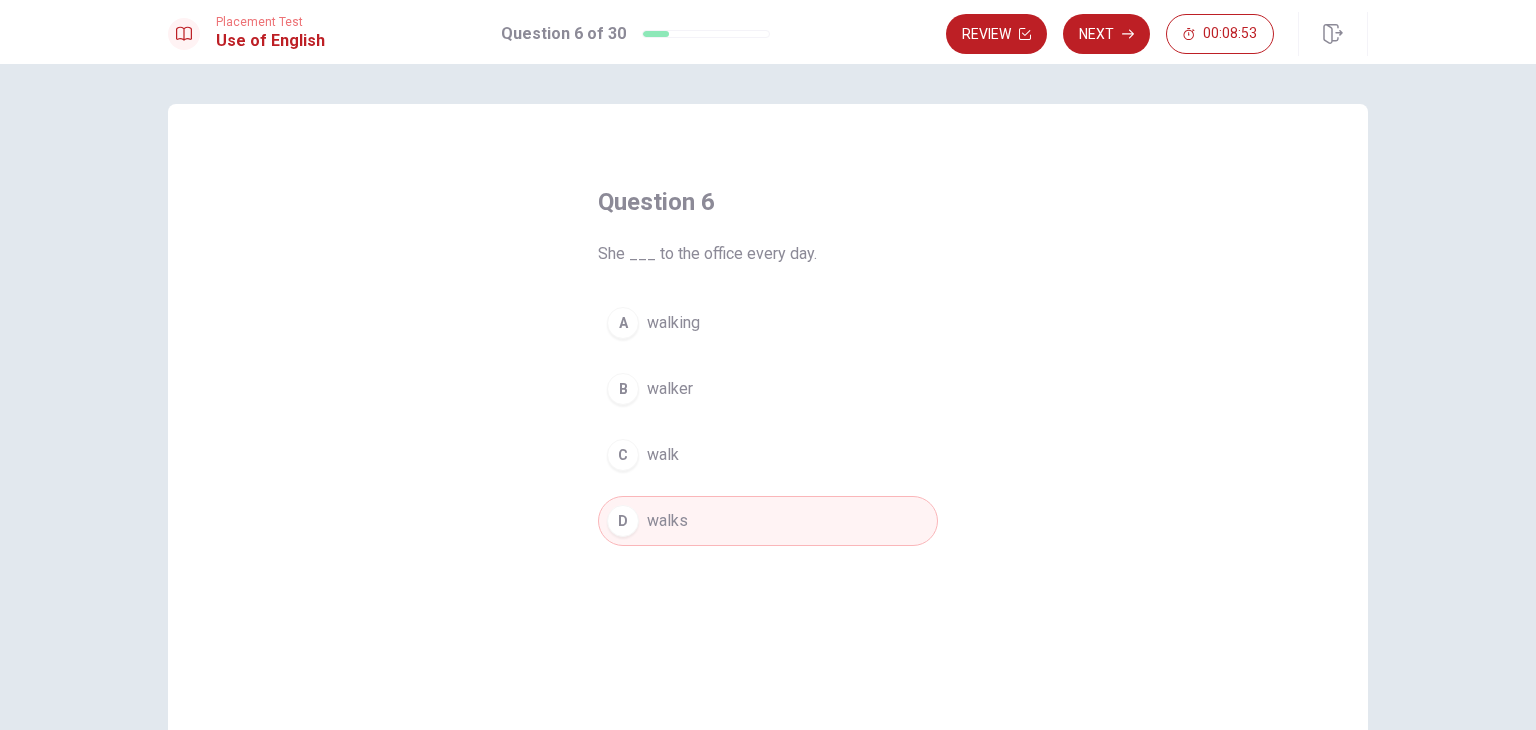 click on "Next" at bounding box center [1106, 34] 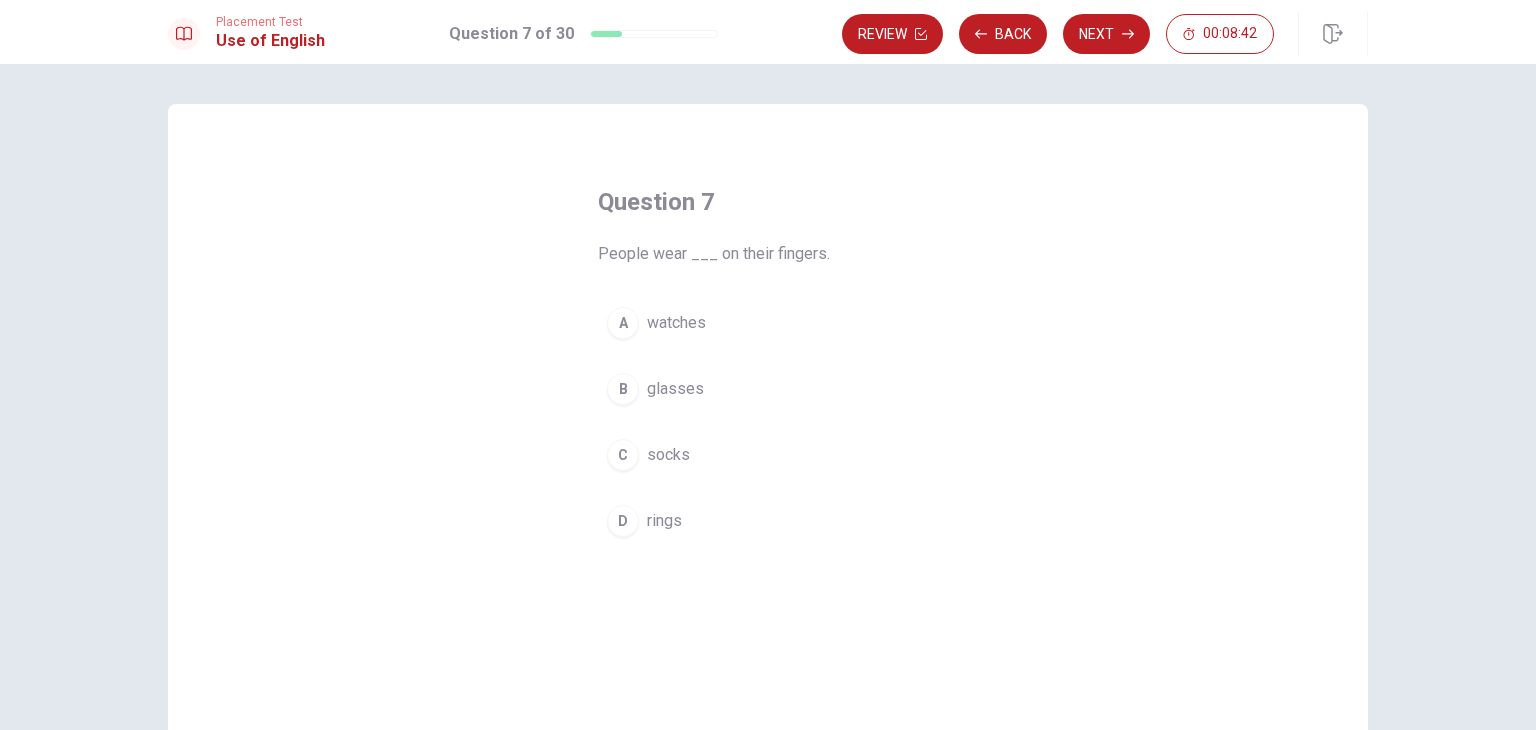 click on "socks" at bounding box center (668, 455) 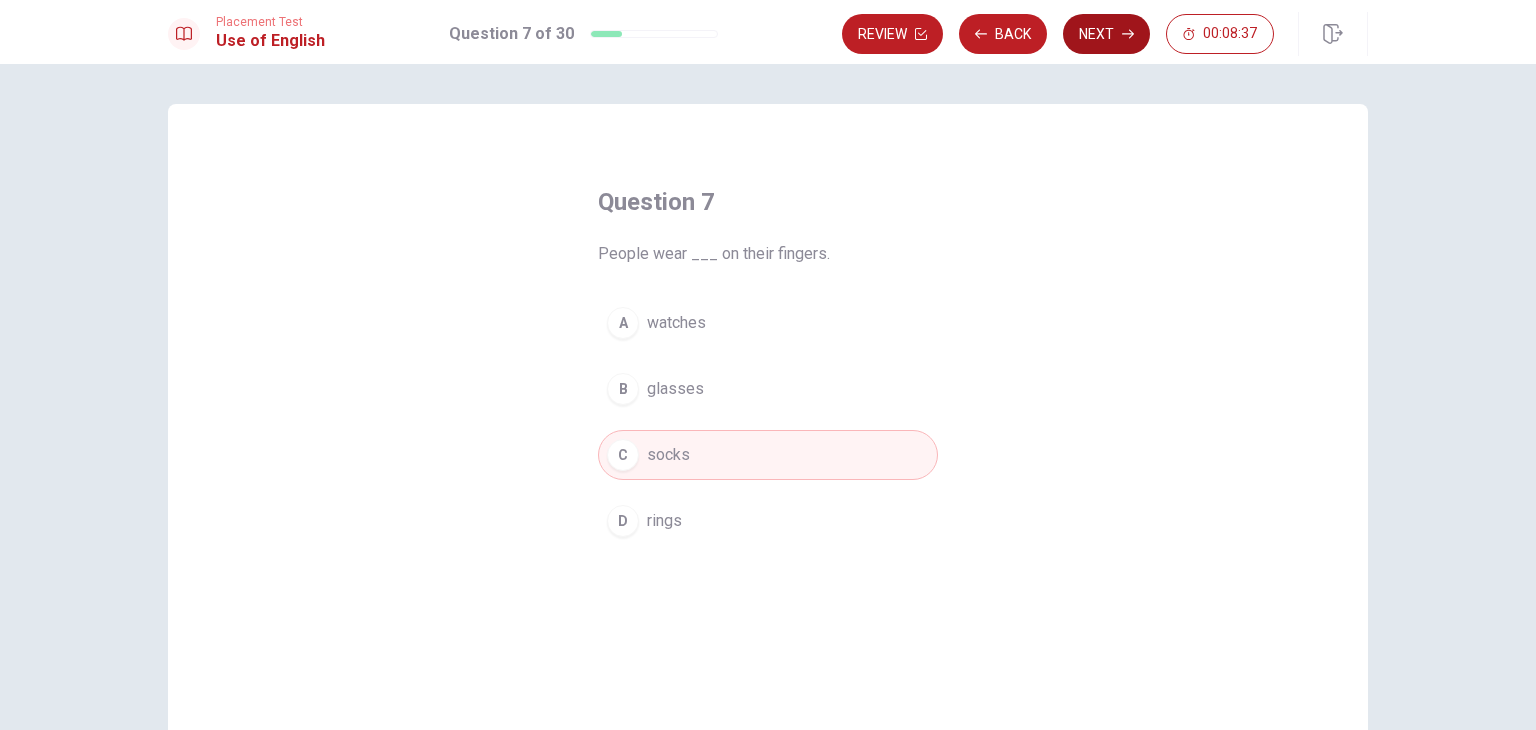 click on "Next" at bounding box center [1106, 34] 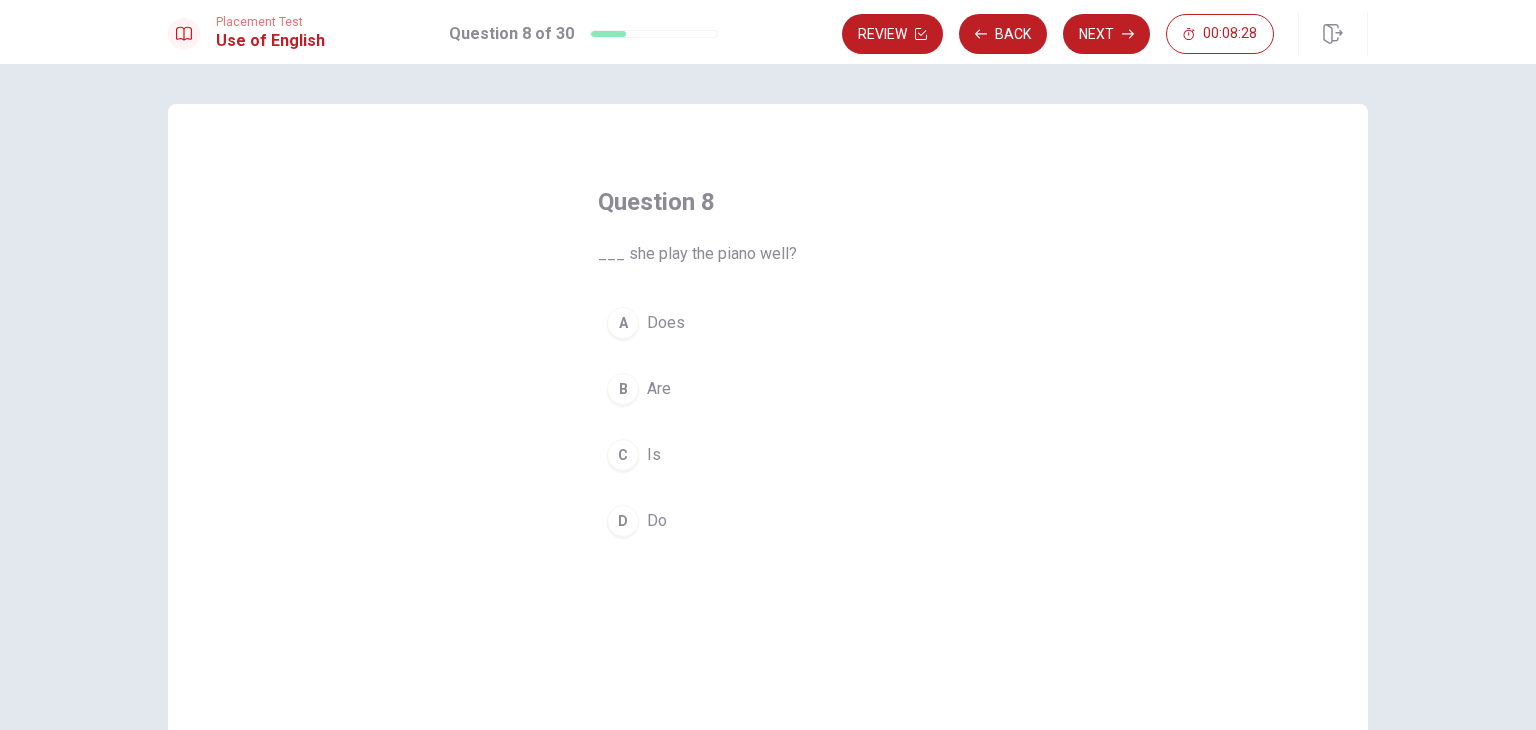 click on "A" at bounding box center [623, 323] 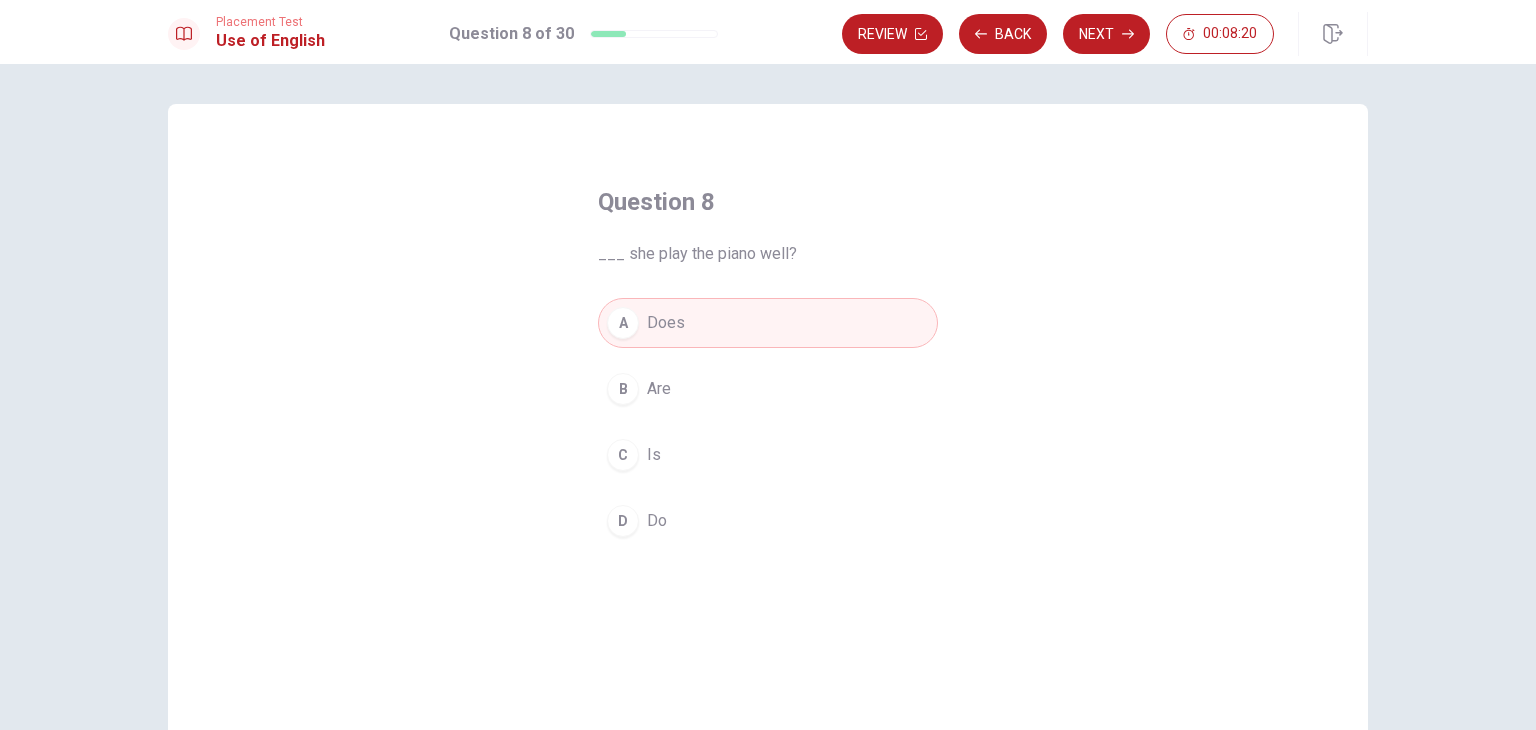 click on "C" at bounding box center (623, 455) 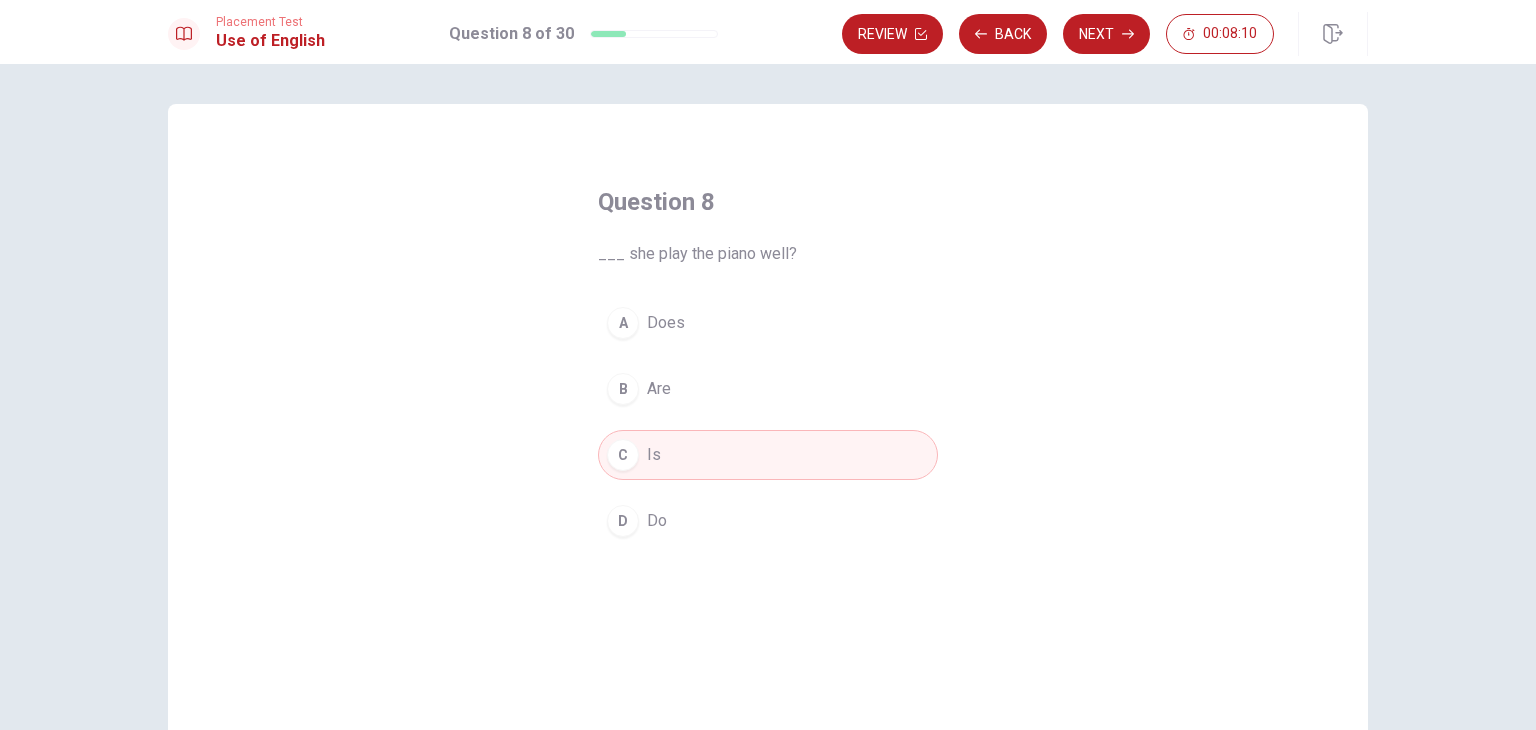 click on "A" at bounding box center [623, 323] 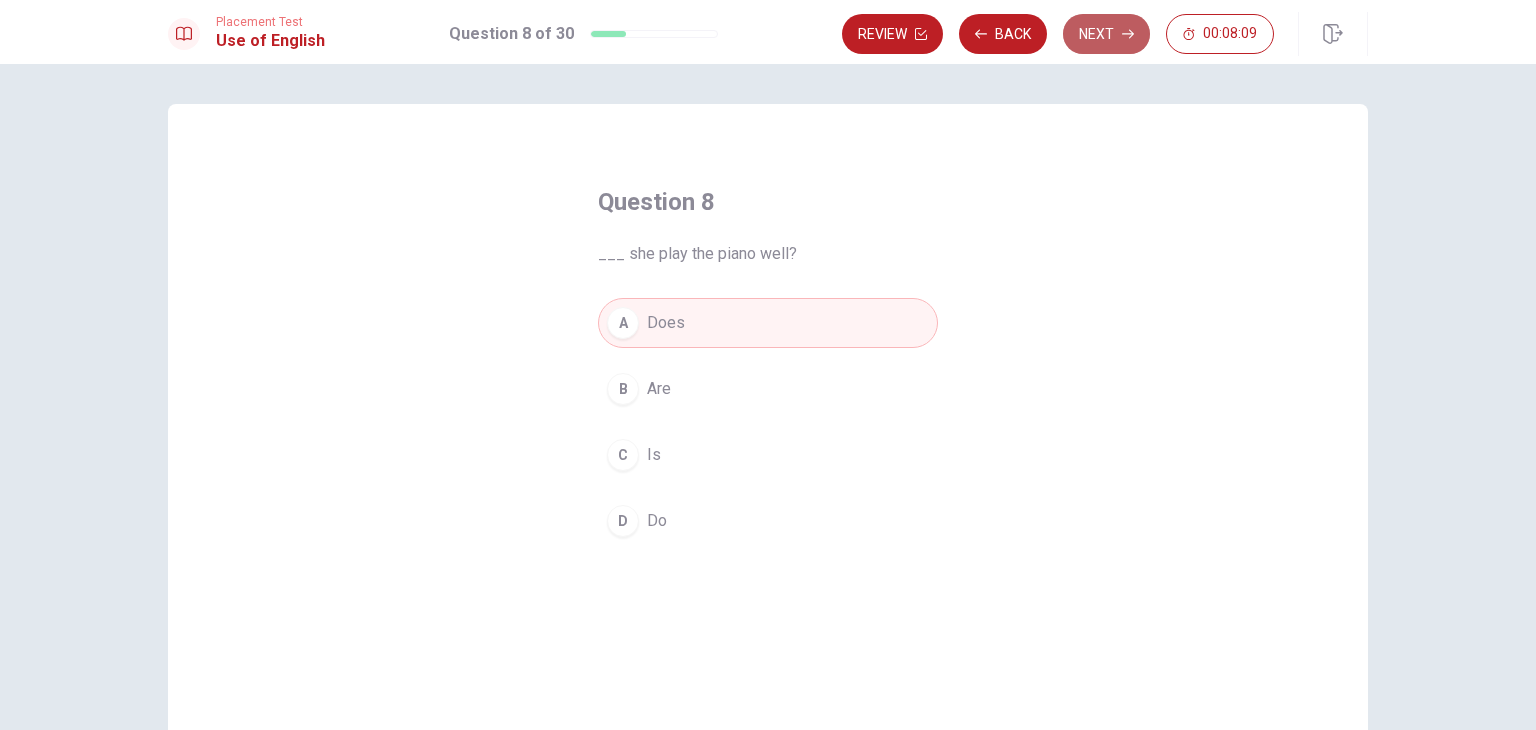 click on "Next" at bounding box center (1106, 34) 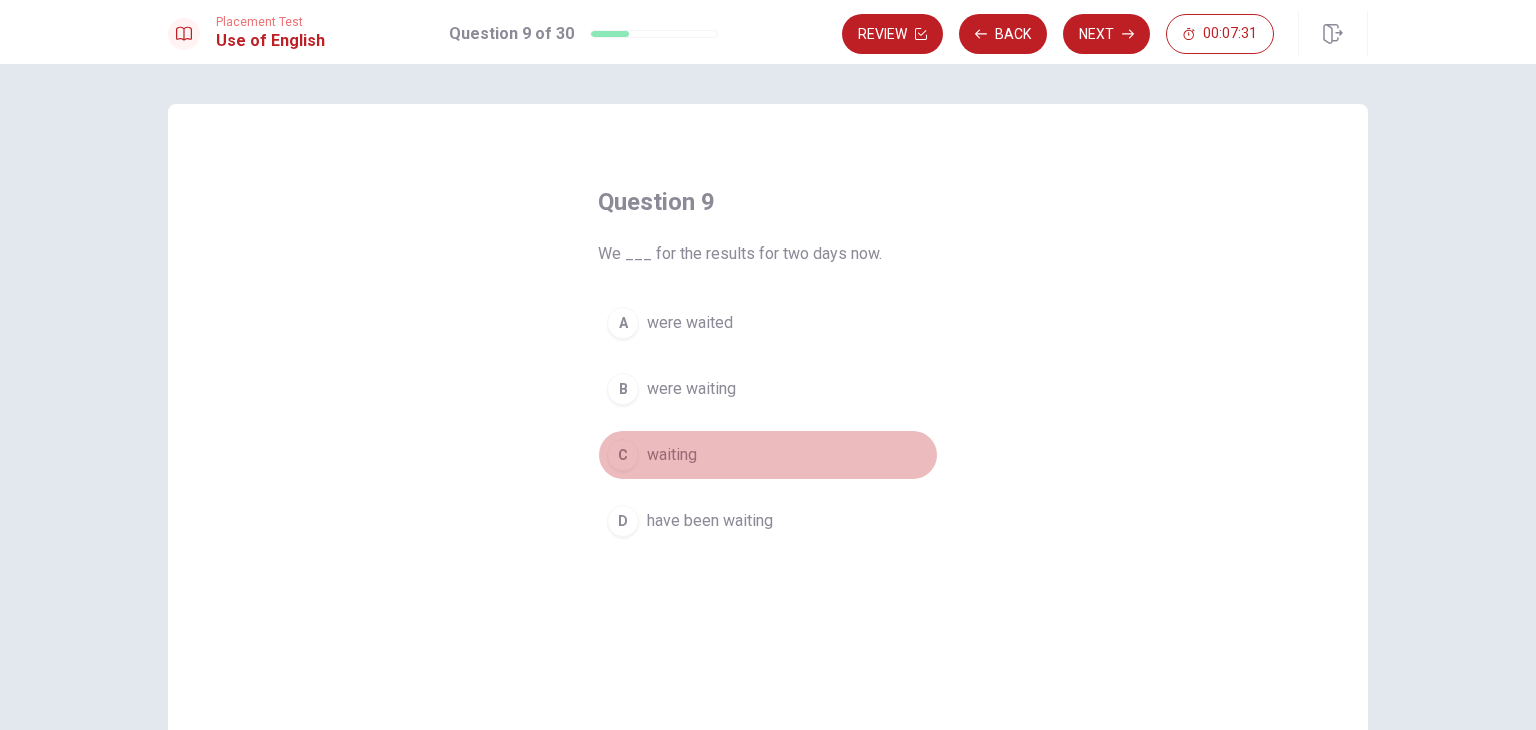 click on "C waiting" at bounding box center [768, 455] 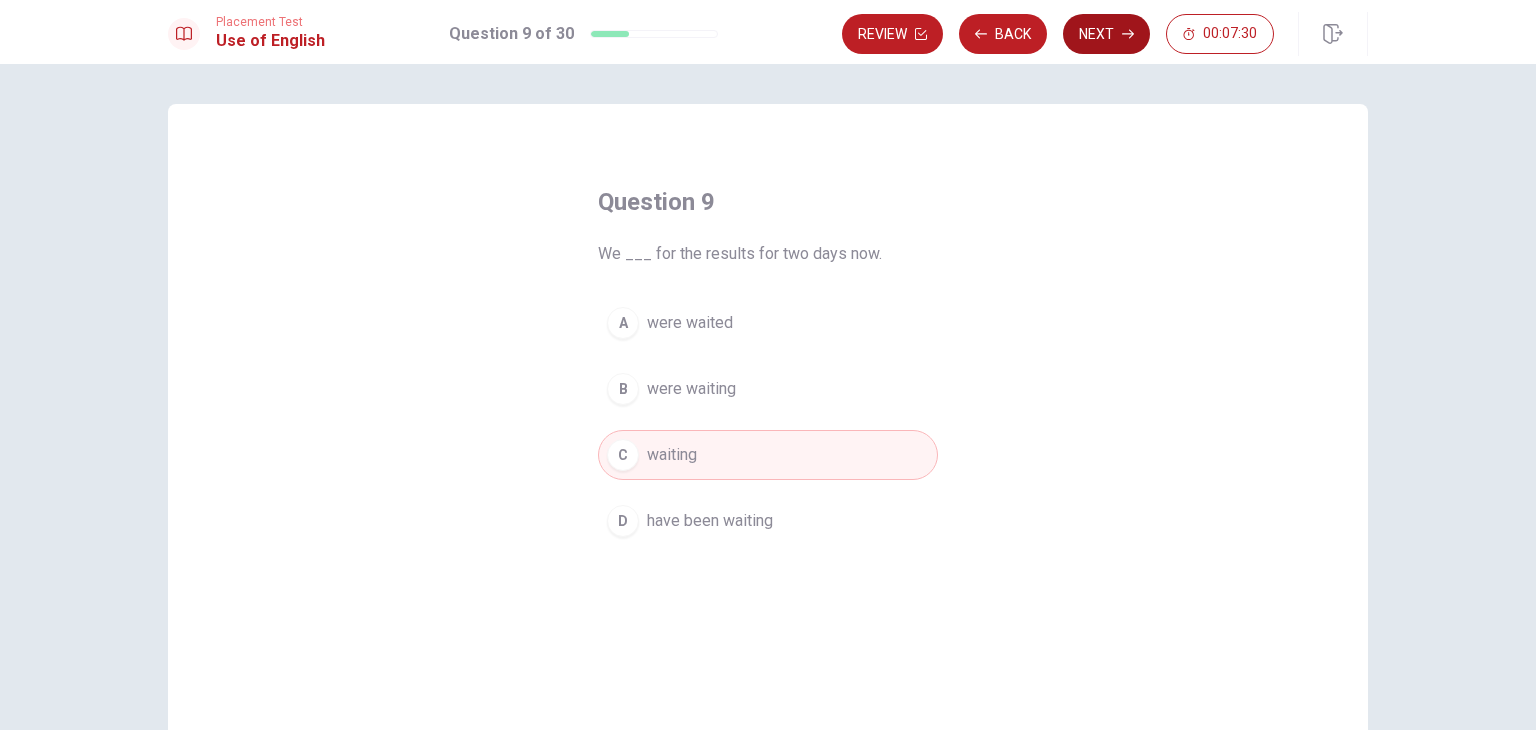click on "Next" at bounding box center (1106, 34) 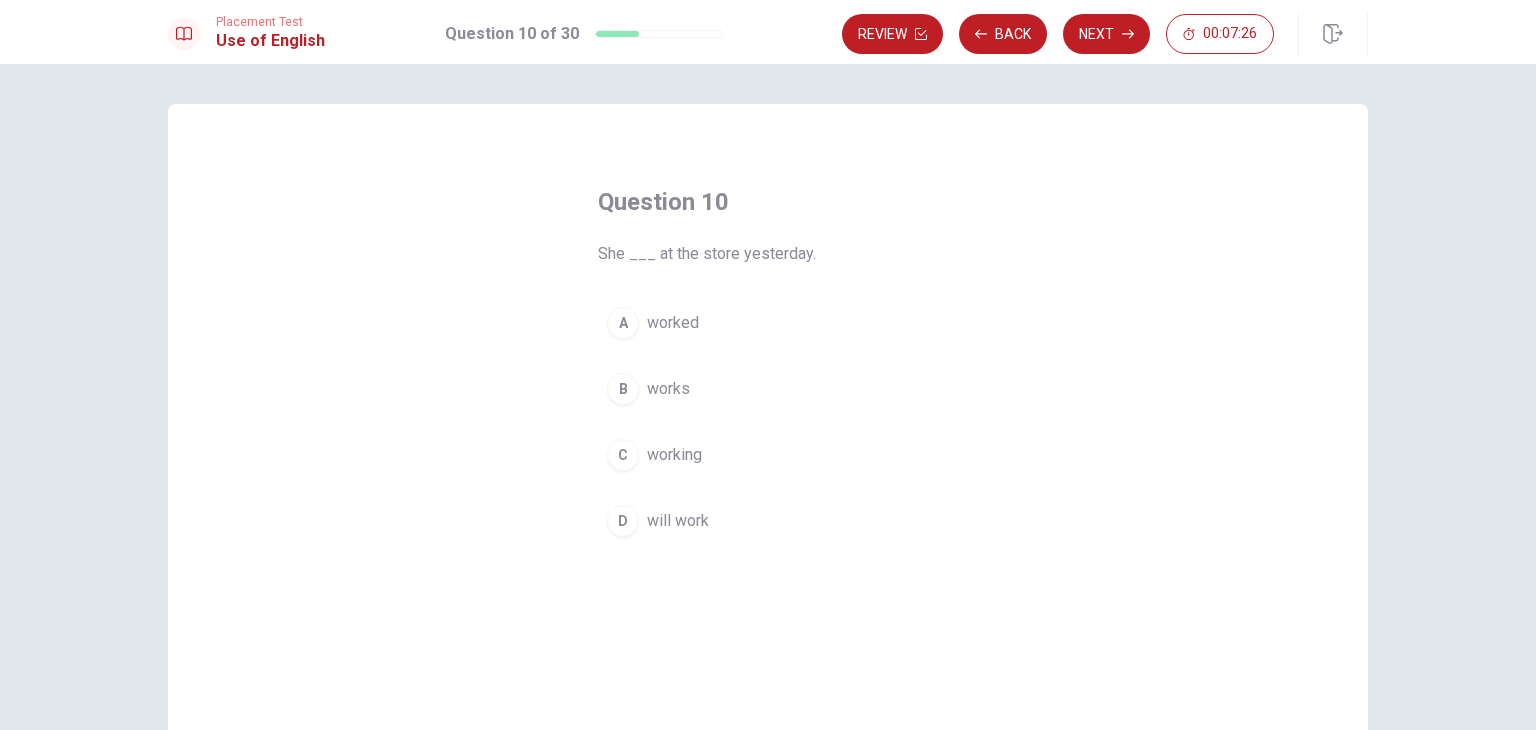 click on "works" at bounding box center (668, 389) 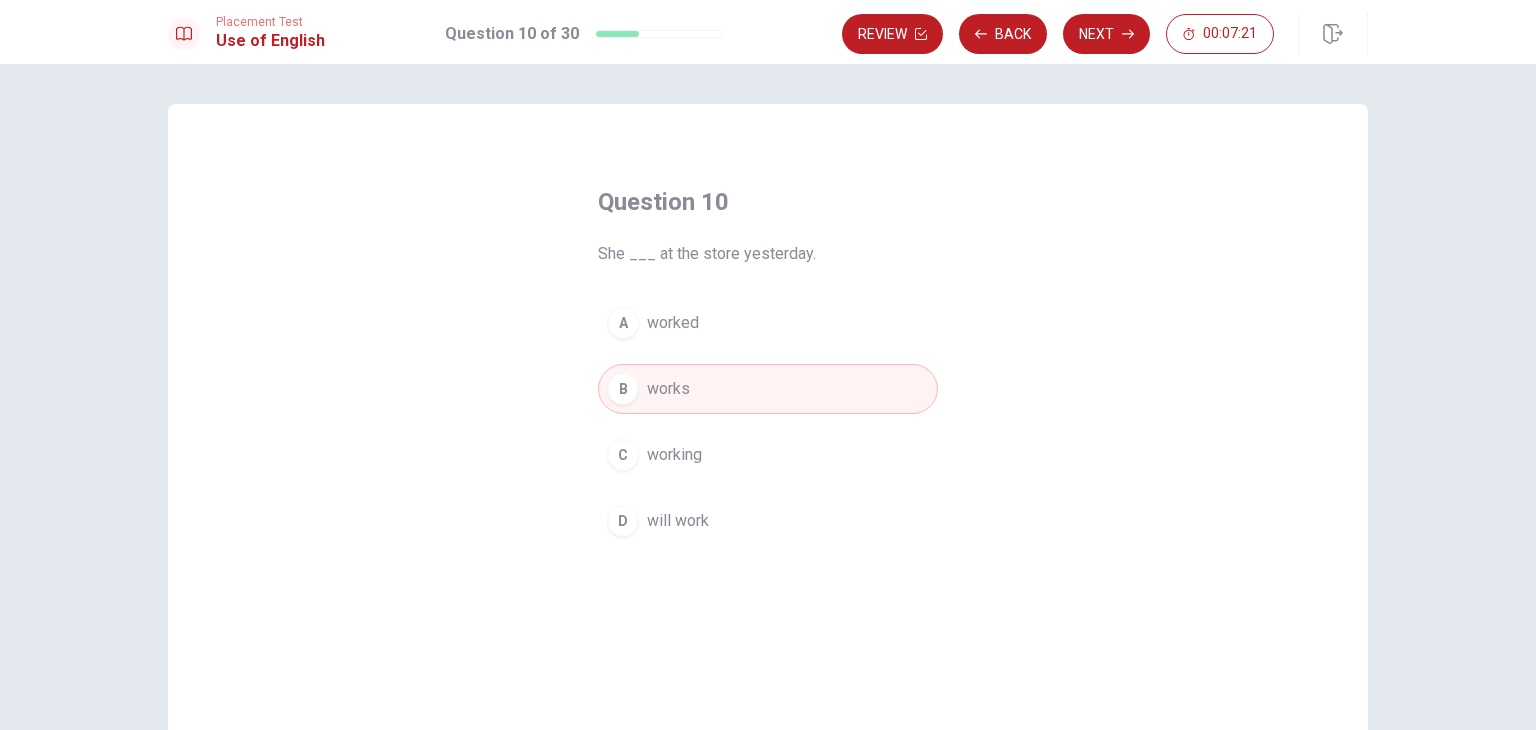 click on "A worked" at bounding box center (768, 323) 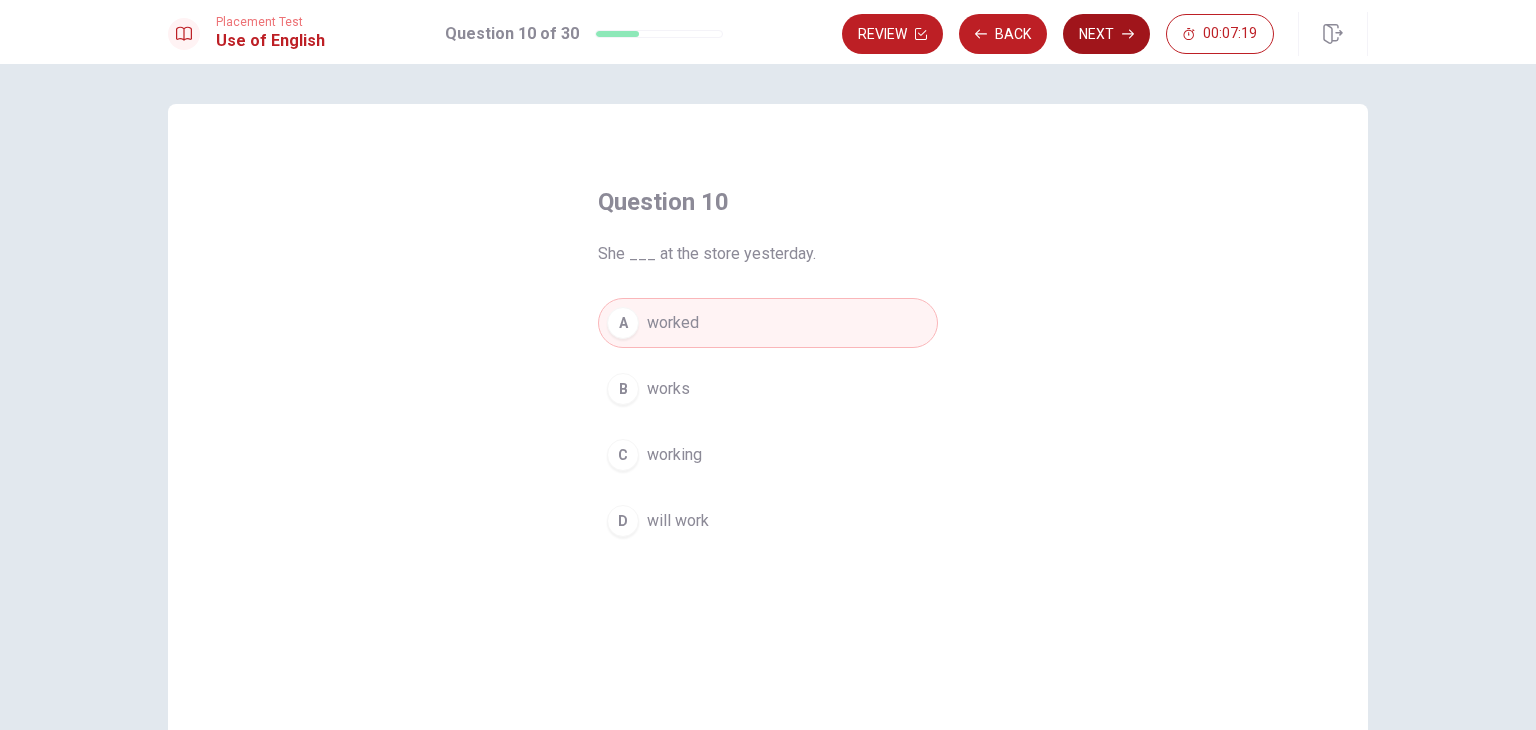 click on "Next" at bounding box center (1106, 34) 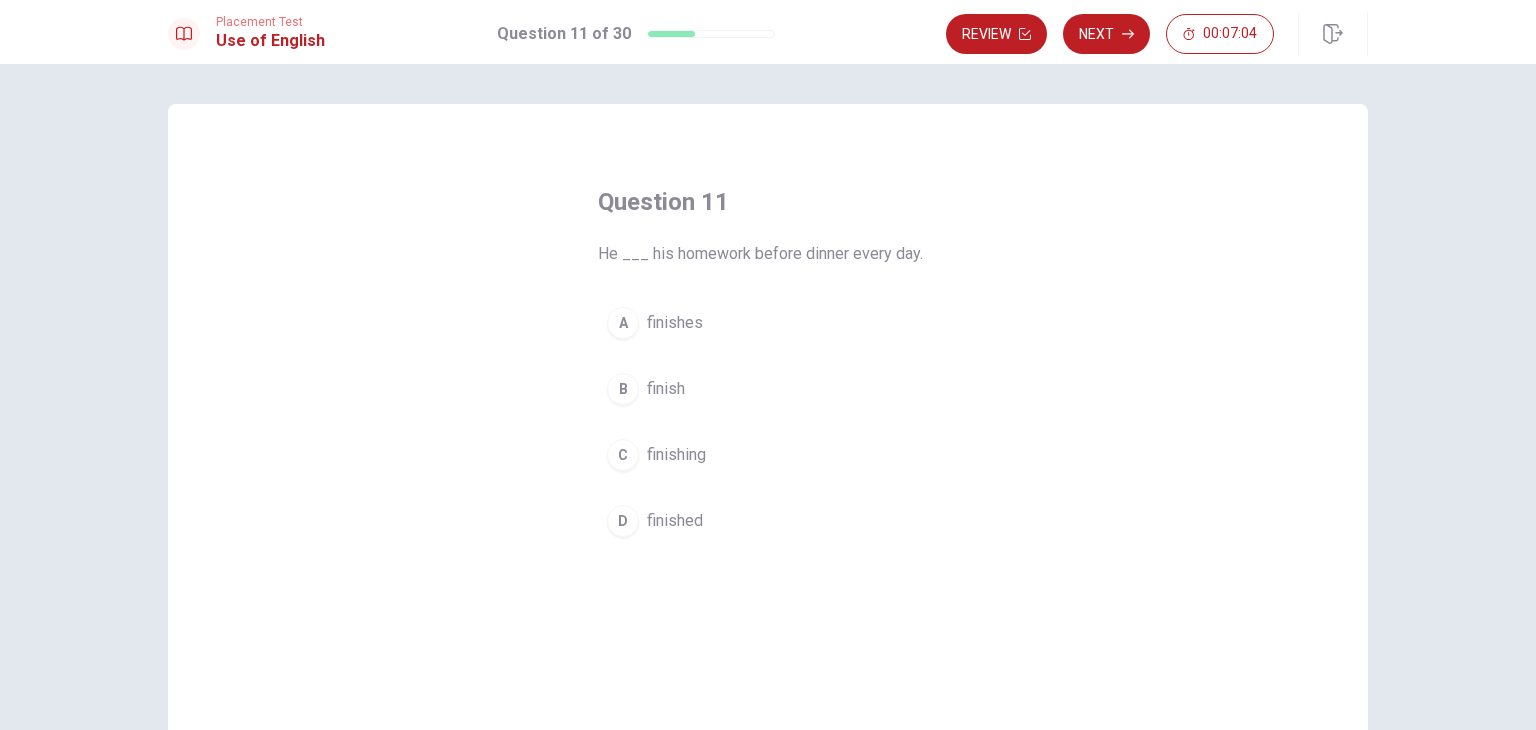 click on "finishes" at bounding box center [675, 323] 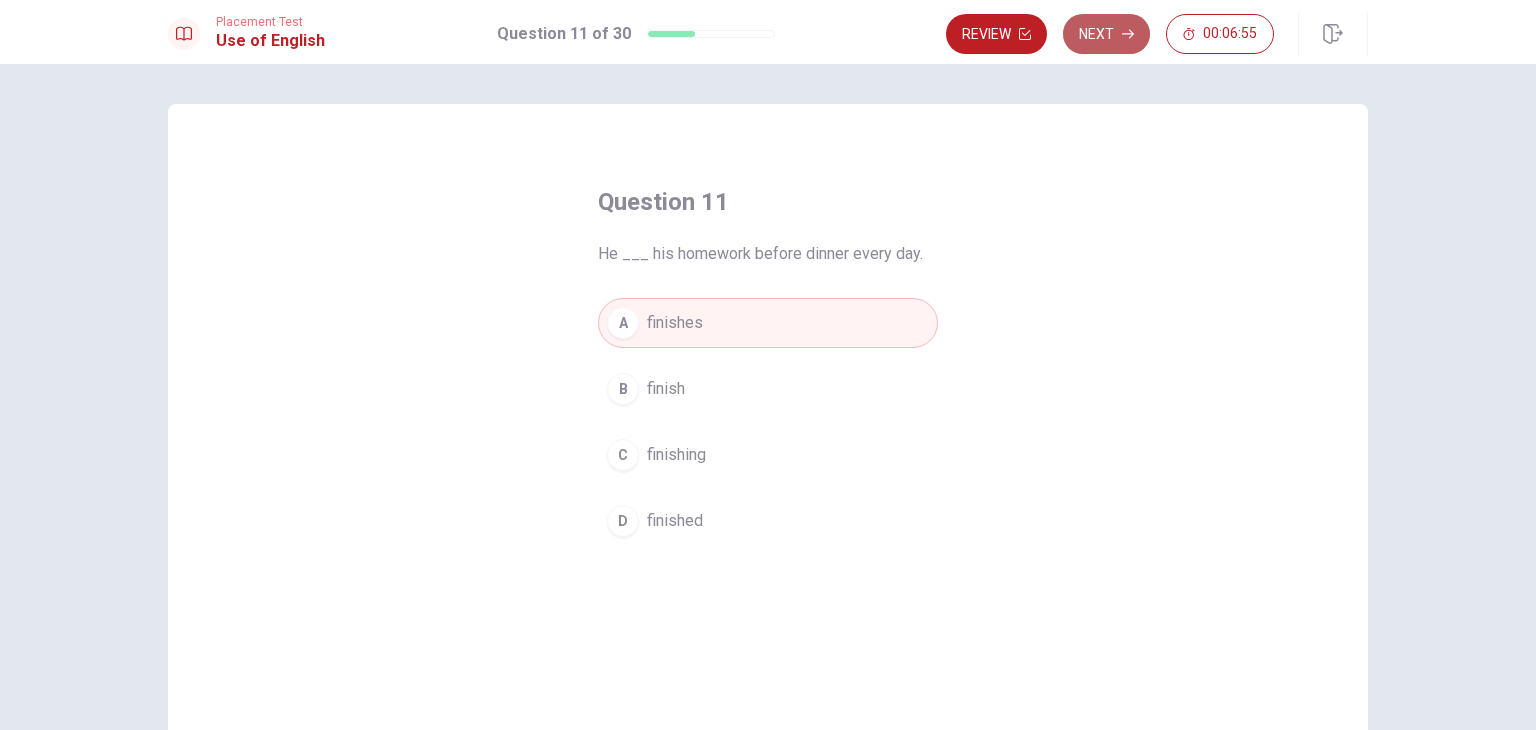 click on "Next" at bounding box center [1106, 34] 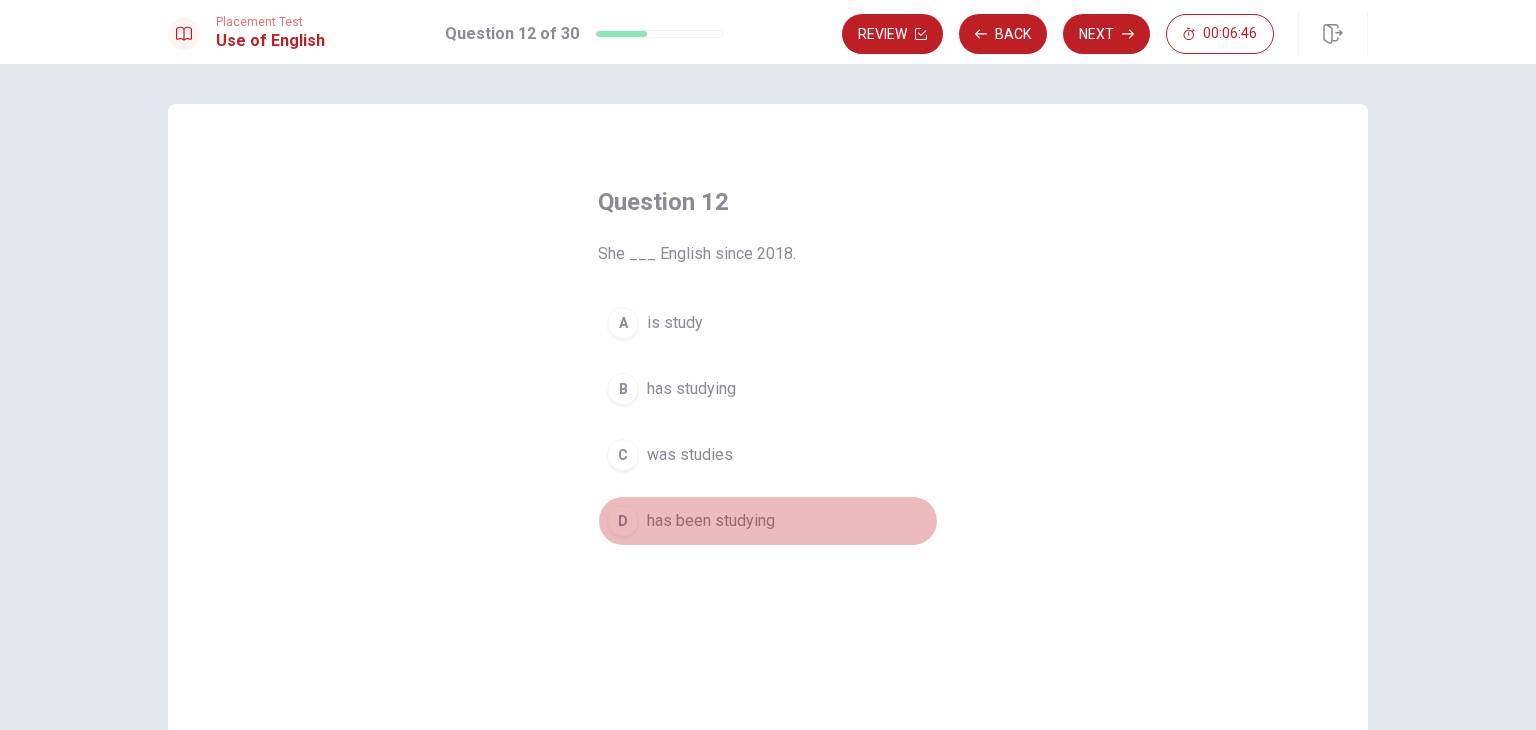 click on "has been studying" at bounding box center (711, 521) 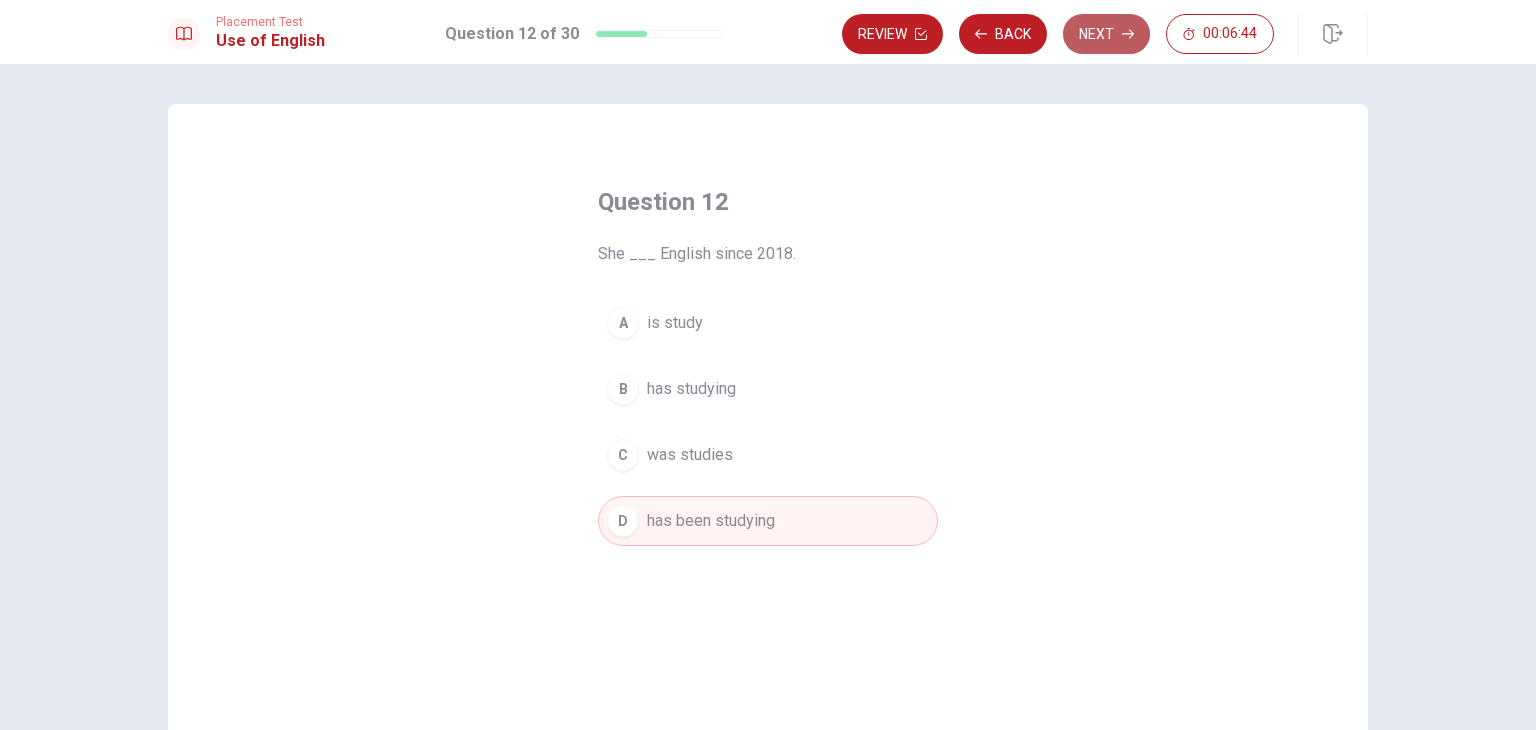 click on "Next" at bounding box center [1106, 34] 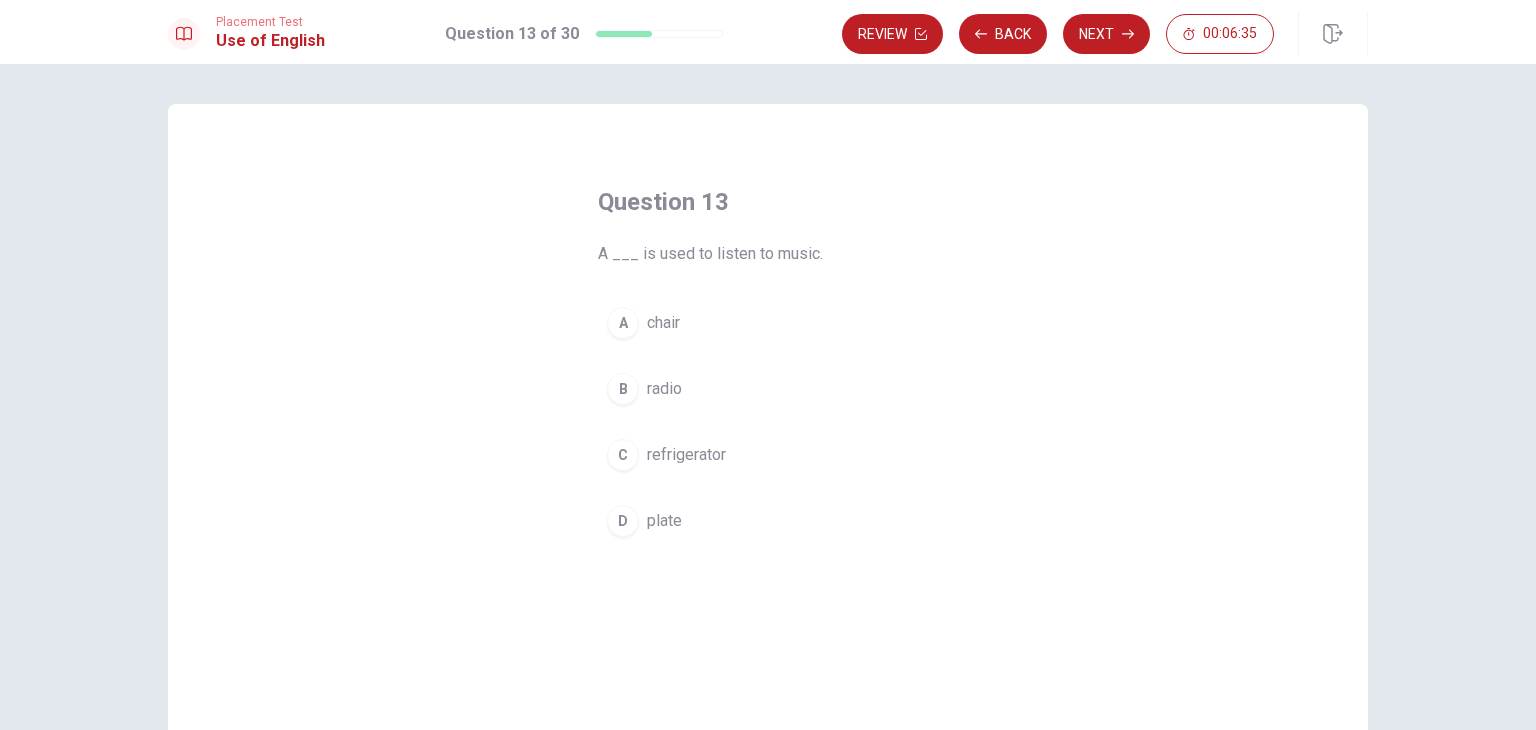 click on "B" at bounding box center [623, 389] 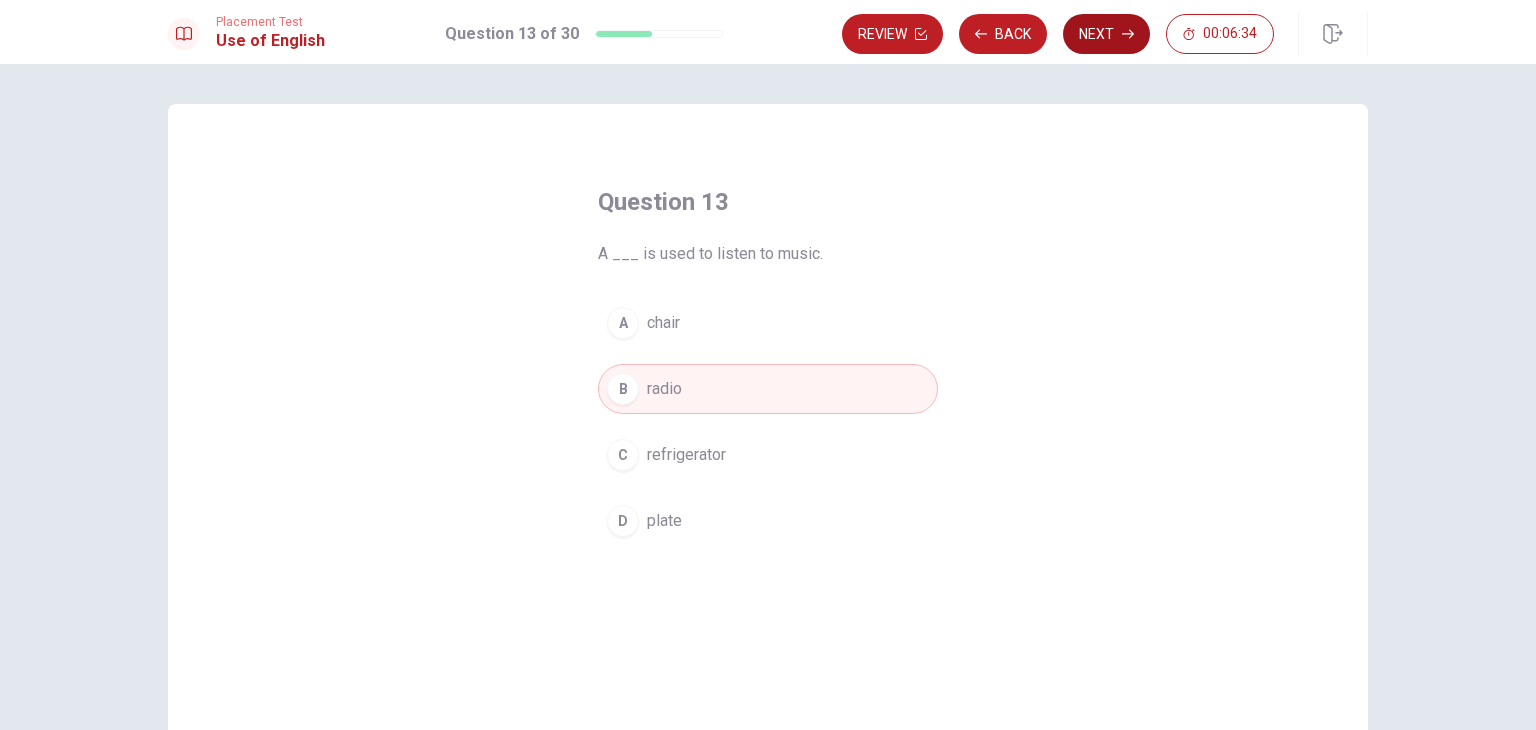 click on "Next" at bounding box center [1106, 34] 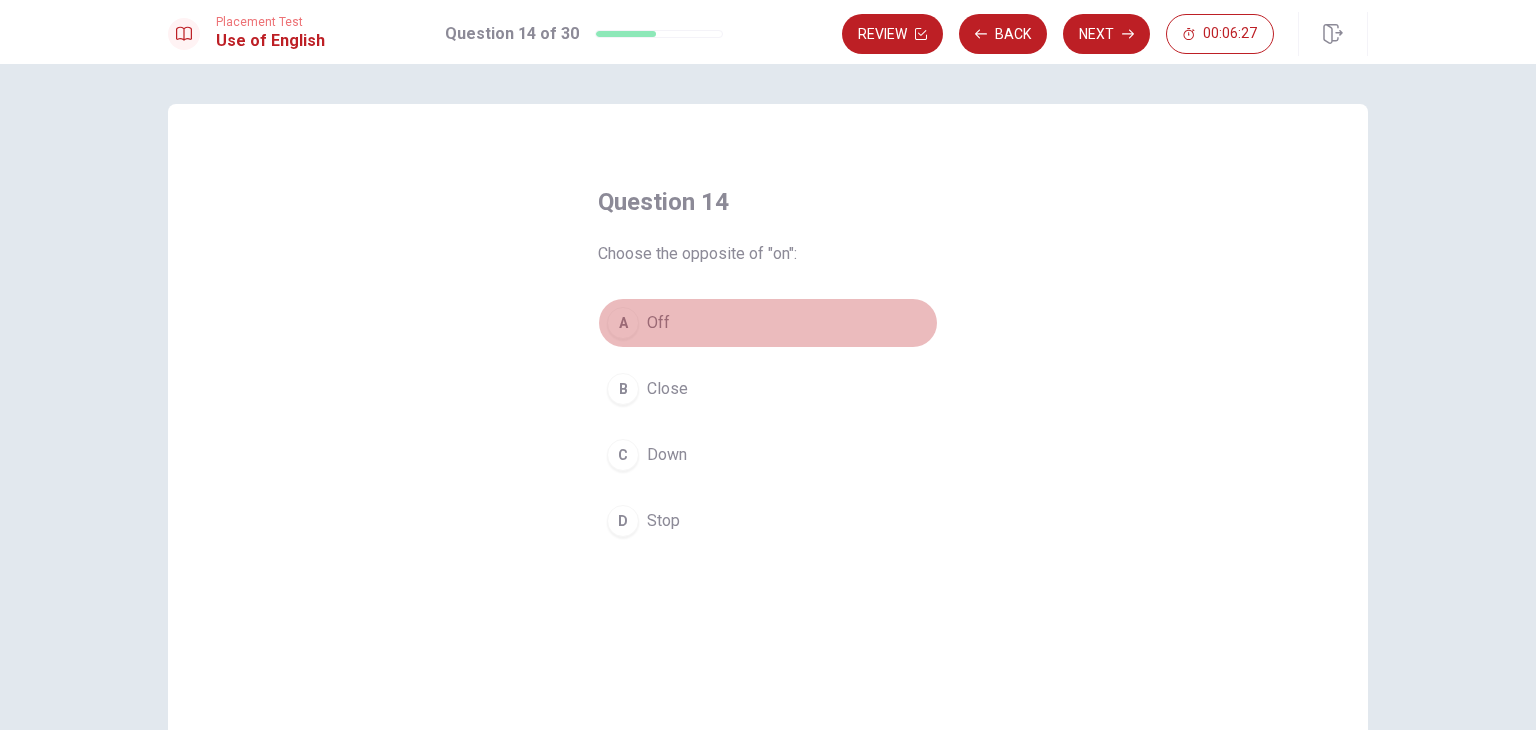 click on "A" at bounding box center (623, 323) 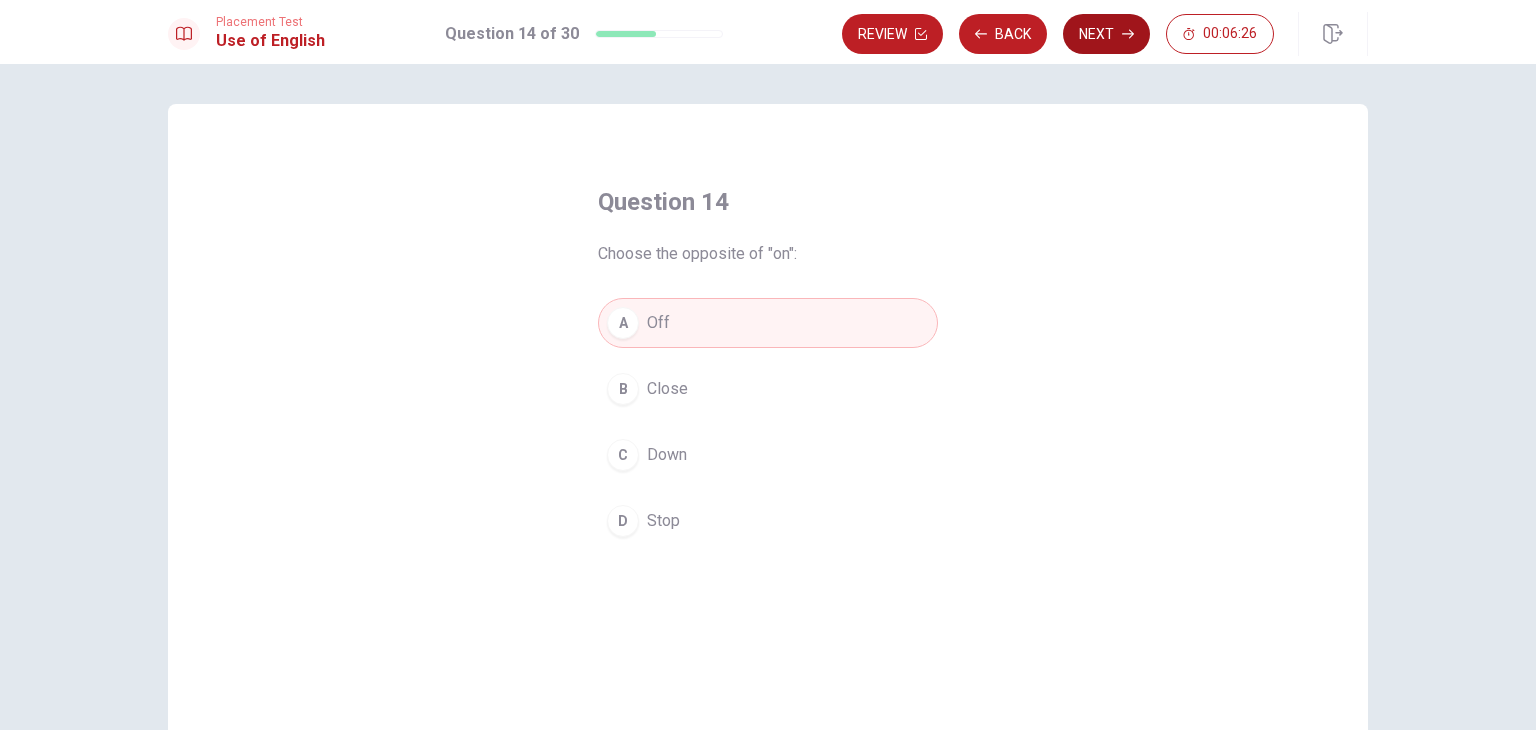 click on "Next" at bounding box center [1106, 34] 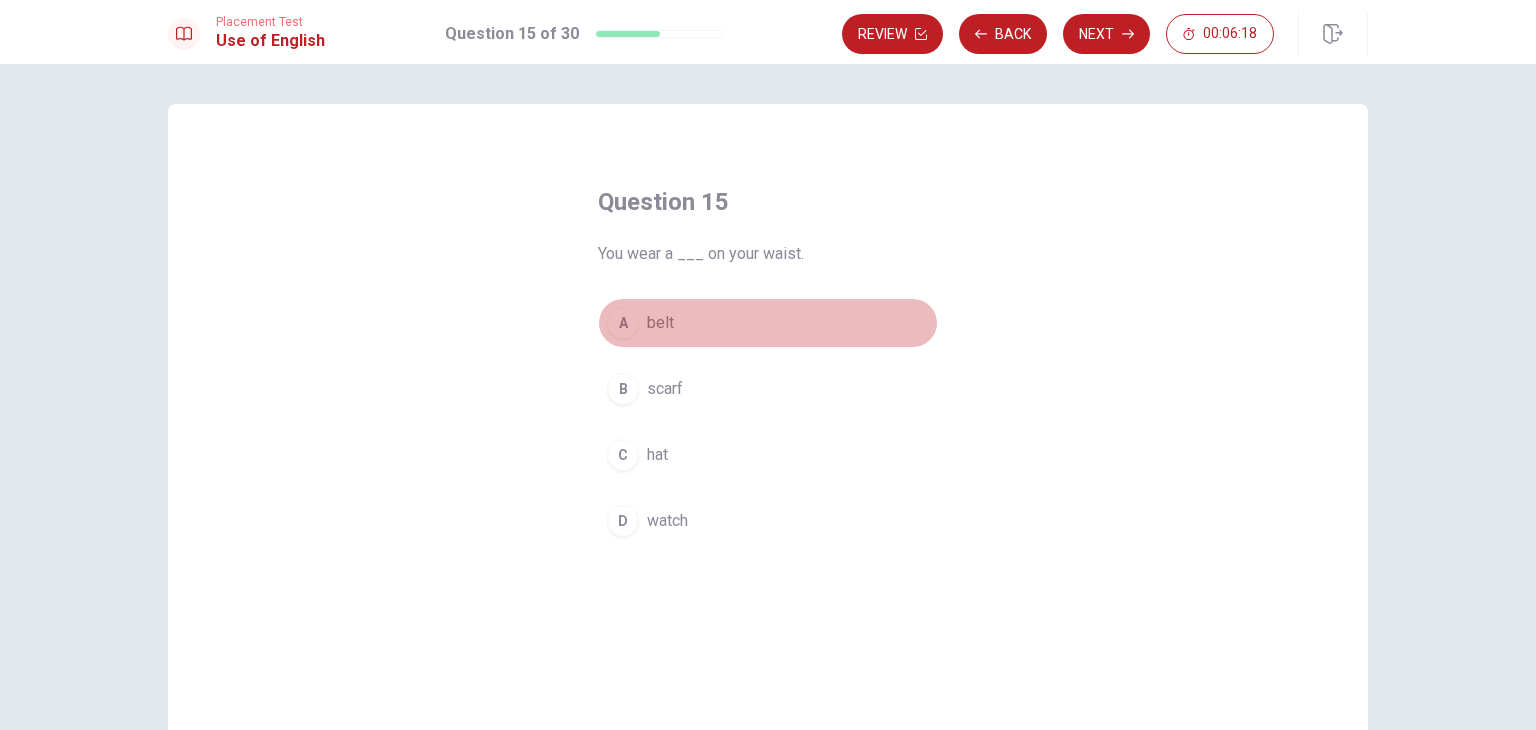 click on "A" at bounding box center [623, 323] 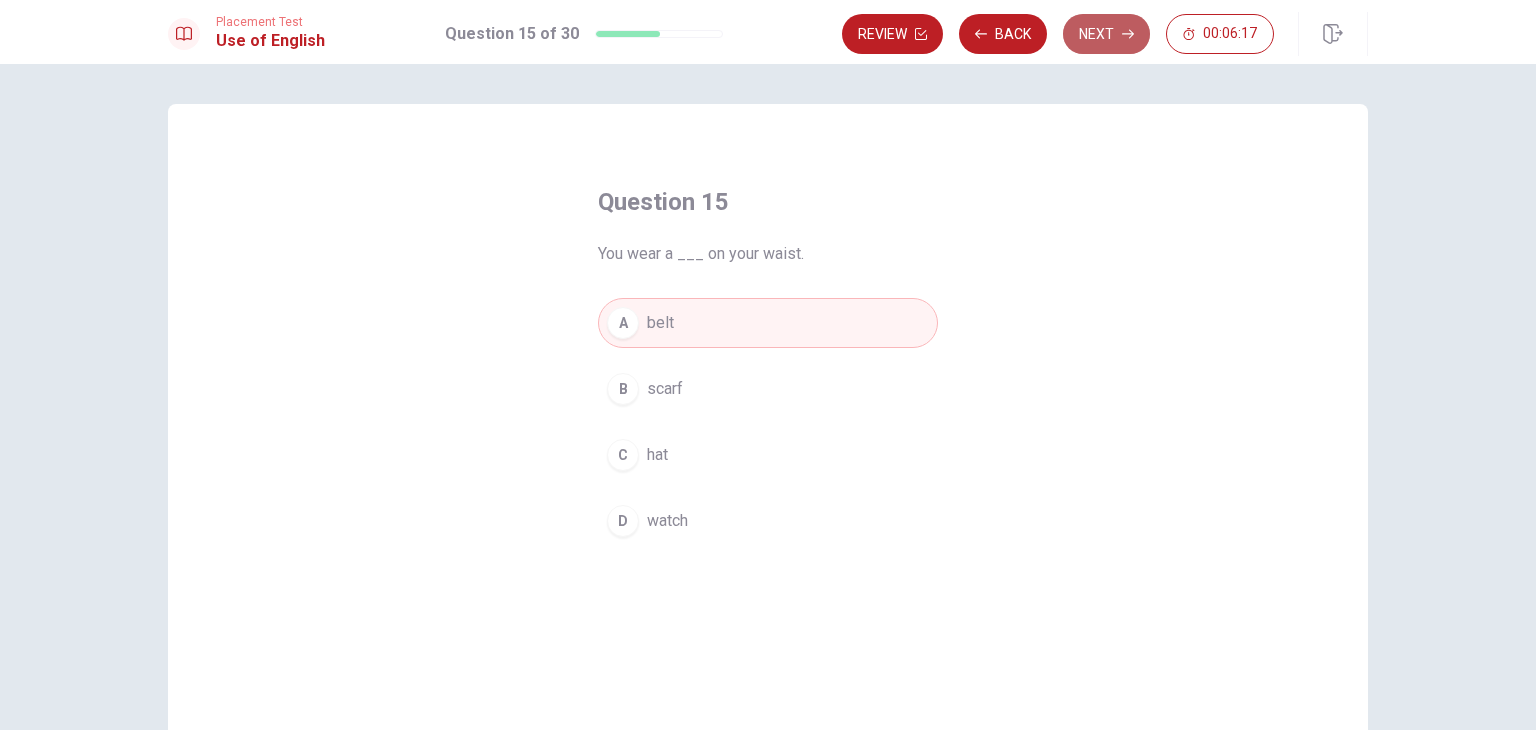 click on "Next" at bounding box center [1106, 34] 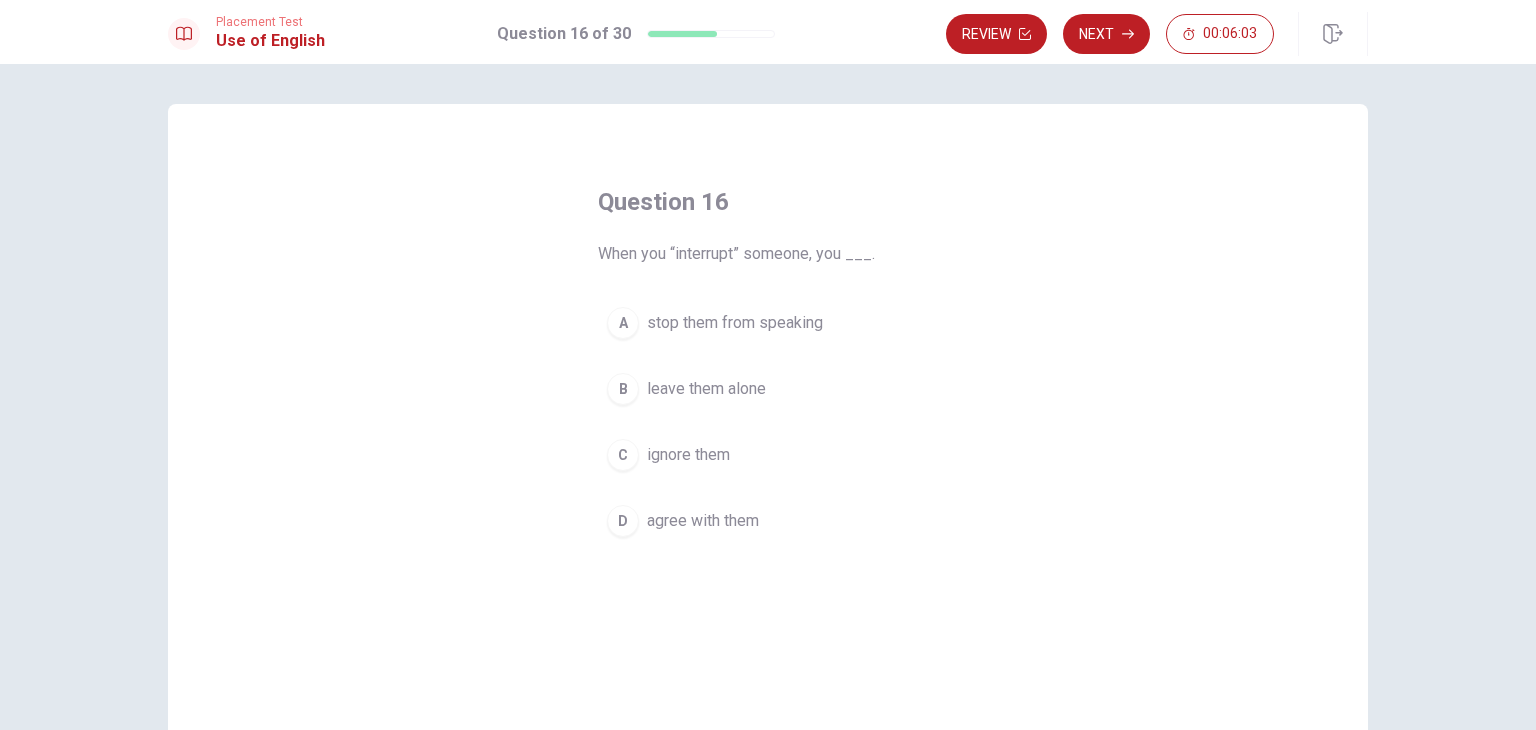 click on "A" at bounding box center (623, 323) 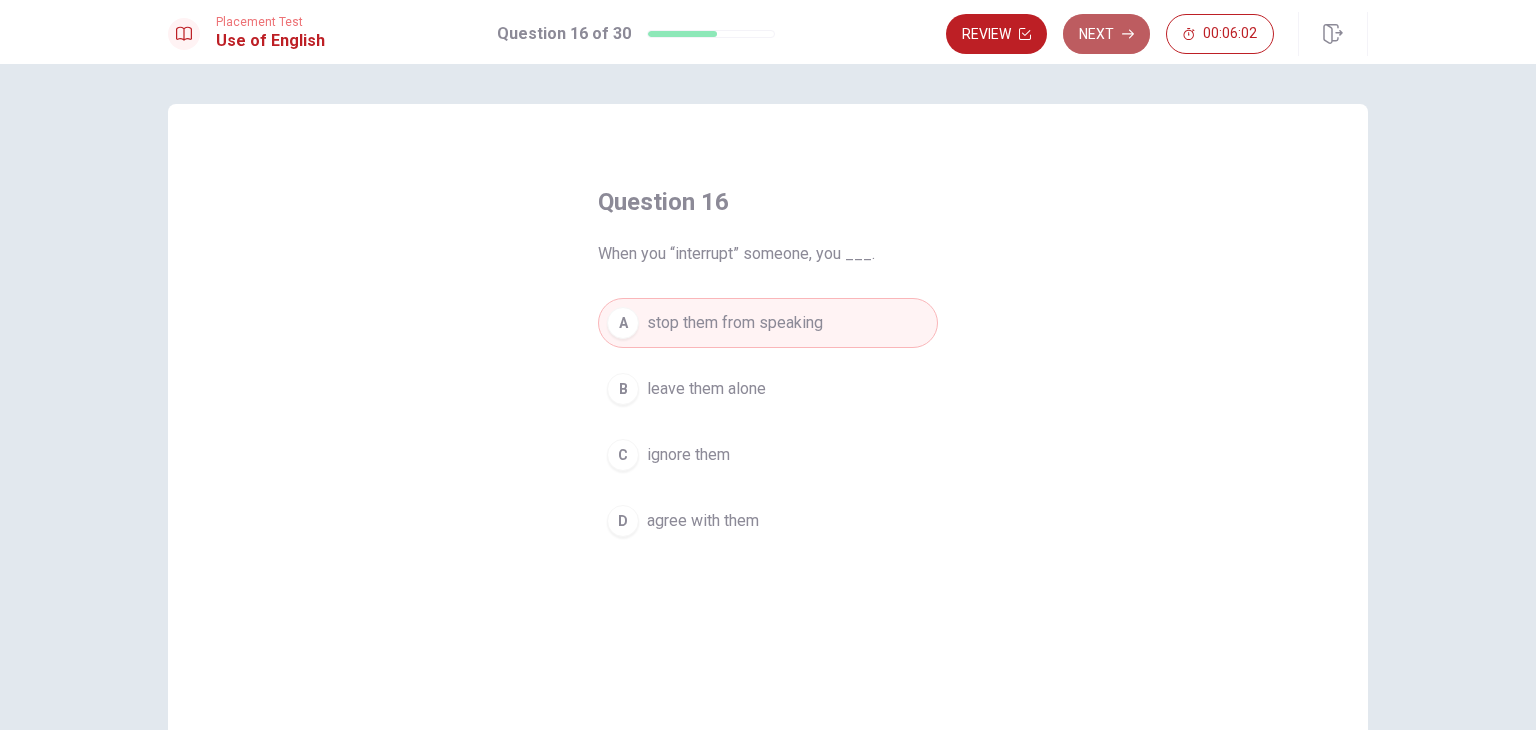 click on "Next" at bounding box center (1106, 34) 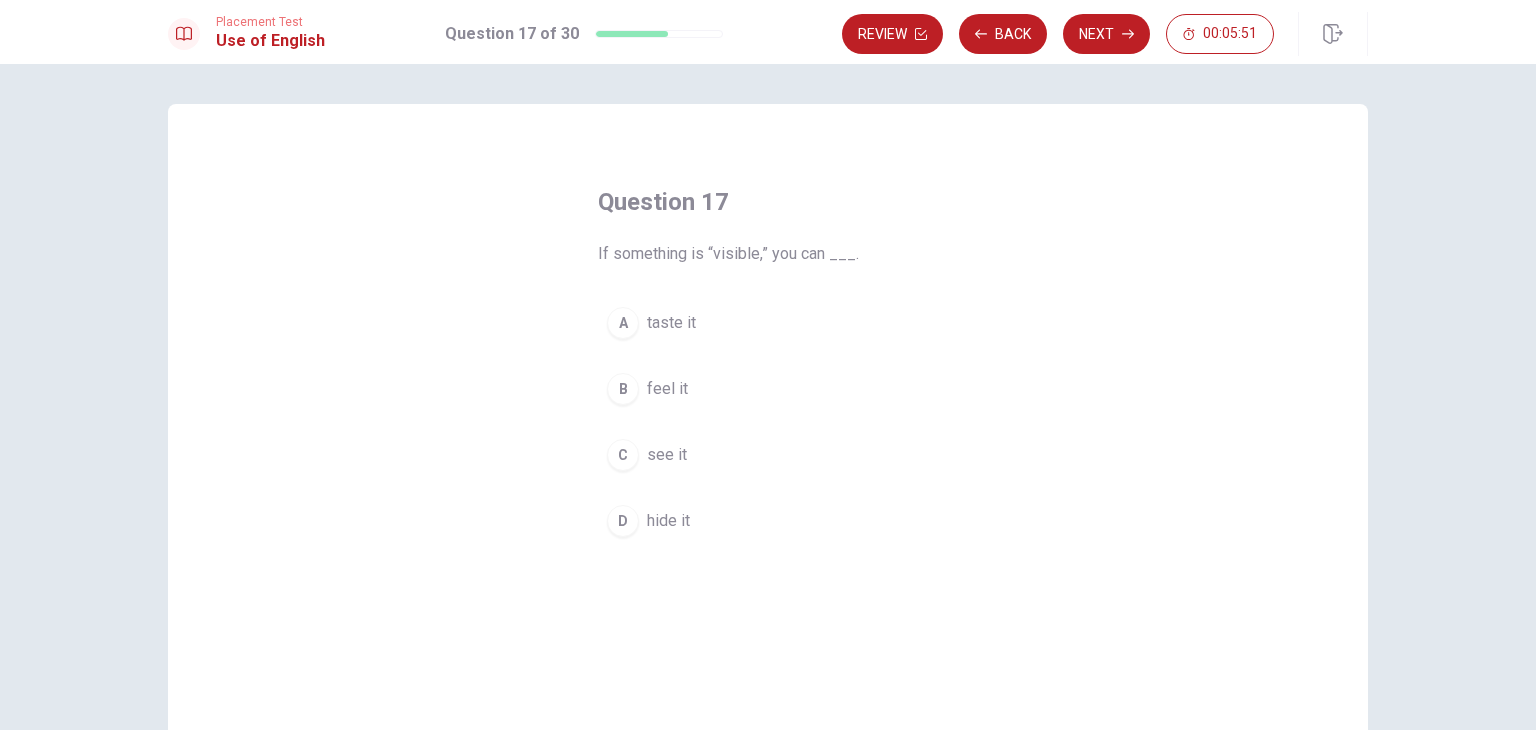click on "C" at bounding box center [623, 455] 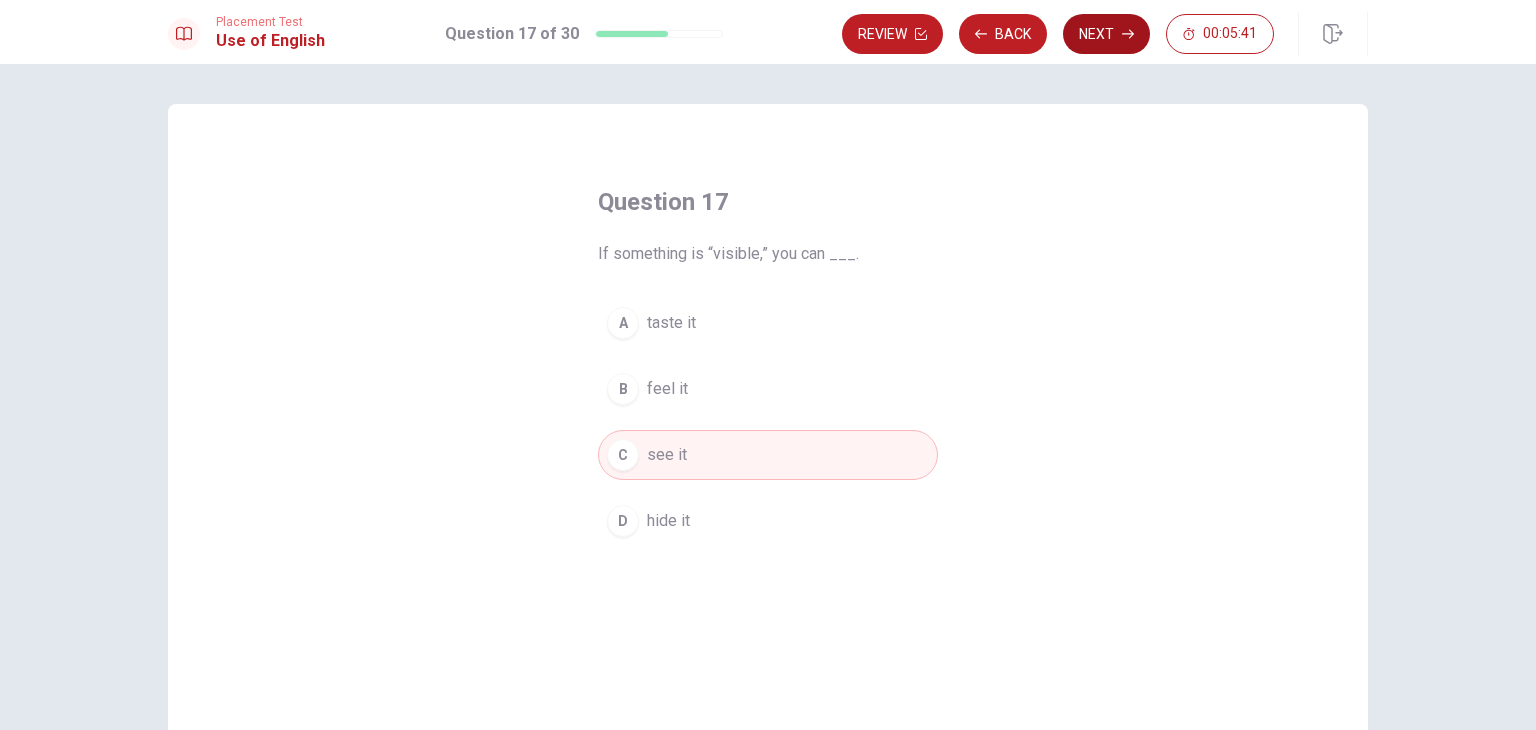 click on "Next" at bounding box center [1106, 34] 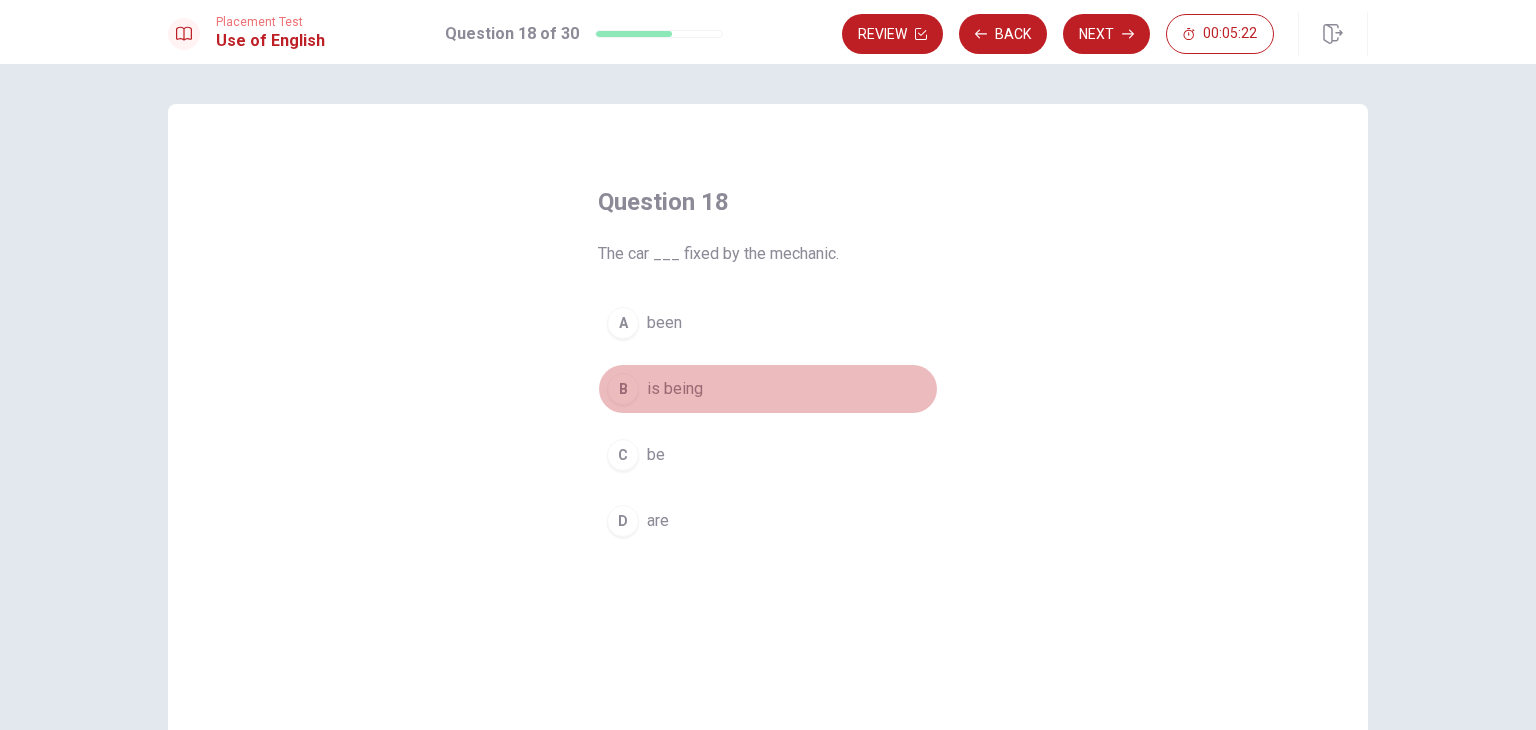 click on "B" at bounding box center (623, 389) 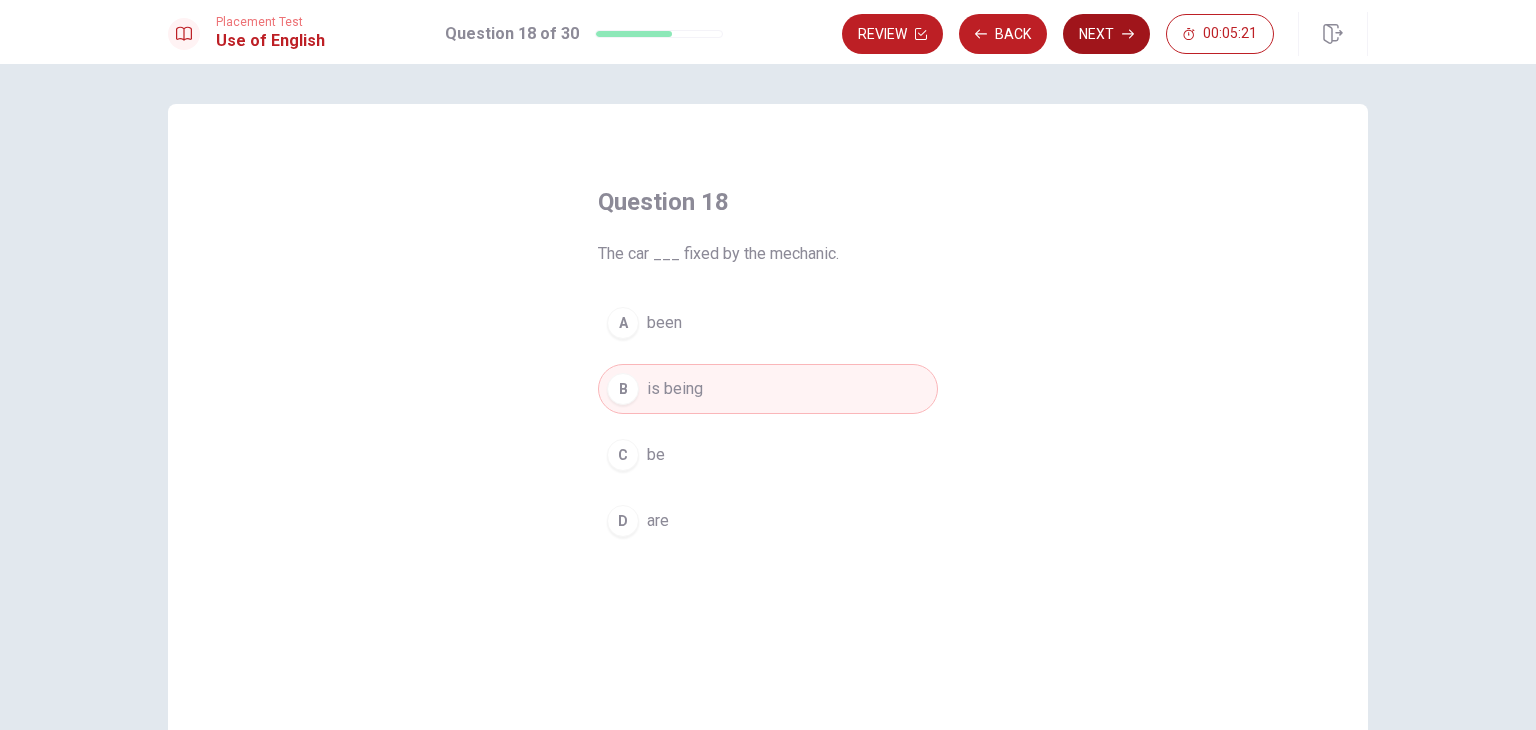 click on "Next" at bounding box center [1106, 34] 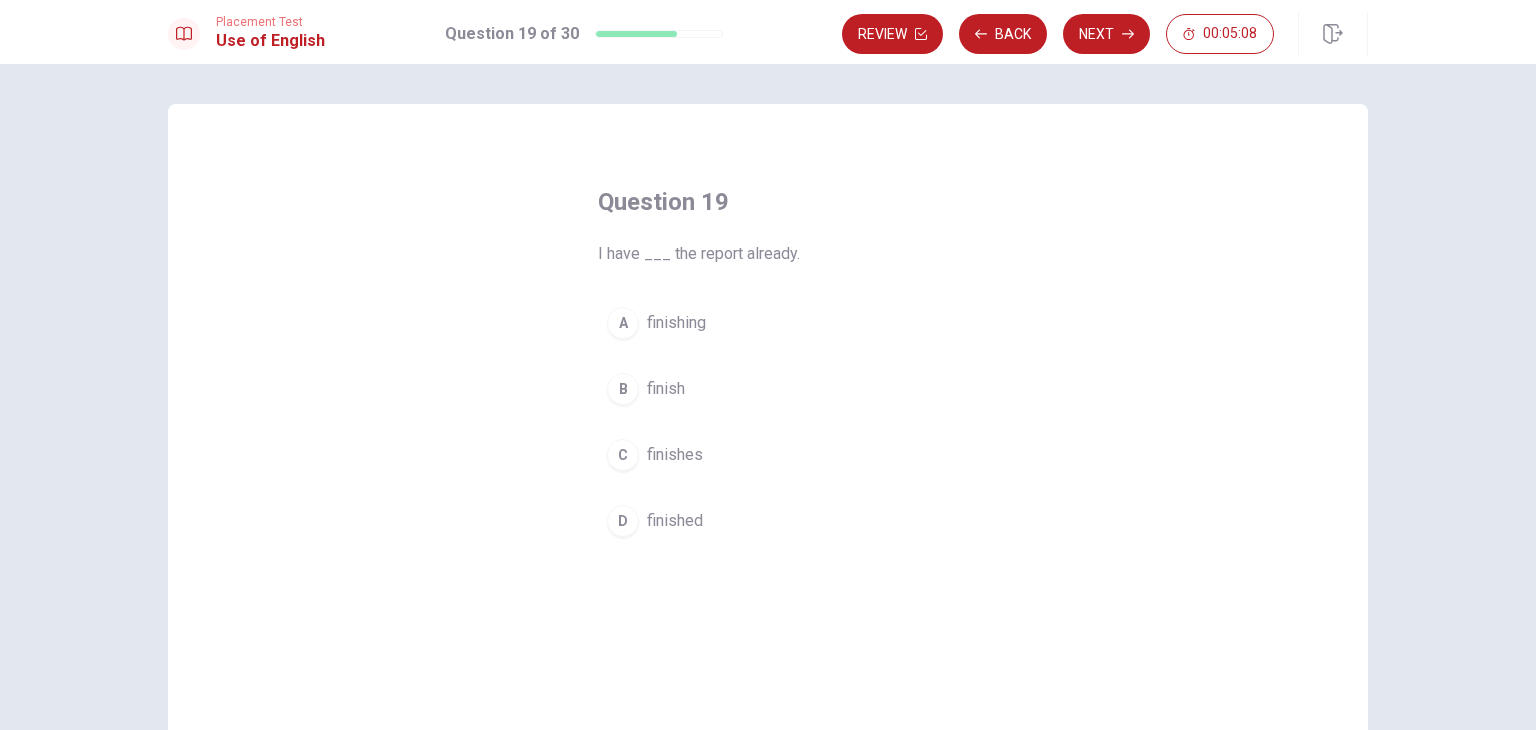 click on "D" at bounding box center (623, 521) 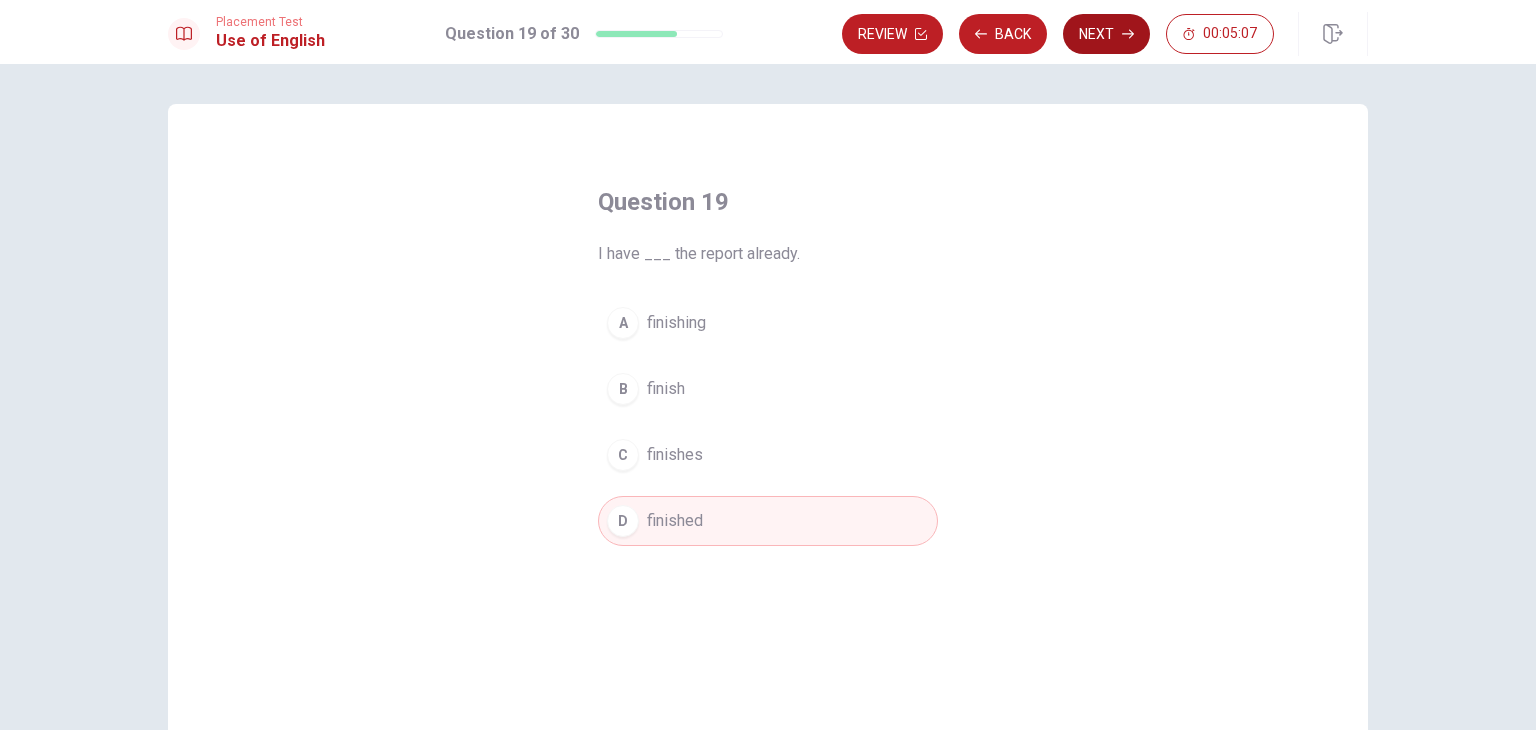 click on "Next" at bounding box center [1106, 34] 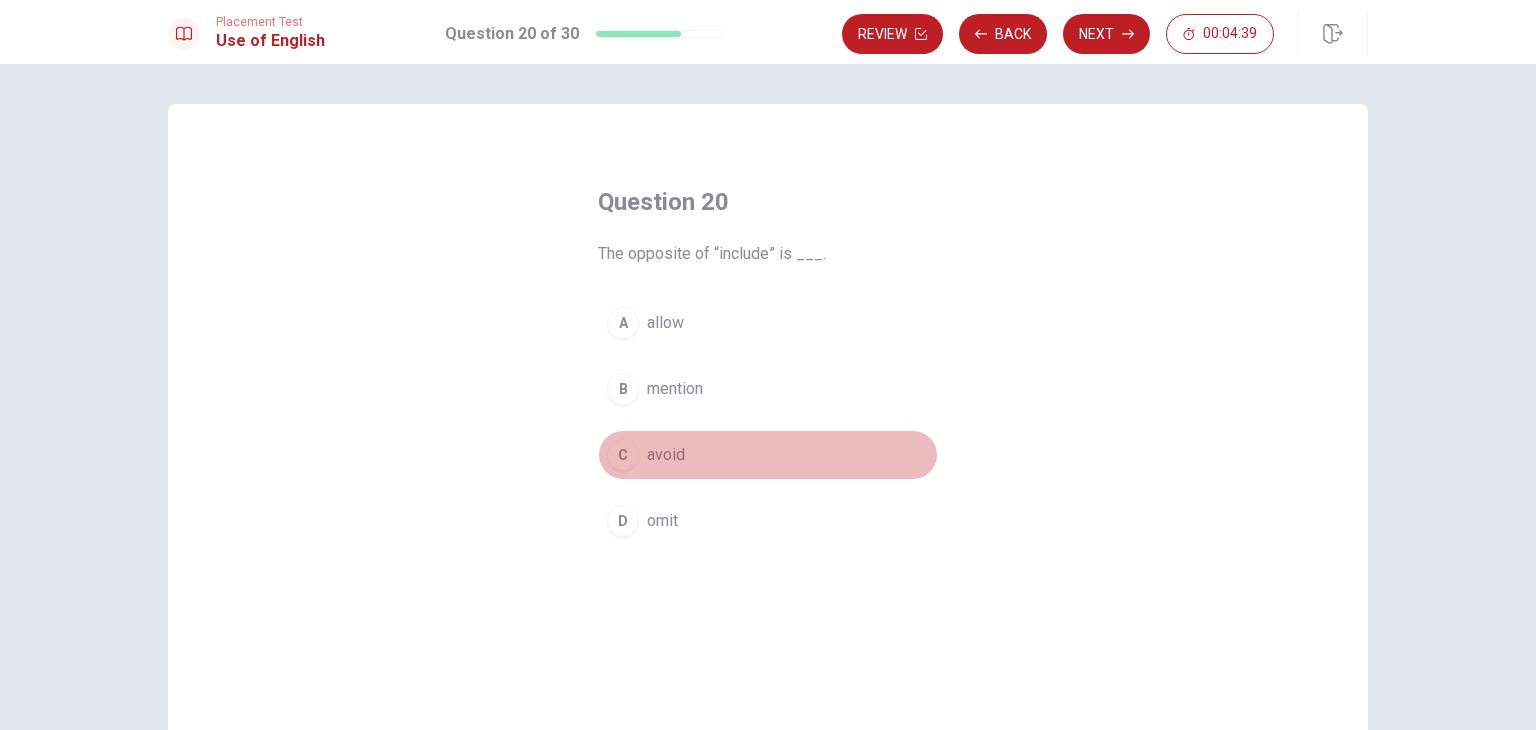 click on "C" at bounding box center [623, 455] 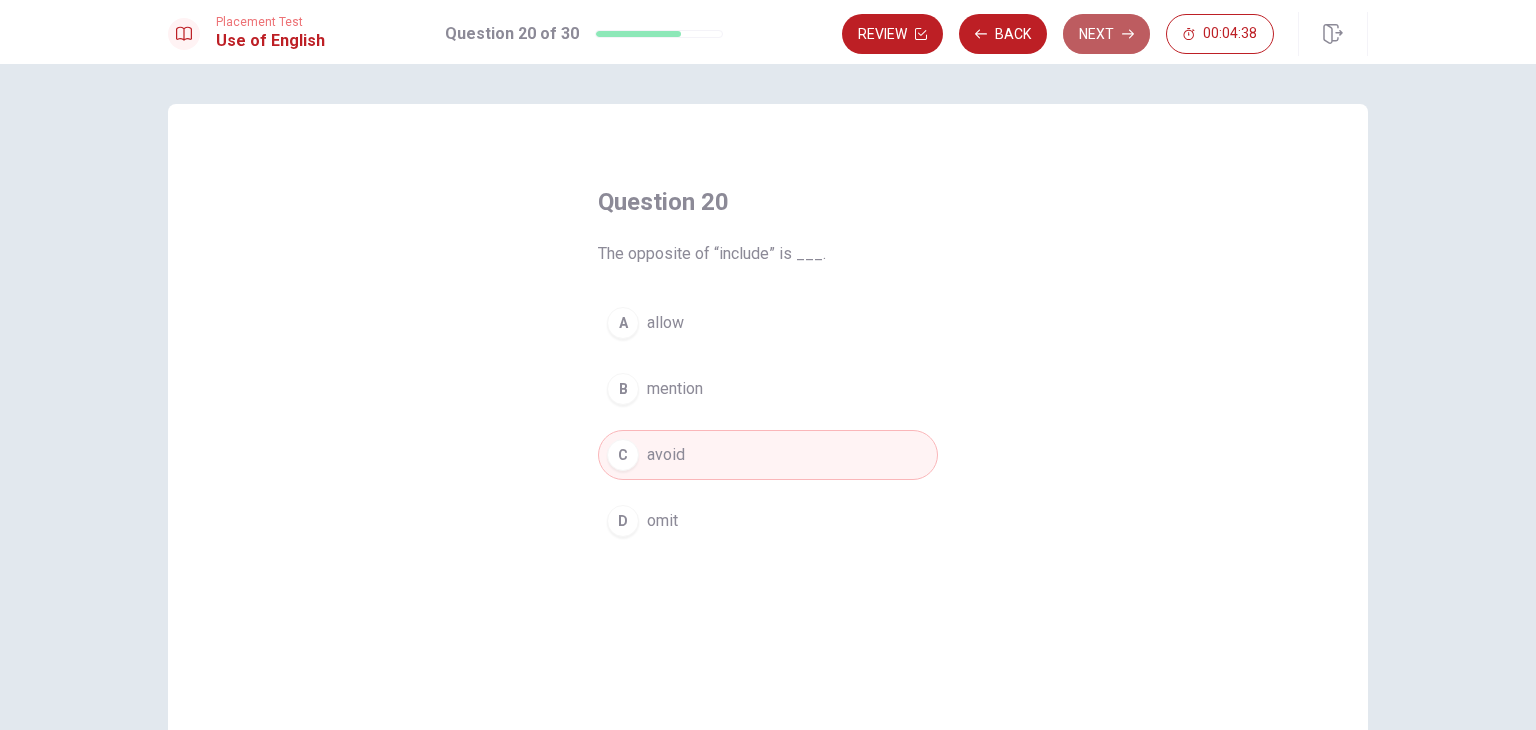 click on "Next" at bounding box center (1106, 34) 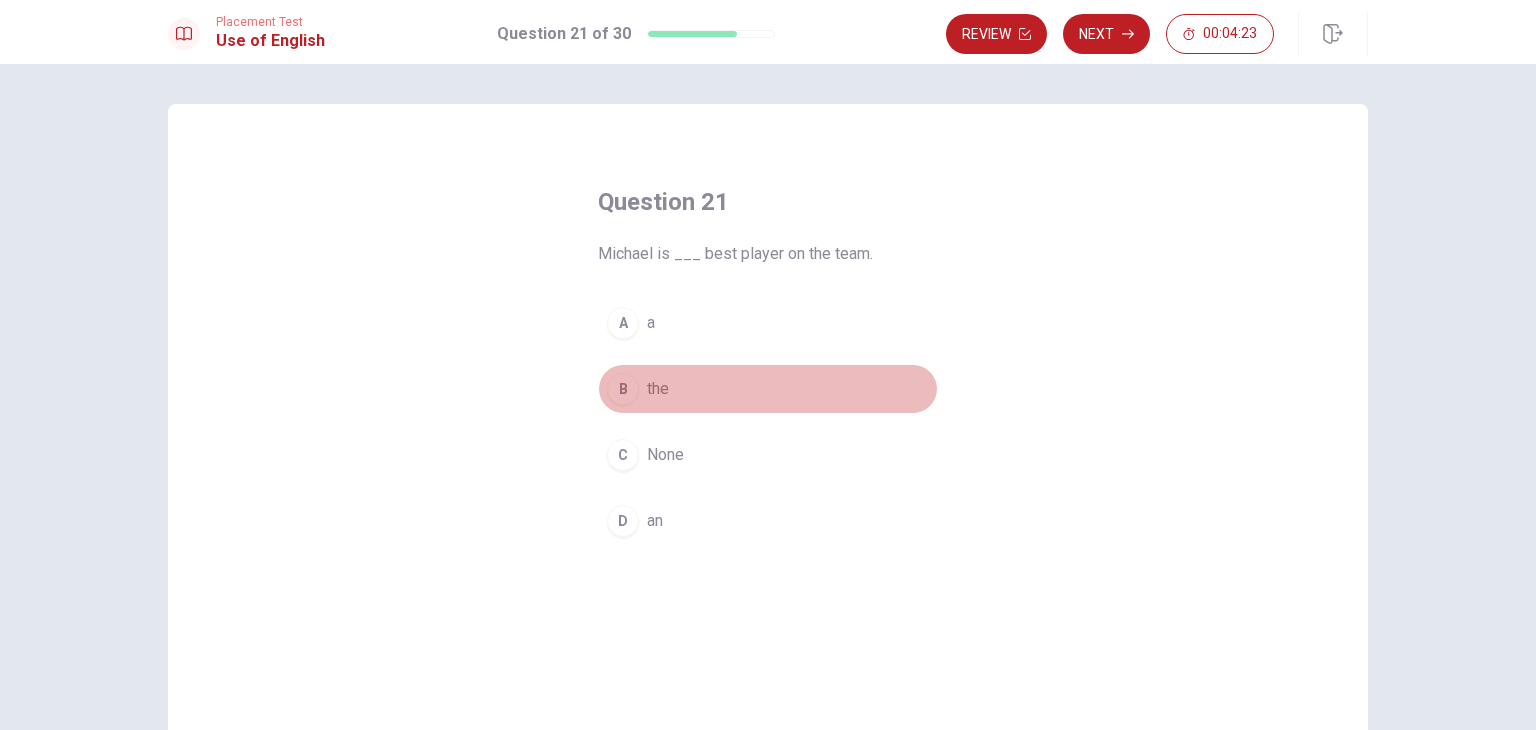 click on "B" at bounding box center [623, 389] 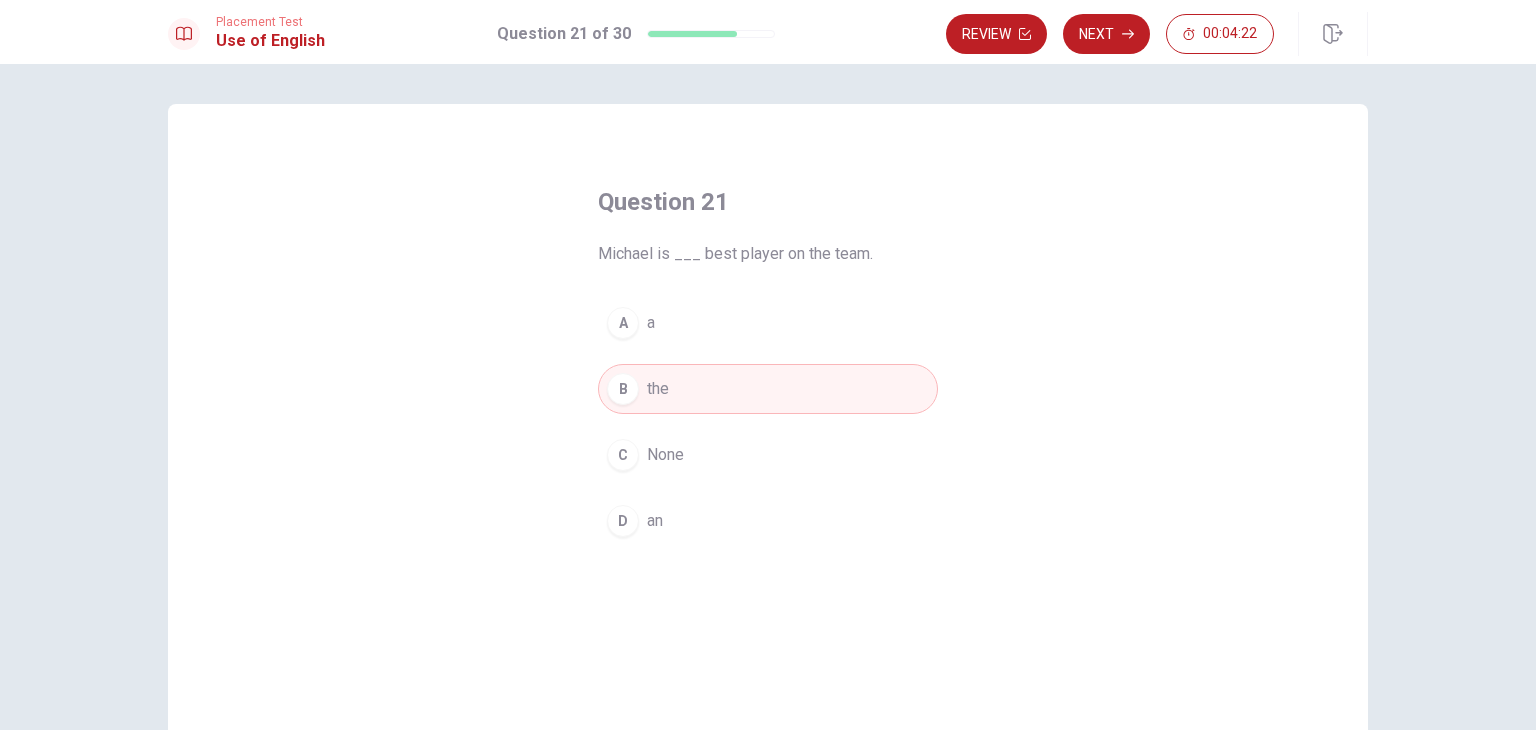 click on "Next" at bounding box center (1106, 34) 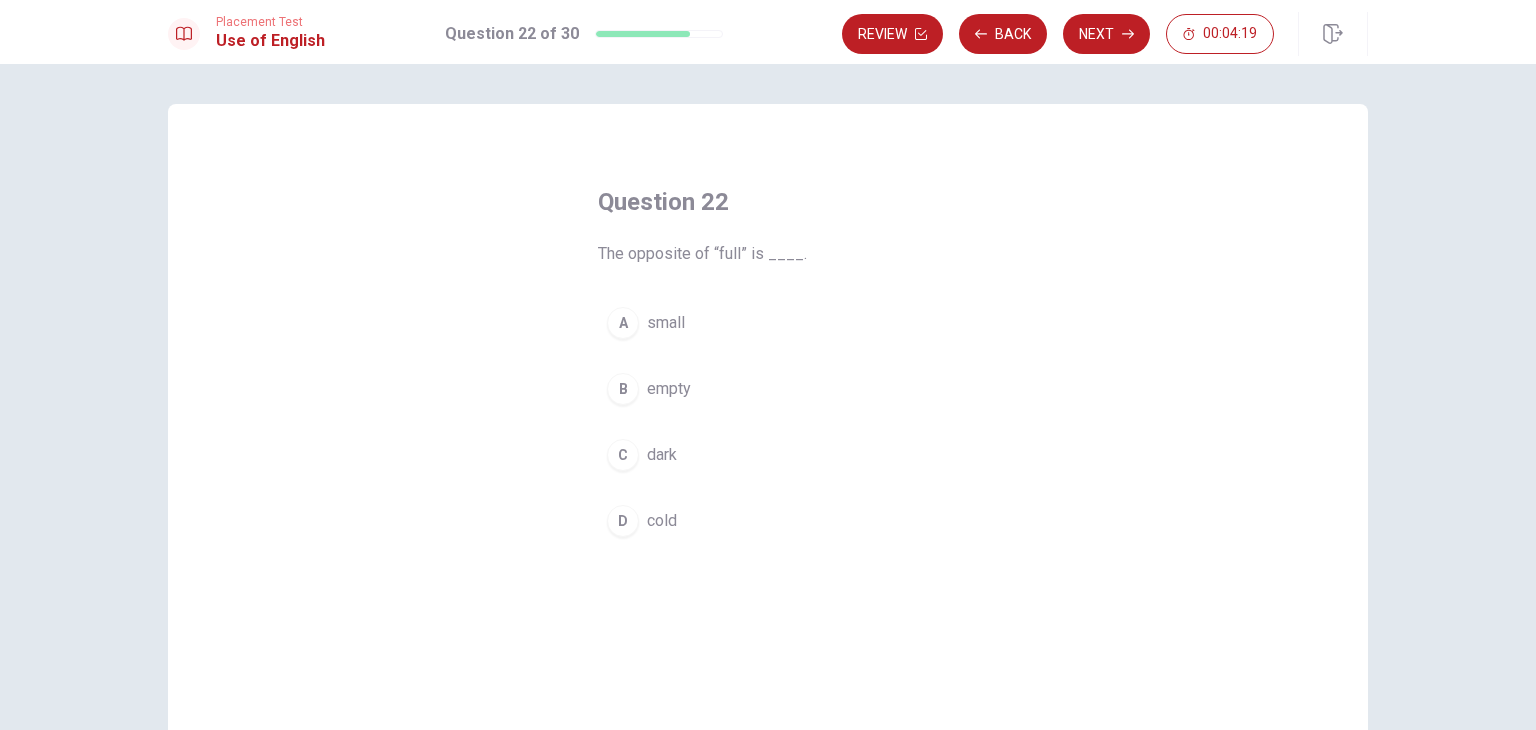 click on "B" at bounding box center (623, 389) 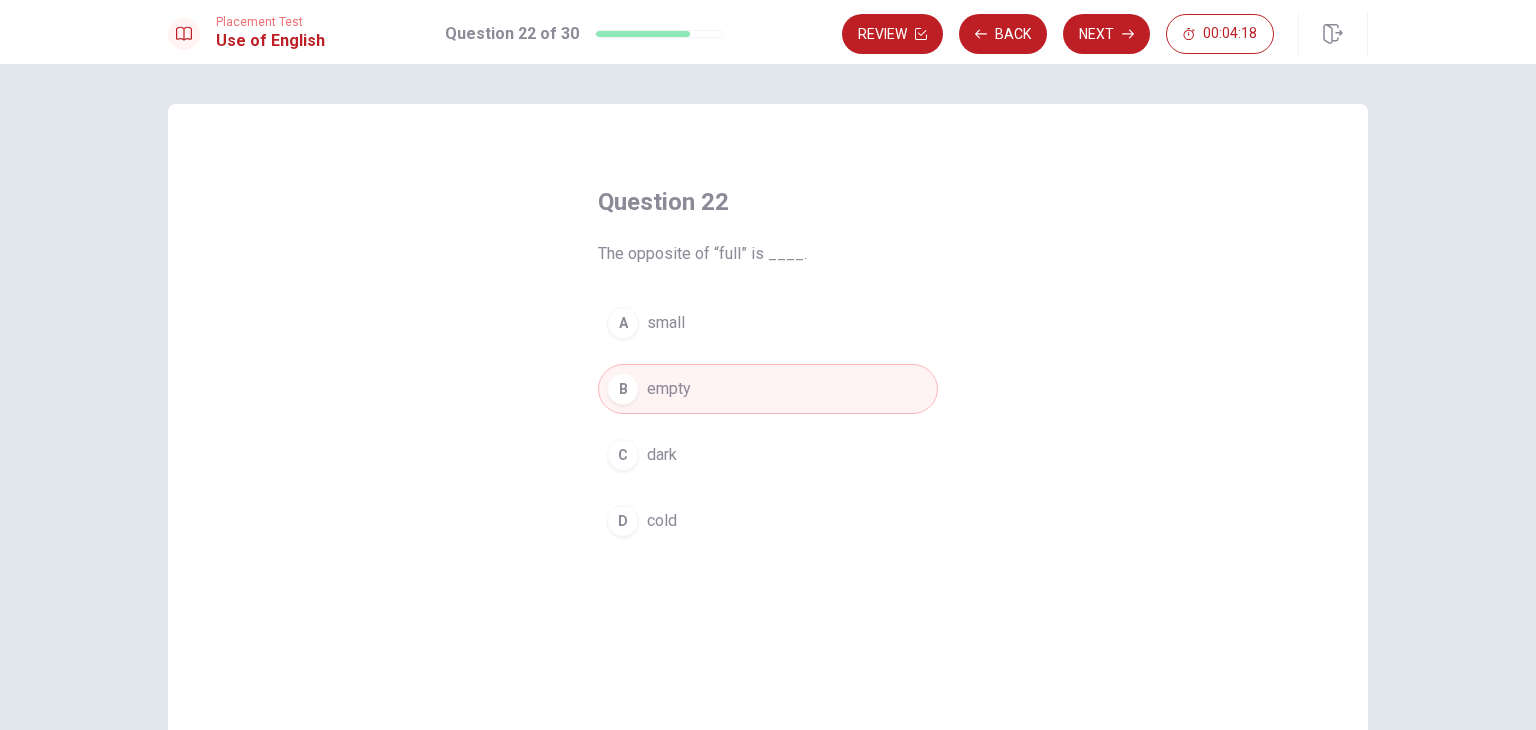 click on "Next" at bounding box center [1106, 34] 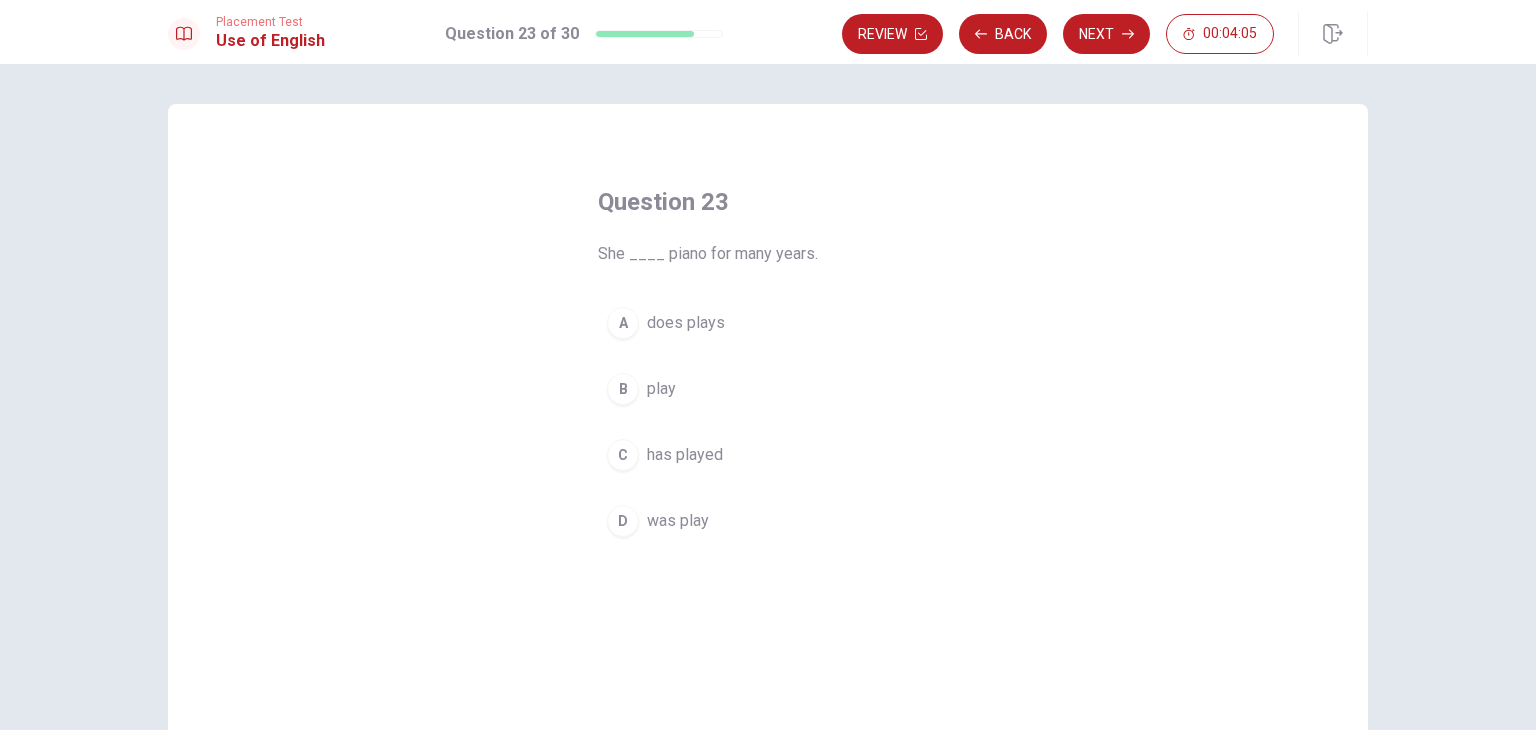 click on "C" at bounding box center (623, 455) 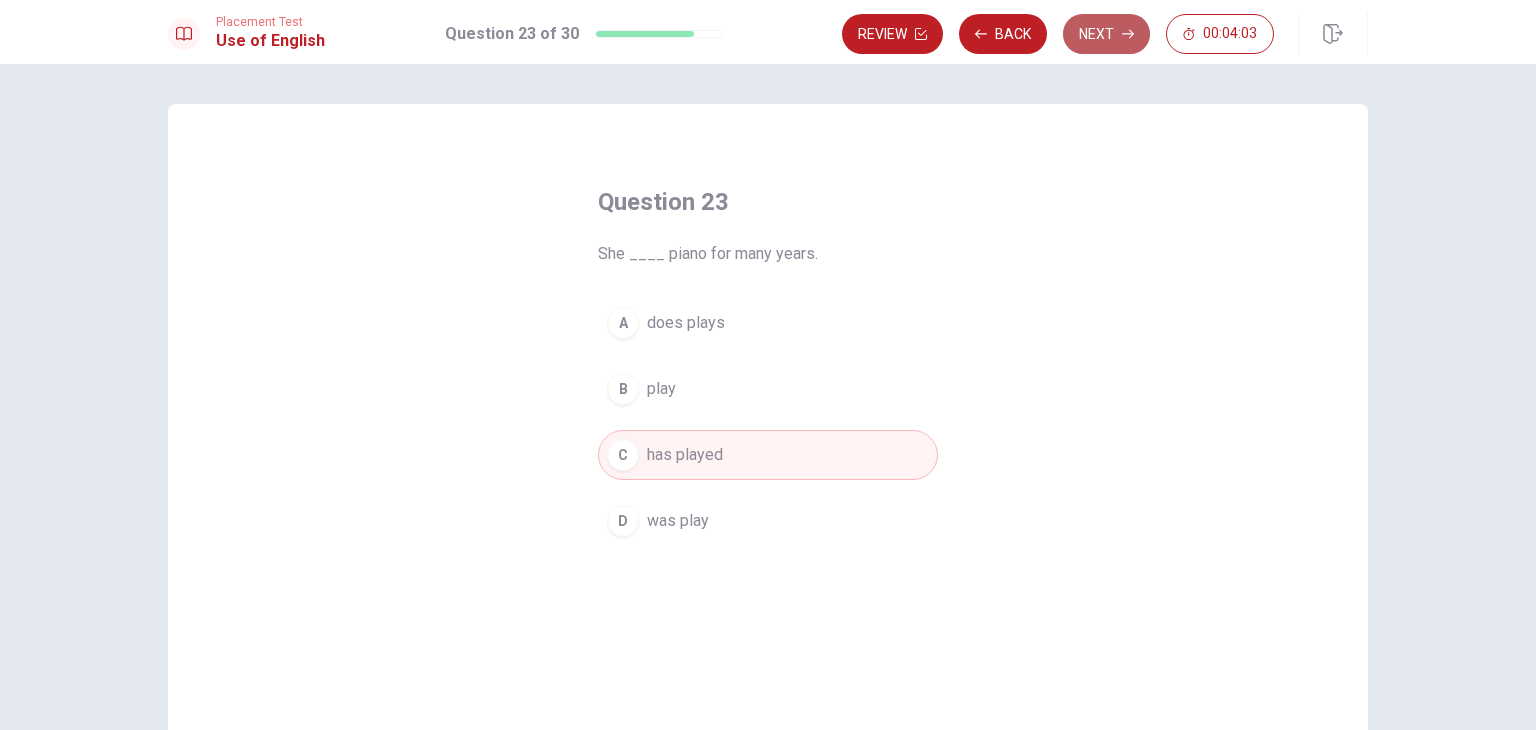 click on "Next" at bounding box center [1106, 34] 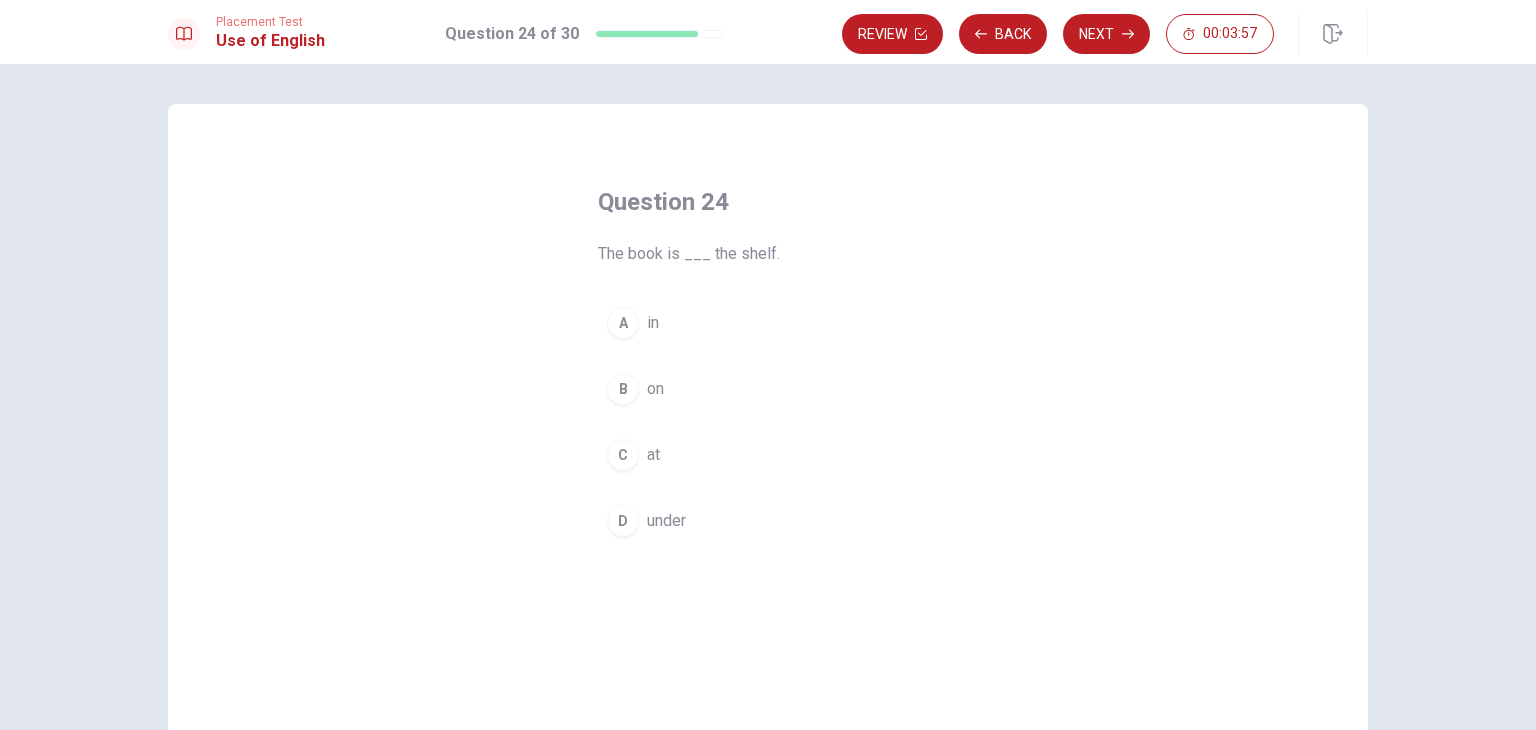 click on "B" at bounding box center (623, 389) 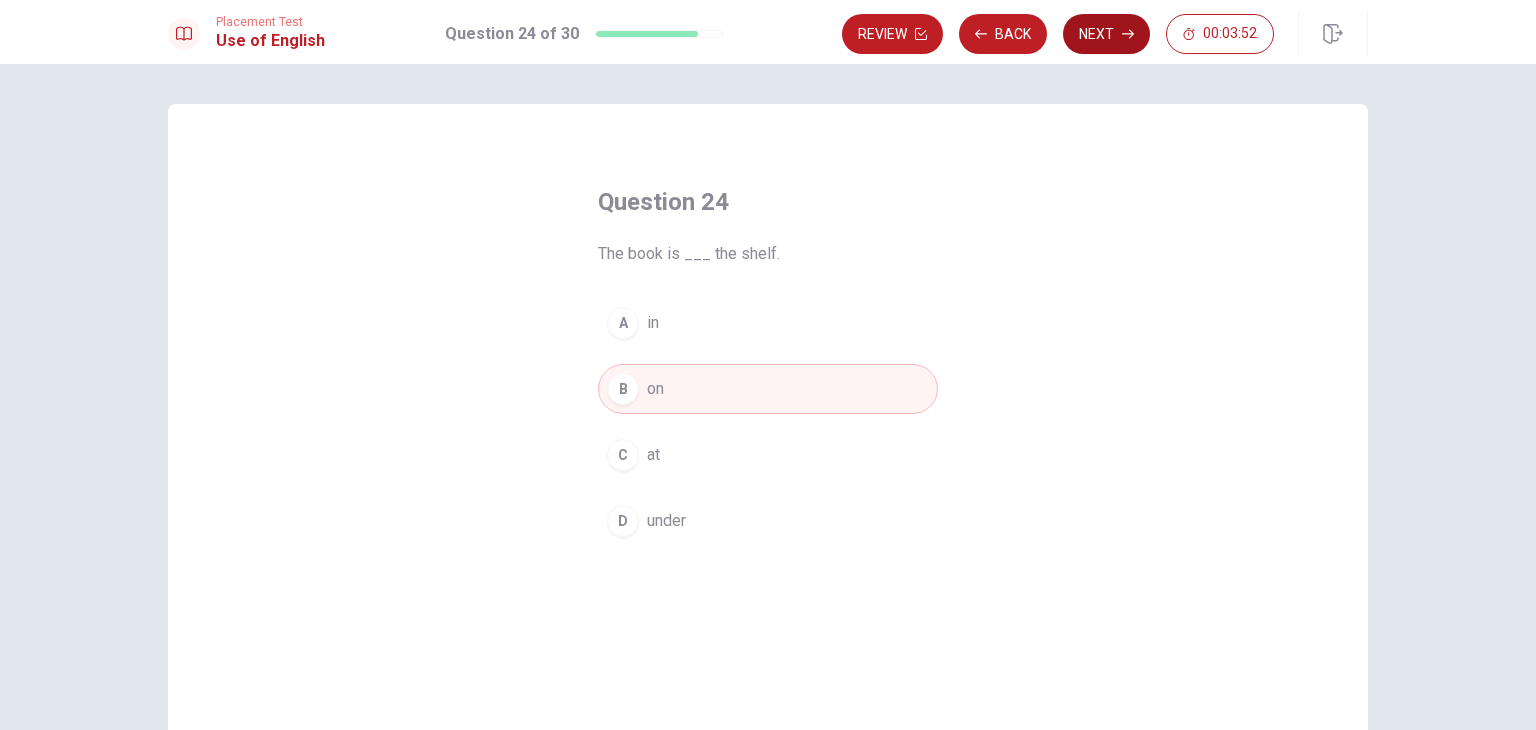 click on "Next" at bounding box center (1106, 34) 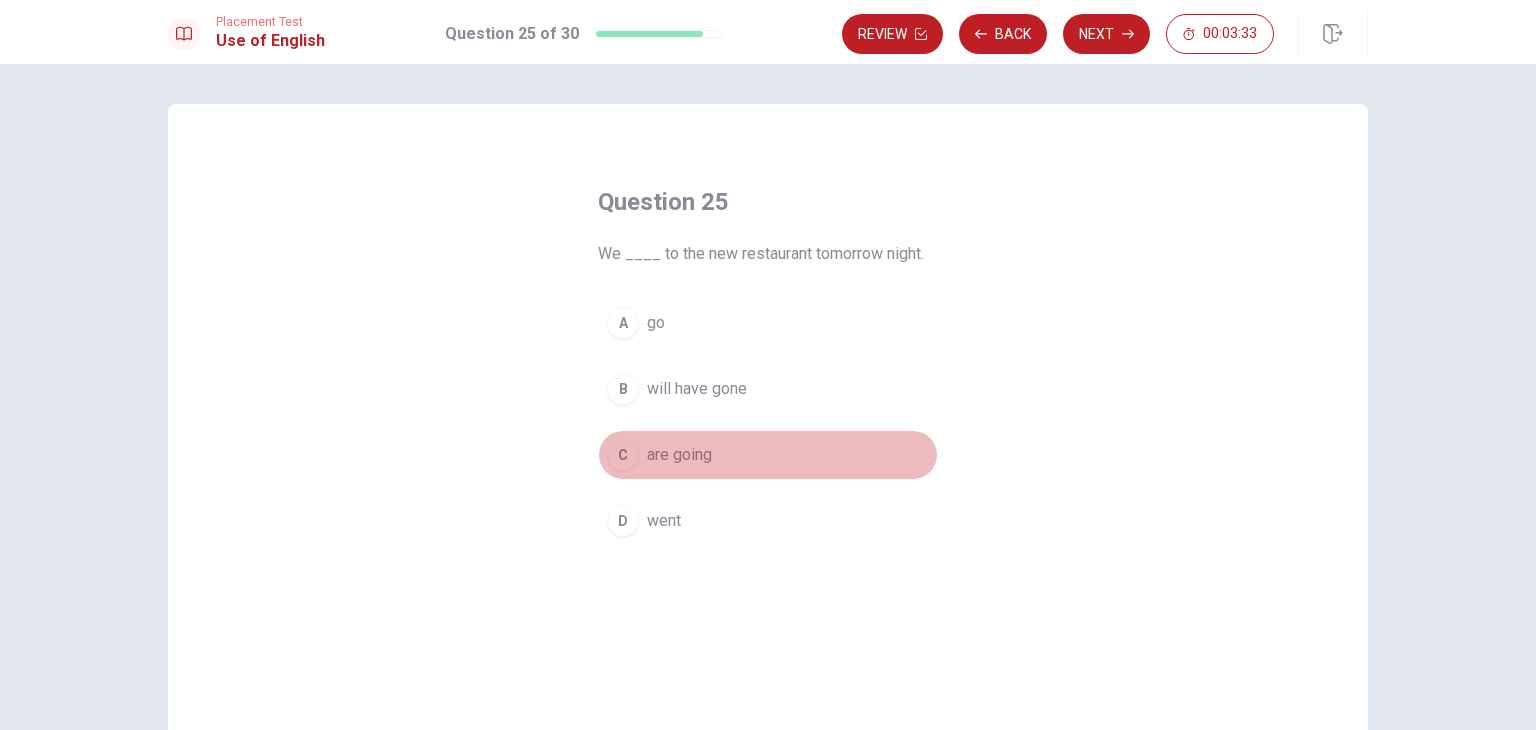 click on "C" at bounding box center [623, 455] 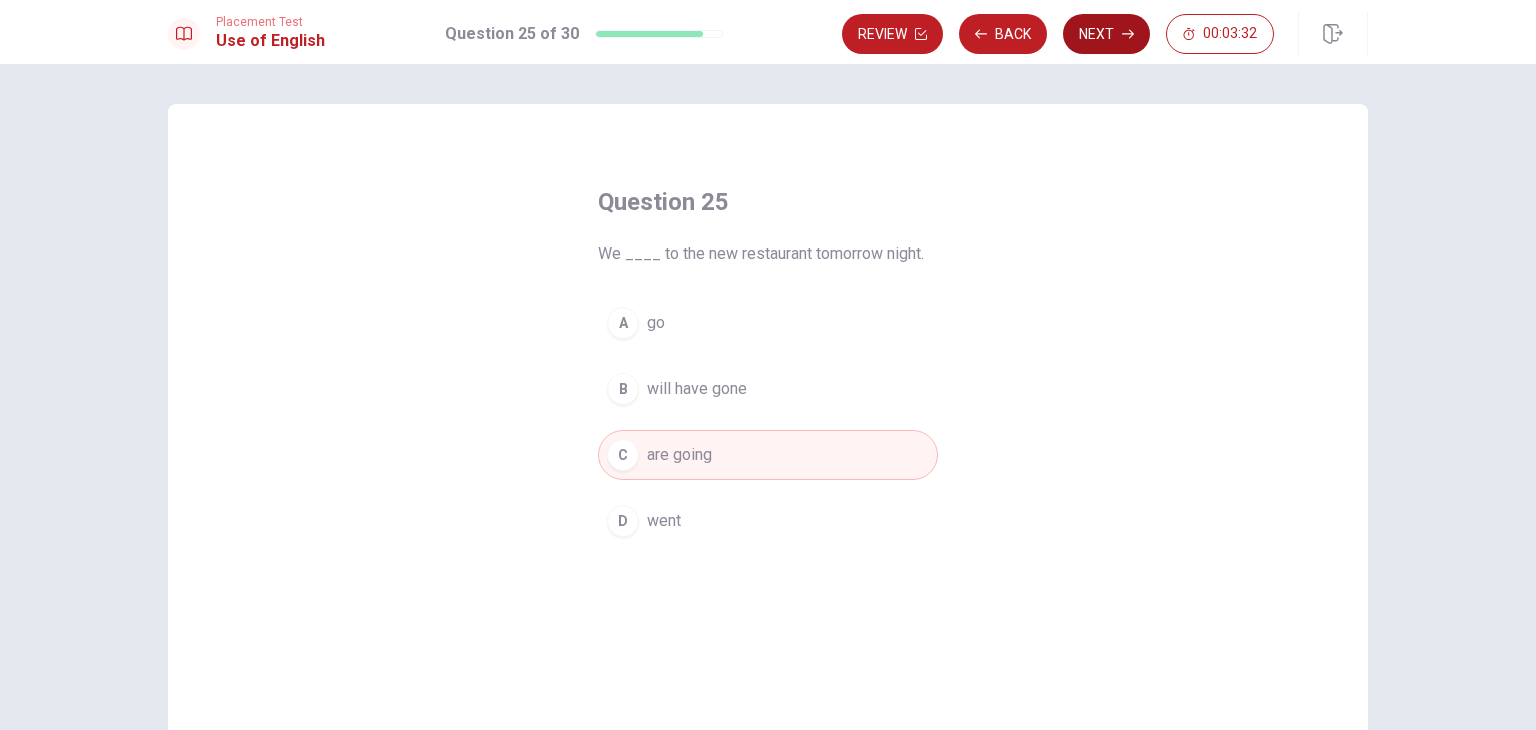 click on "Next" at bounding box center (1106, 34) 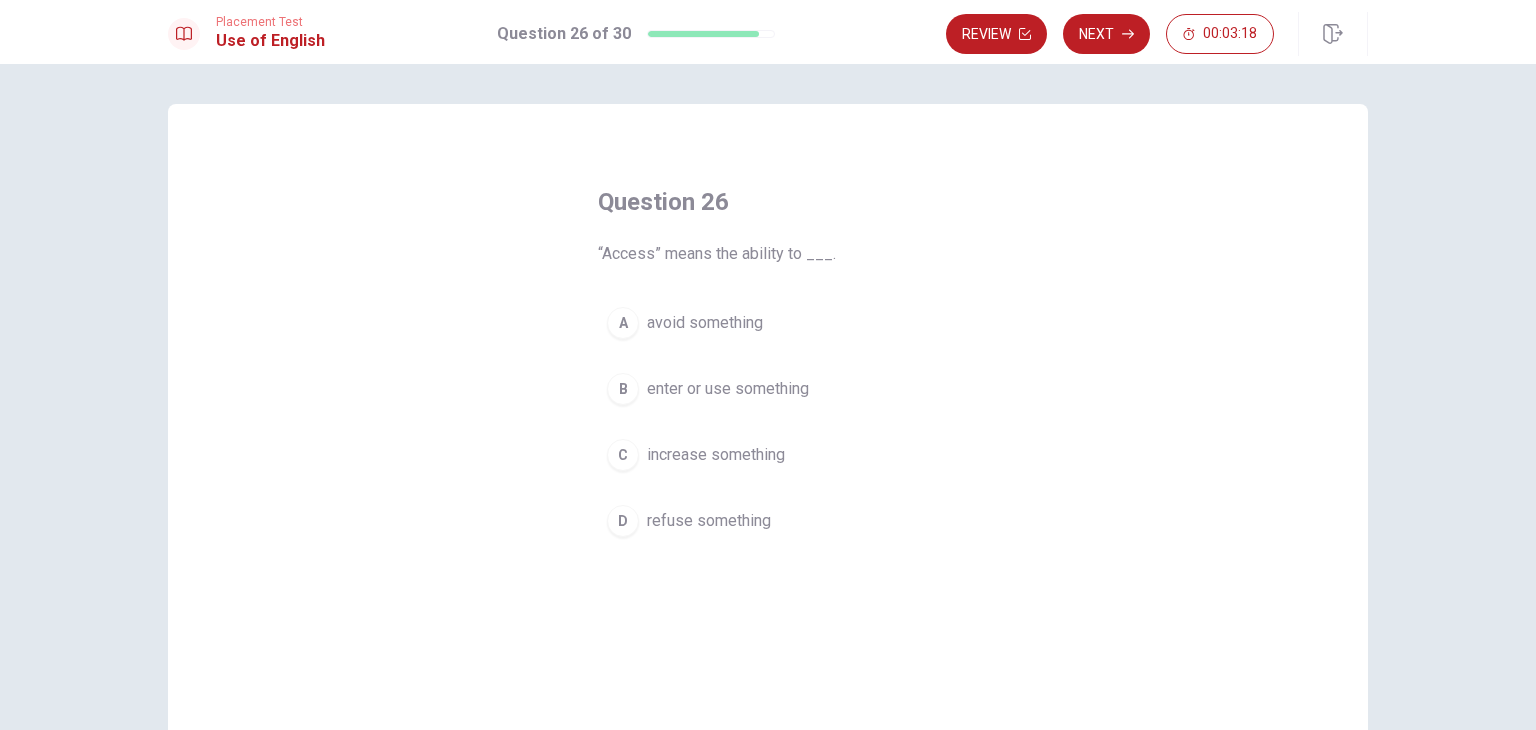 click on "B" at bounding box center (623, 389) 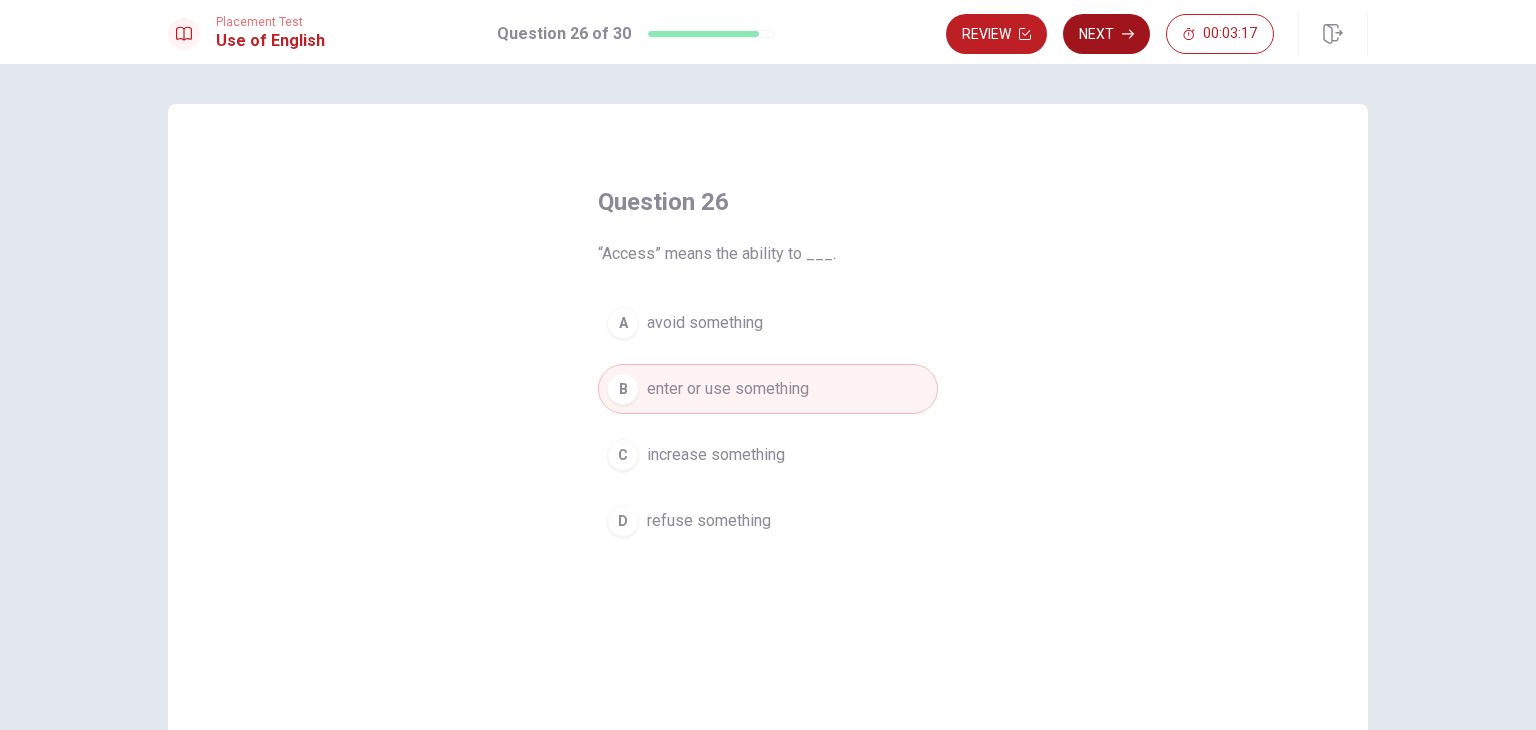 click on "Next" at bounding box center (1106, 34) 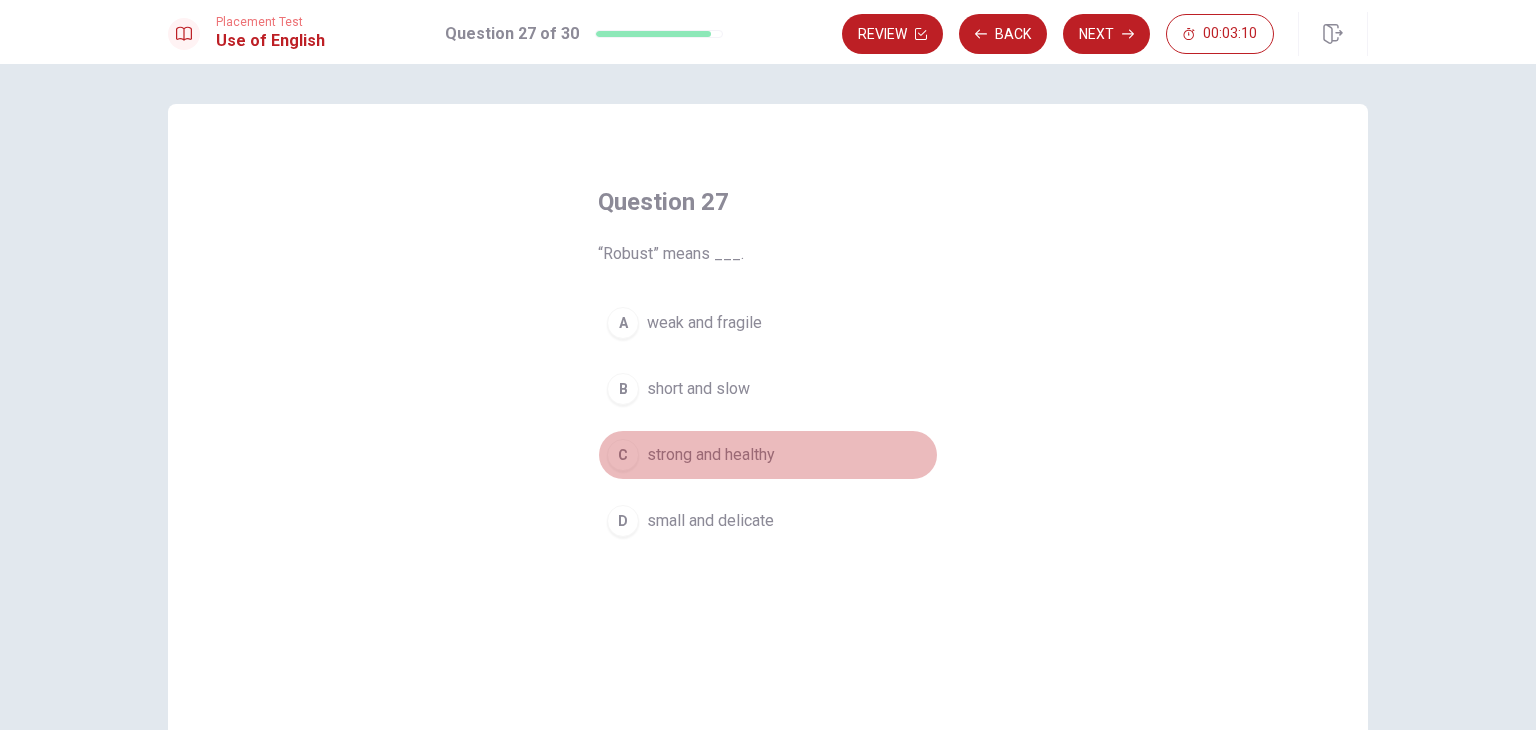 click on "C" at bounding box center [623, 455] 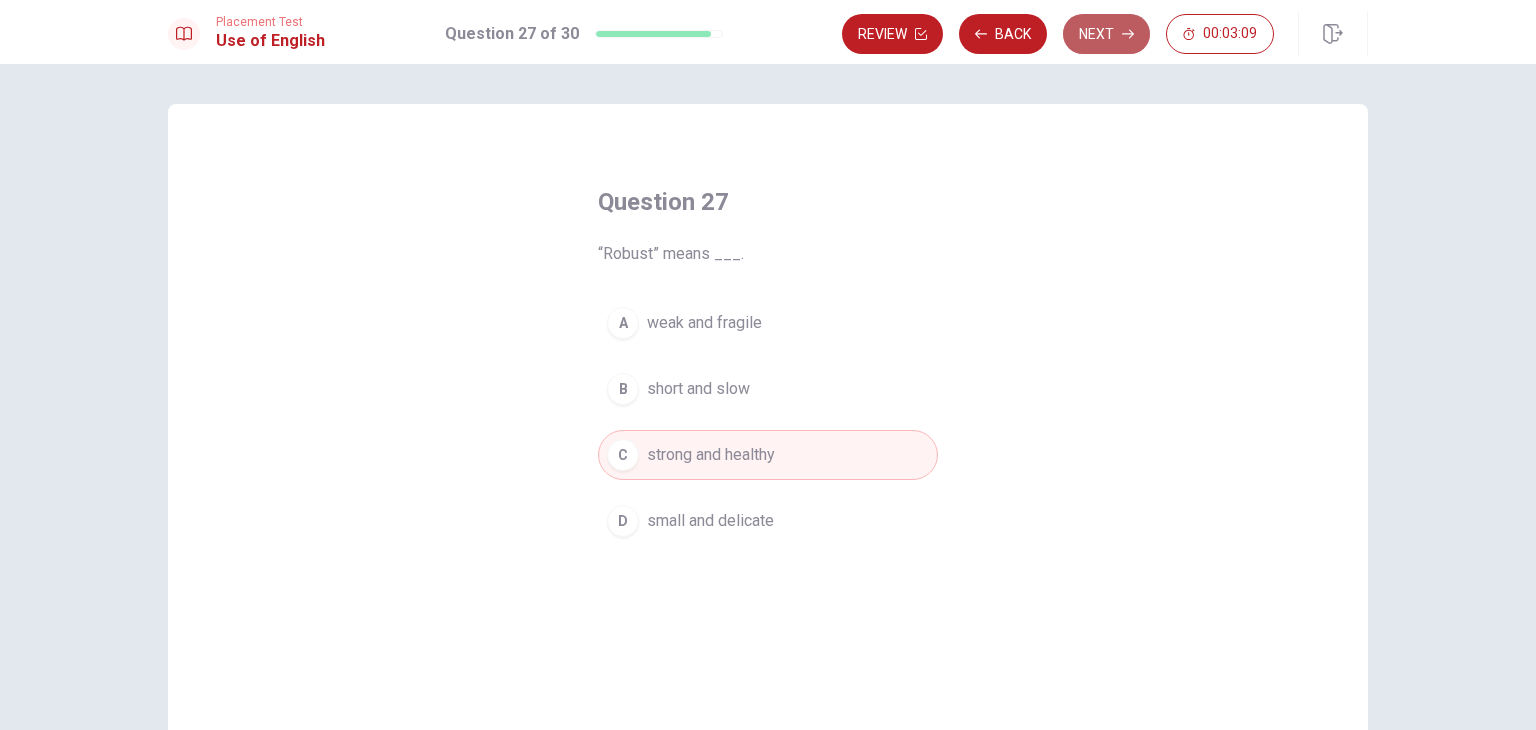 click on "Next" at bounding box center (1106, 34) 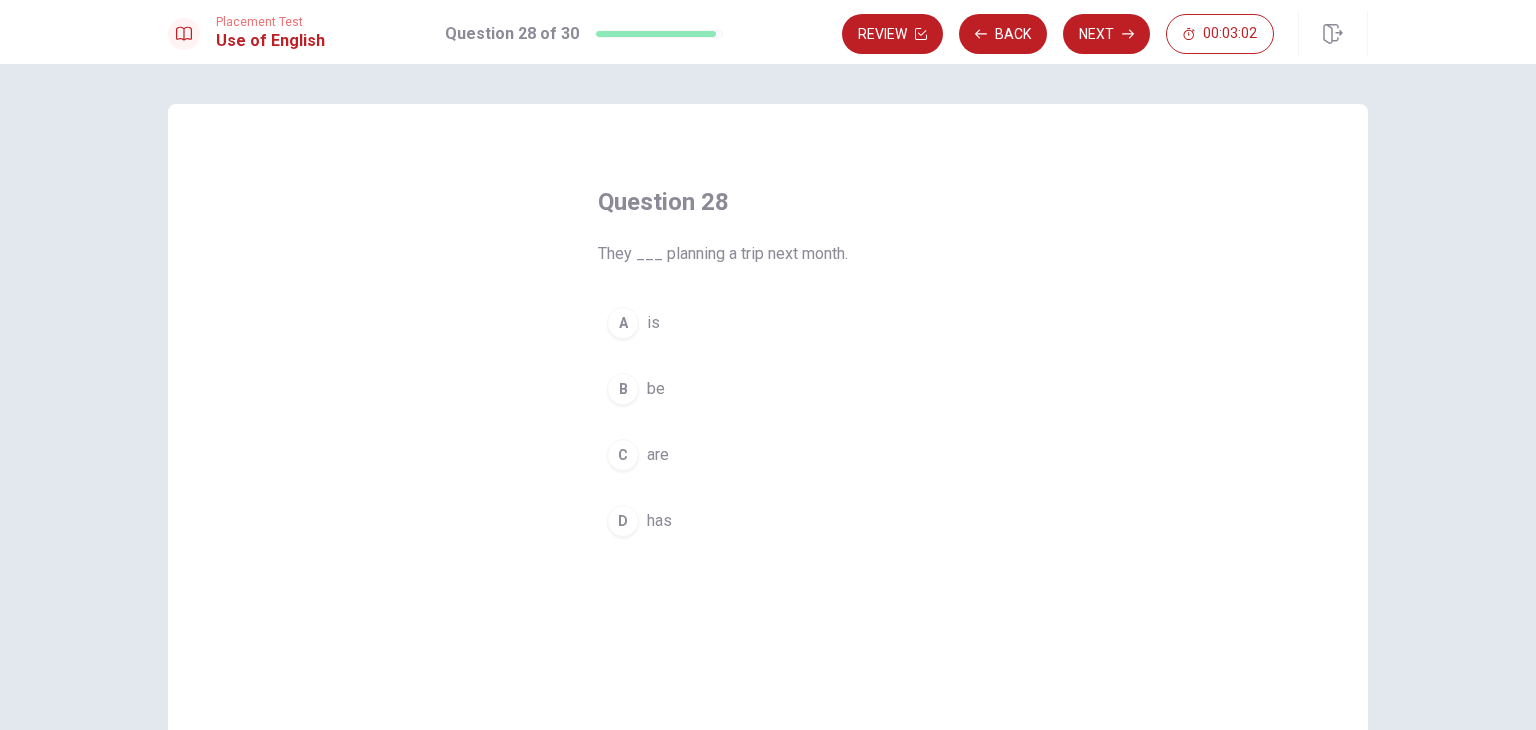 click on "C" at bounding box center [623, 455] 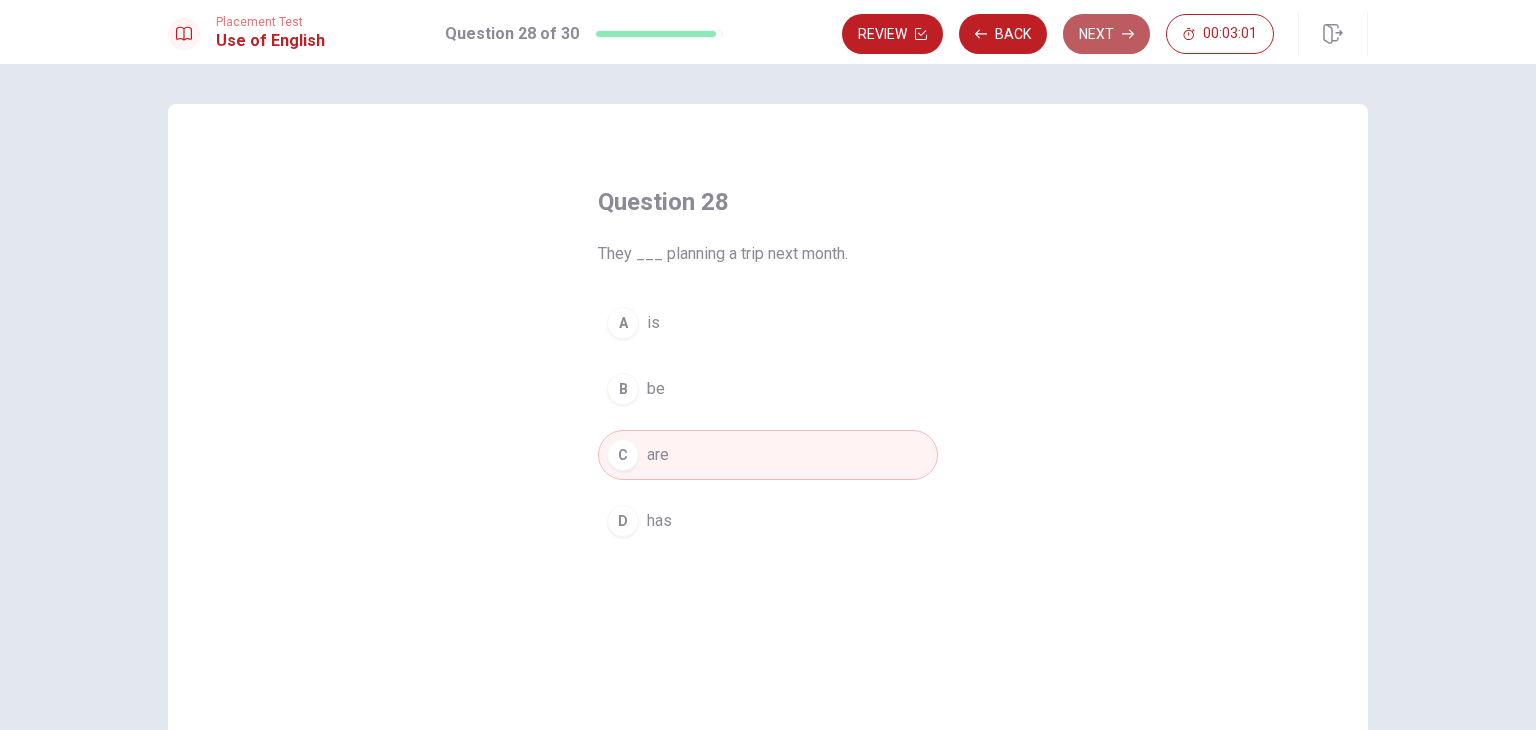 click on "Next" at bounding box center (1106, 34) 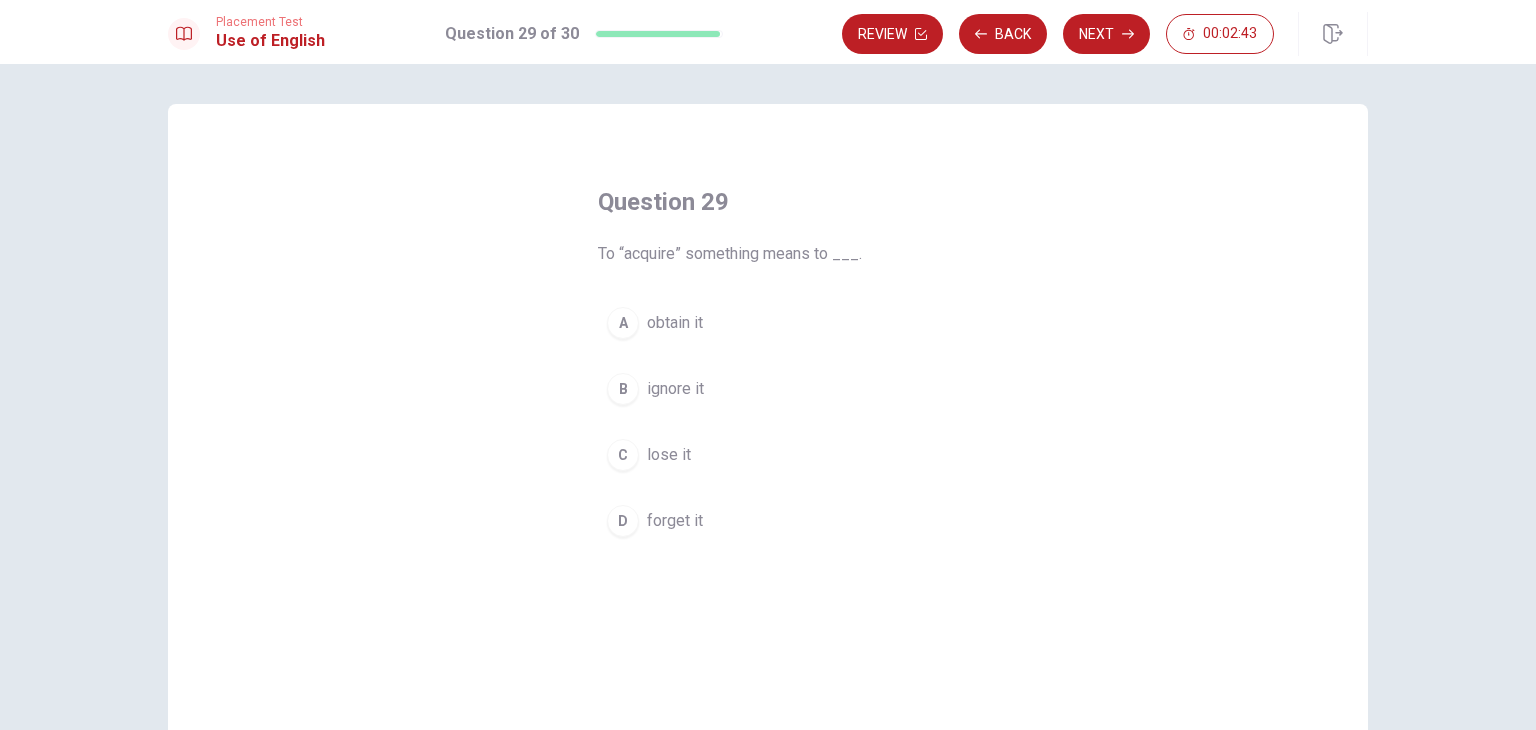 click on "A" at bounding box center (623, 323) 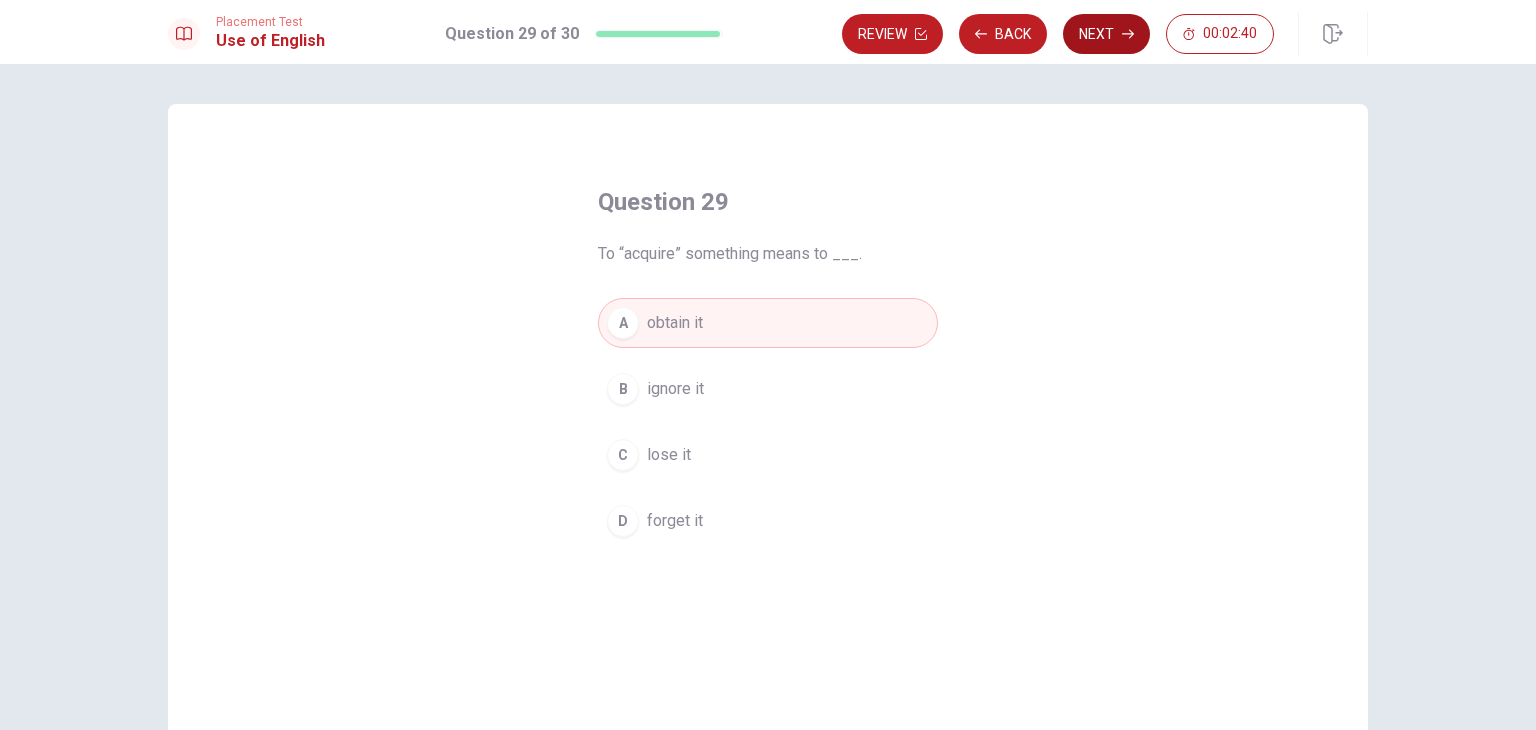 click on "Next" at bounding box center (1106, 34) 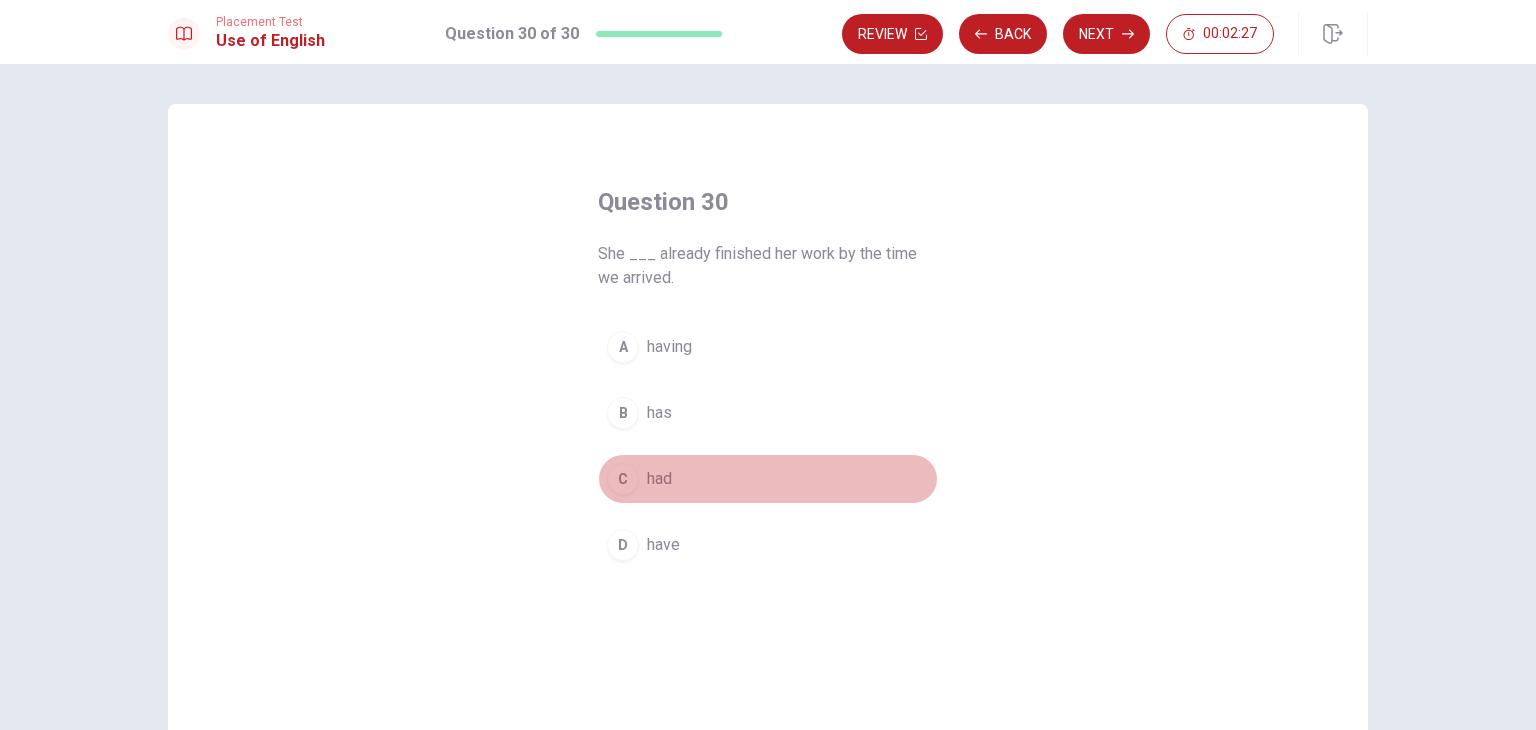 click on "C" at bounding box center [623, 479] 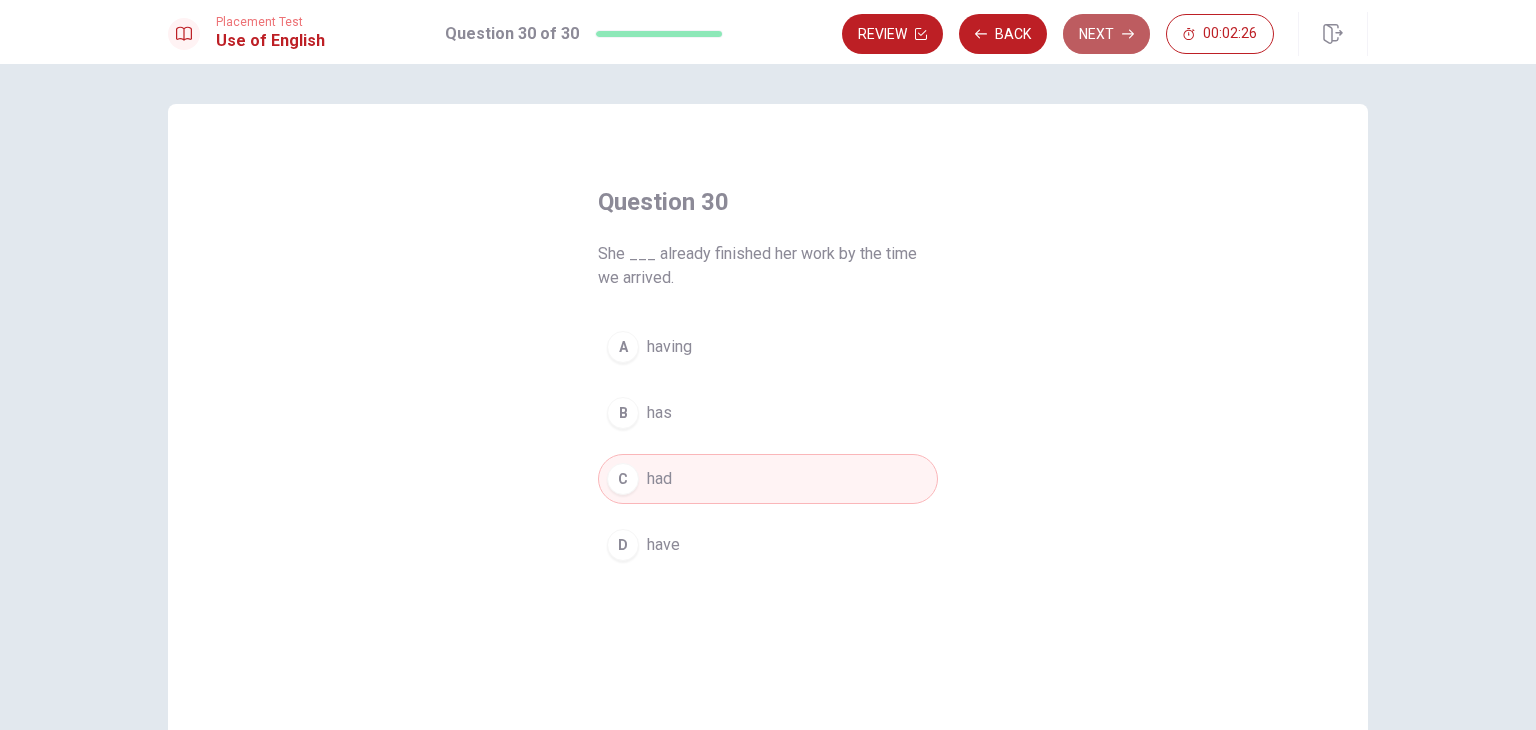 click on "Next" at bounding box center [1106, 34] 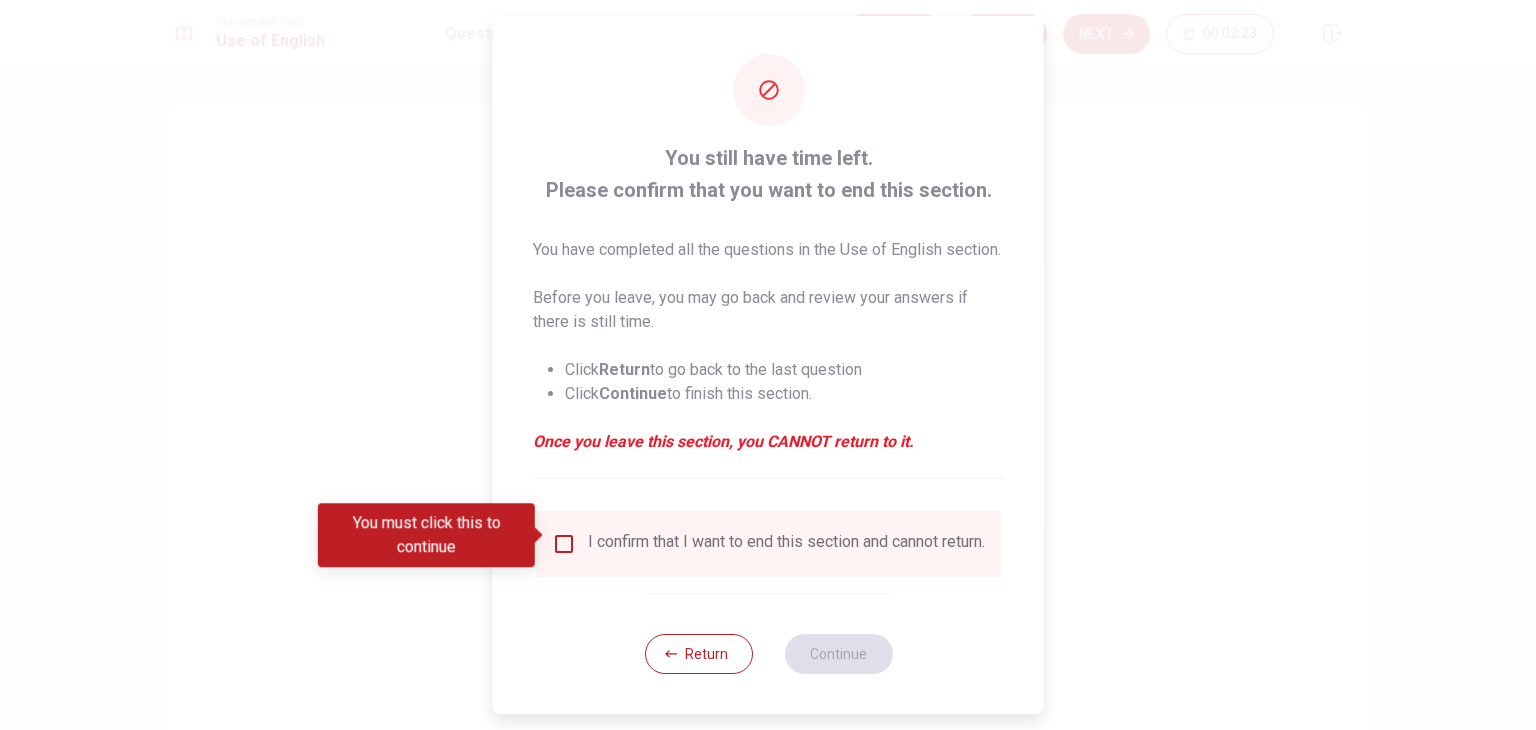 scroll, scrollTop: 40, scrollLeft: 0, axis: vertical 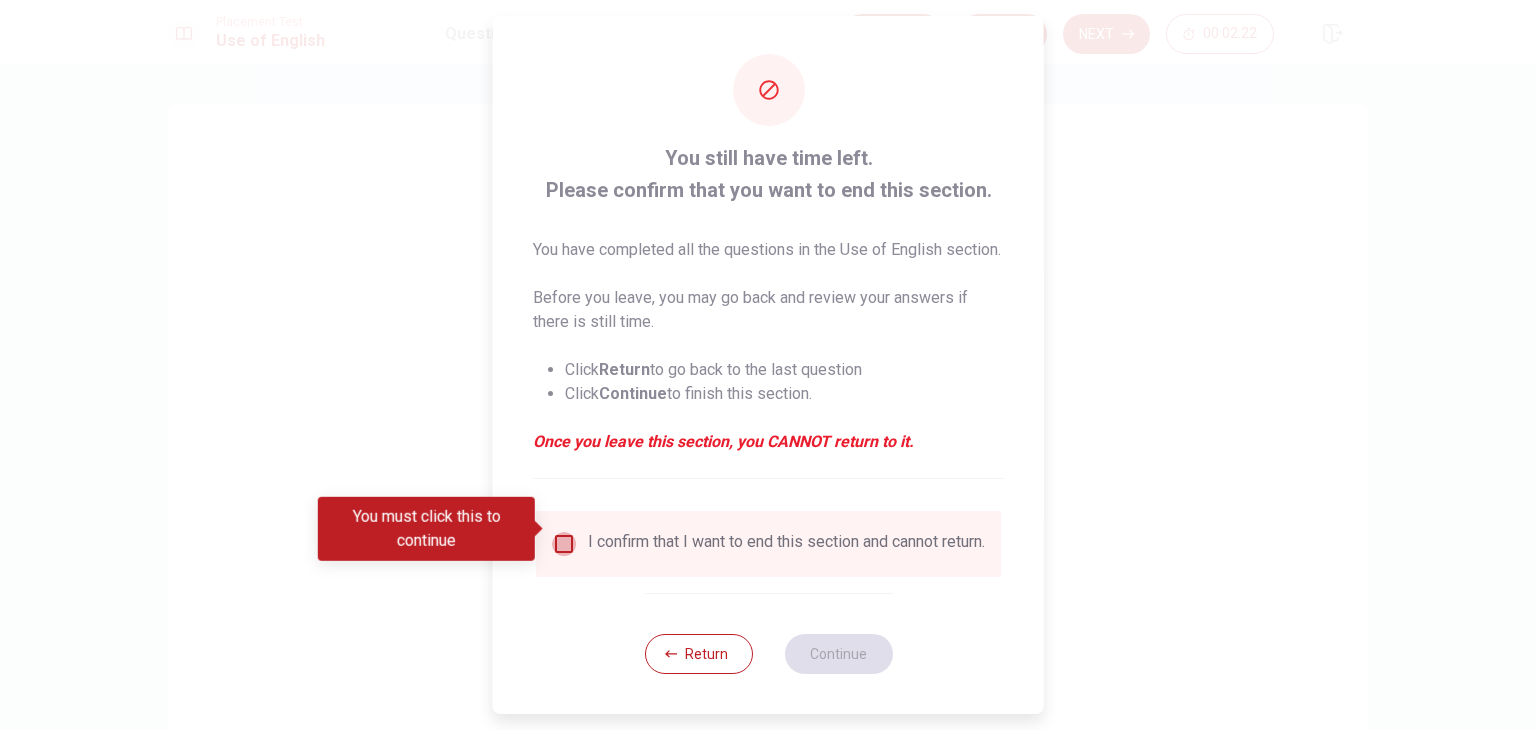 click at bounding box center (564, 544) 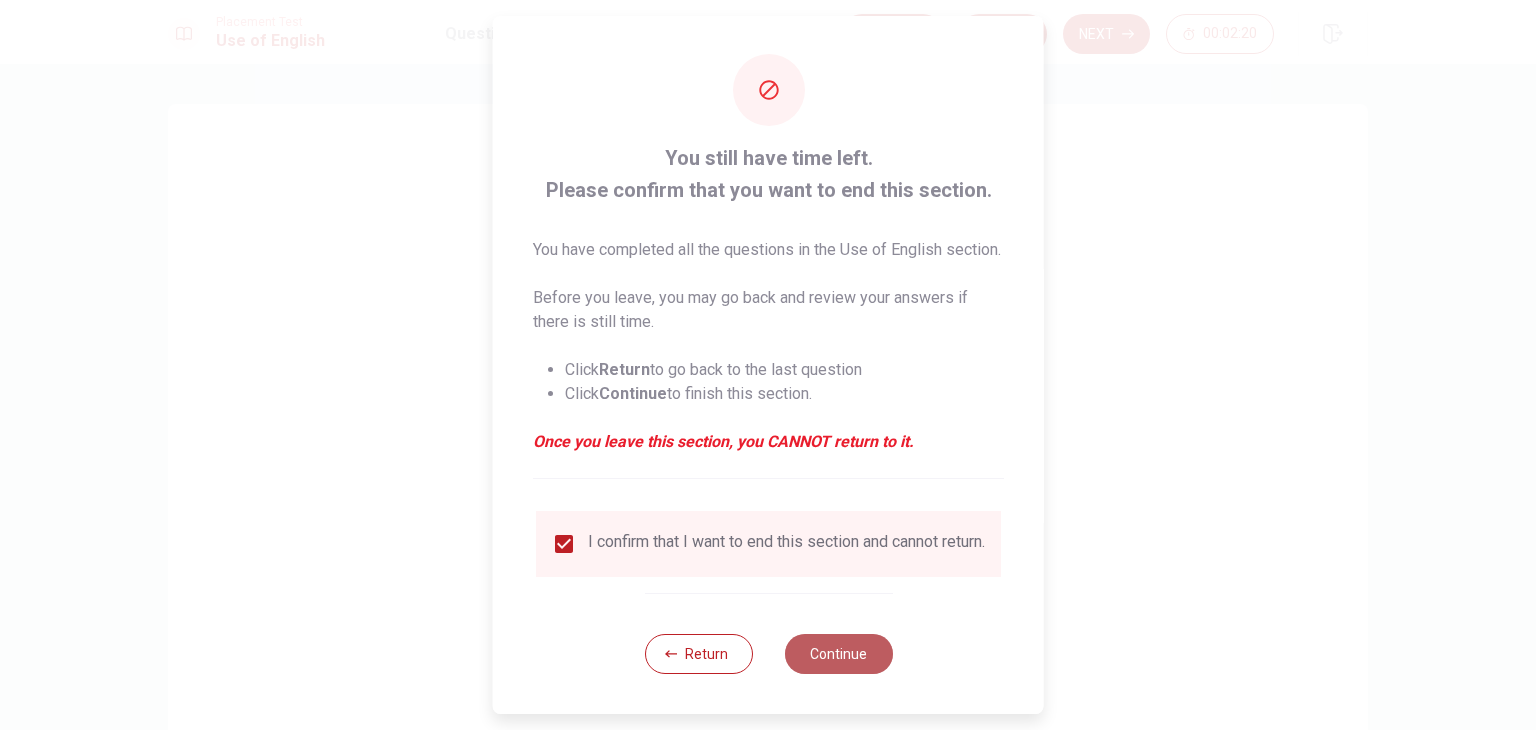 click on "Continue" at bounding box center (838, 654) 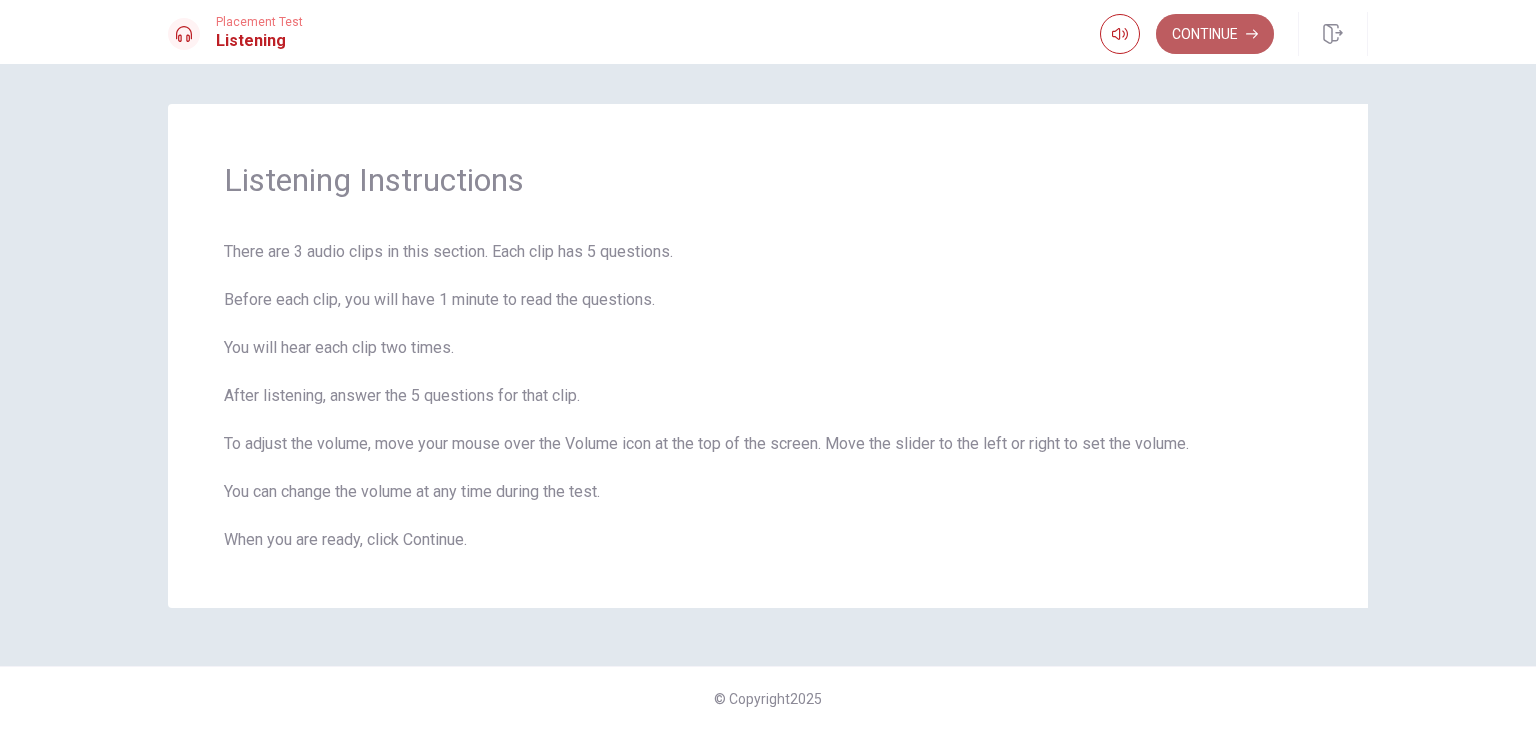 click on "Continue" at bounding box center [1215, 34] 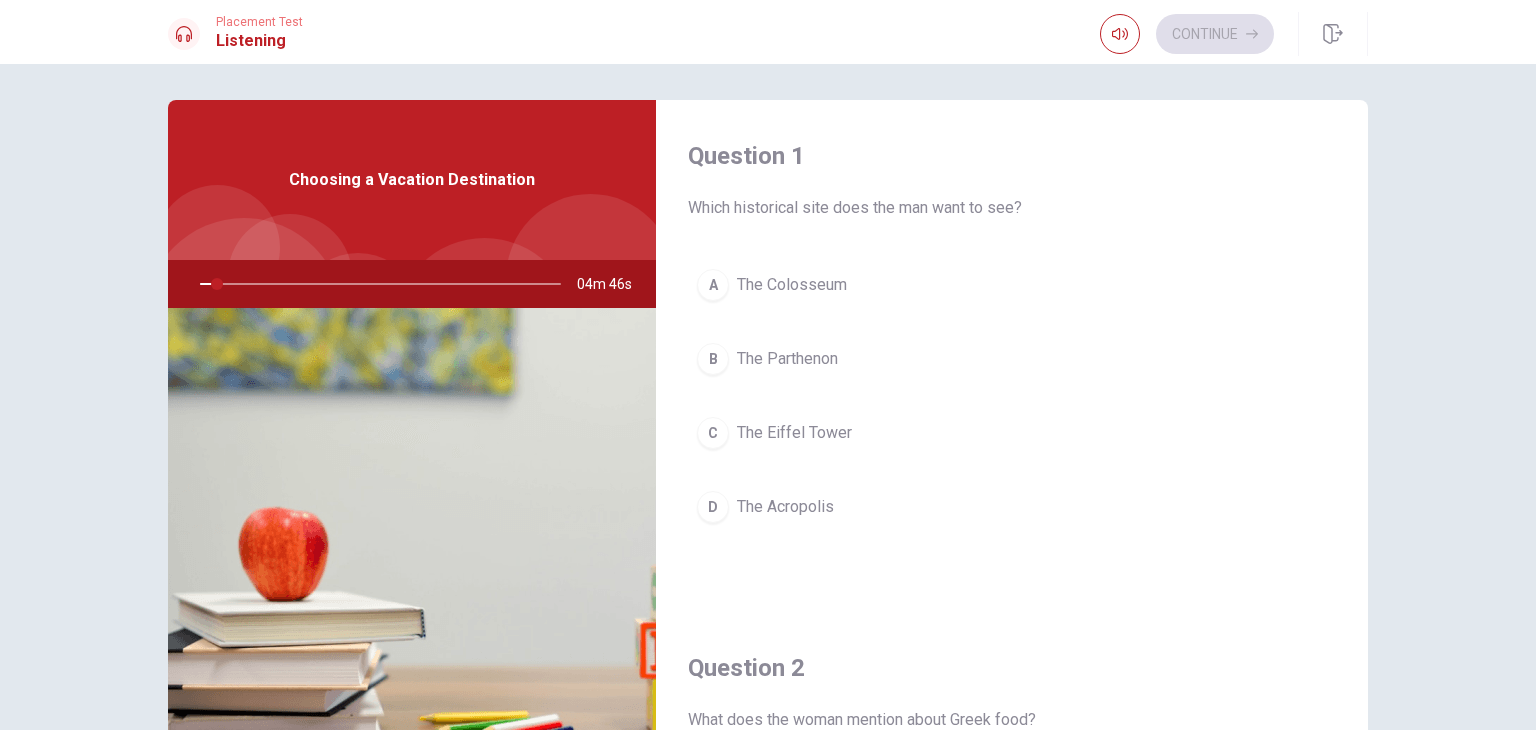 scroll, scrollTop: 8, scrollLeft: 0, axis: vertical 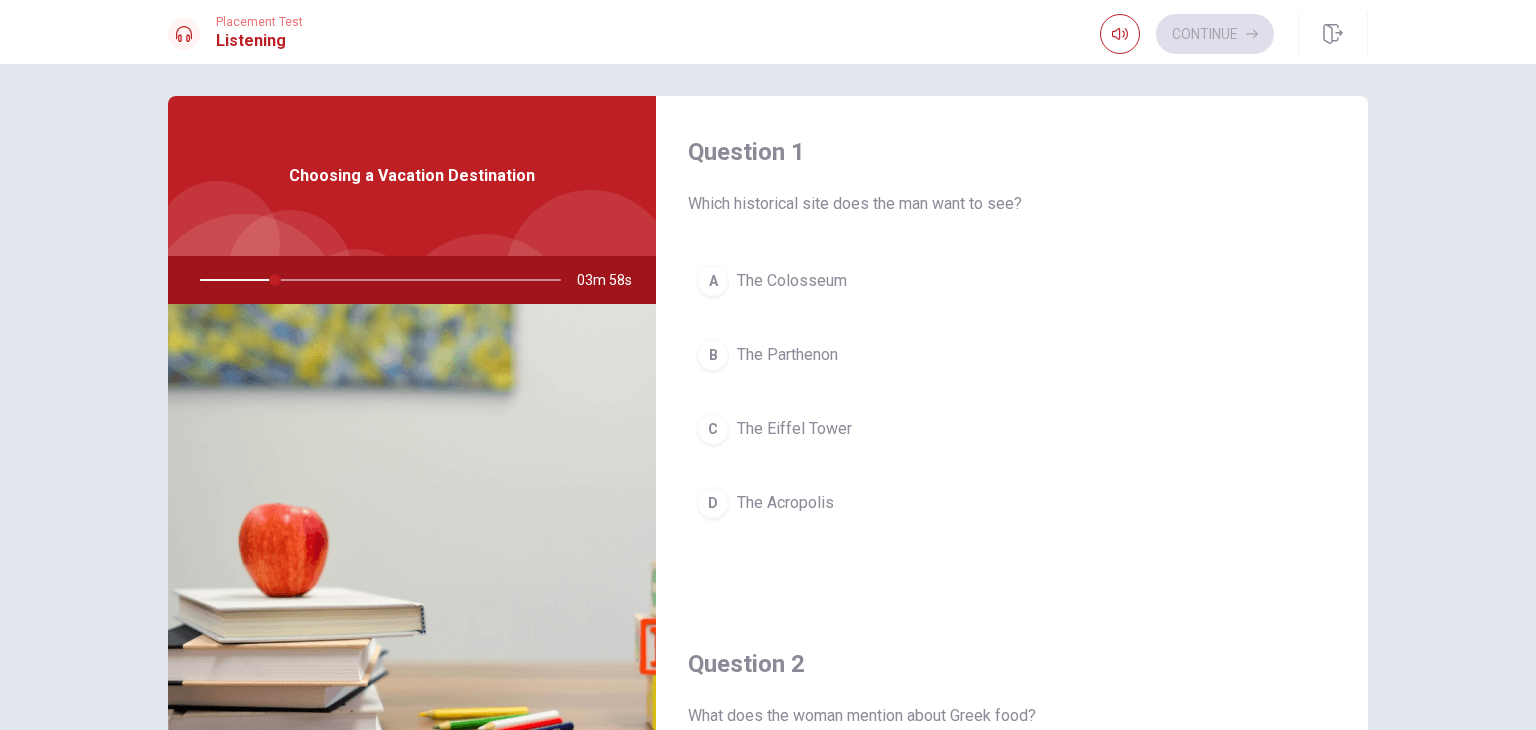 click at bounding box center [376, 280] 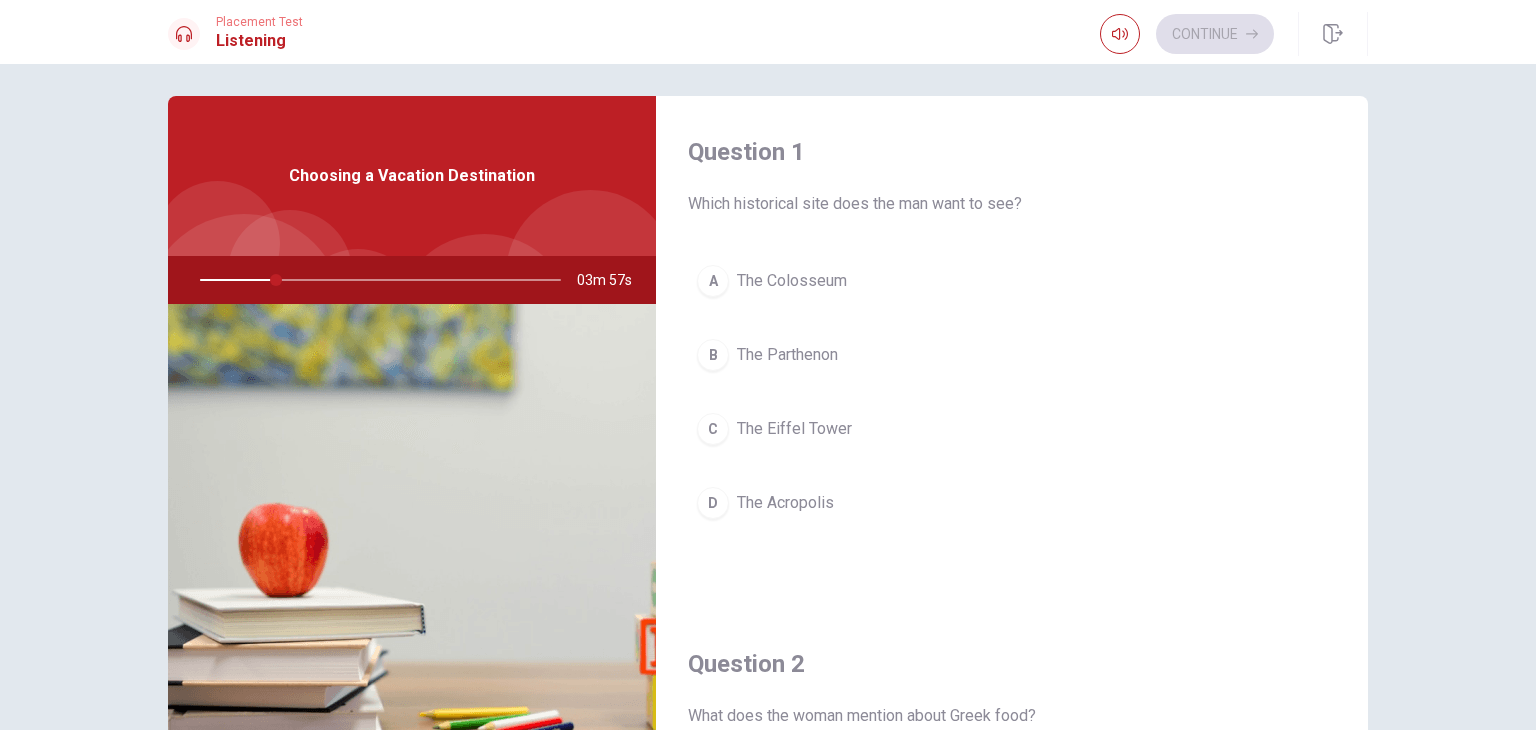 click at bounding box center (376, 280) 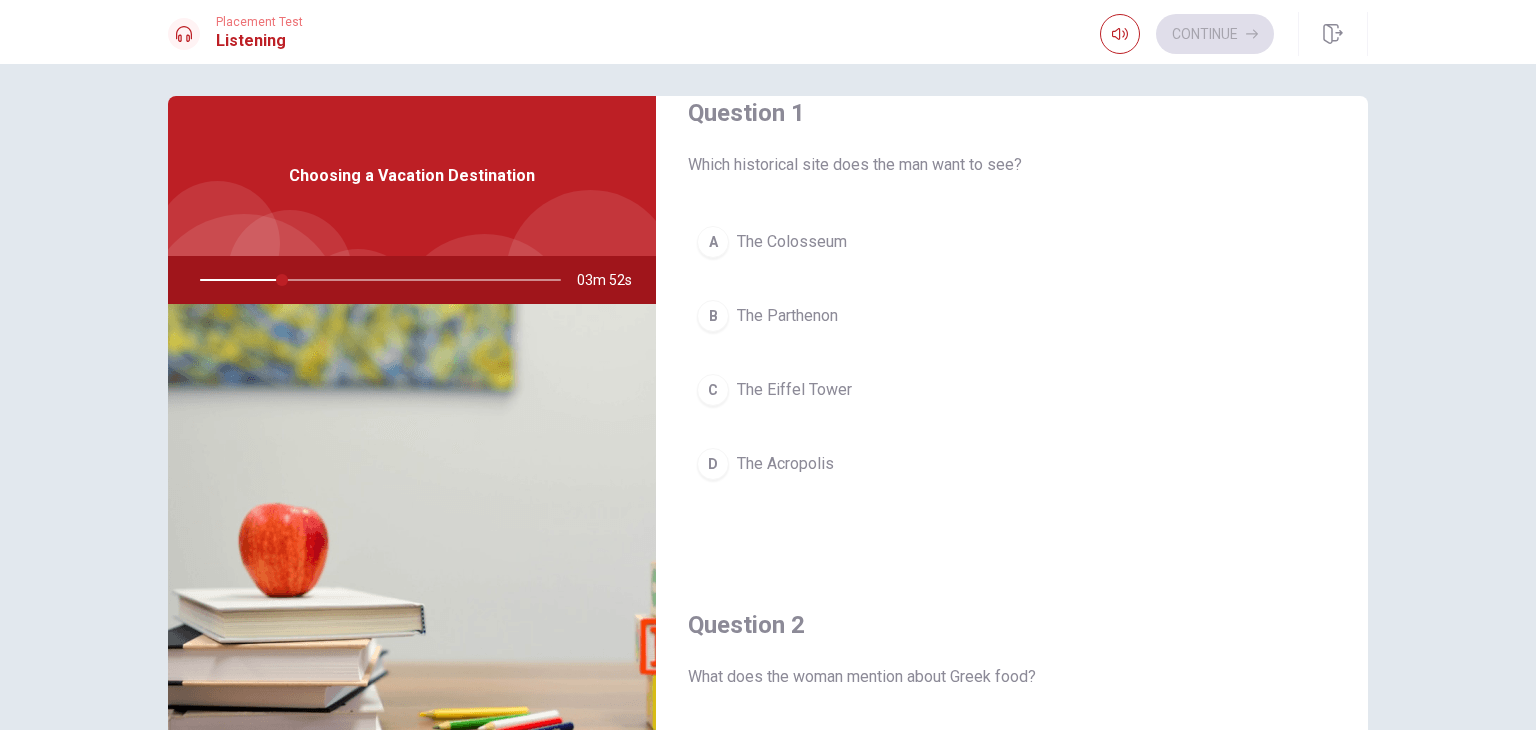 scroll, scrollTop: 0, scrollLeft: 0, axis: both 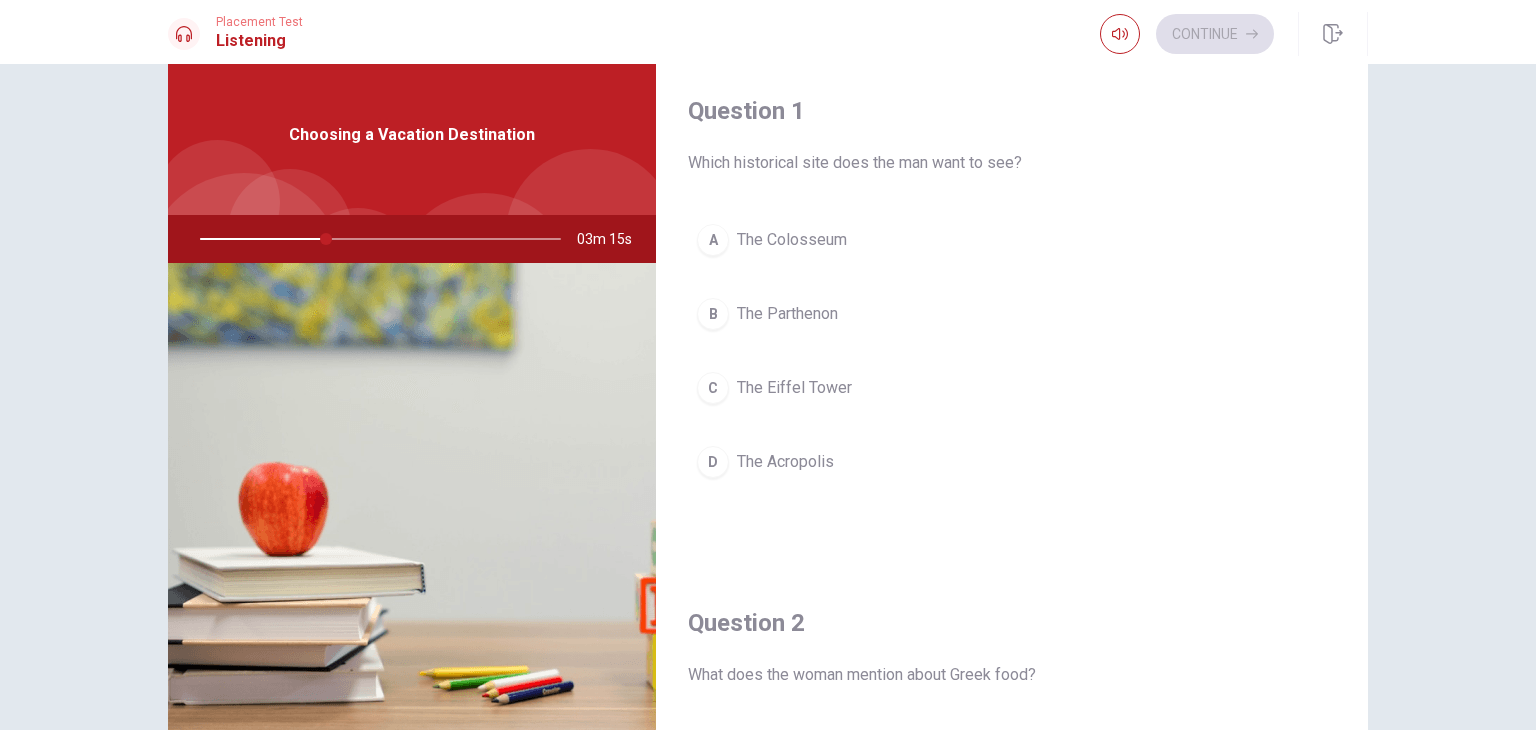 drag, startPoint x: 786, startPoint y: 314, endPoint x: 837, endPoint y: 323, distance: 51.78803 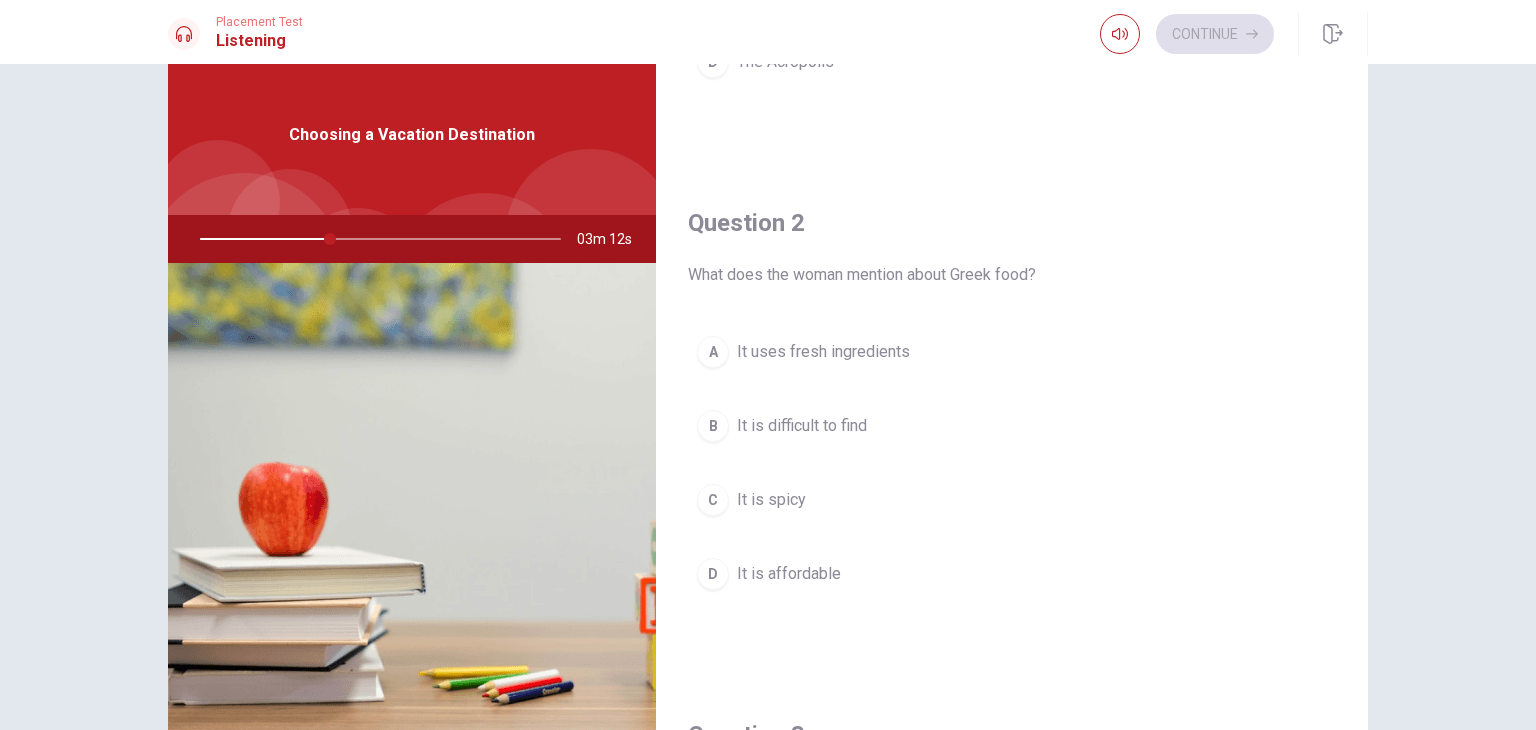 scroll, scrollTop: 407, scrollLeft: 0, axis: vertical 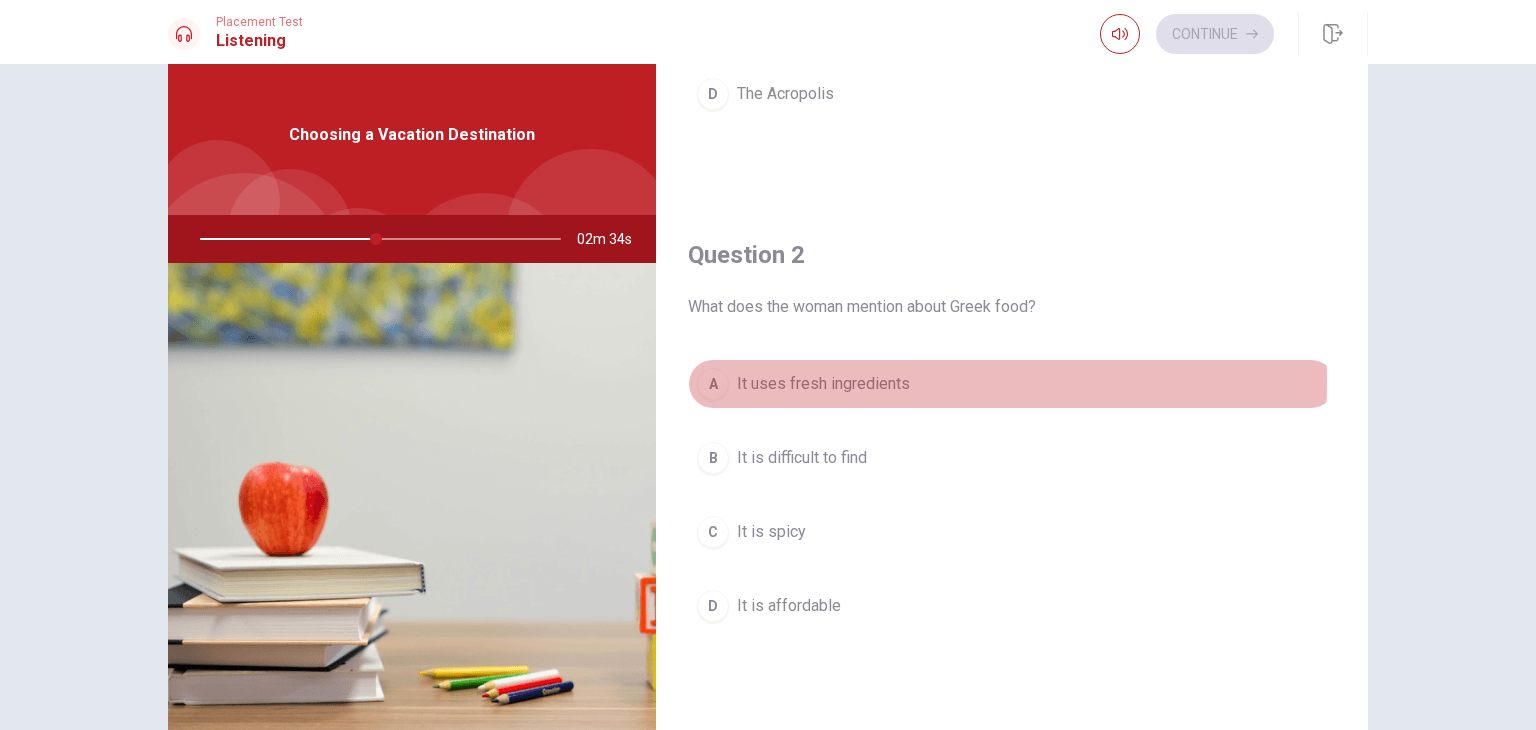 click on "A" at bounding box center (713, 384) 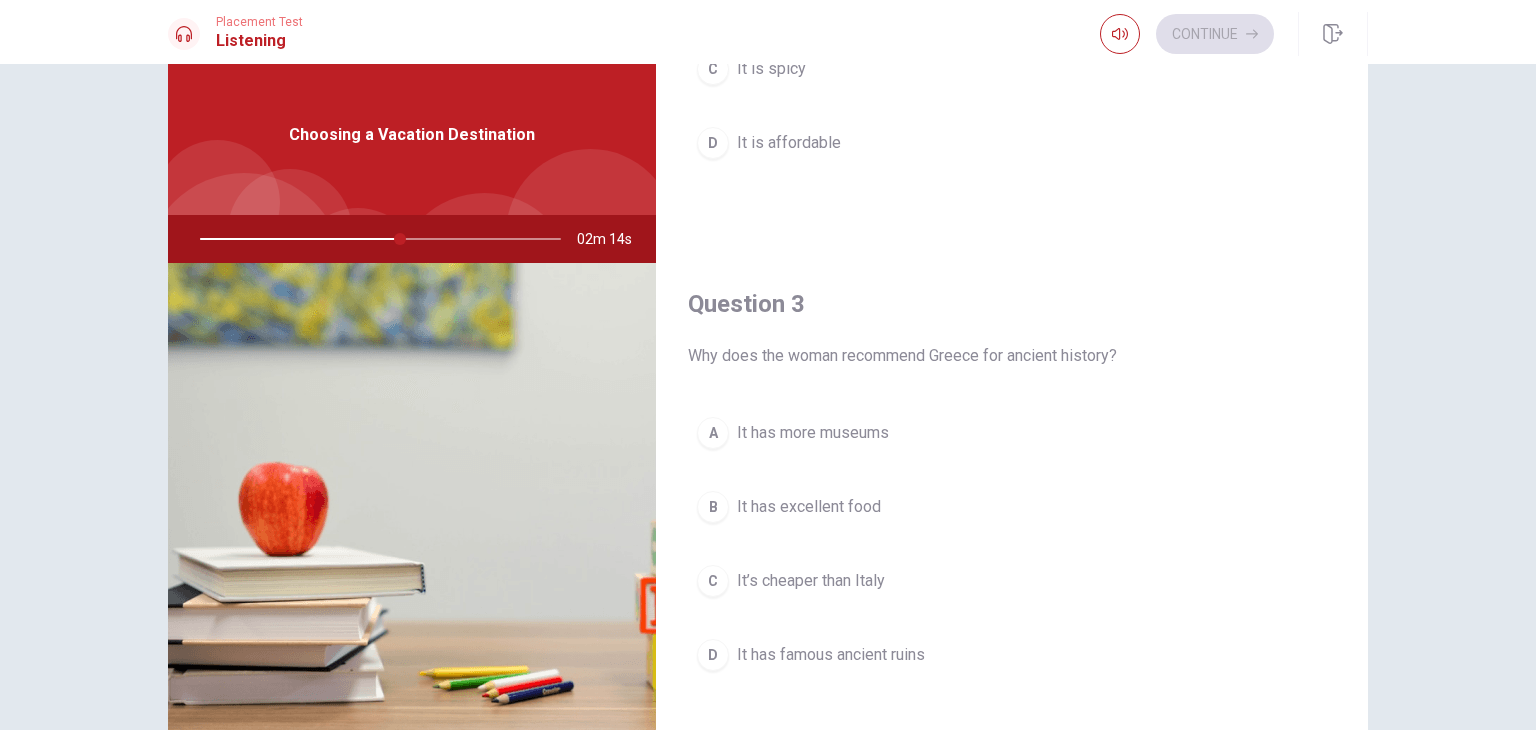scroll, scrollTop: 855, scrollLeft: 0, axis: vertical 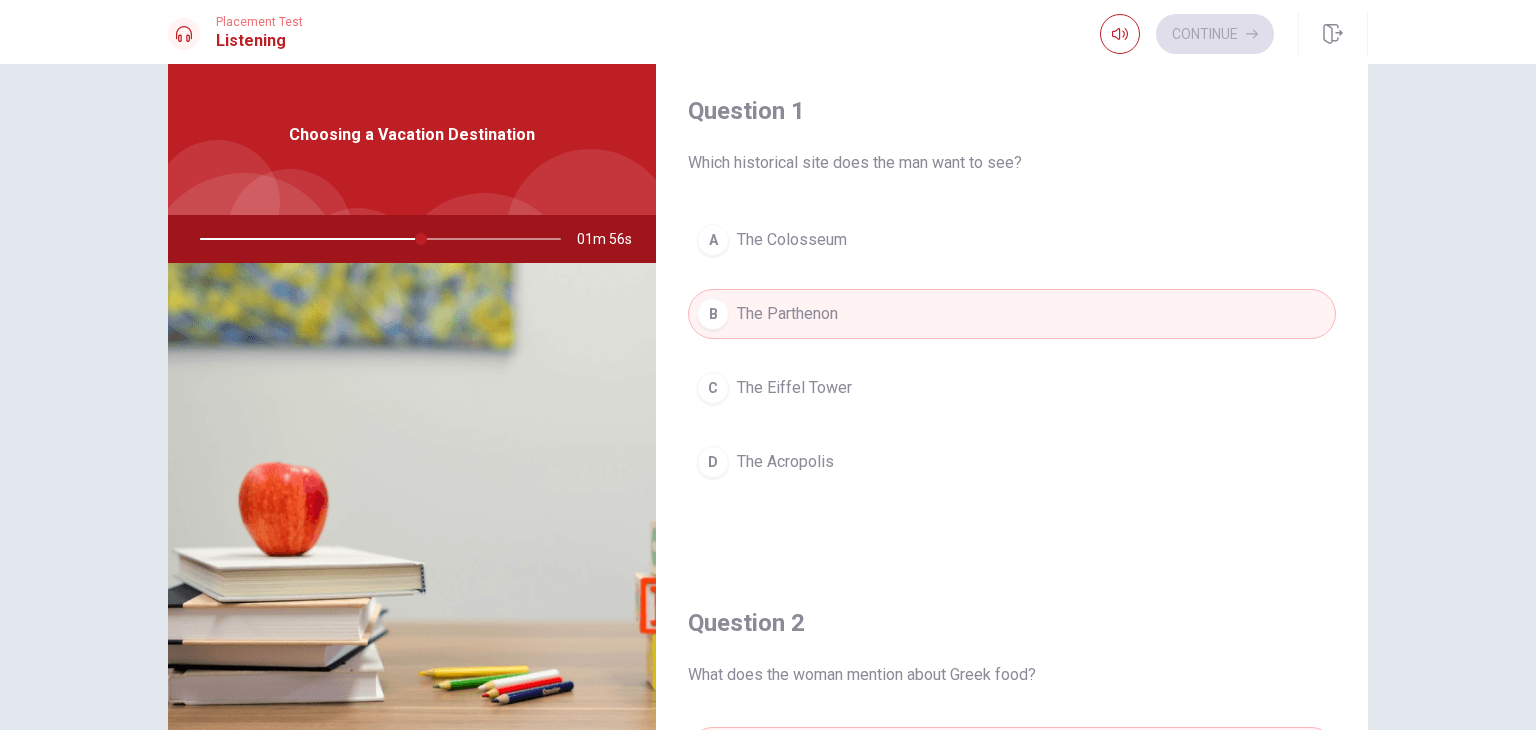 click at bounding box center (376, 239) 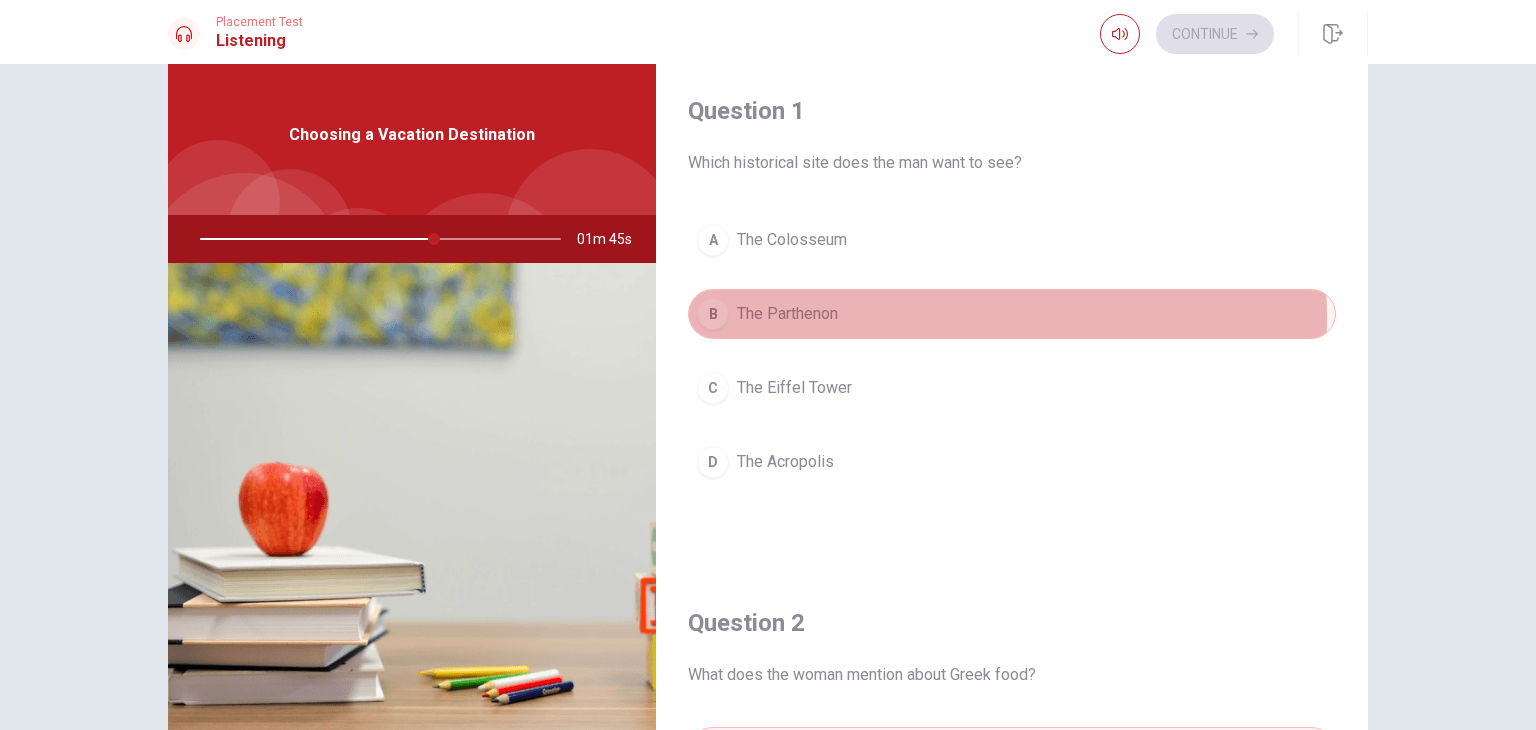 click on "B The Parthenon" at bounding box center (1012, 314) 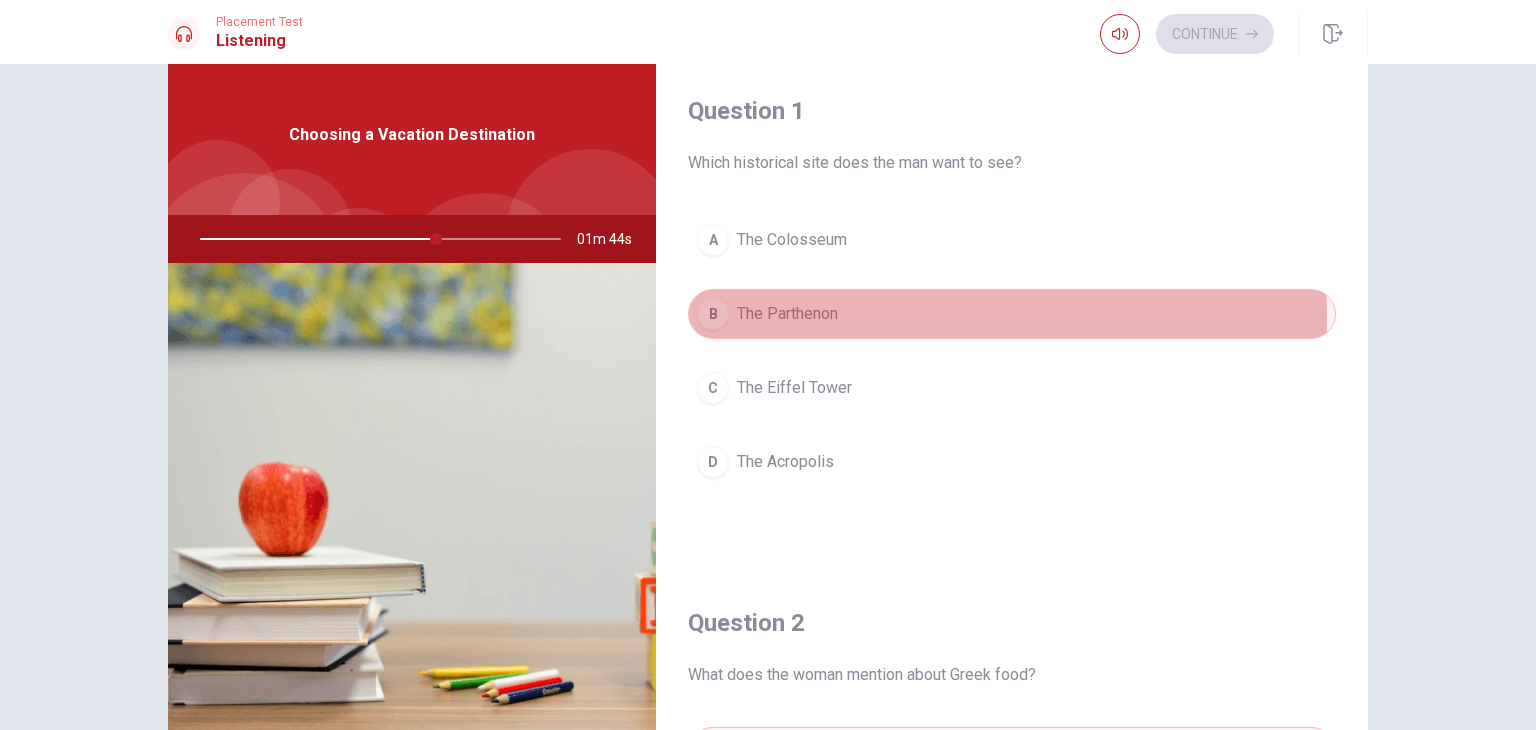 click on "B The Parthenon" at bounding box center (1012, 314) 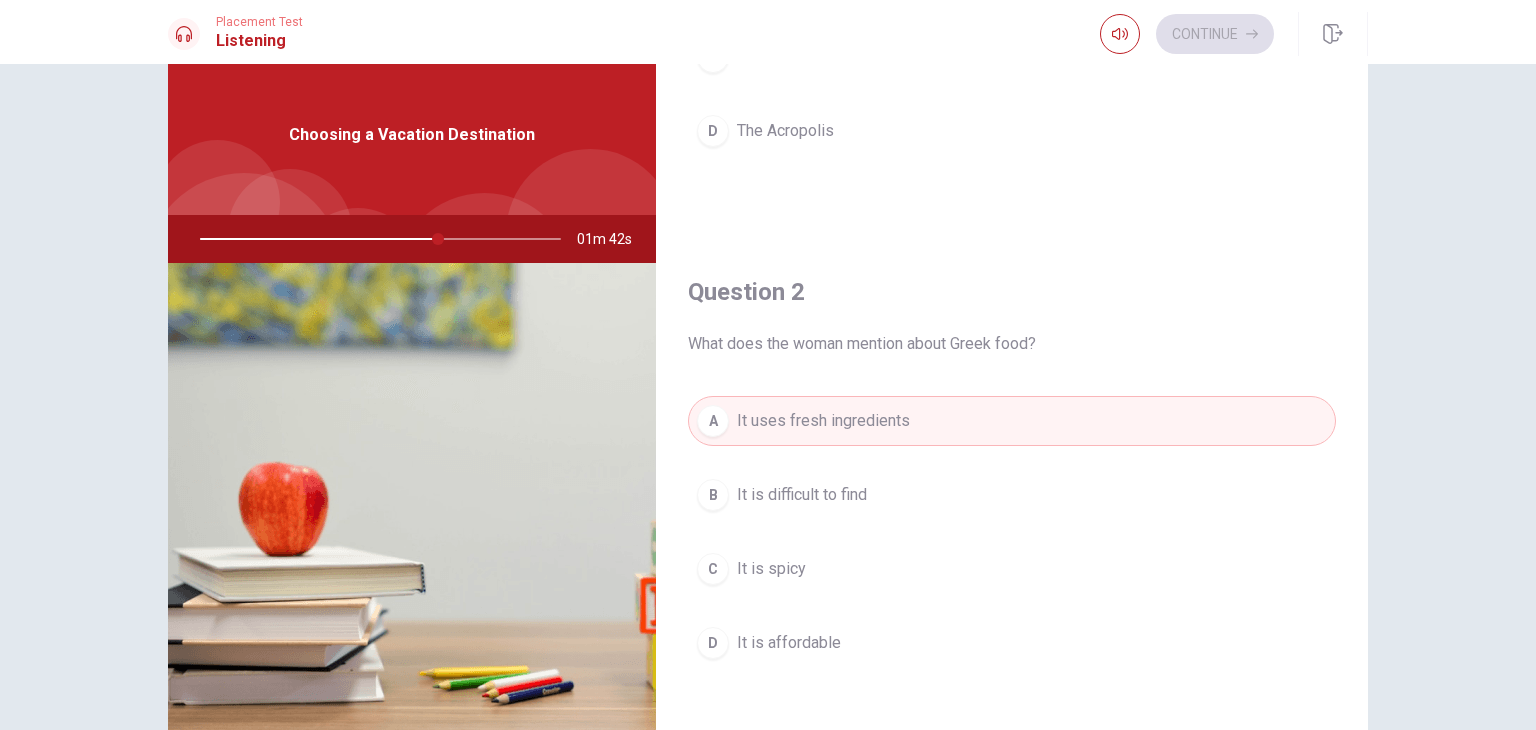 scroll, scrollTop: 336, scrollLeft: 0, axis: vertical 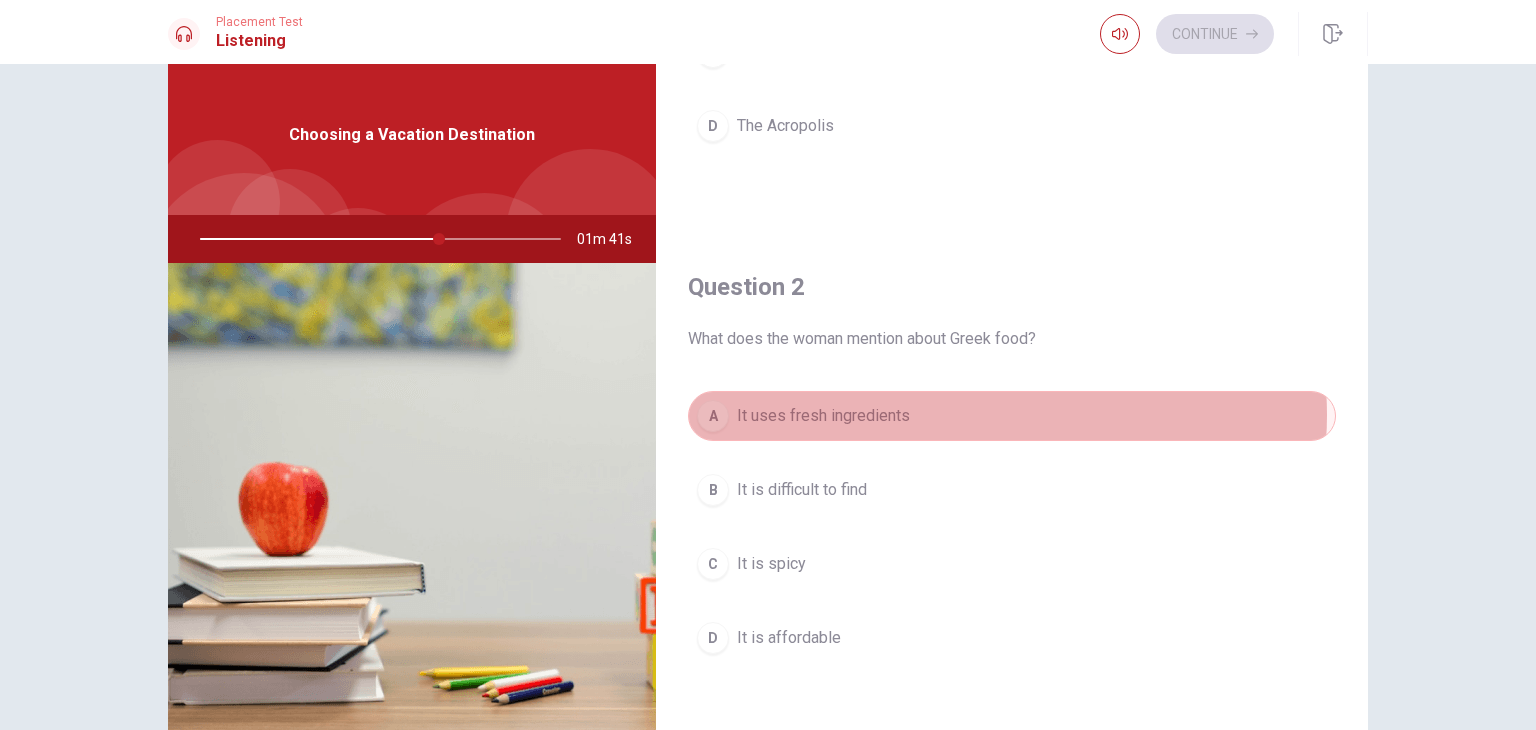 click on "A It uses fresh ingredients" at bounding box center [1012, 416] 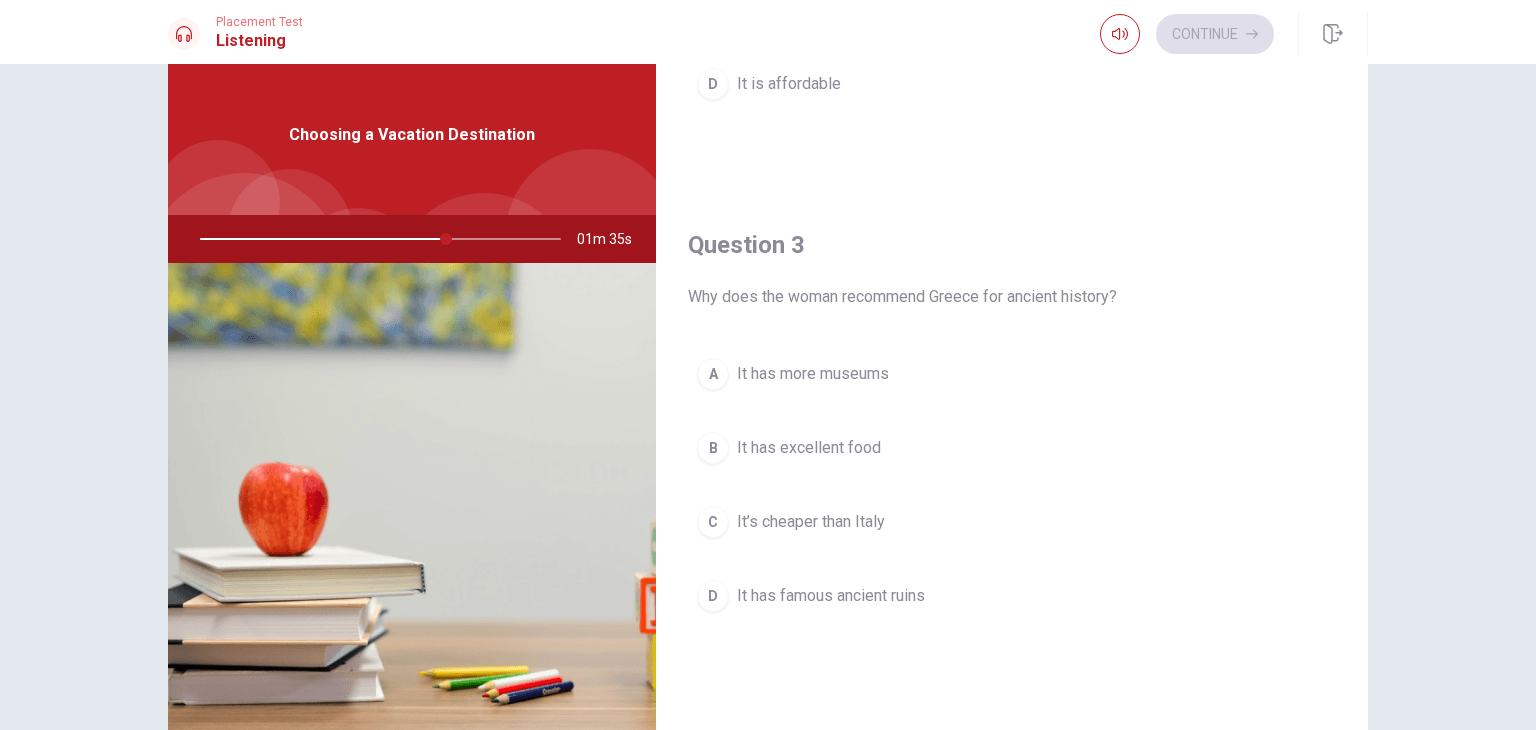 scroll, scrollTop: 896, scrollLeft: 0, axis: vertical 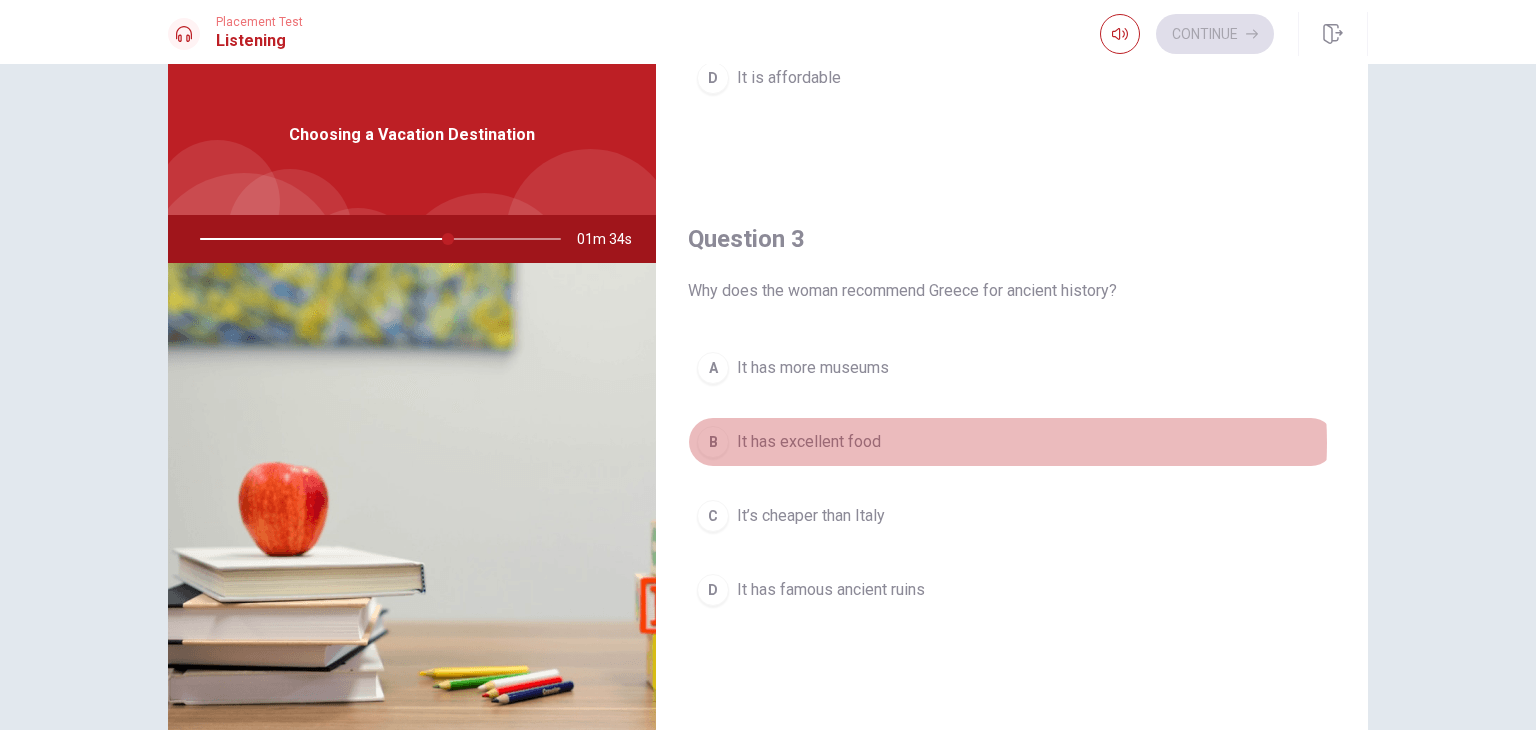 click on "B It has excellent food" at bounding box center (1012, 442) 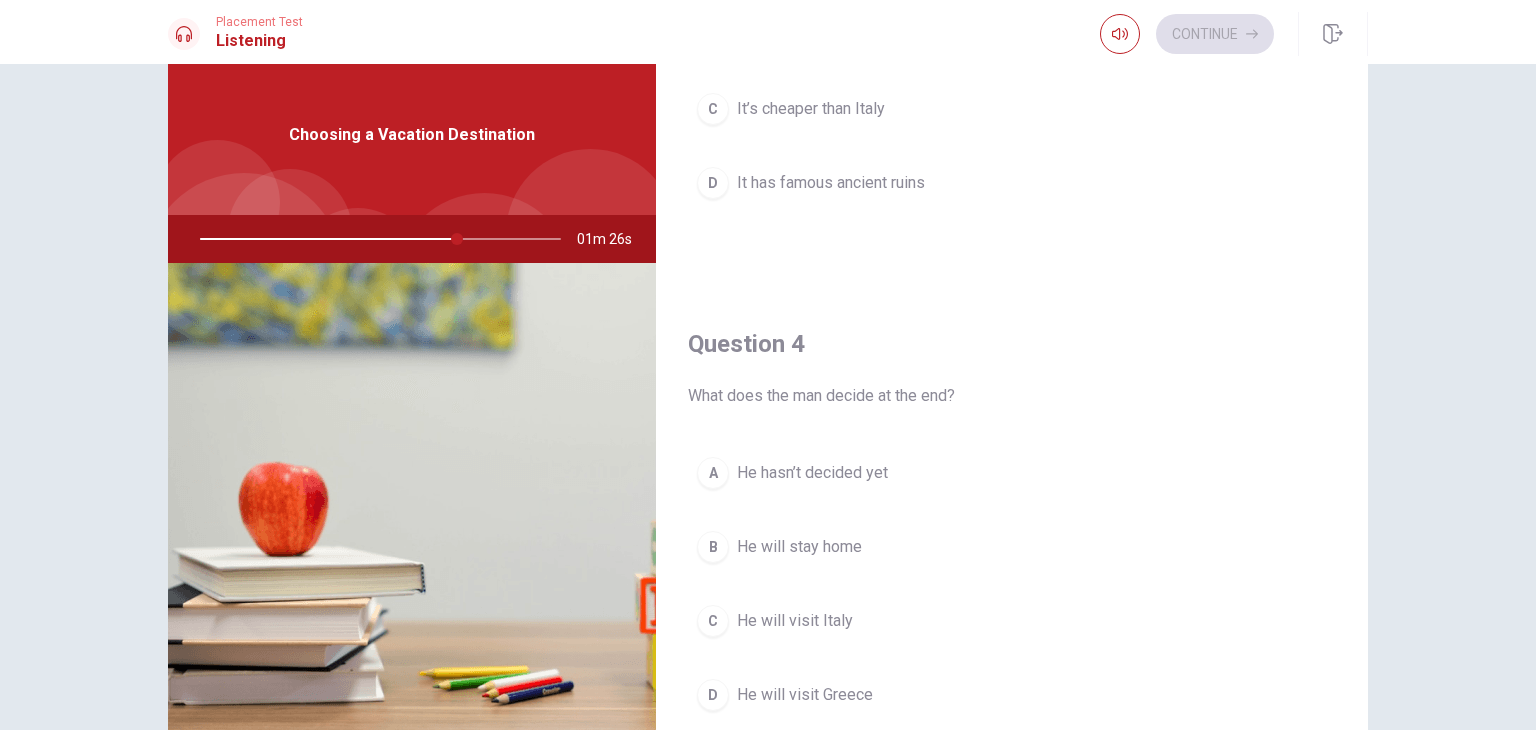 scroll, scrollTop: 1309, scrollLeft: 0, axis: vertical 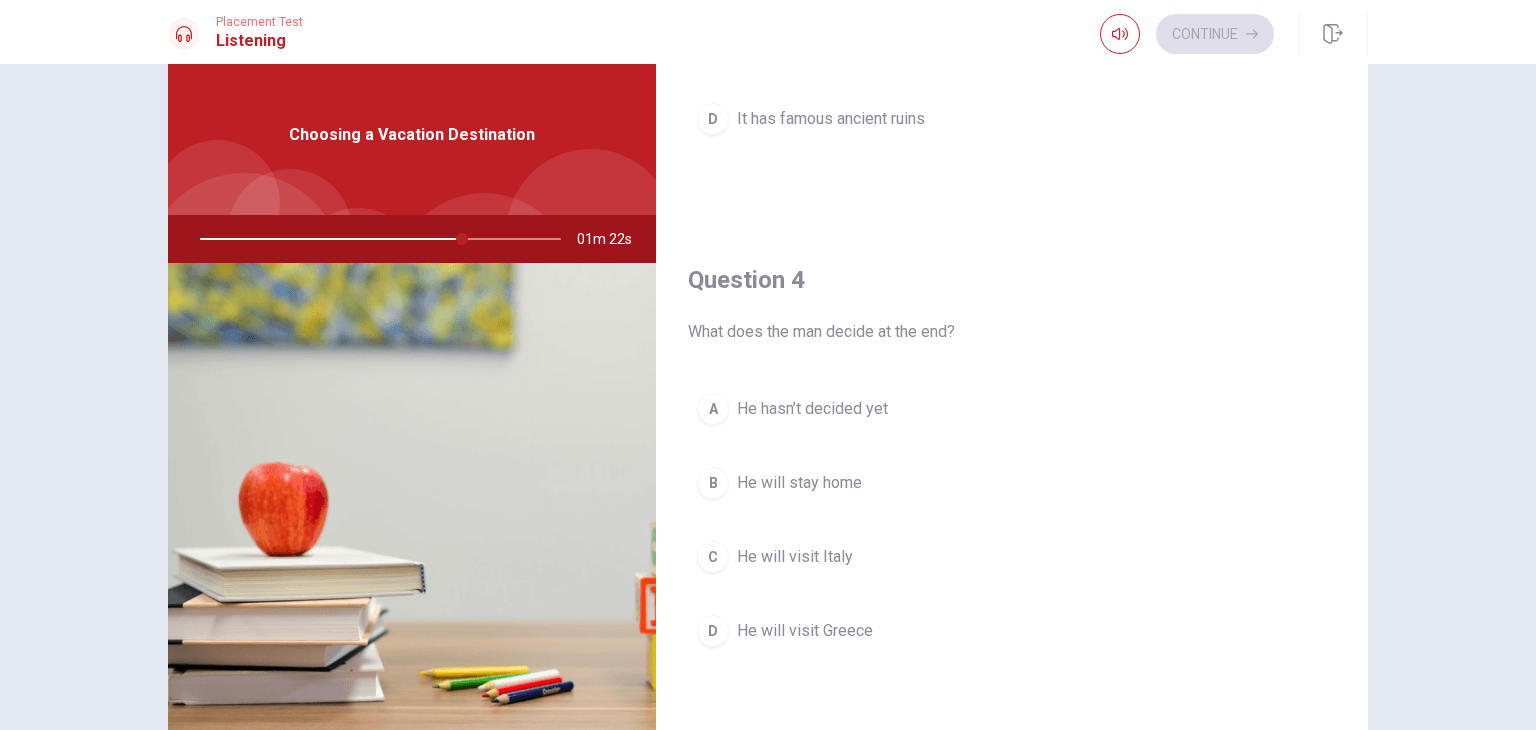 click on "He will visit Greece" at bounding box center (805, 631) 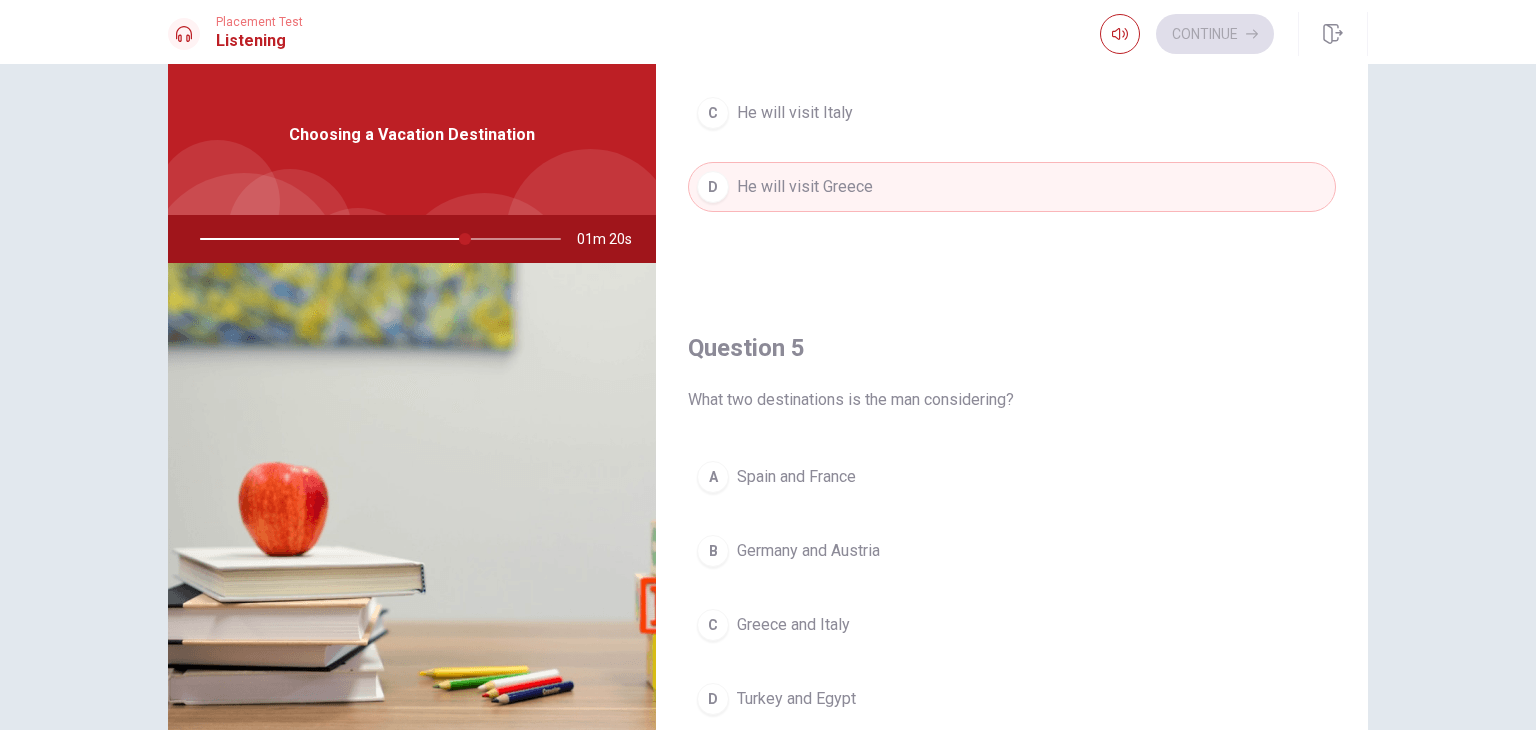 scroll, scrollTop: 1856, scrollLeft: 0, axis: vertical 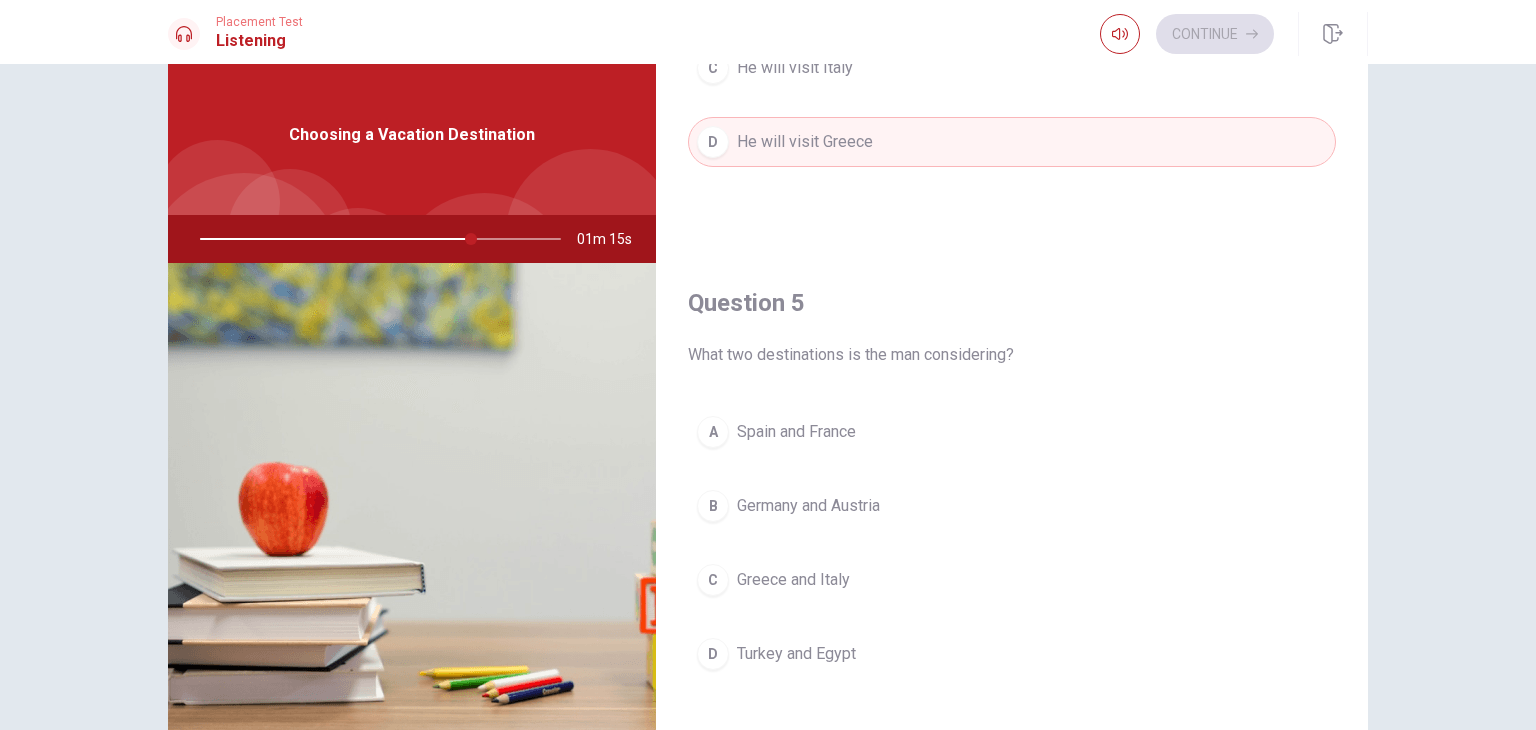 click on "Greece and Italy" at bounding box center (793, 580) 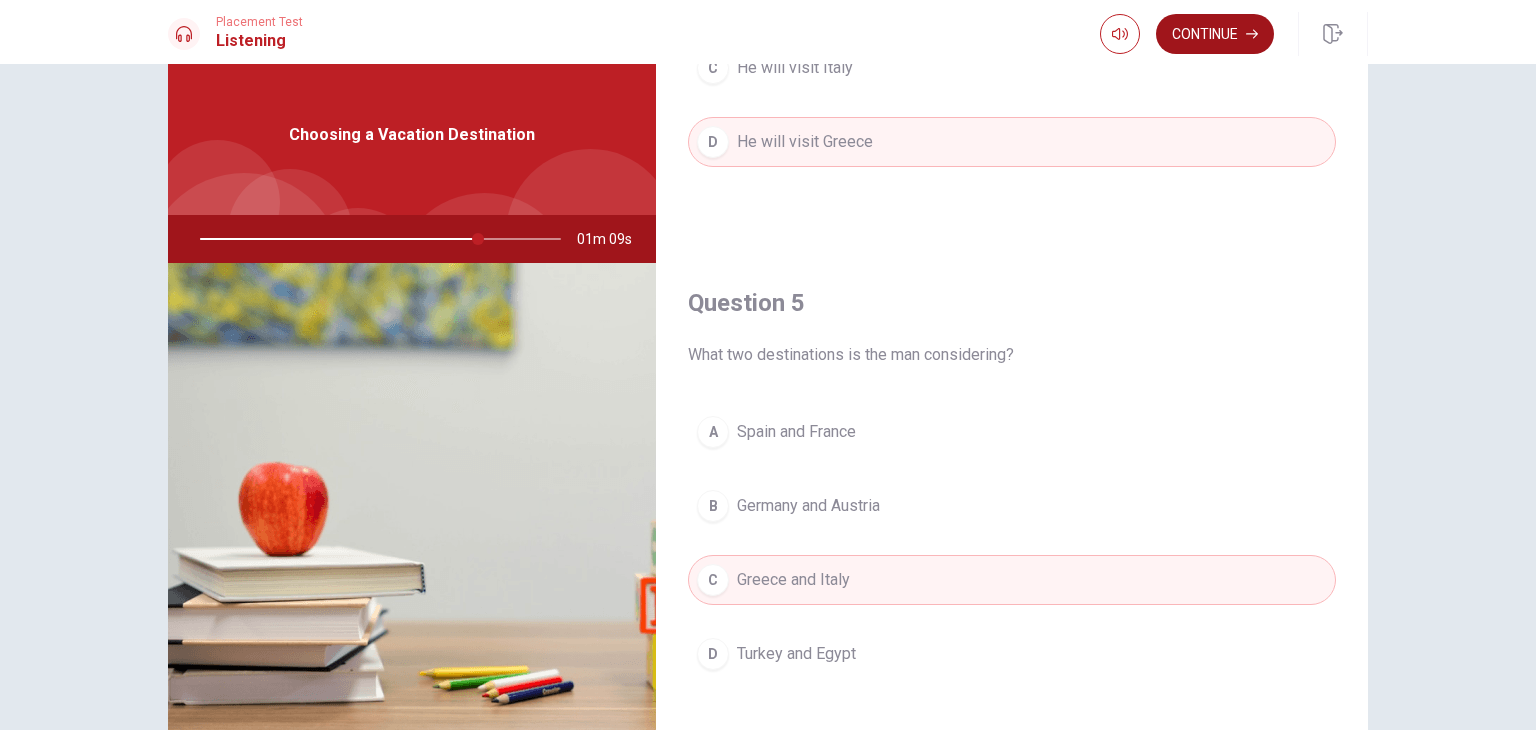 click on "Continue" at bounding box center (1215, 34) 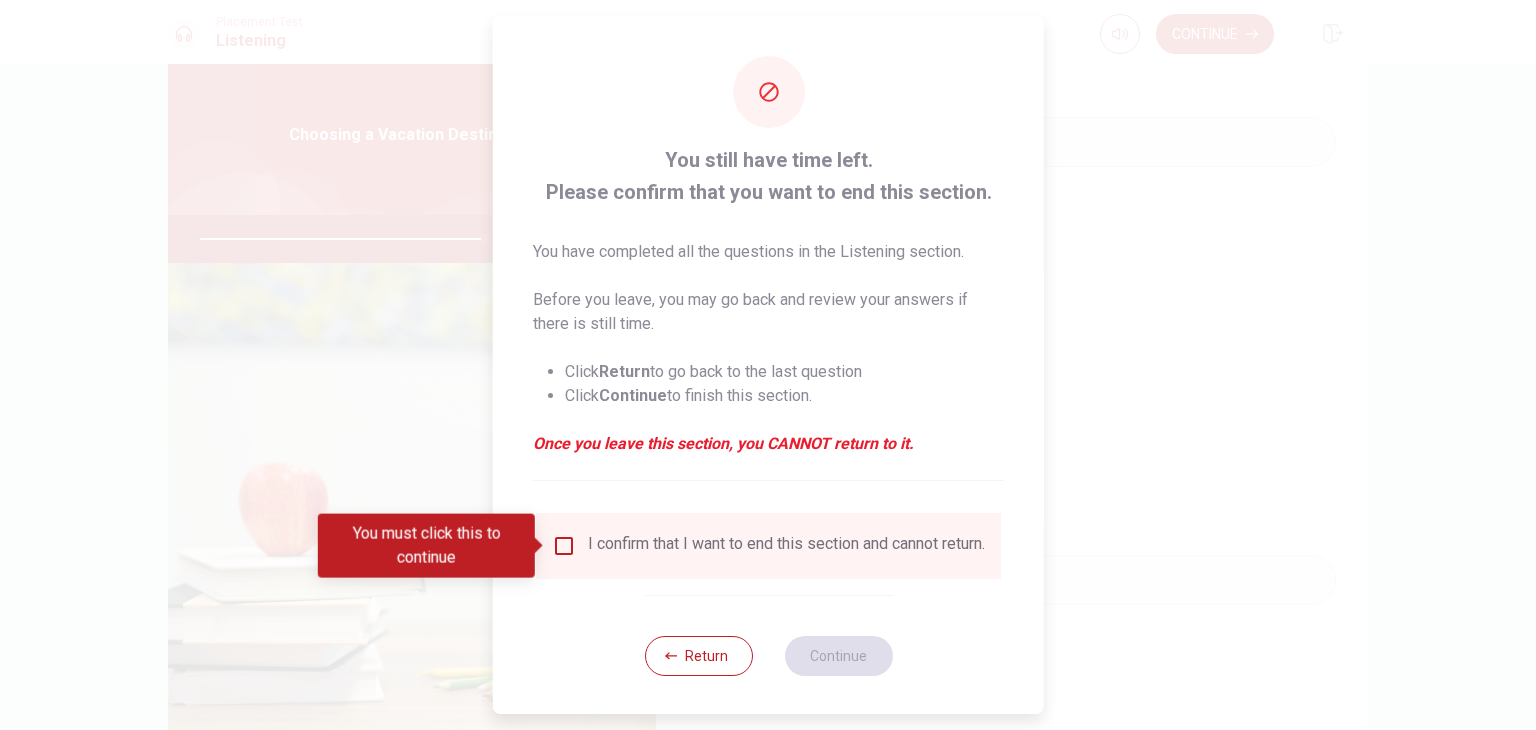 click at bounding box center (564, 546) 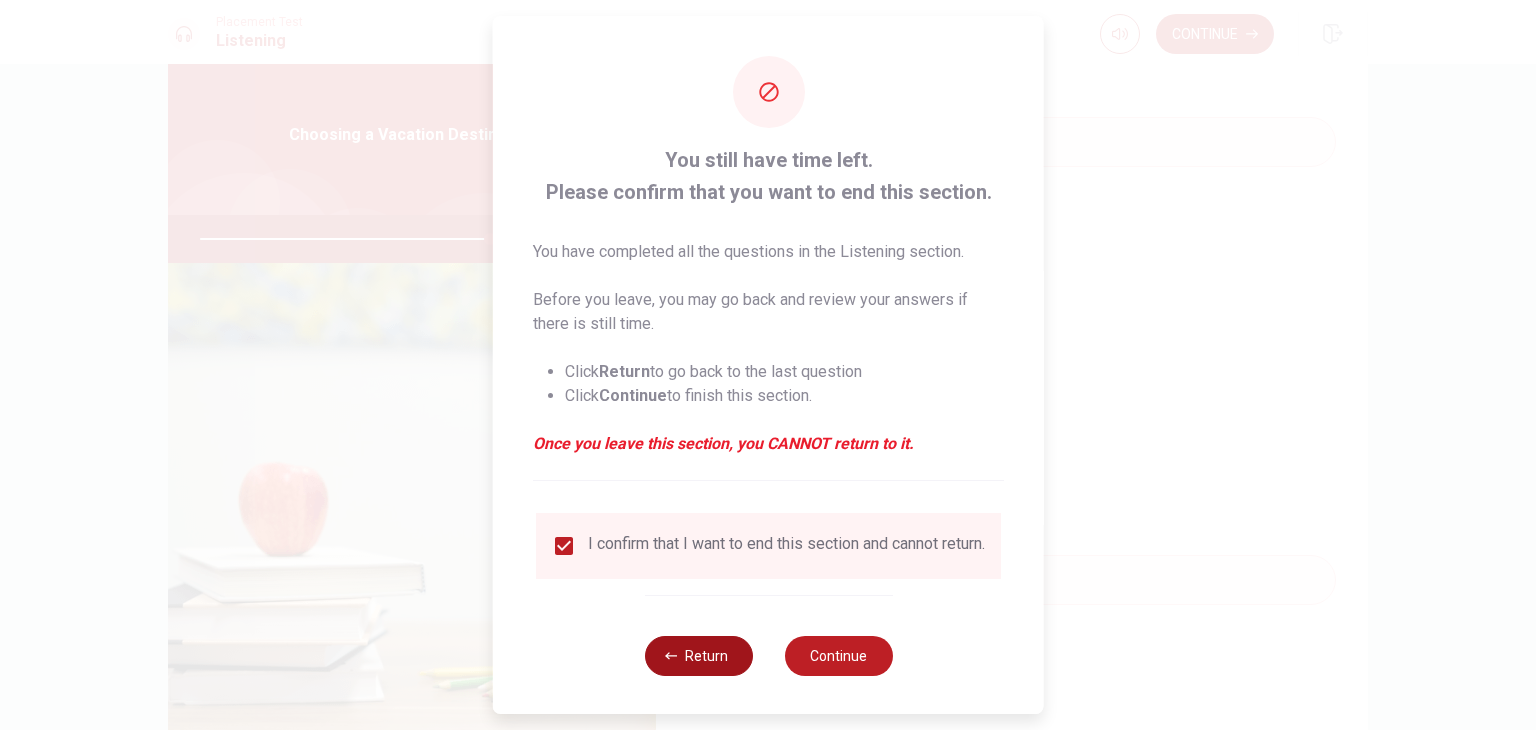 click on "Return" at bounding box center (698, 656) 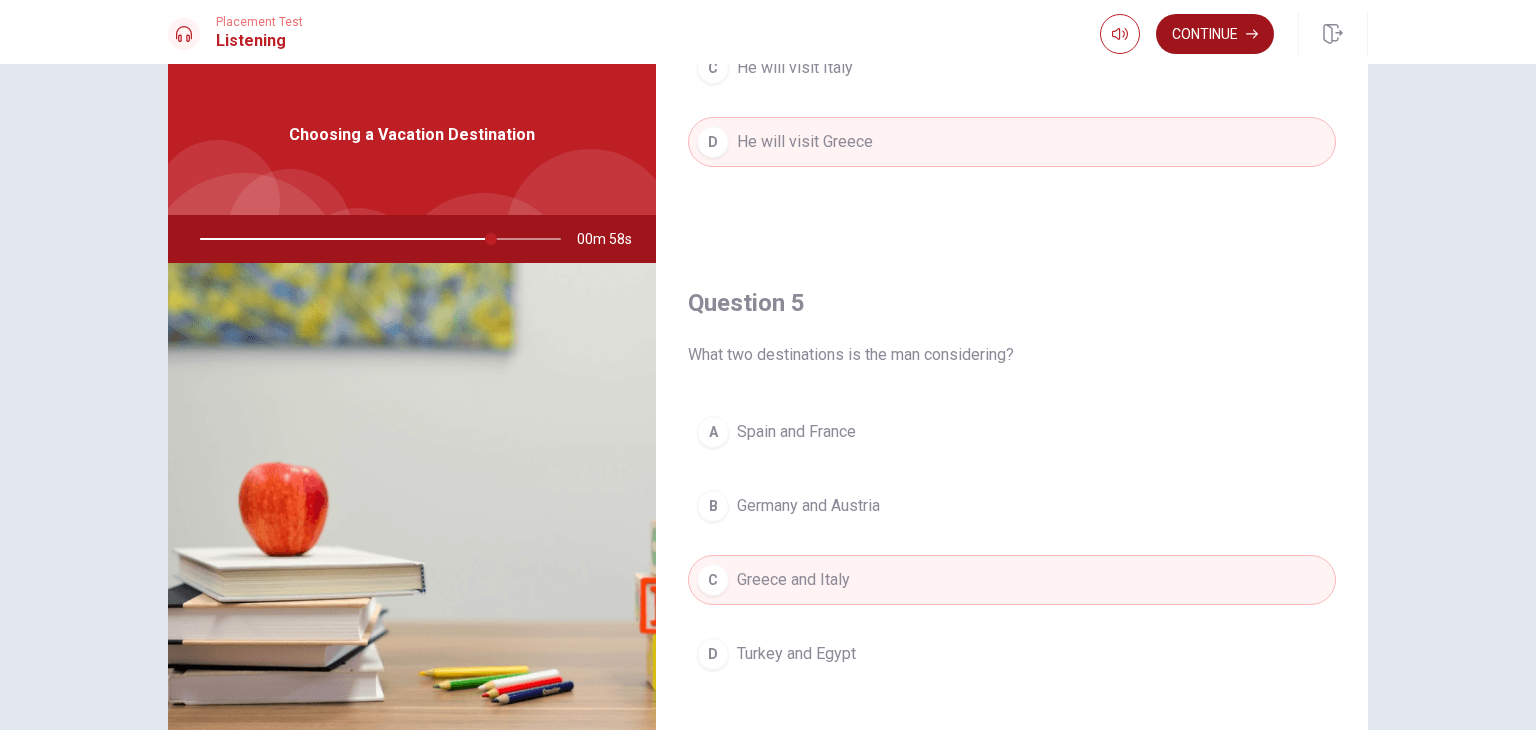 click on "Continue" at bounding box center [1215, 34] 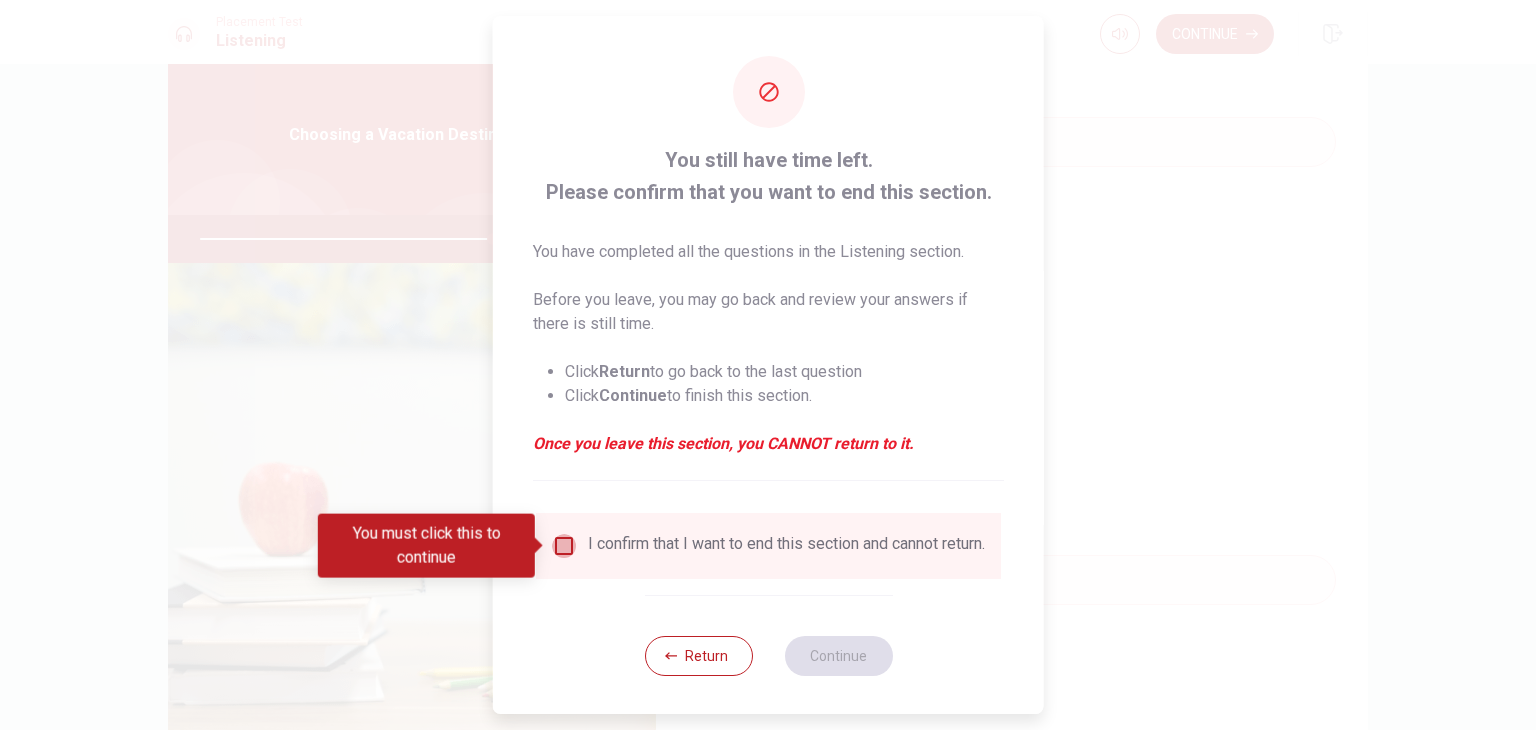 click at bounding box center (564, 546) 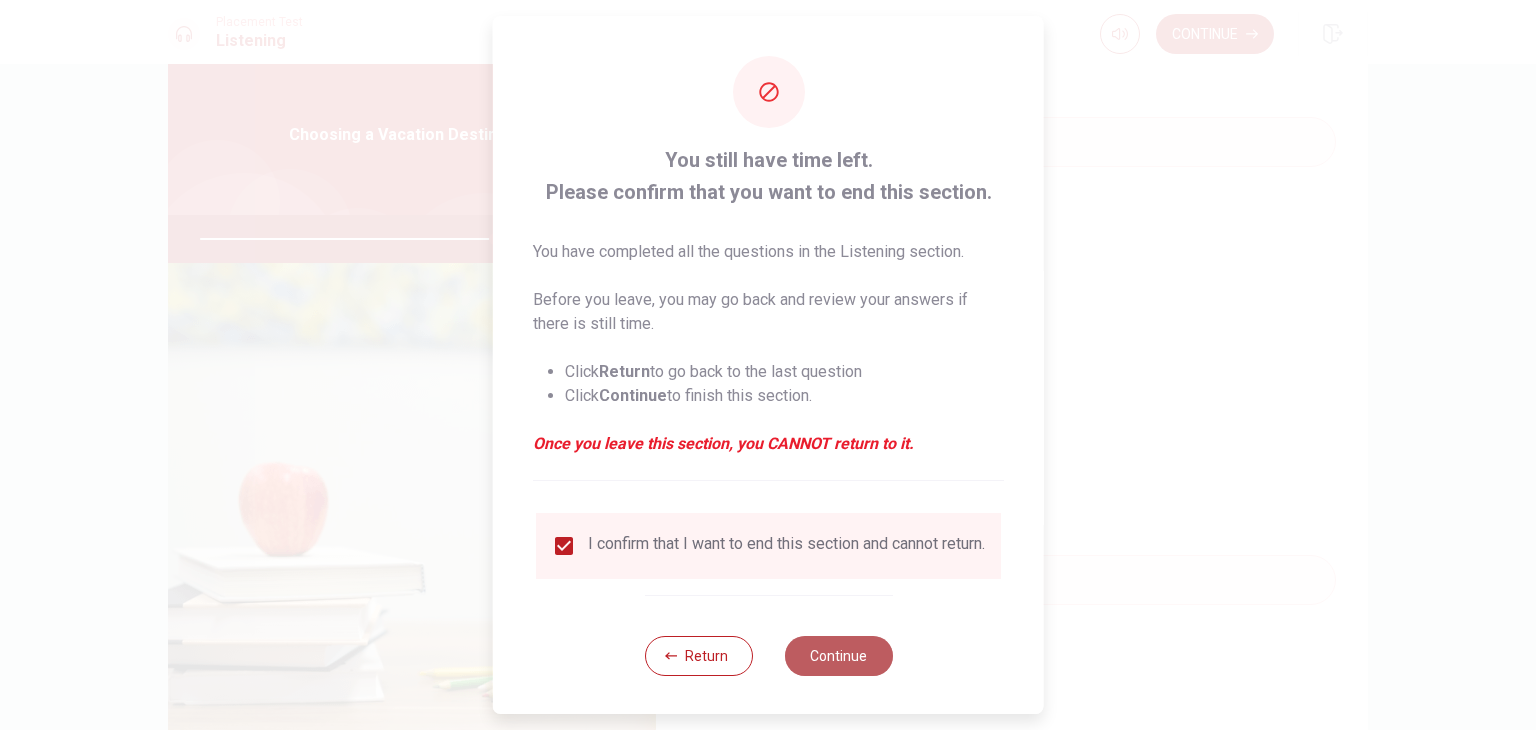 click on "Continue" at bounding box center [838, 656] 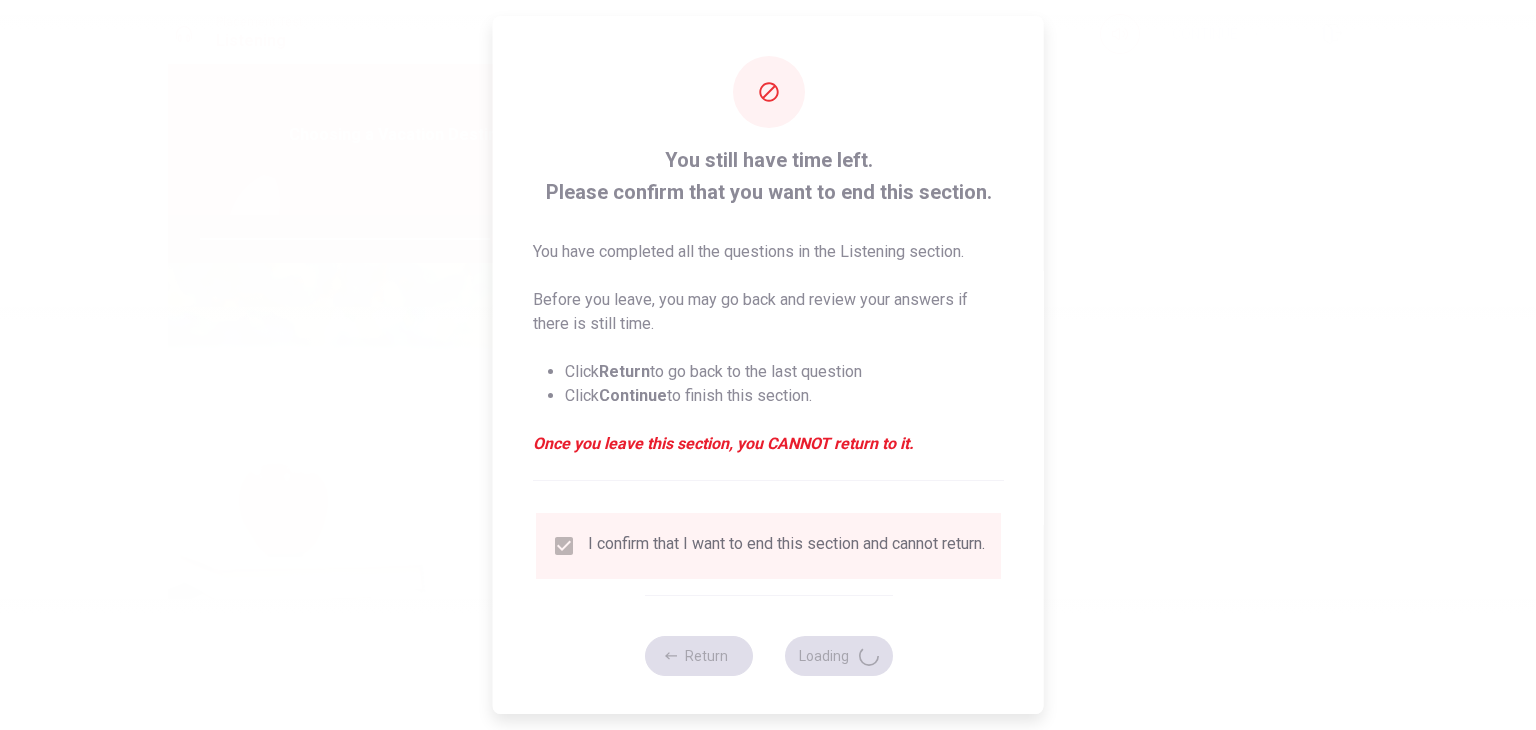 type on "82" 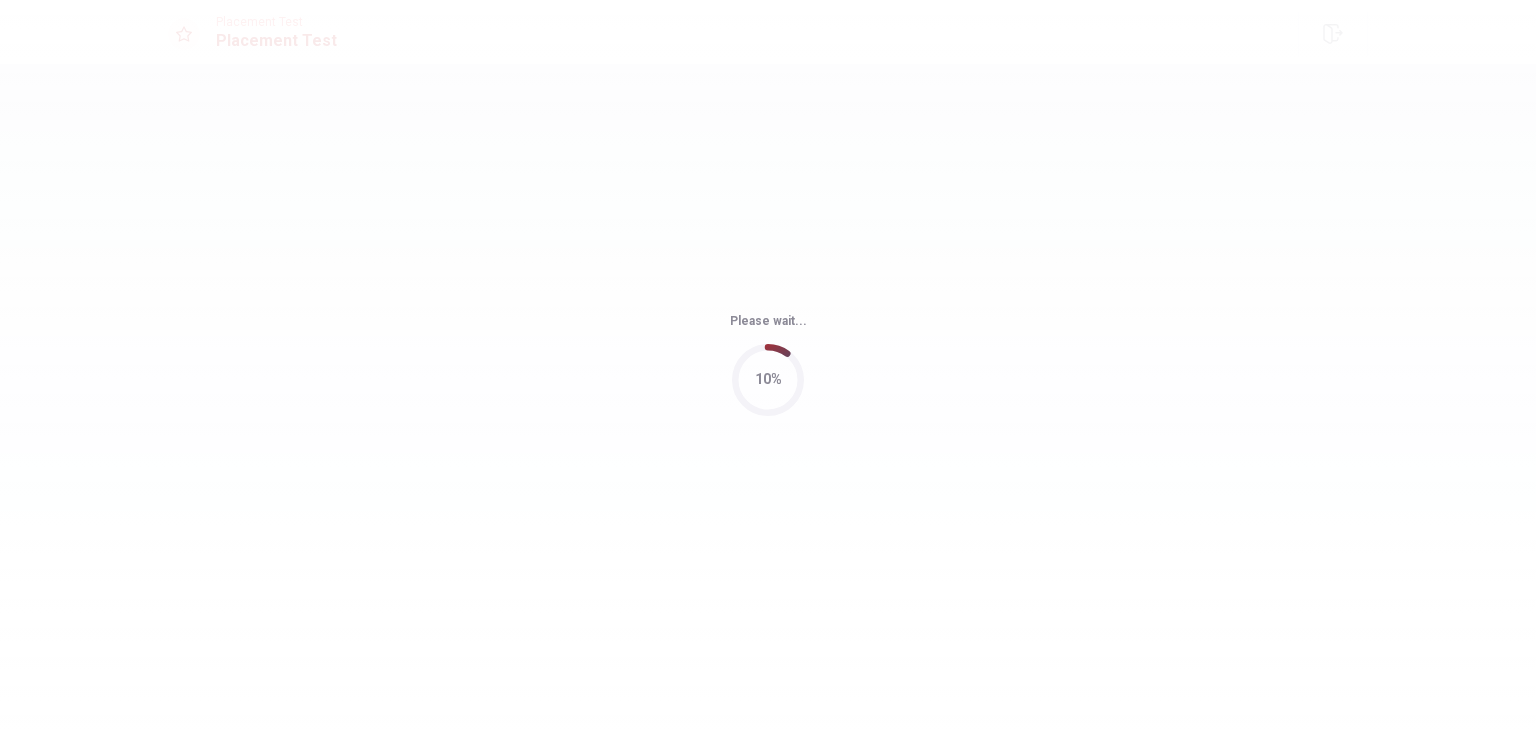 scroll, scrollTop: 0, scrollLeft: 0, axis: both 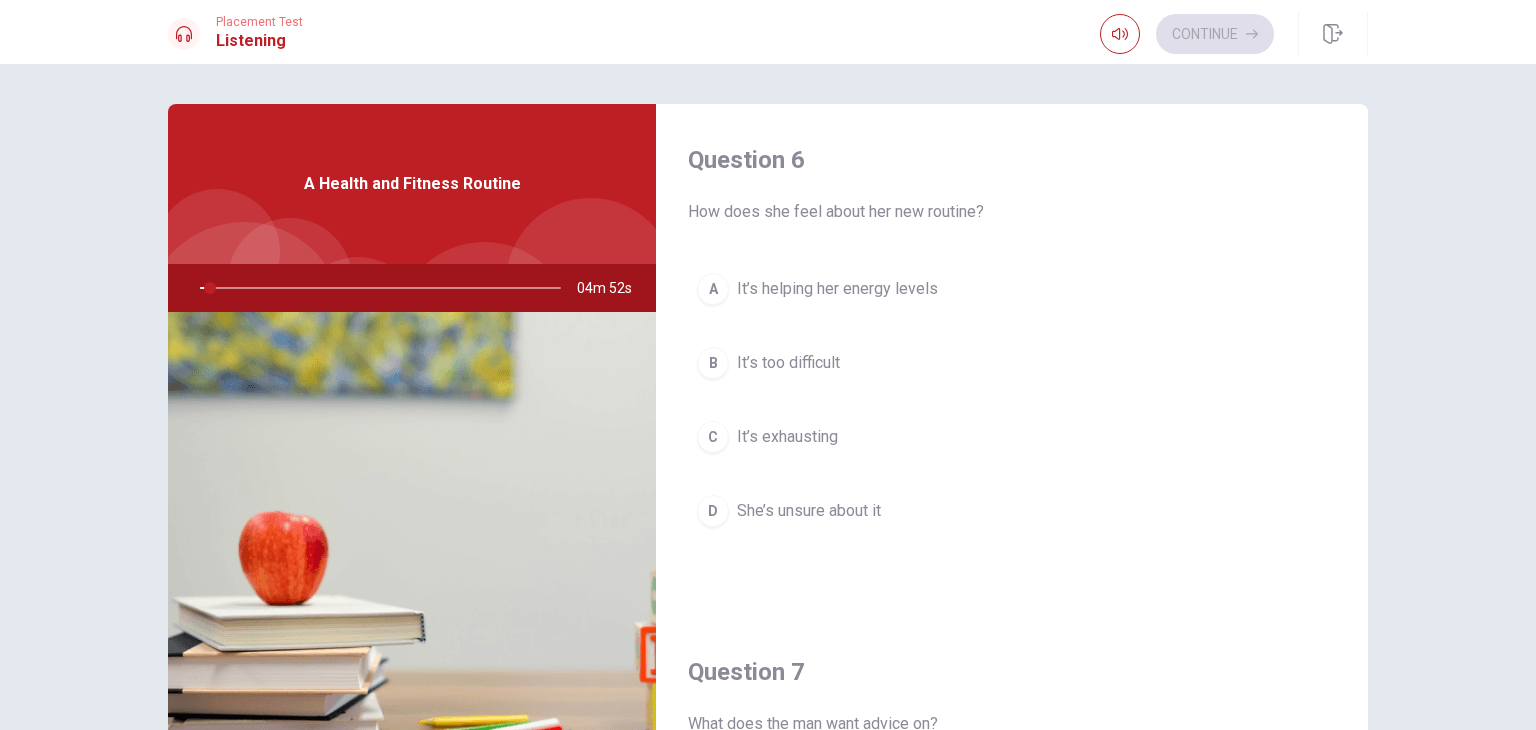 drag, startPoint x: 1364, startPoint y: 202, endPoint x: 1369, endPoint y: 222, distance: 20.615528 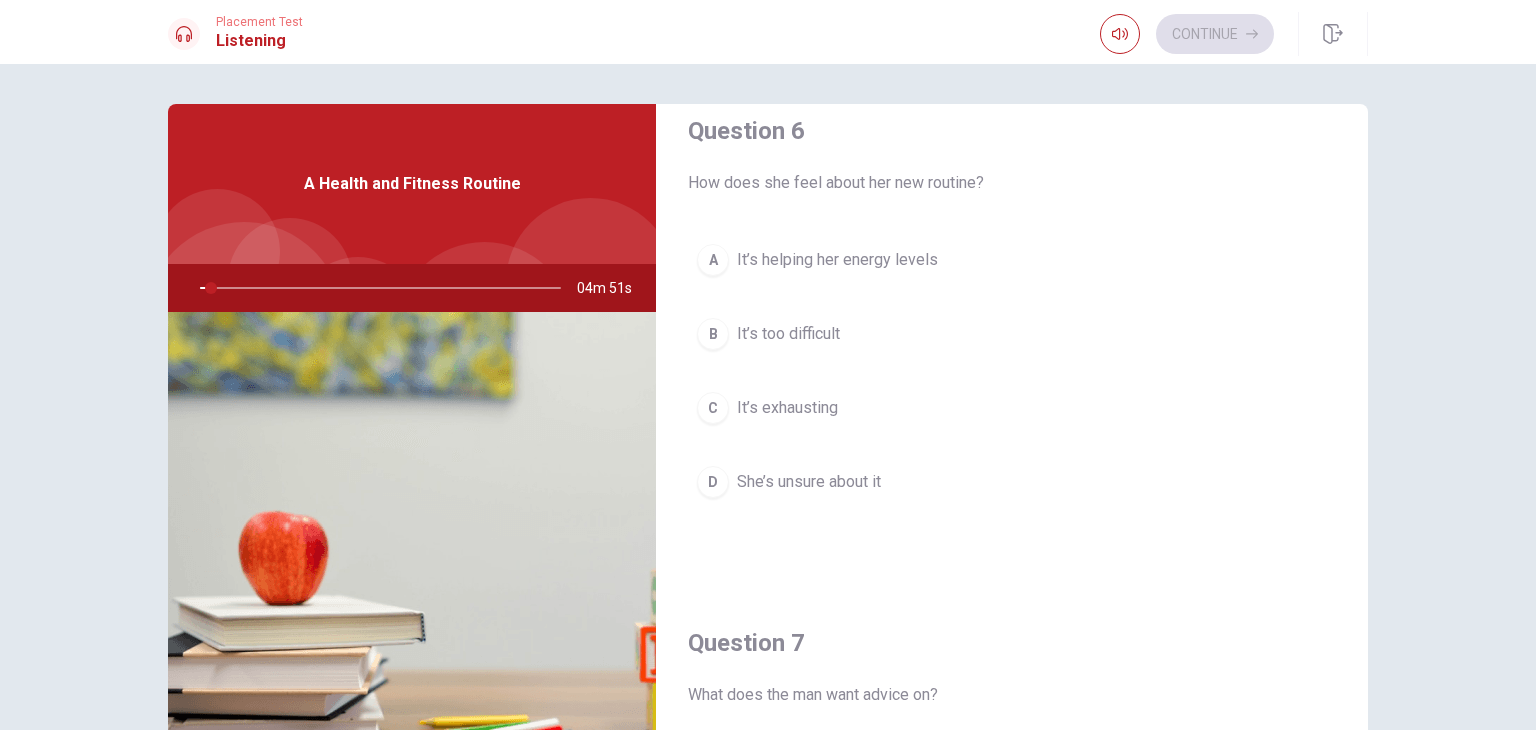 scroll, scrollTop: 23, scrollLeft: 0, axis: vertical 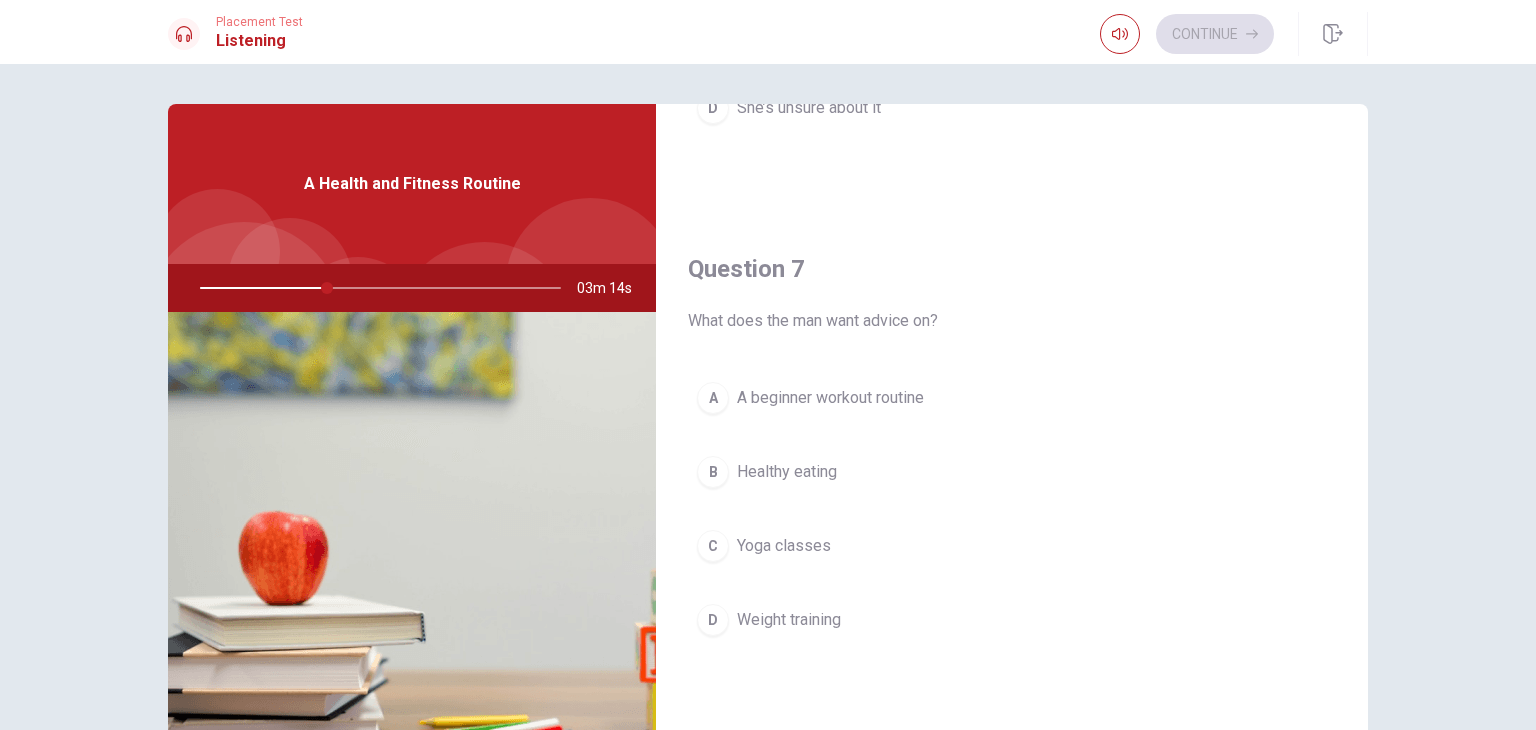 click on "Weight training" at bounding box center (789, 620) 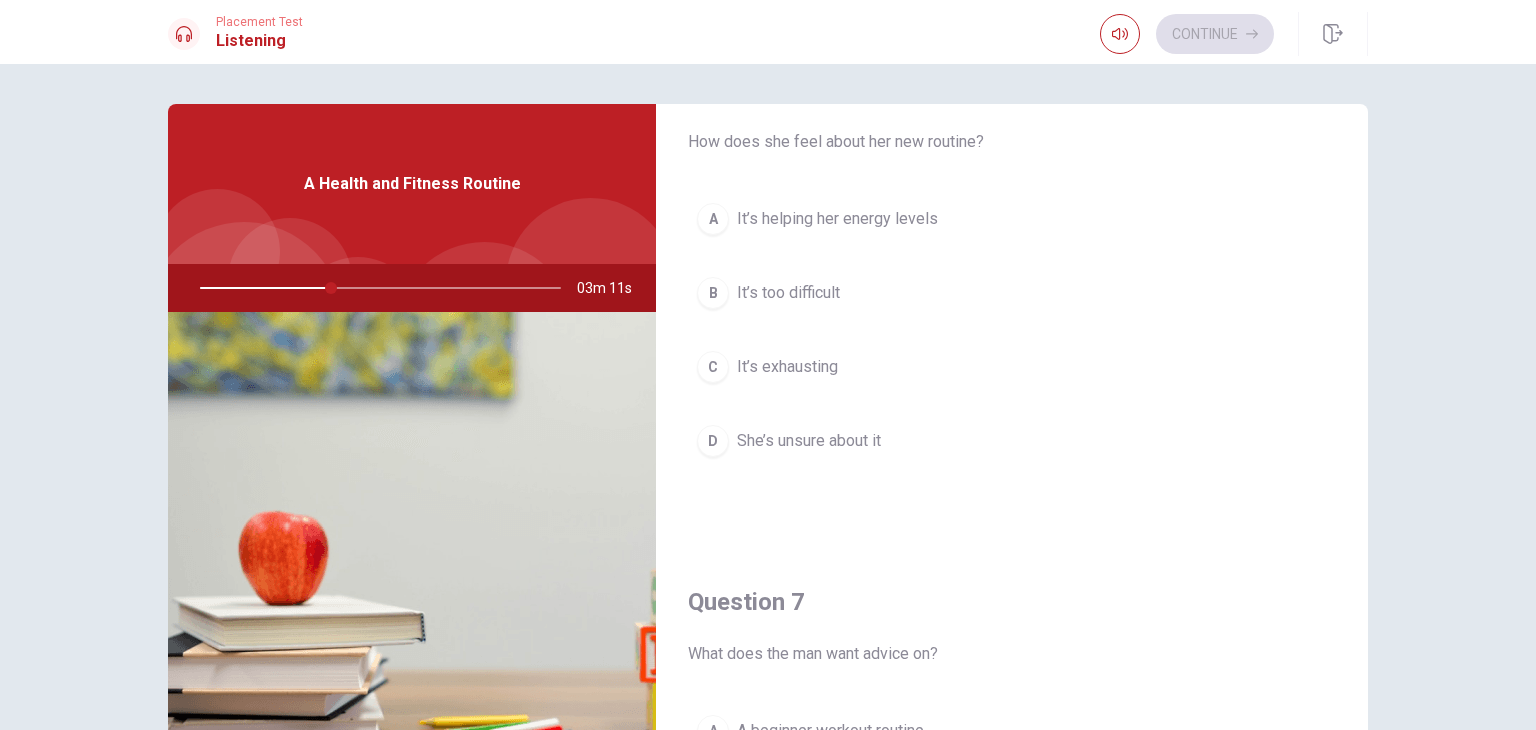 scroll, scrollTop: 46, scrollLeft: 0, axis: vertical 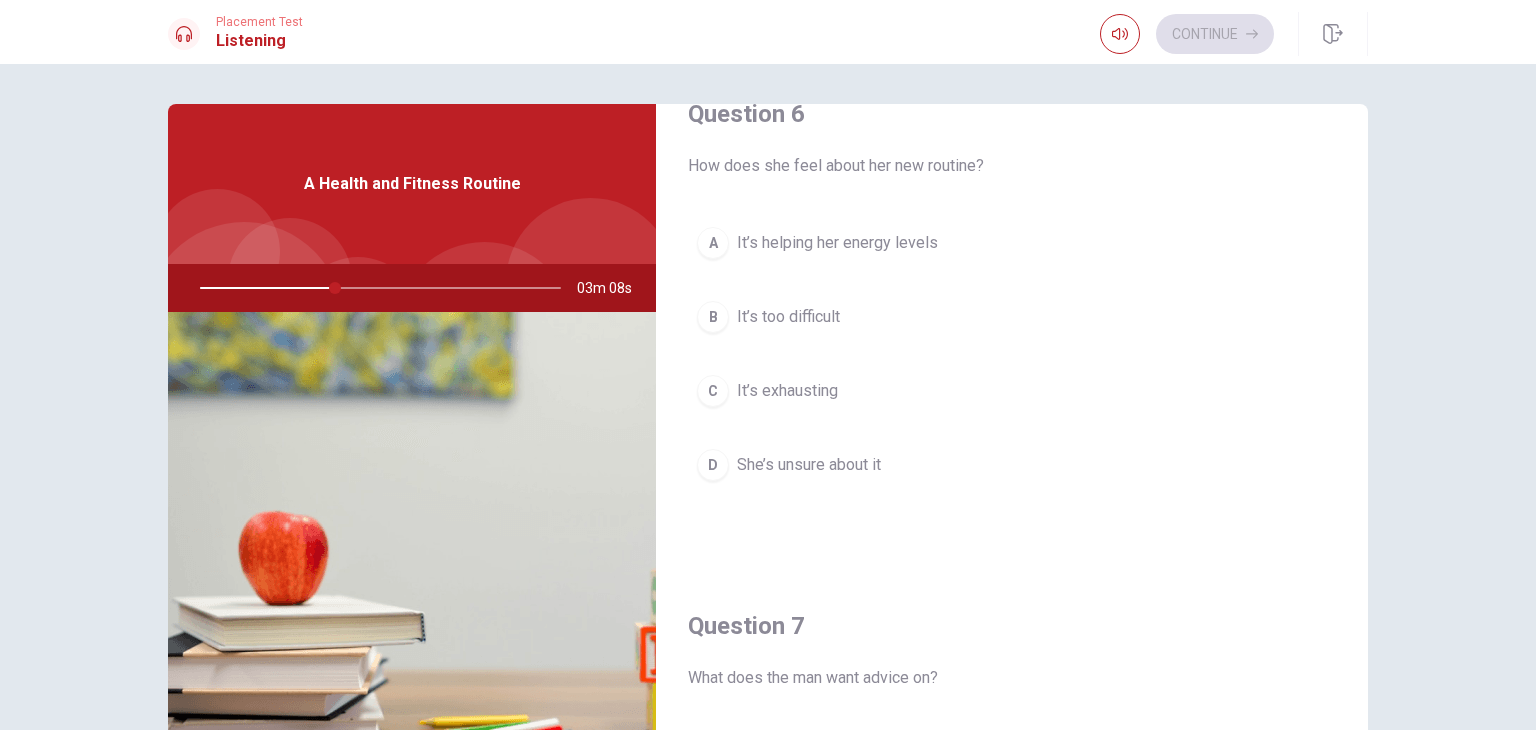 click on "It’s helping her energy levels" at bounding box center (837, 243) 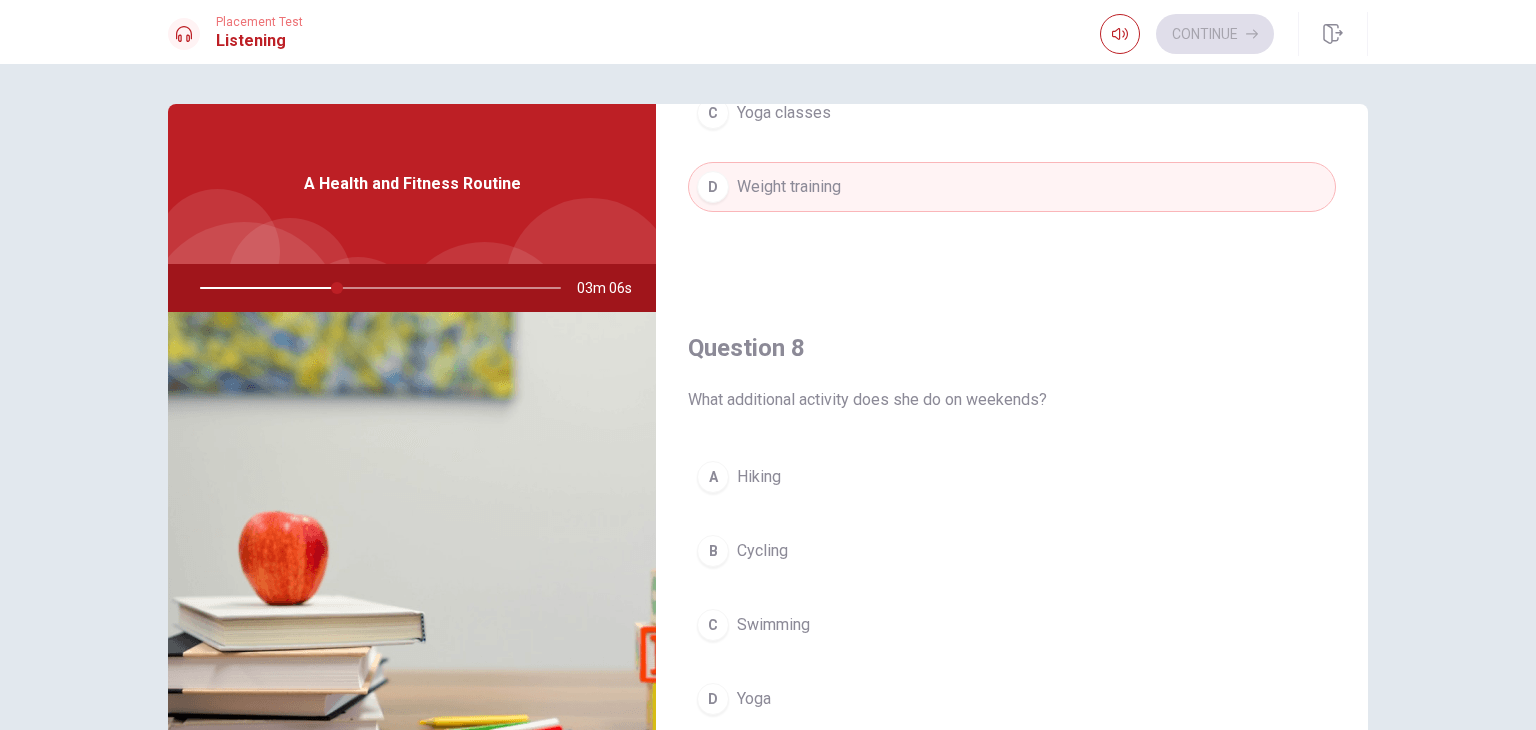 scroll, scrollTop: 897, scrollLeft: 0, axis: vertical 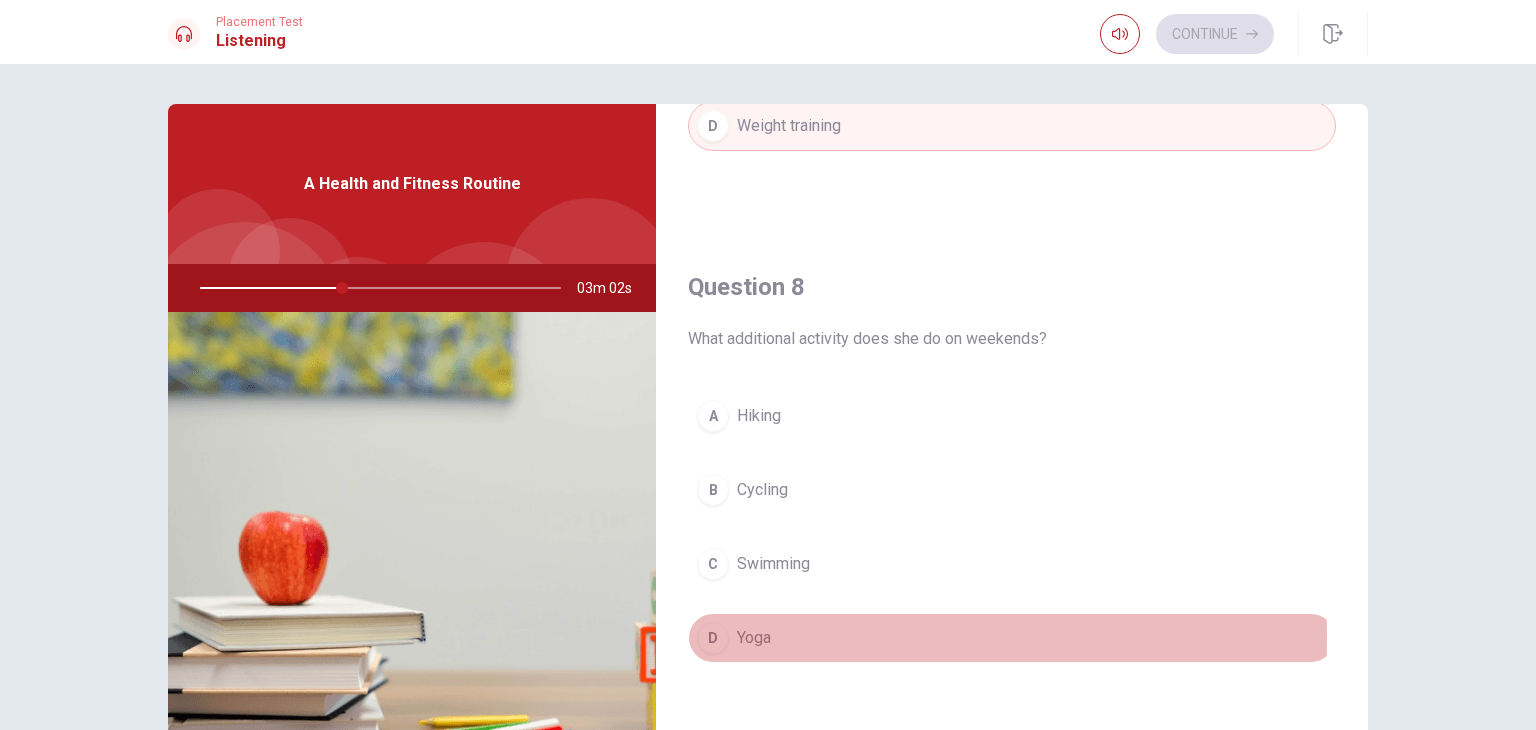 click on "Yoga" at bounding box center [754, 638] 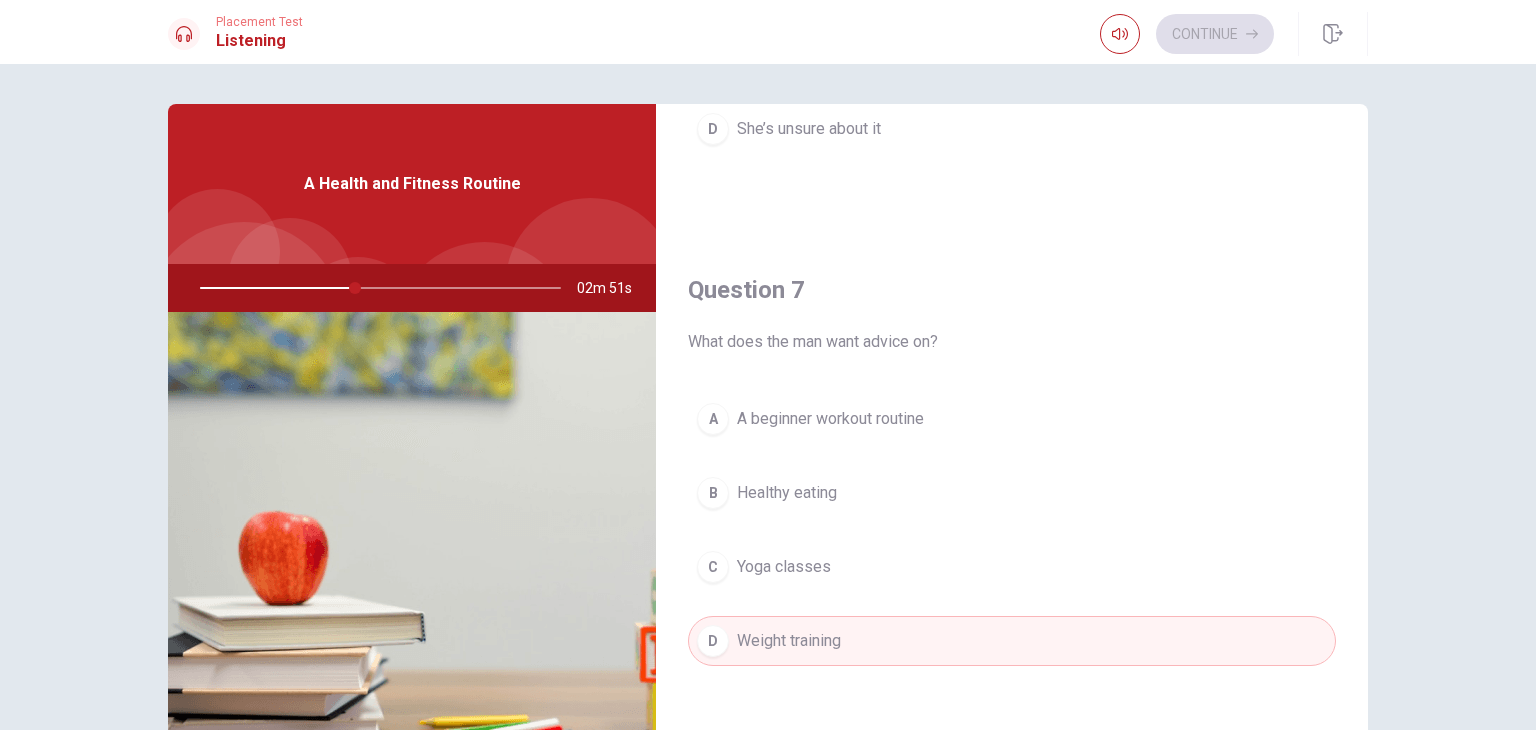 scroll, scrollTop: 385, scrollLeft: 0, axis: vertical 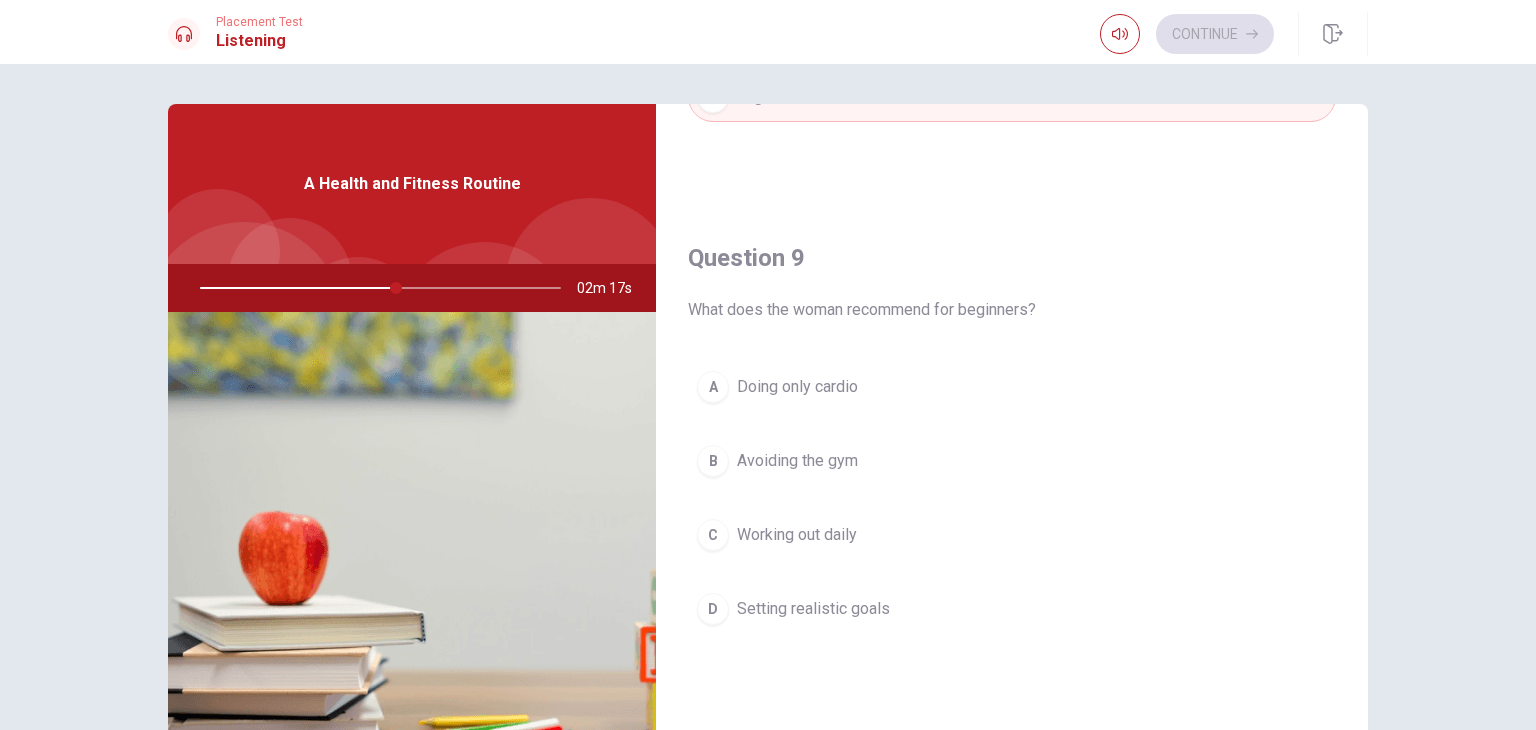 click on "Doing only cardio" at bounding box center (797, 387) 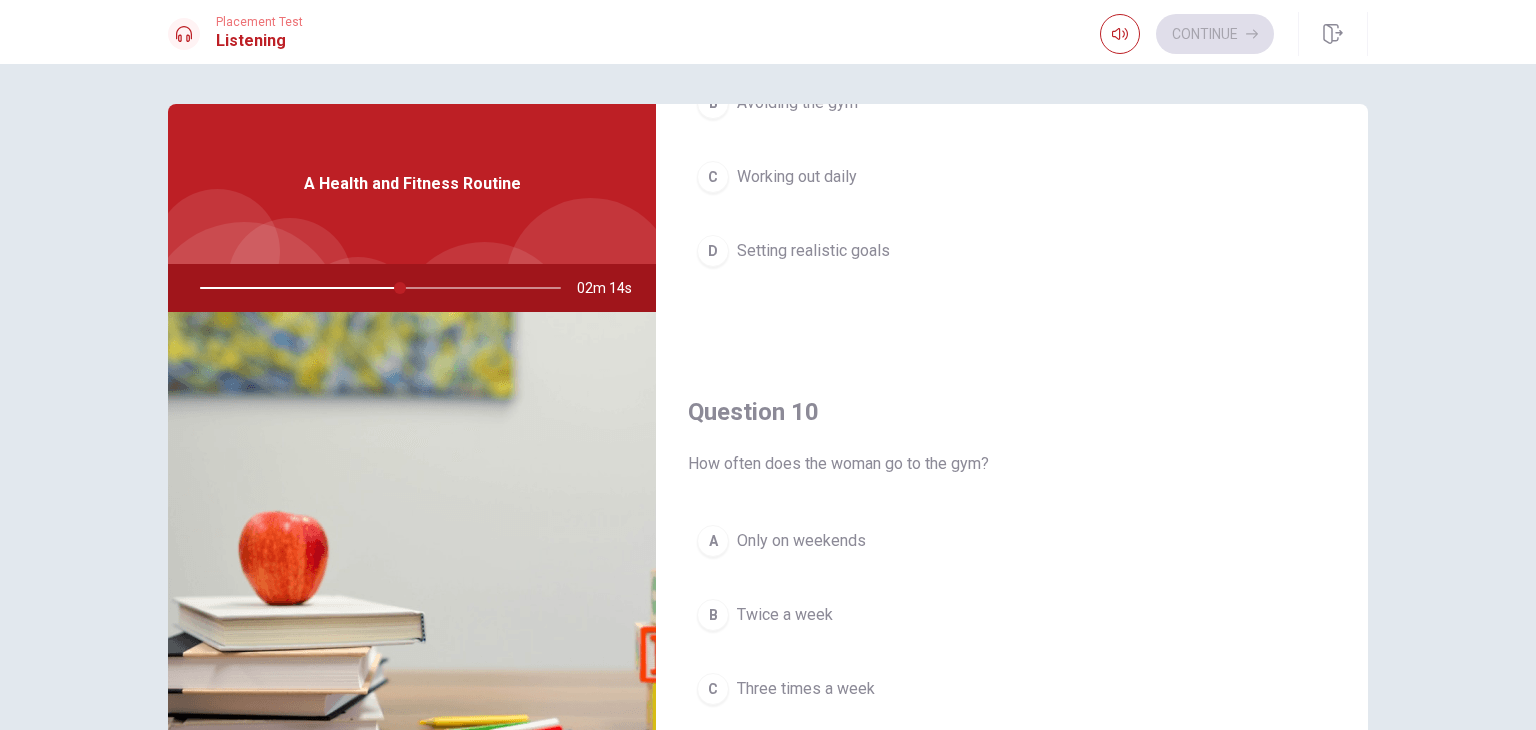 scroll, scrollTop: 1856, scrollLeft: 0, axis: vertical 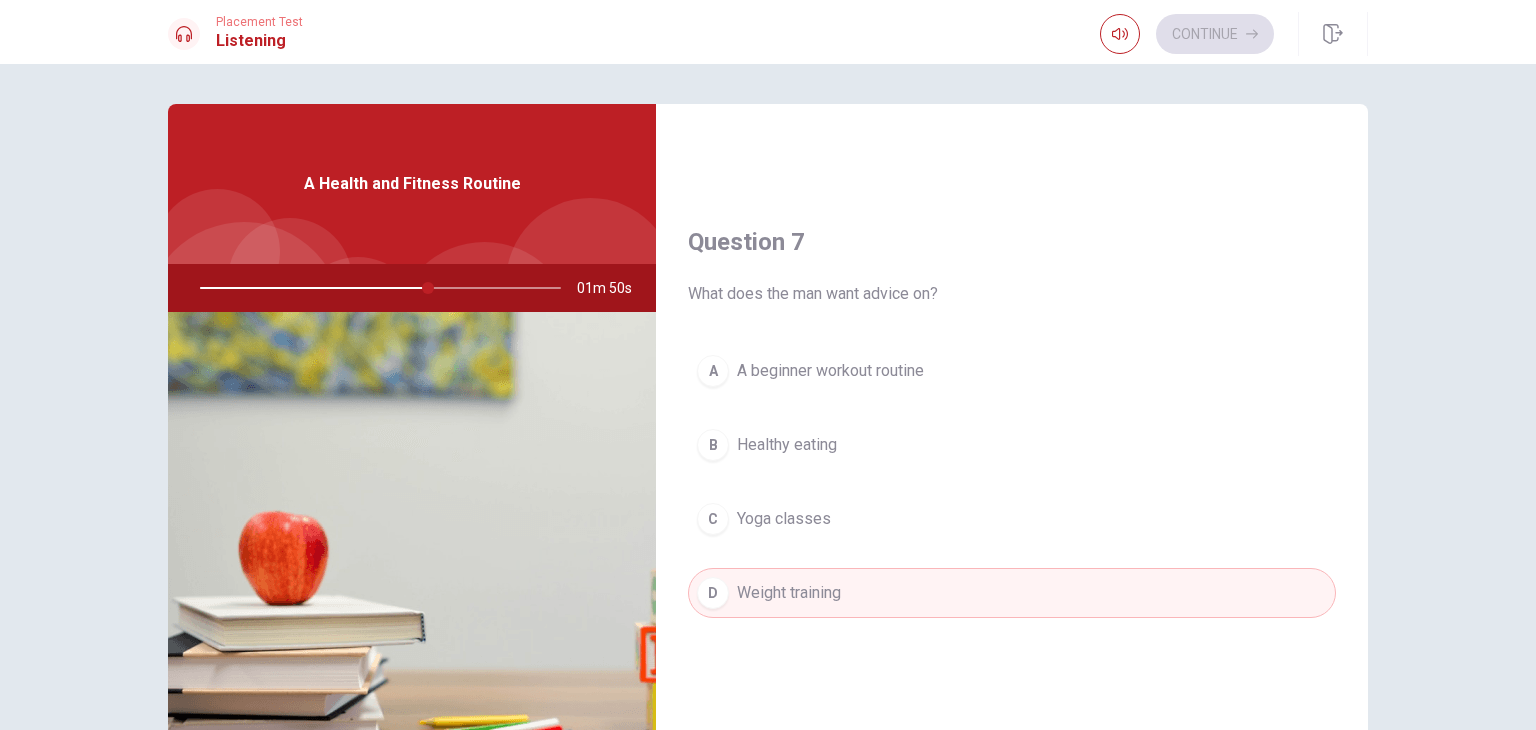 click on "A beginner workout routine" at bounding box center (830, 371) 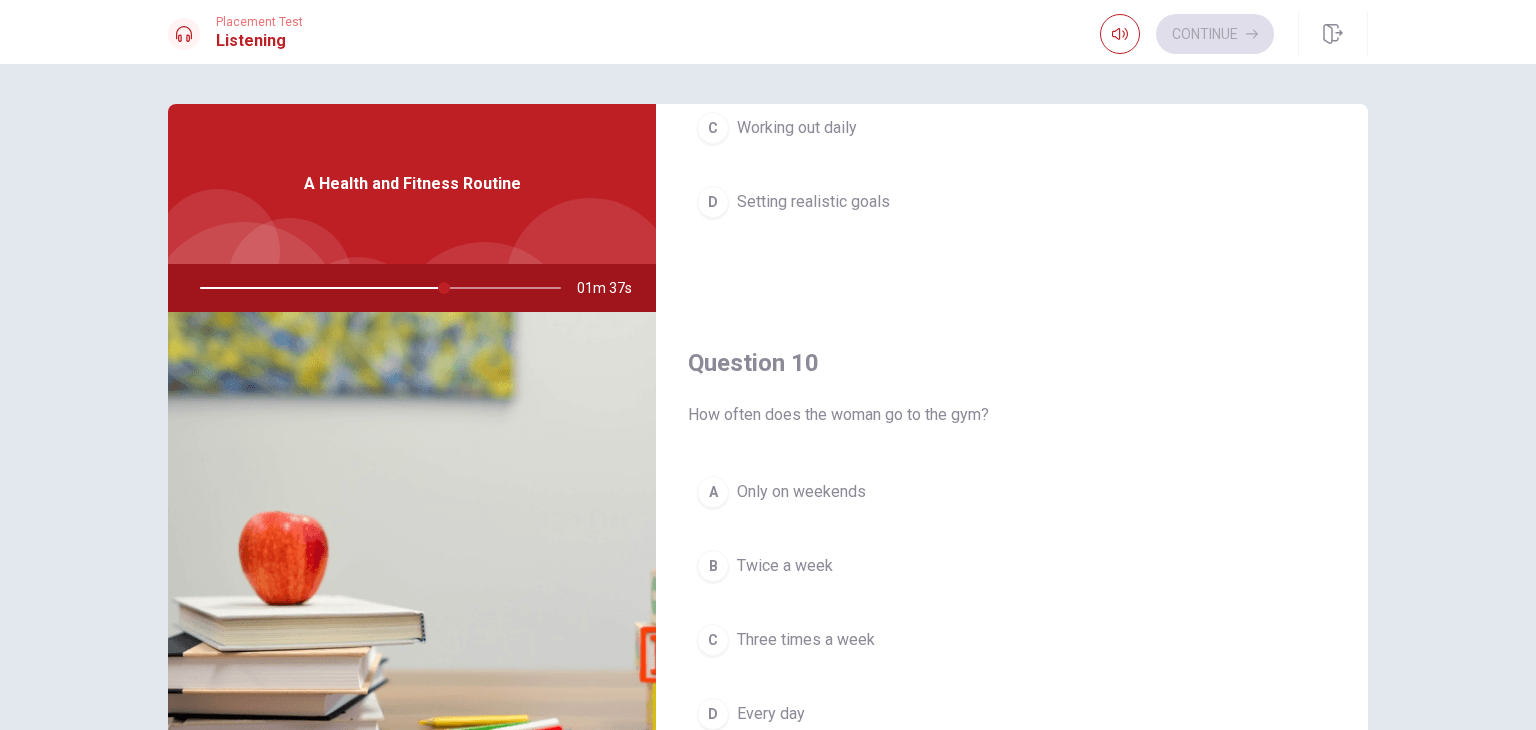 scroll, scrollTop: 1856, scrollLeft: 0, axis: vertical 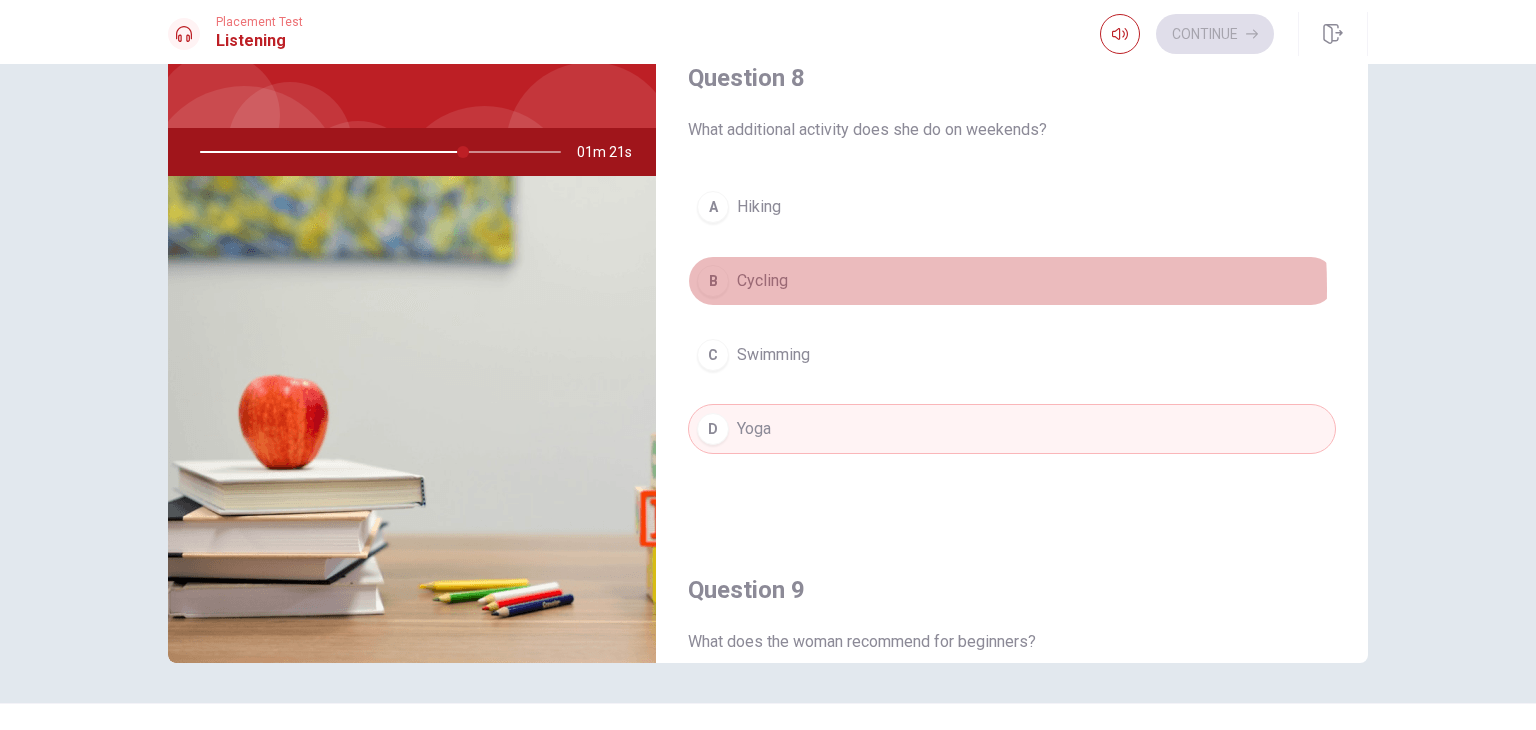 click on "Cycling" at bounding box center (762, 281) 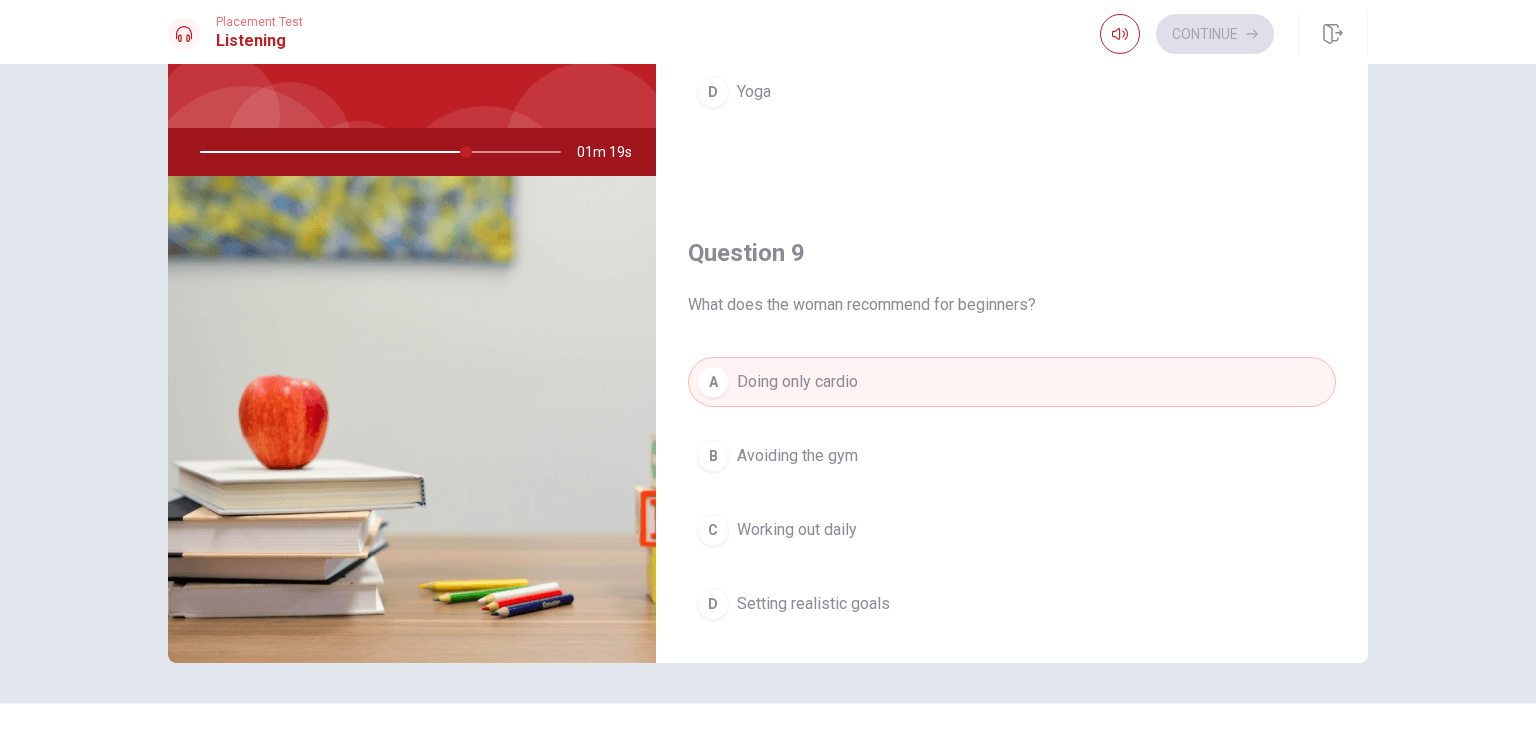scroll, scrollTop: 1374, scrollLeft: 0, axis: vertical 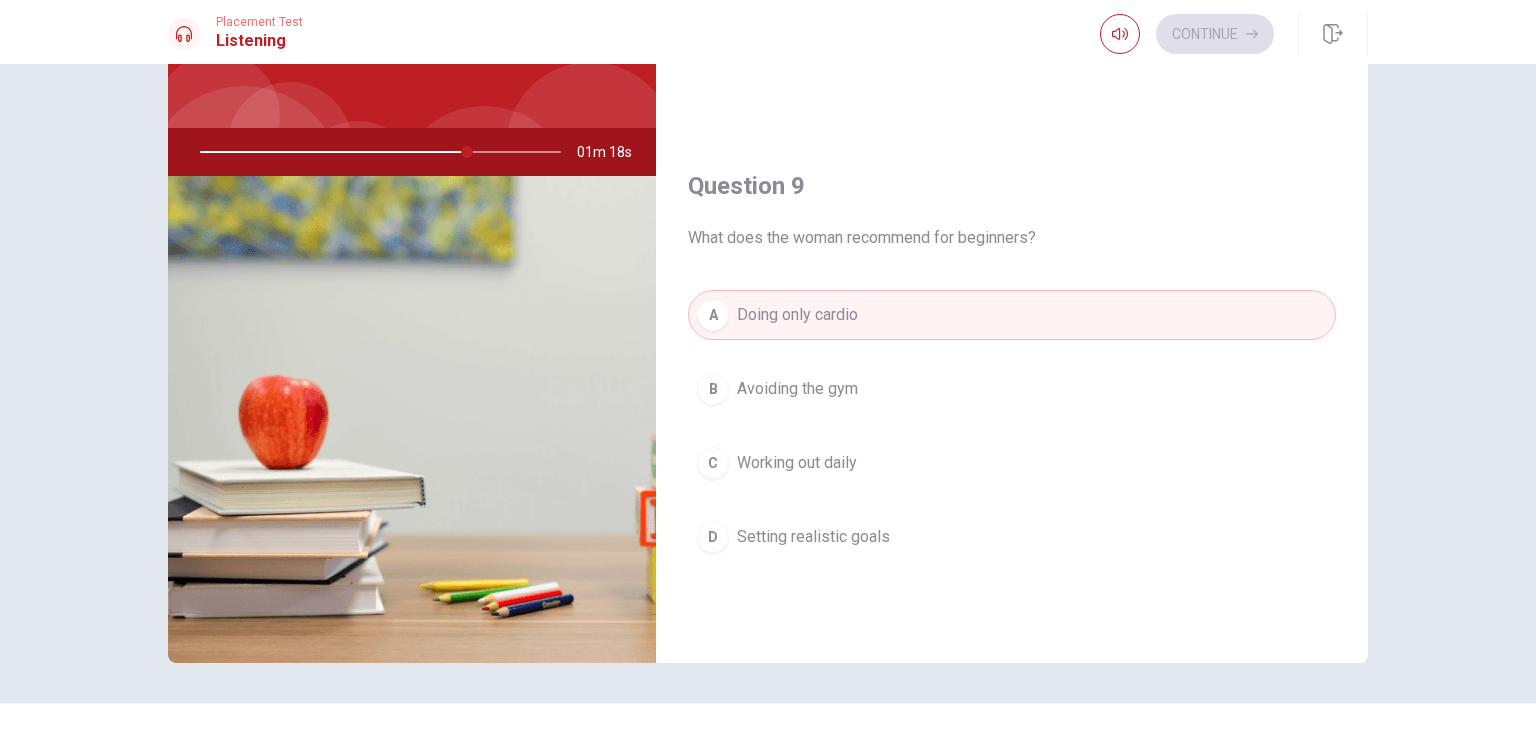 click at bounding box center (376, 152) 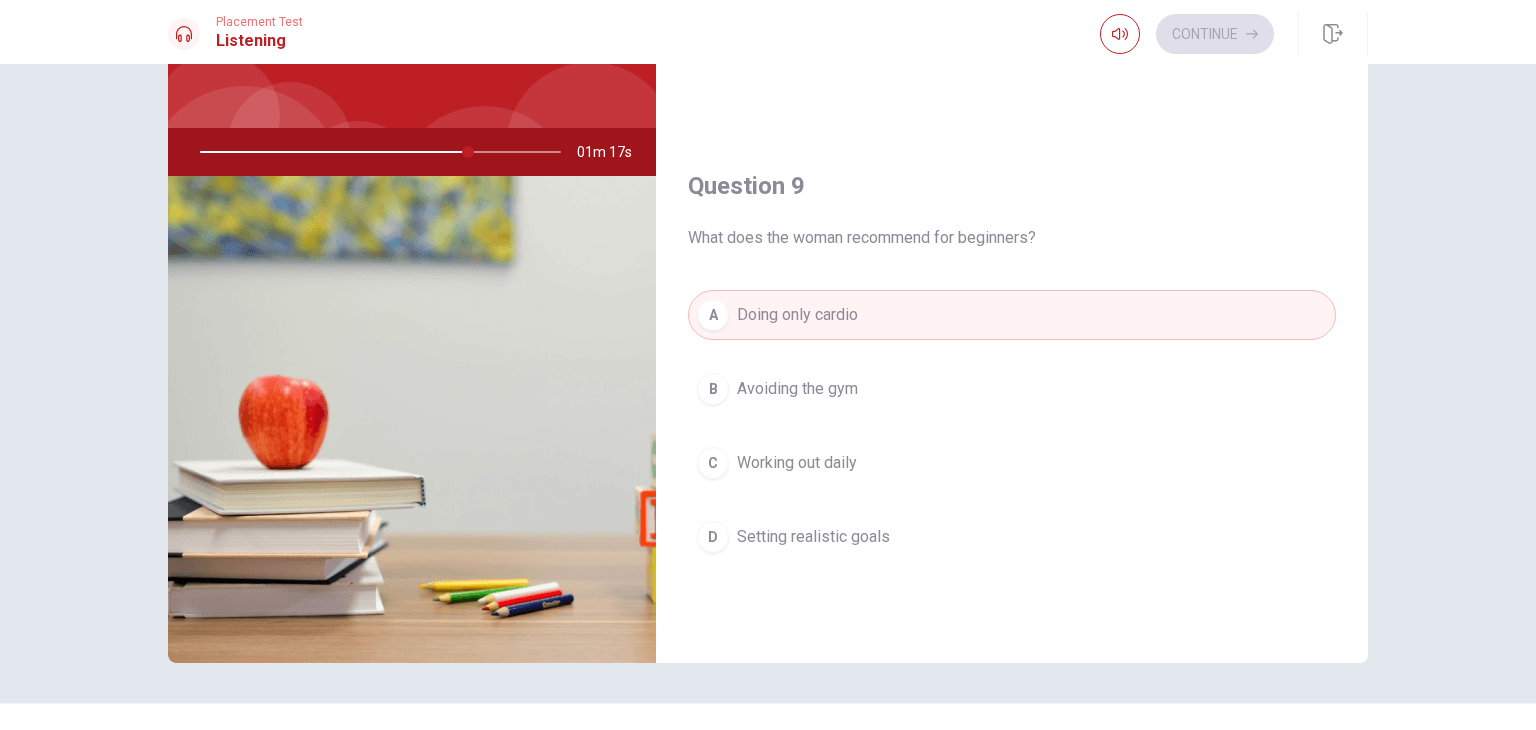click at bounding box center (376, 152) 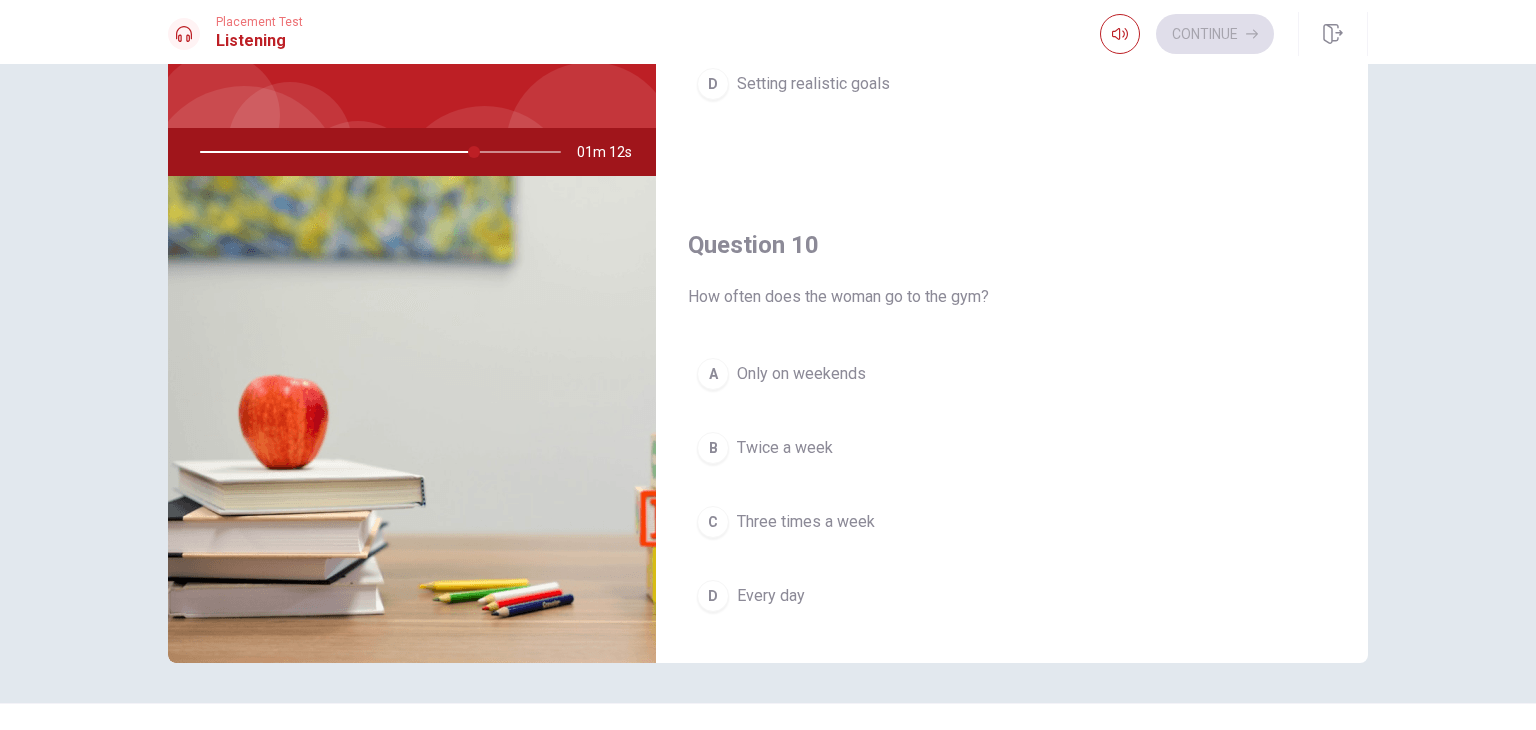 scroll, scrollTop: 1856, scrollLeft: 0, axis: vertical 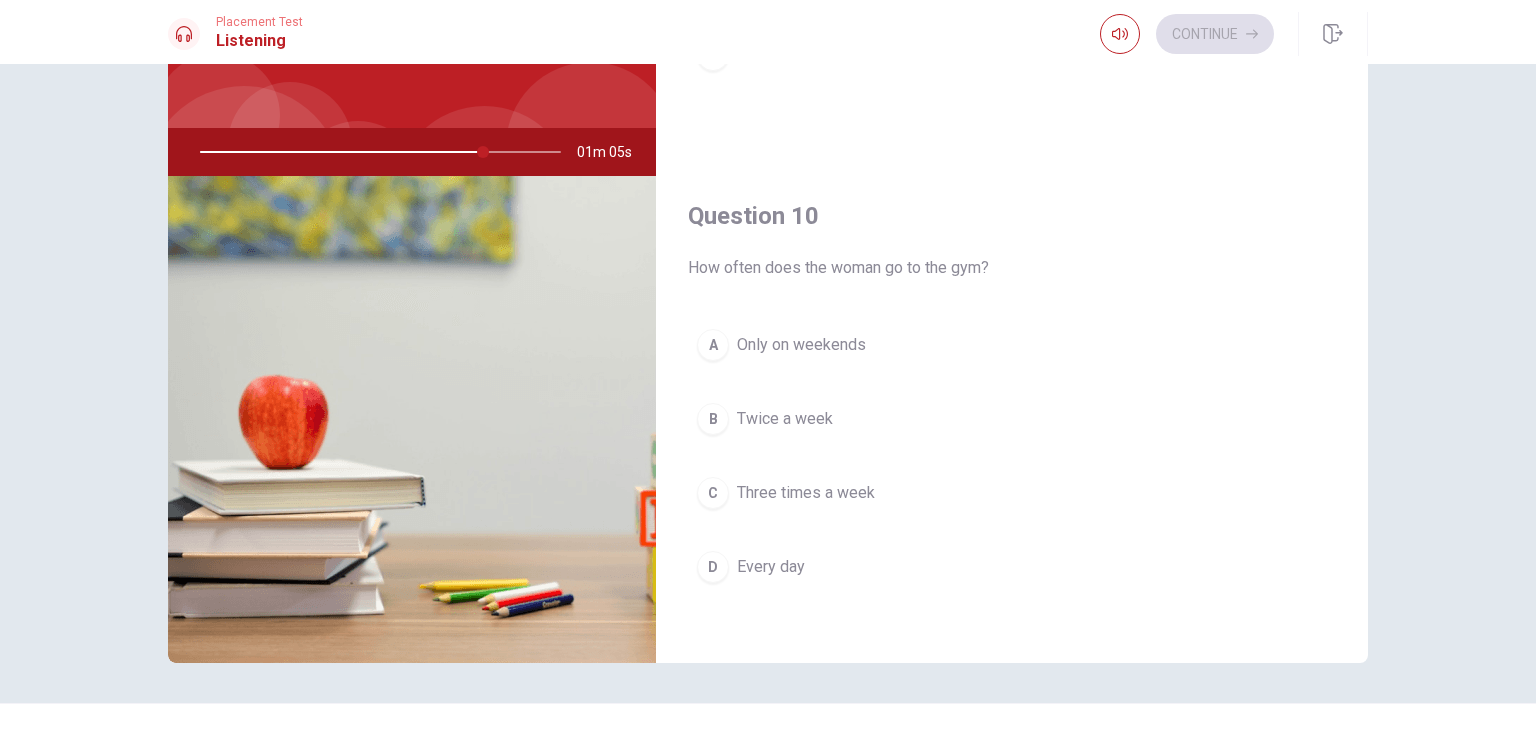 click on "C Three times a week" at bounding box center [1012, 493] 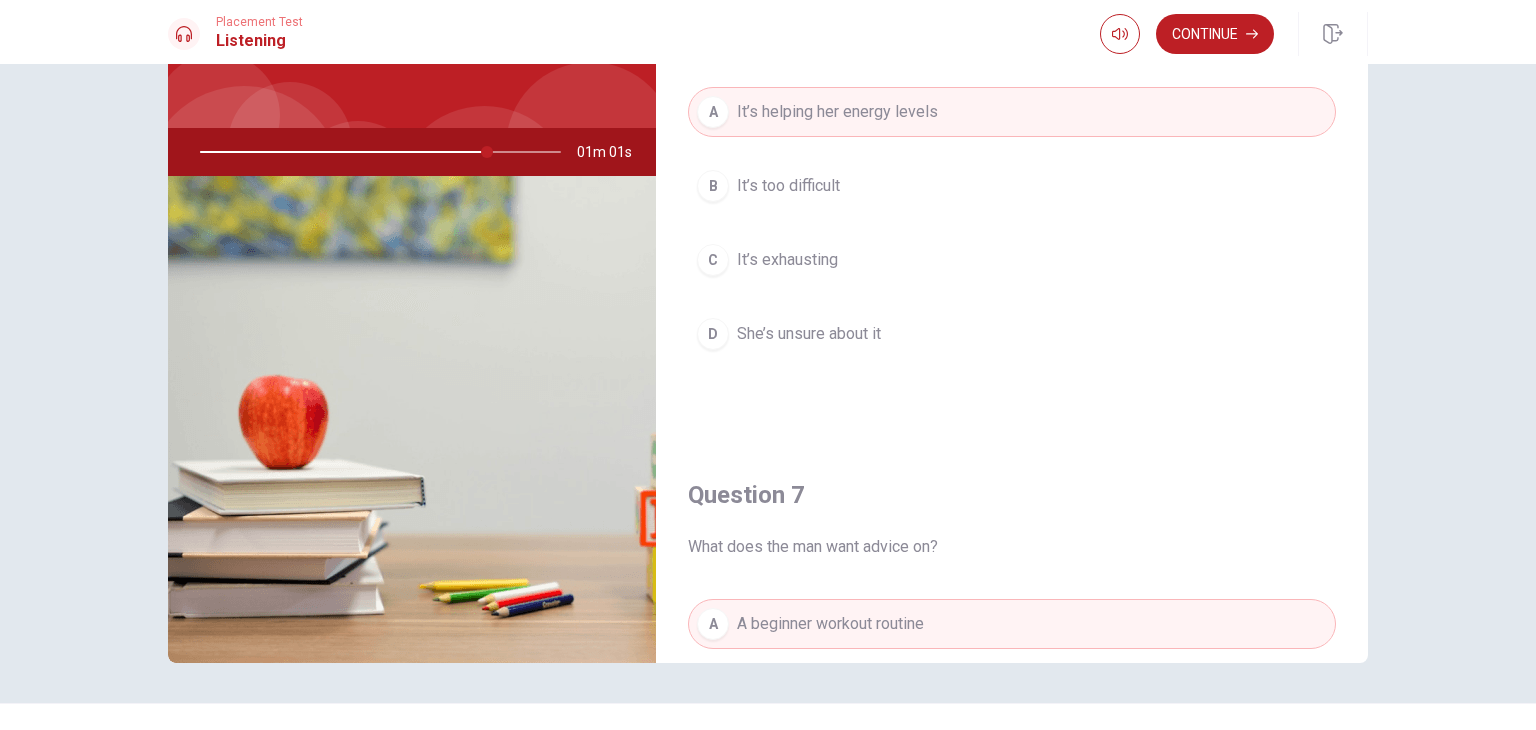 scroll, scrollTop: 0, scrollLeft: 0, axis: both 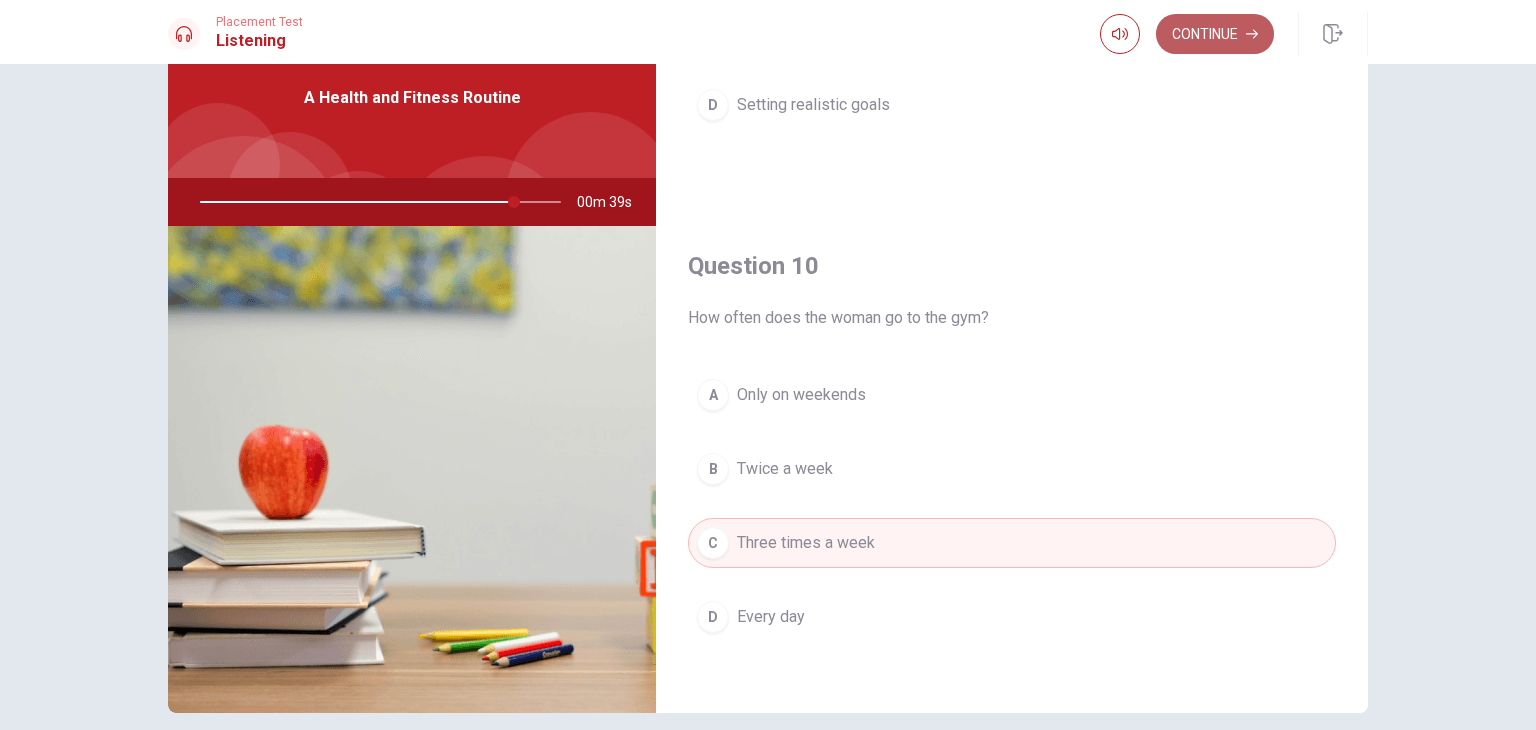 click on "Continue" at bounding box center (1215, 34) 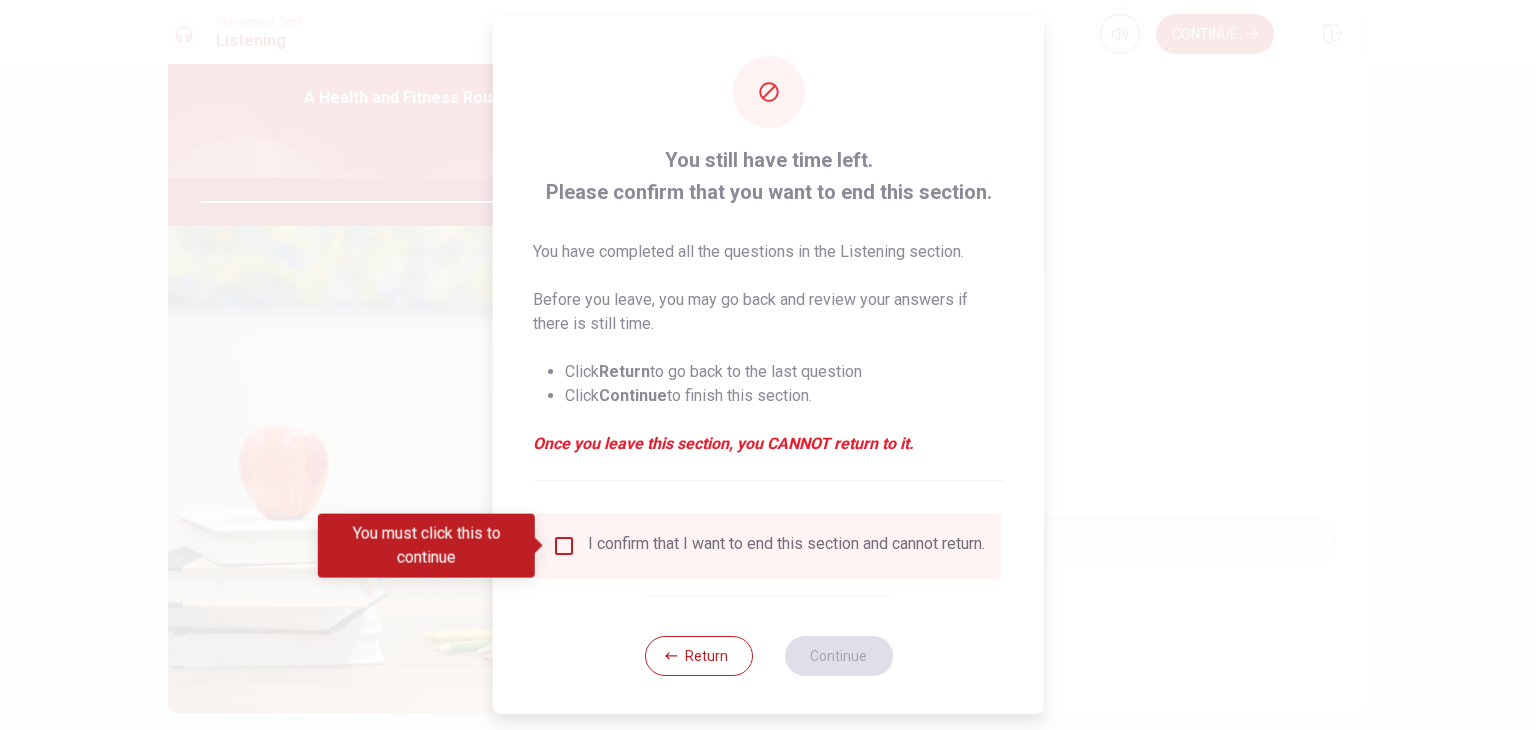 click at bounding box center [564, 546] 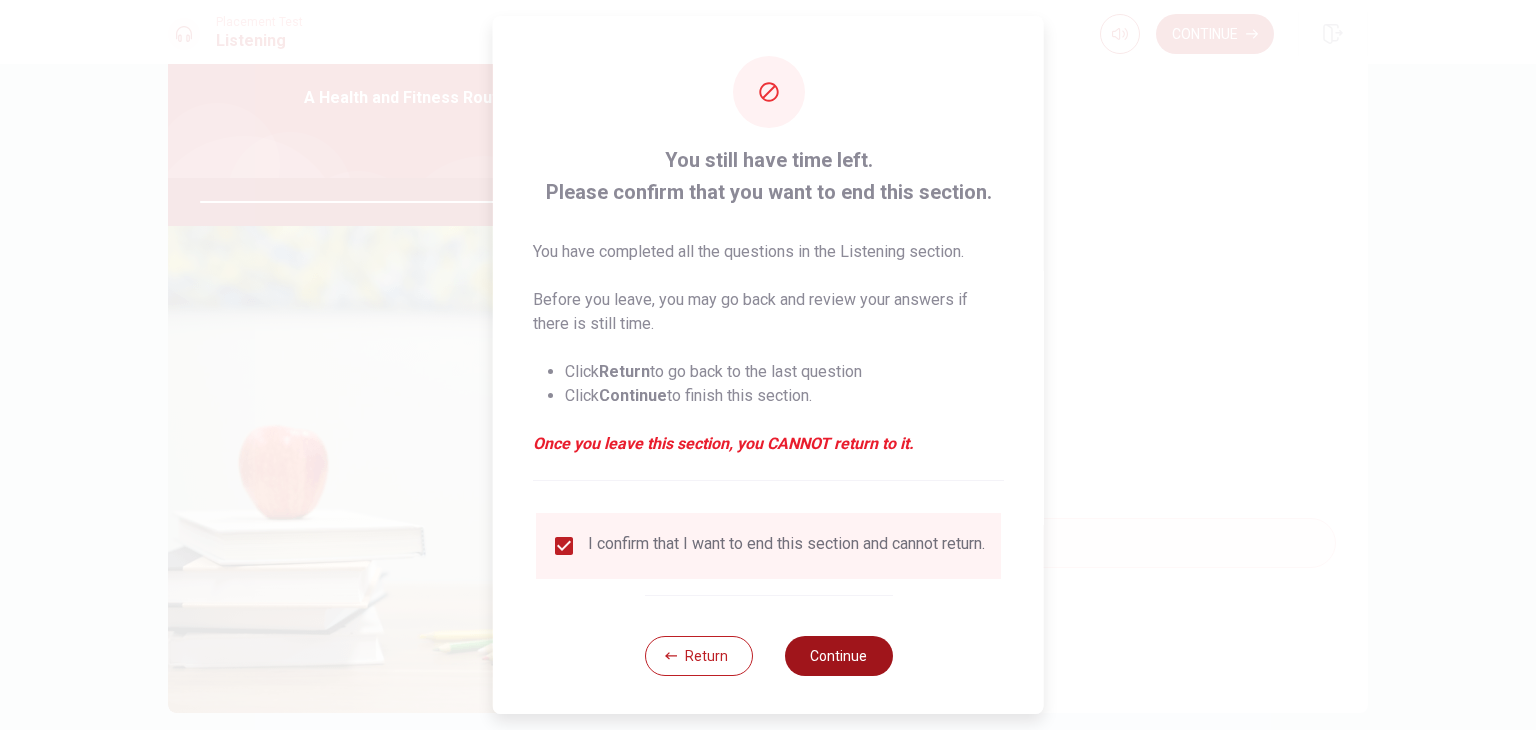 click on "Continue" at bounding box center (838, 656) 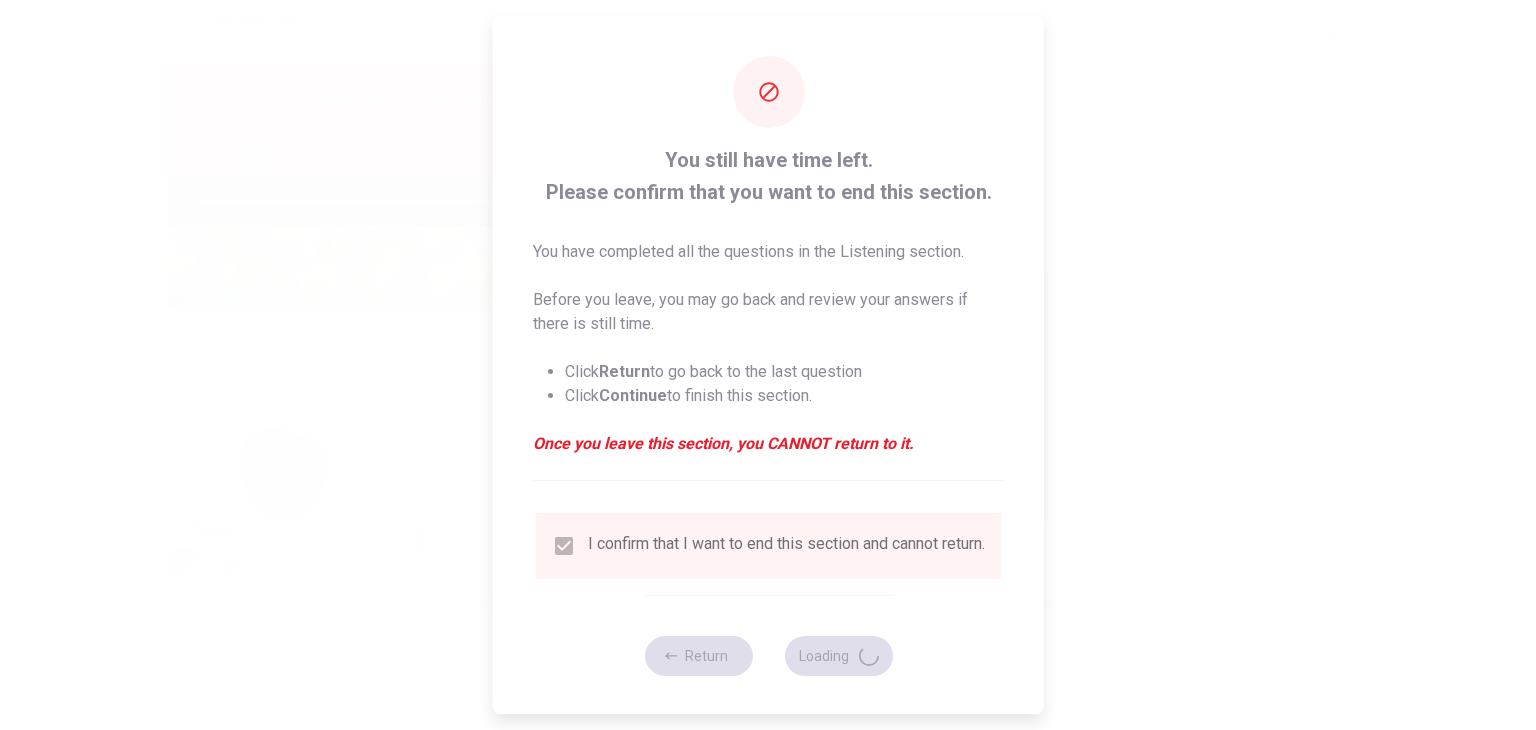 type on "88" 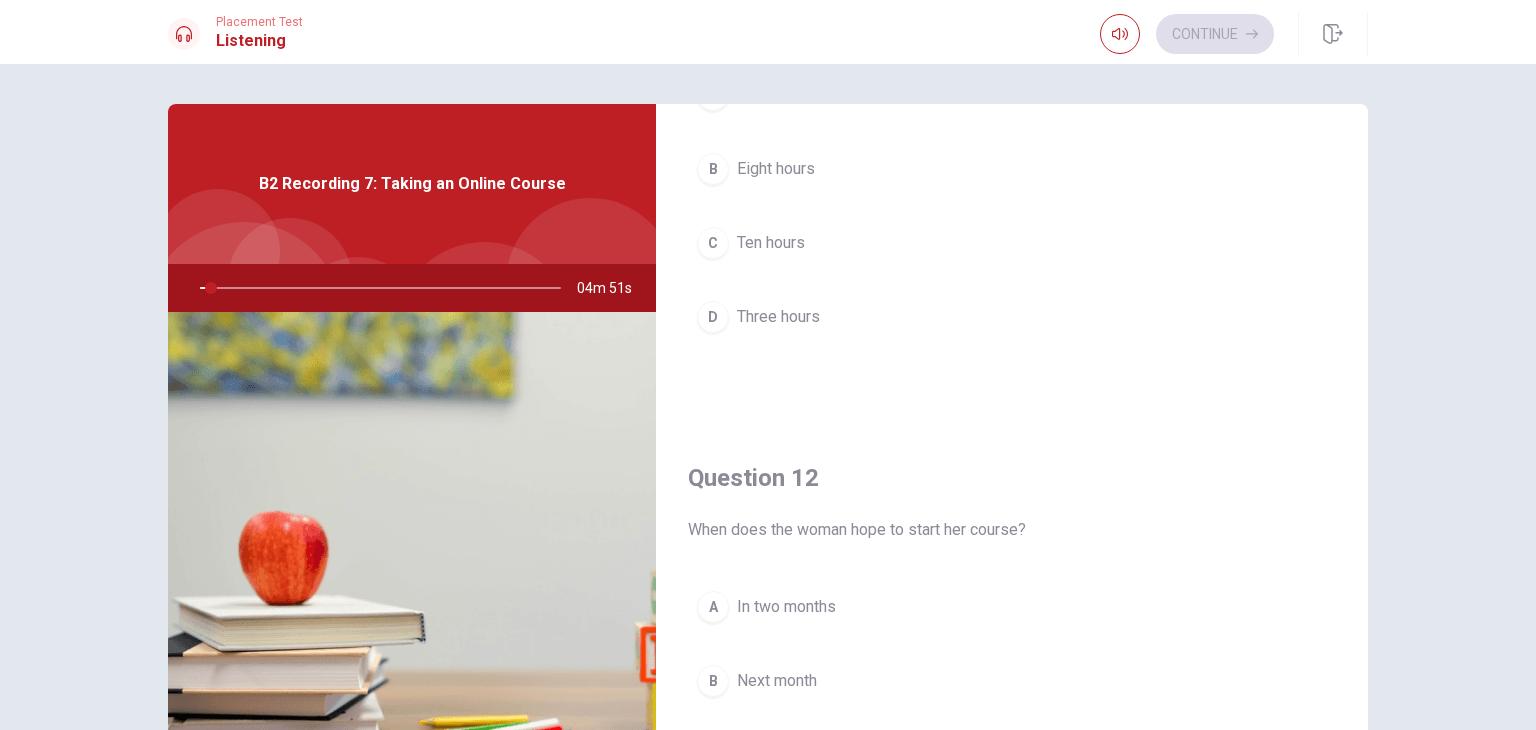 scroll, scrollTop: 0, scrollLeft: 0, axis: both 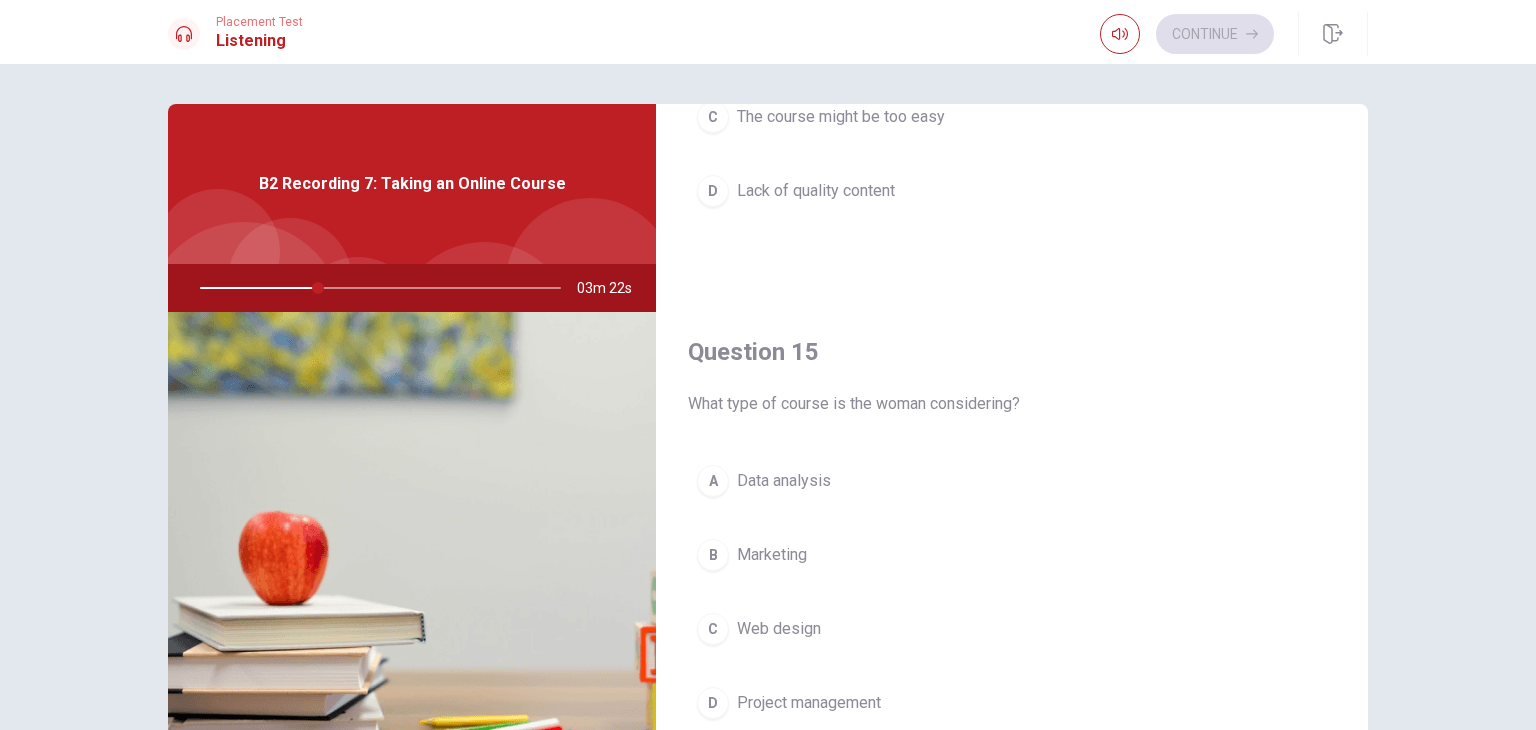 drag, startPoint x: 1361, startPoint y: 610, endPoint x: 1372, endPoint y: 695, distance: 85.70881 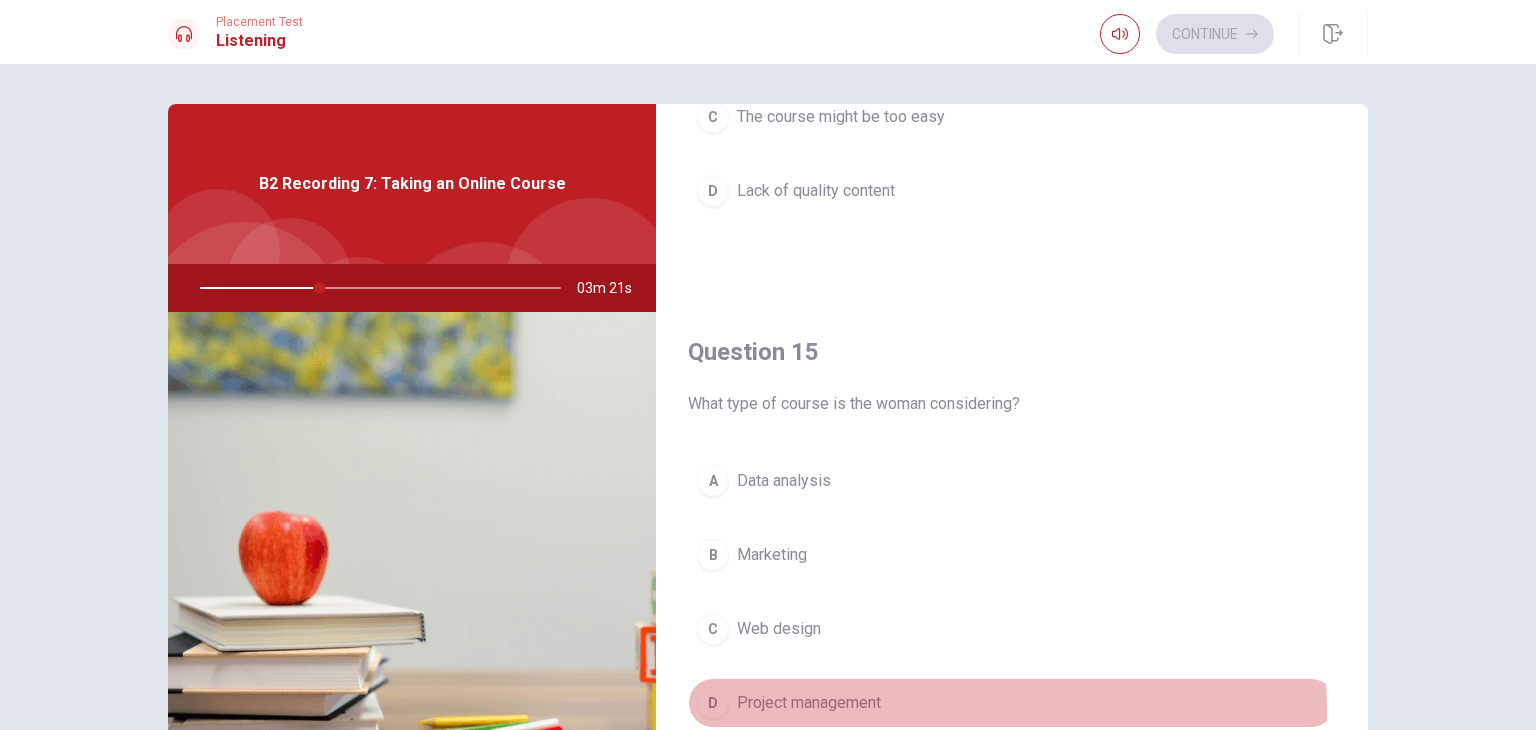 drag, startPoint x: 859, startPoint y: 701, endPoint x: 957, endPoint y: 728, distance: 101.65137 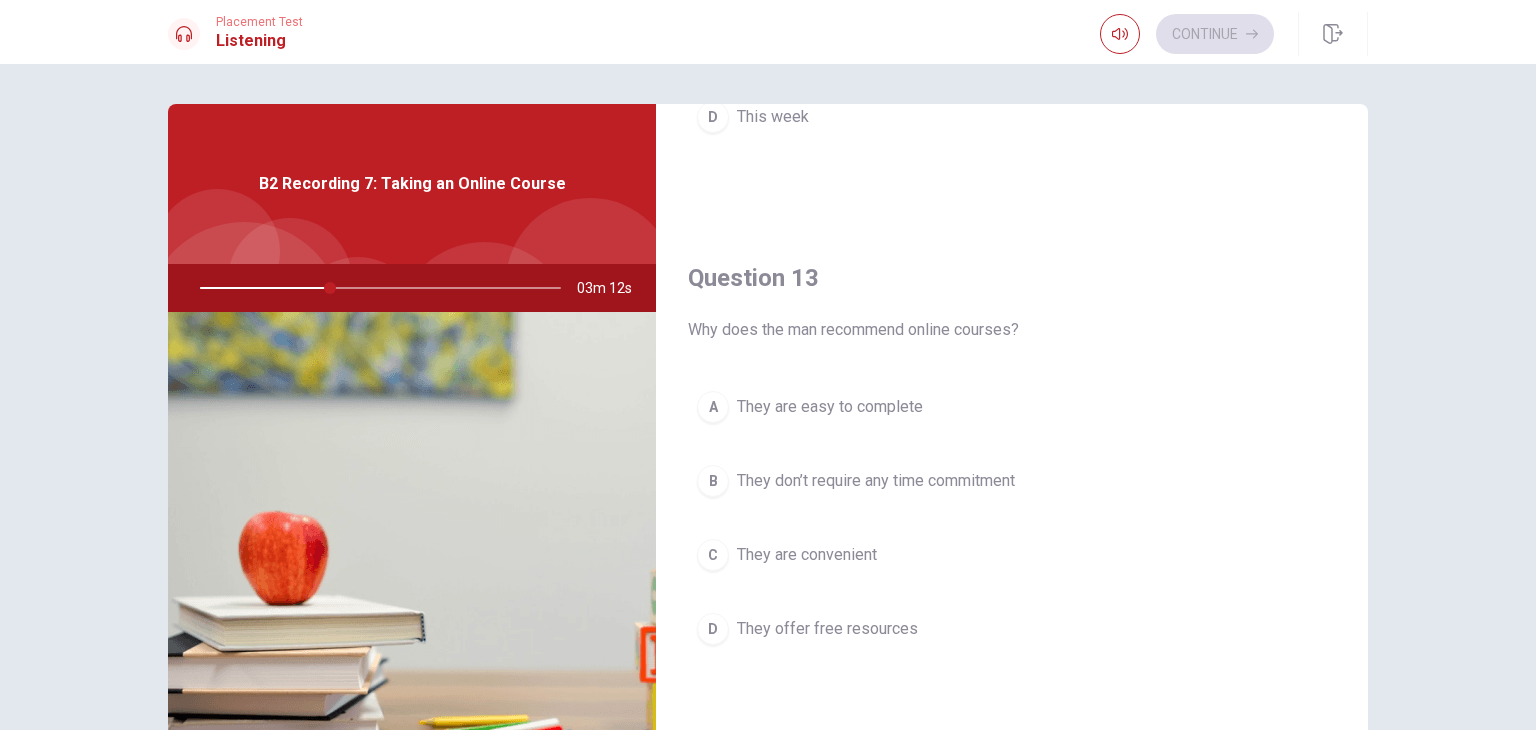 scroll, scrollTop: 1856, scrollLeft: 0, axis: vertical 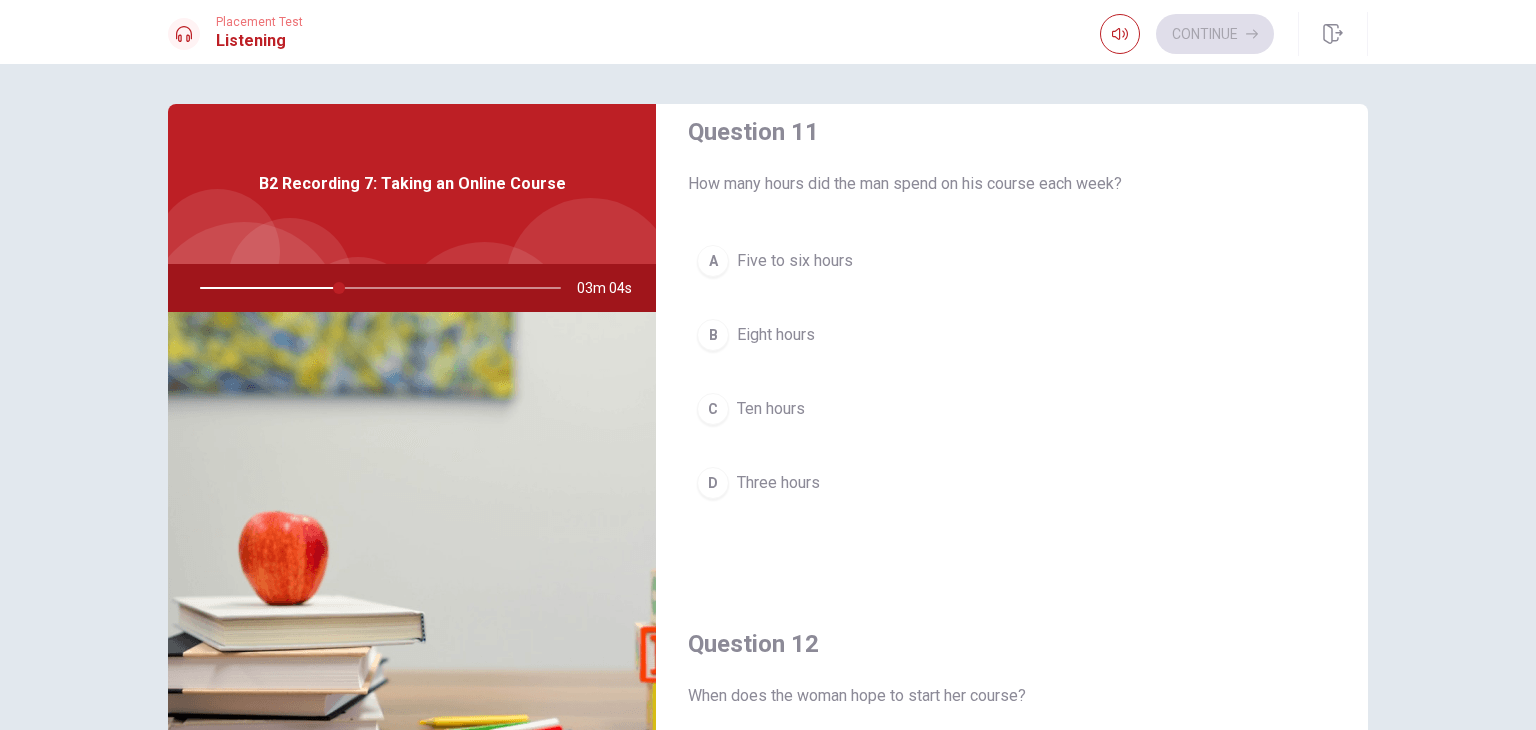 click on "Five to six hours" at bounding box center (795, 261) 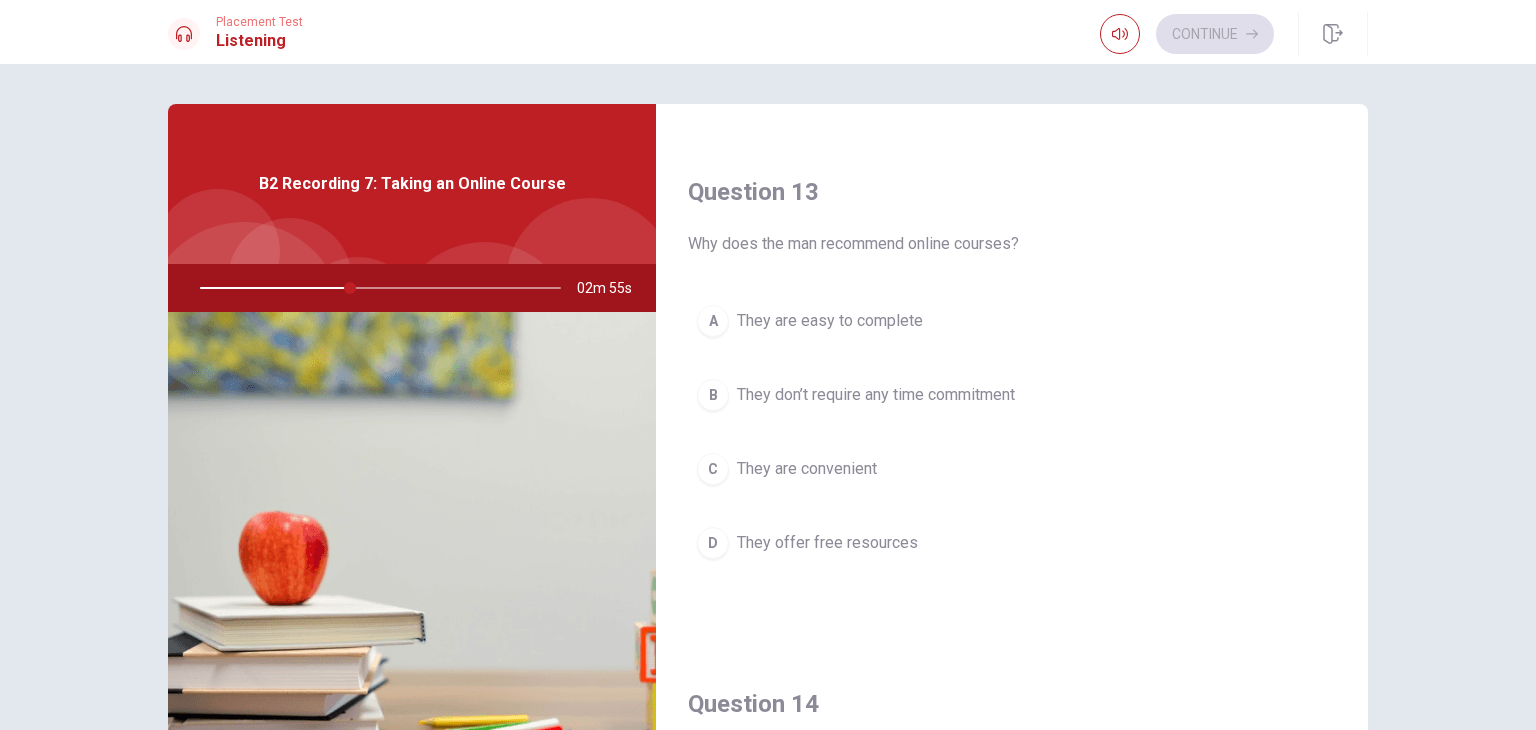 scroll, scrollTop: 996, scrollLeft: 0, axis: vertical 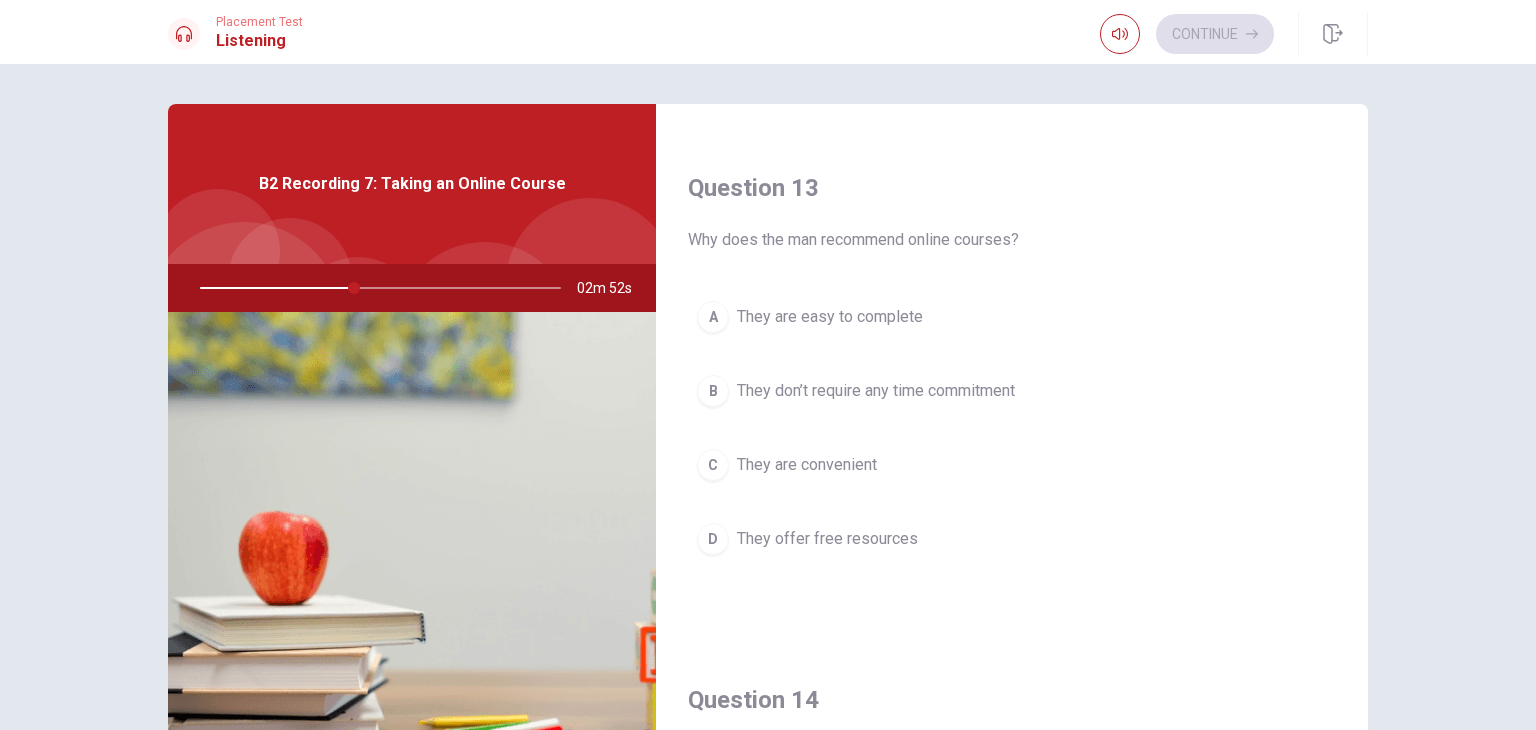 click on "They are convenient" at bounding box center [807, 465] 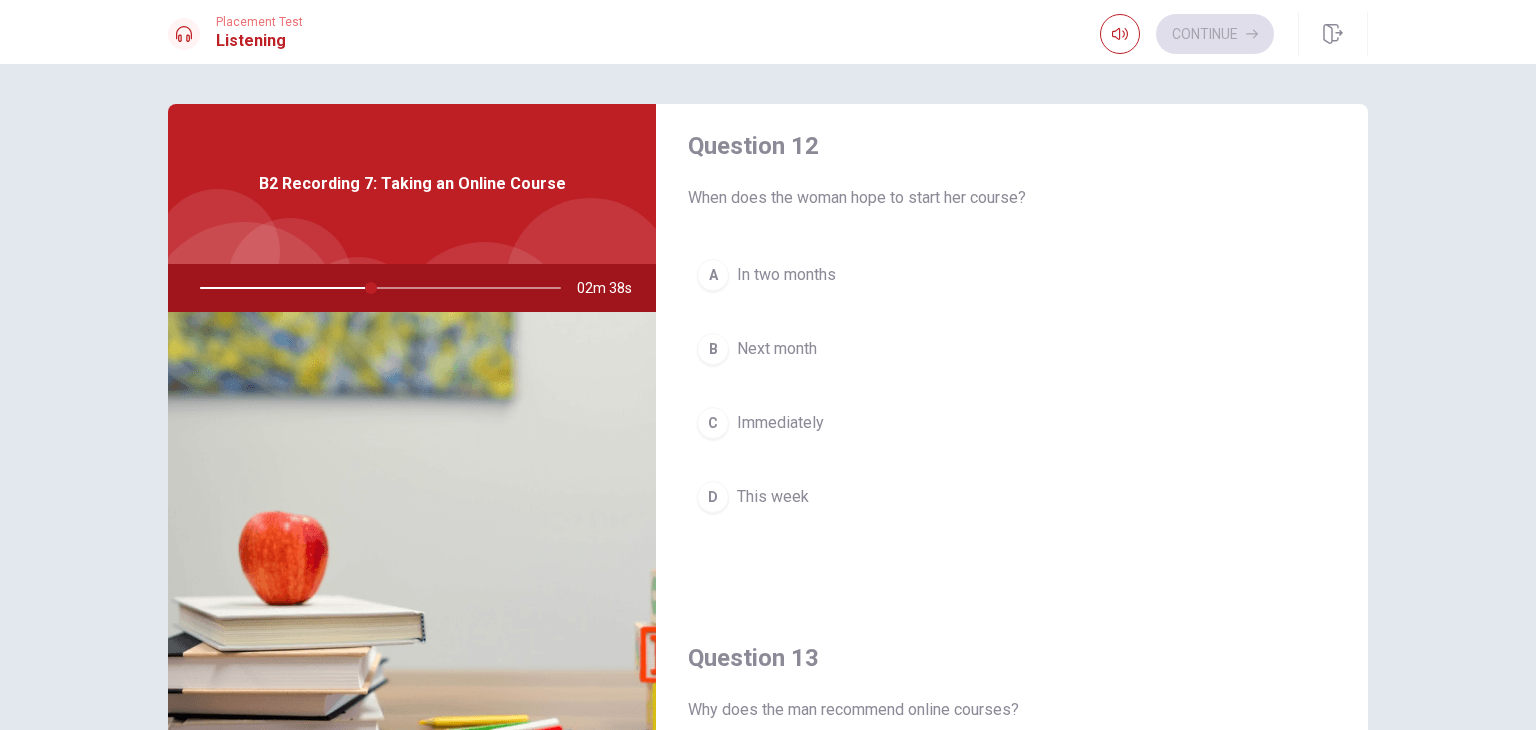scroll, scrollTop: 523, scrollLeft: 0, axis: vertical 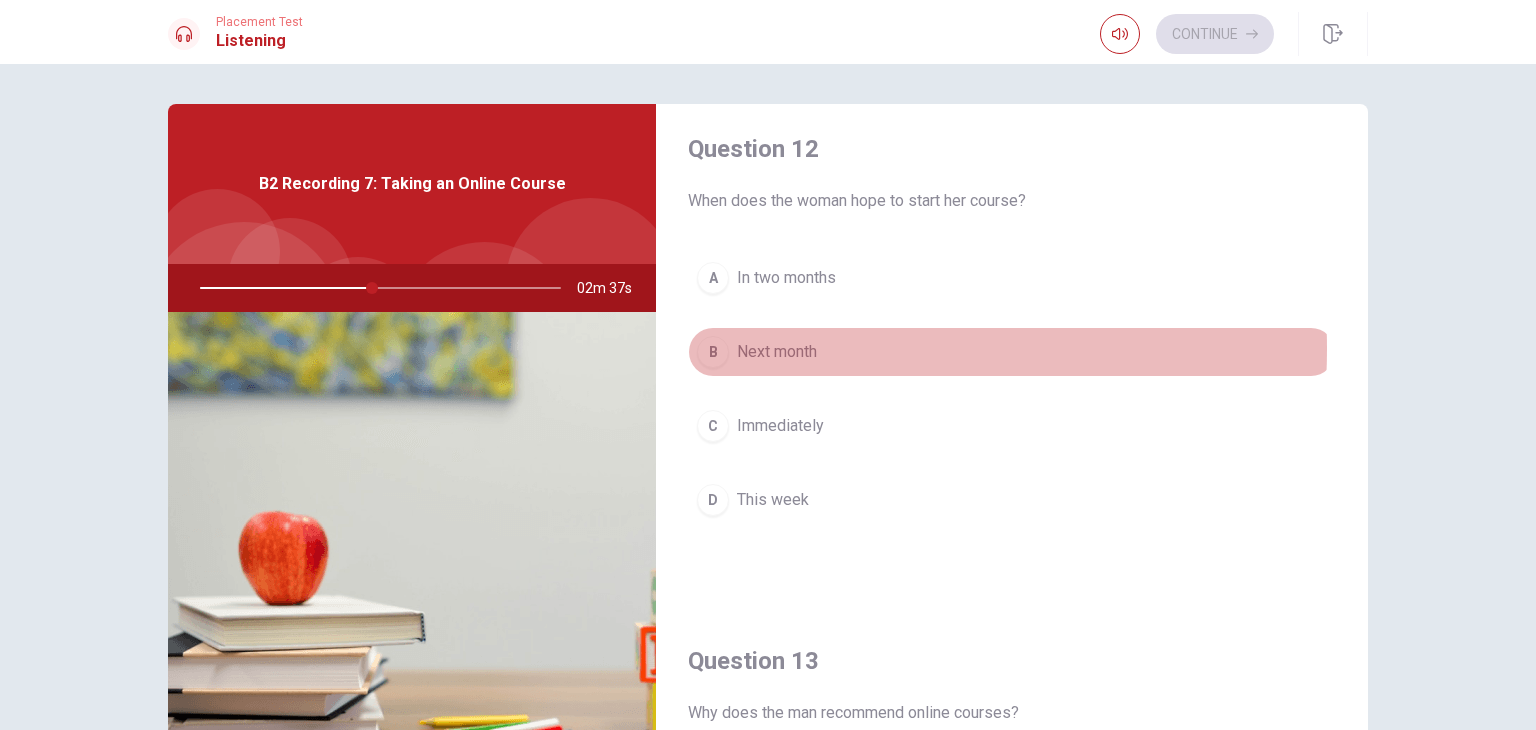 click on "Next month" at bounding box center (777, 352) 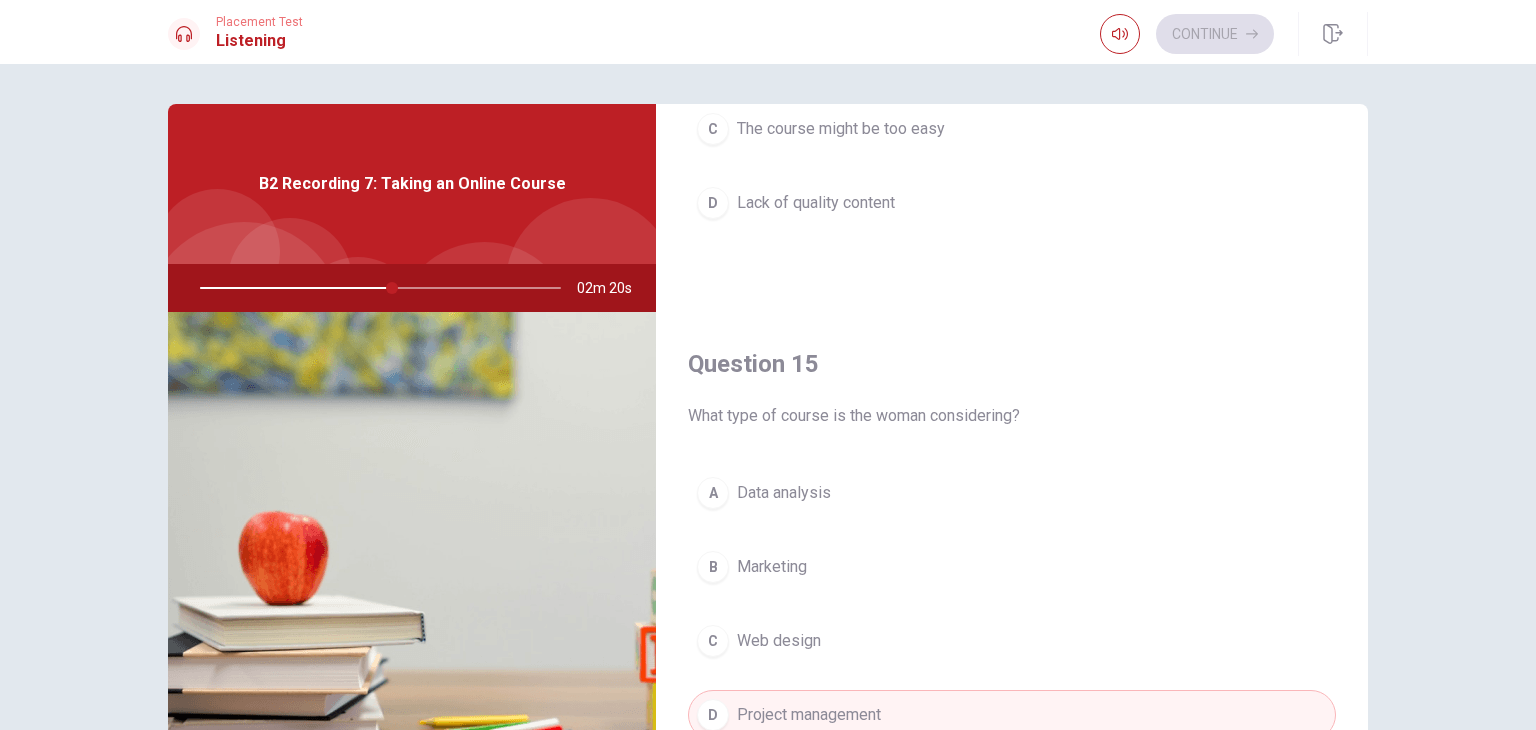 scroll, scrollTop: 1856, scrollLeft: 0, axis: vertical 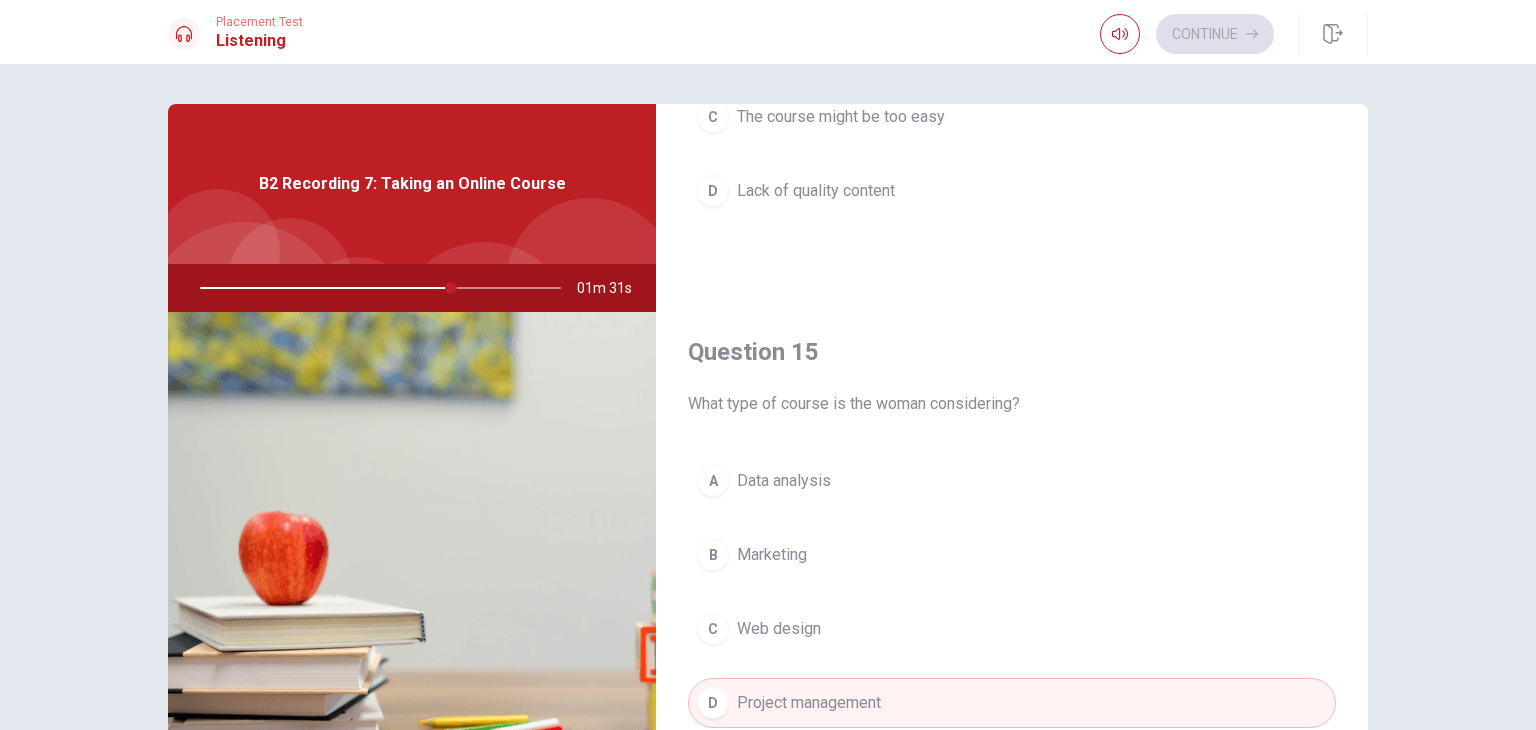 click on "Data analysis" at bounding box center [784, 481] 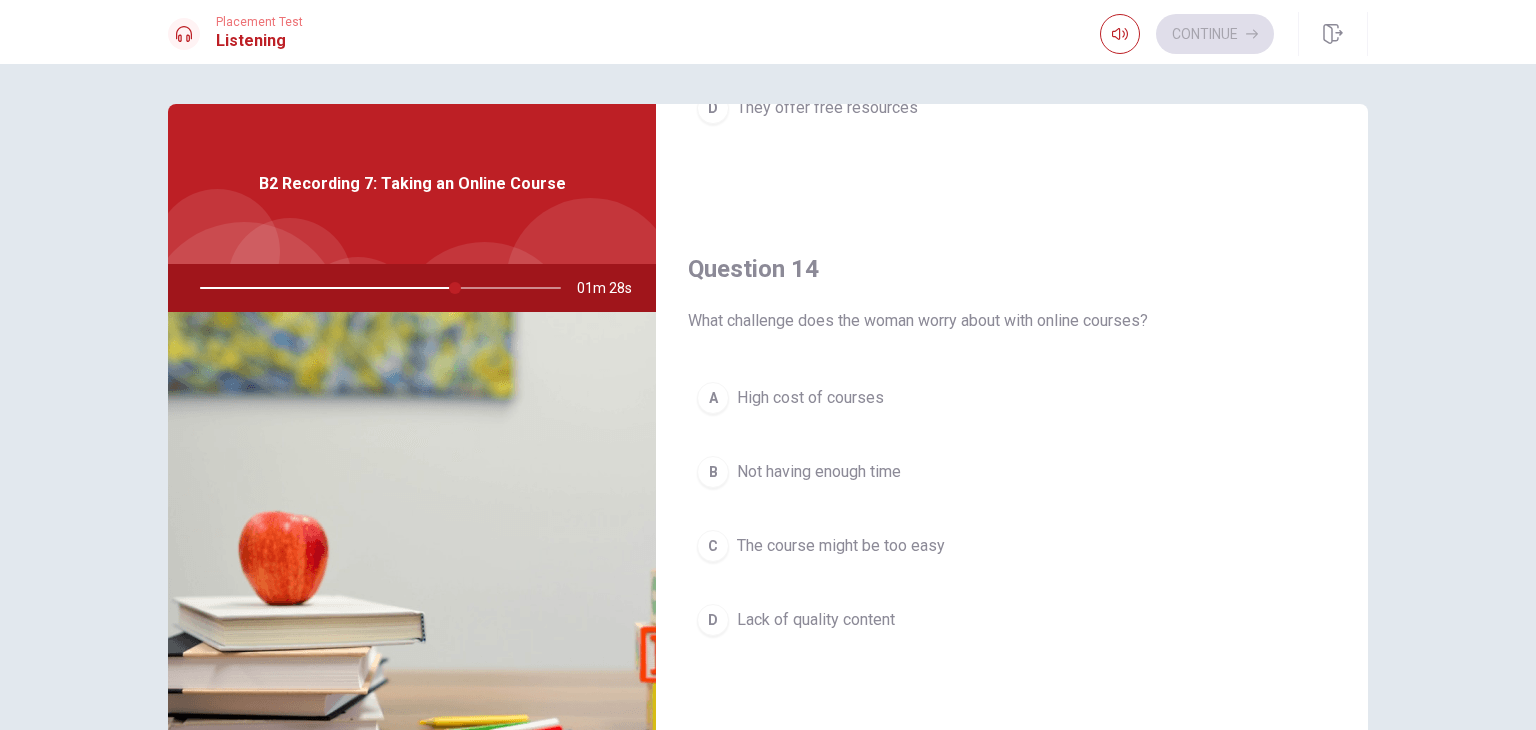 scroll, scrollTop: 1420, scrollLeft: 0, axis: vertical 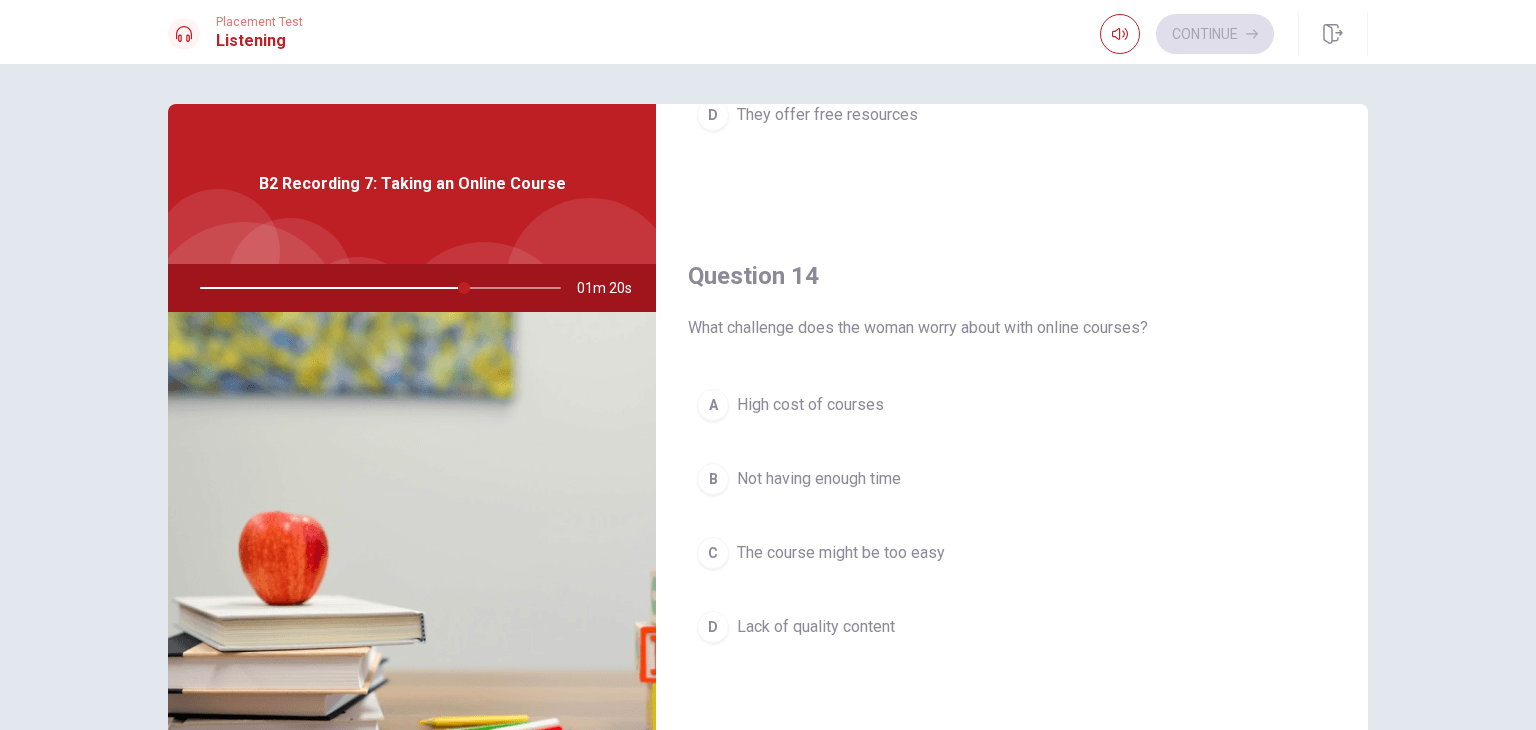 click on "High cost of courses" at bounding box center (810, 405) 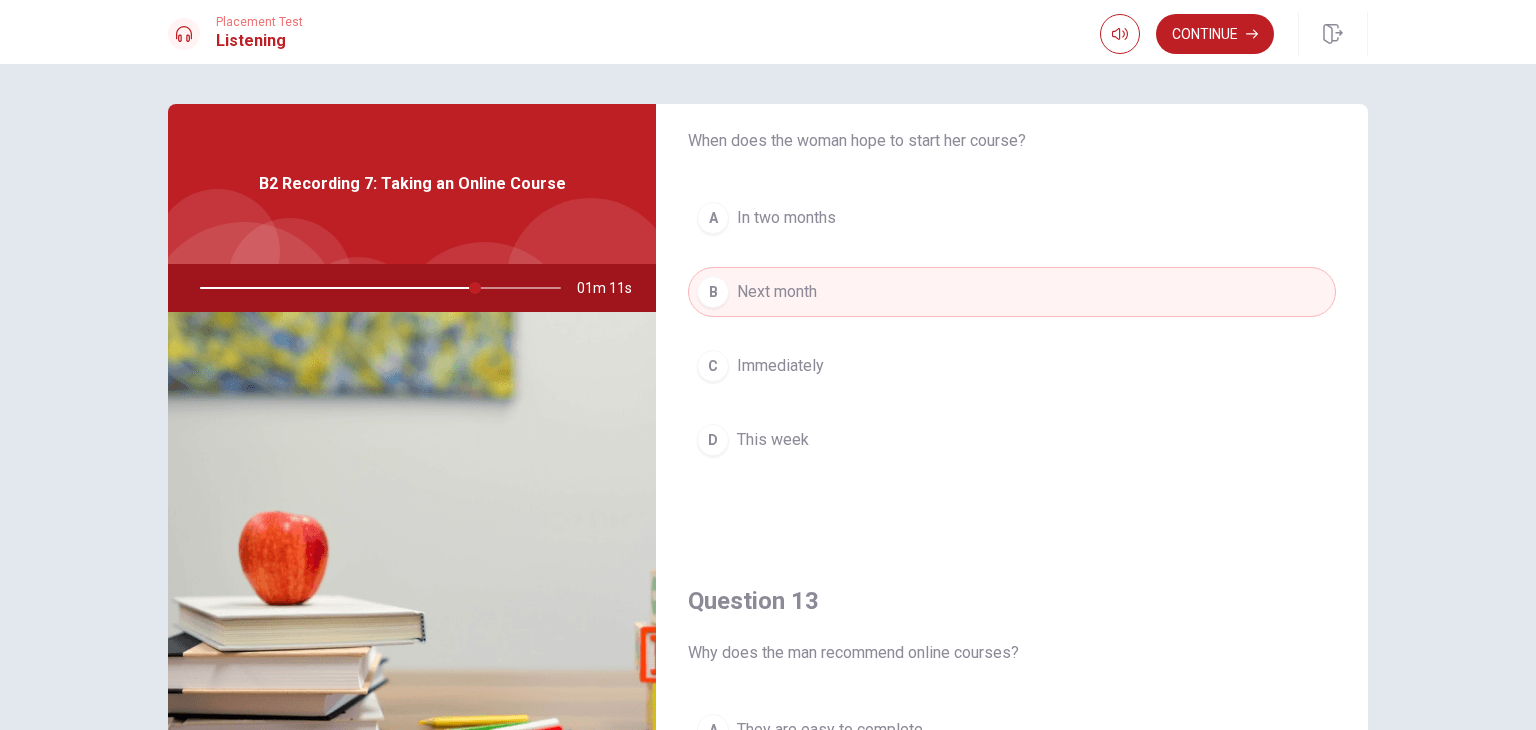 scroll, scrollTop: 1420, scrollLeft: 0, axis: vertical 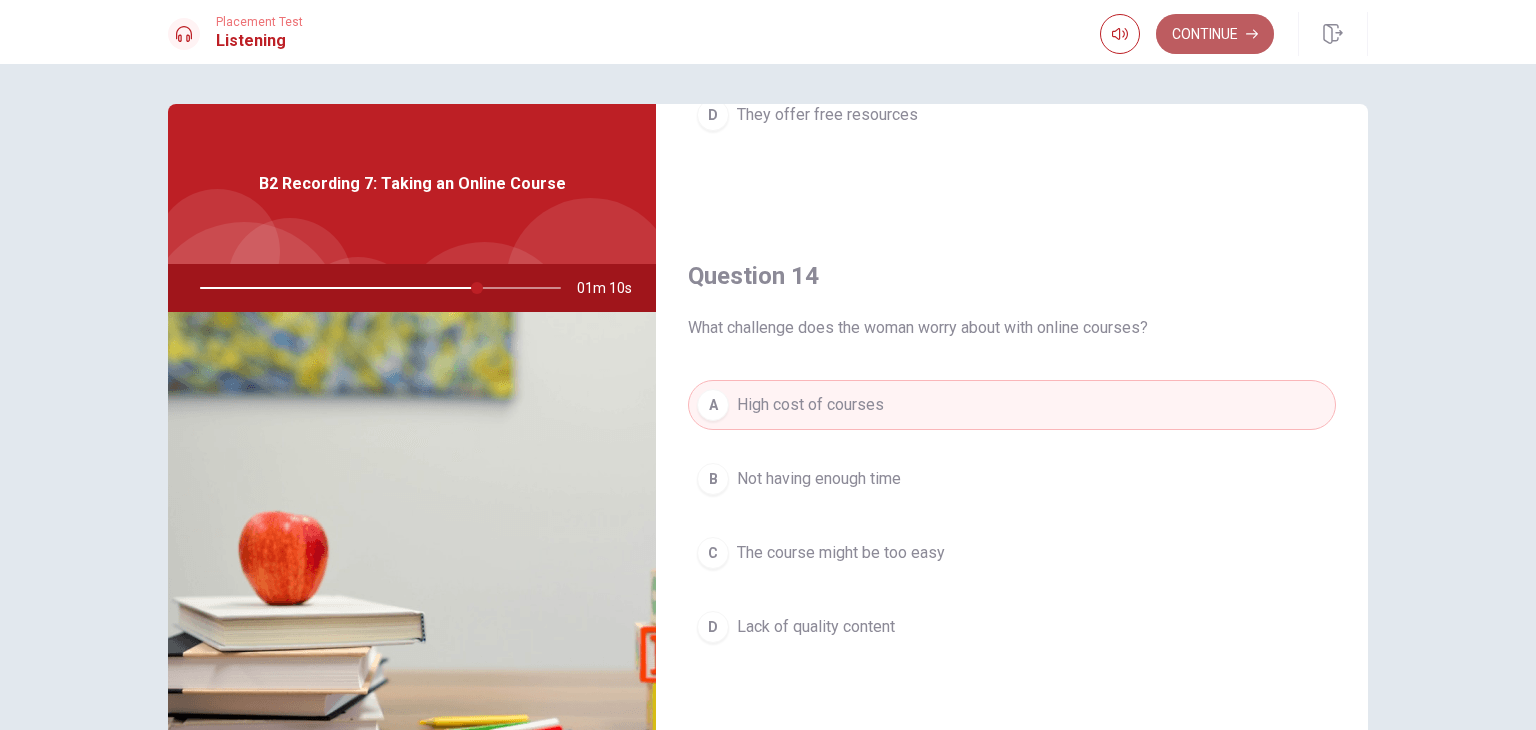 click on "Continue" at bounding box center (1215, 34) 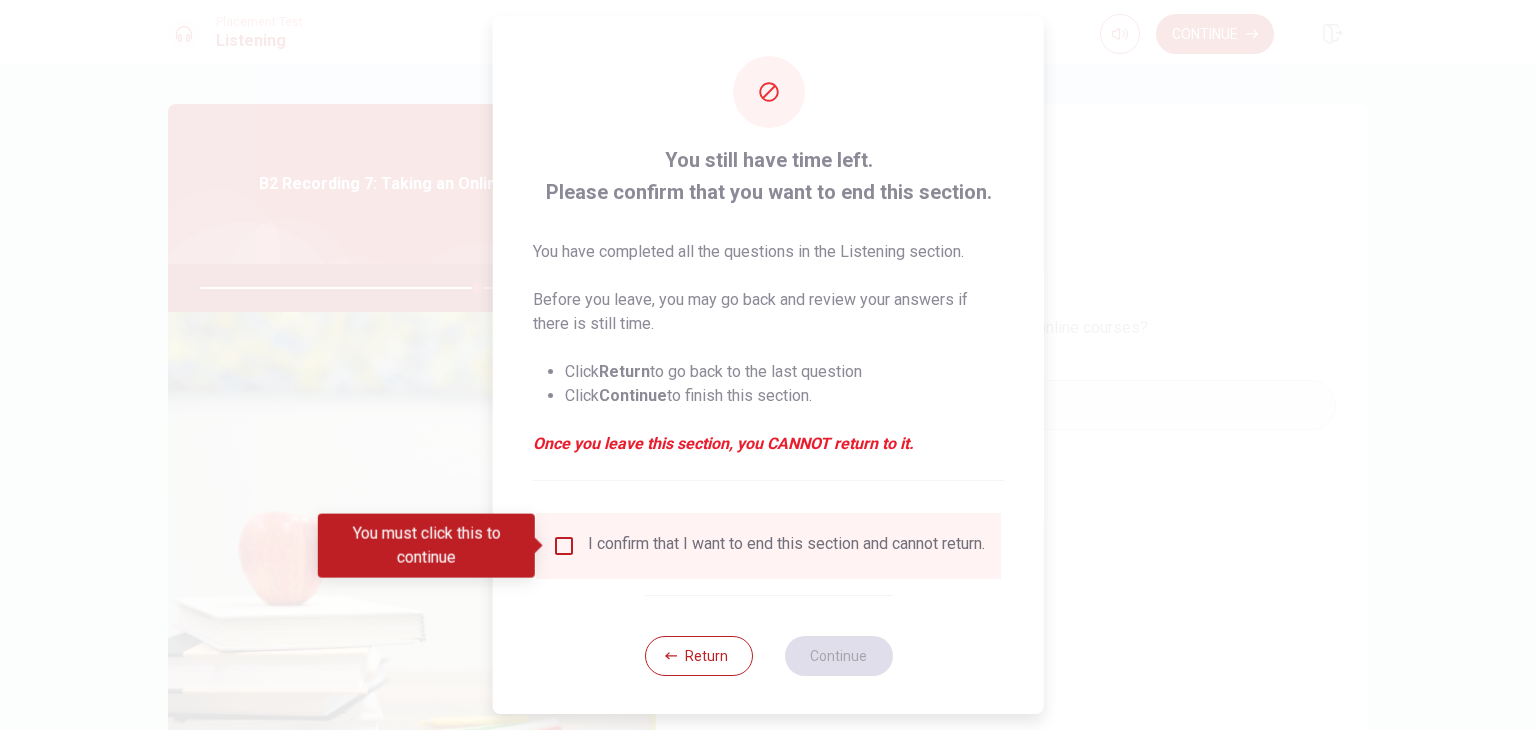 click at bounding box center (564, 546) 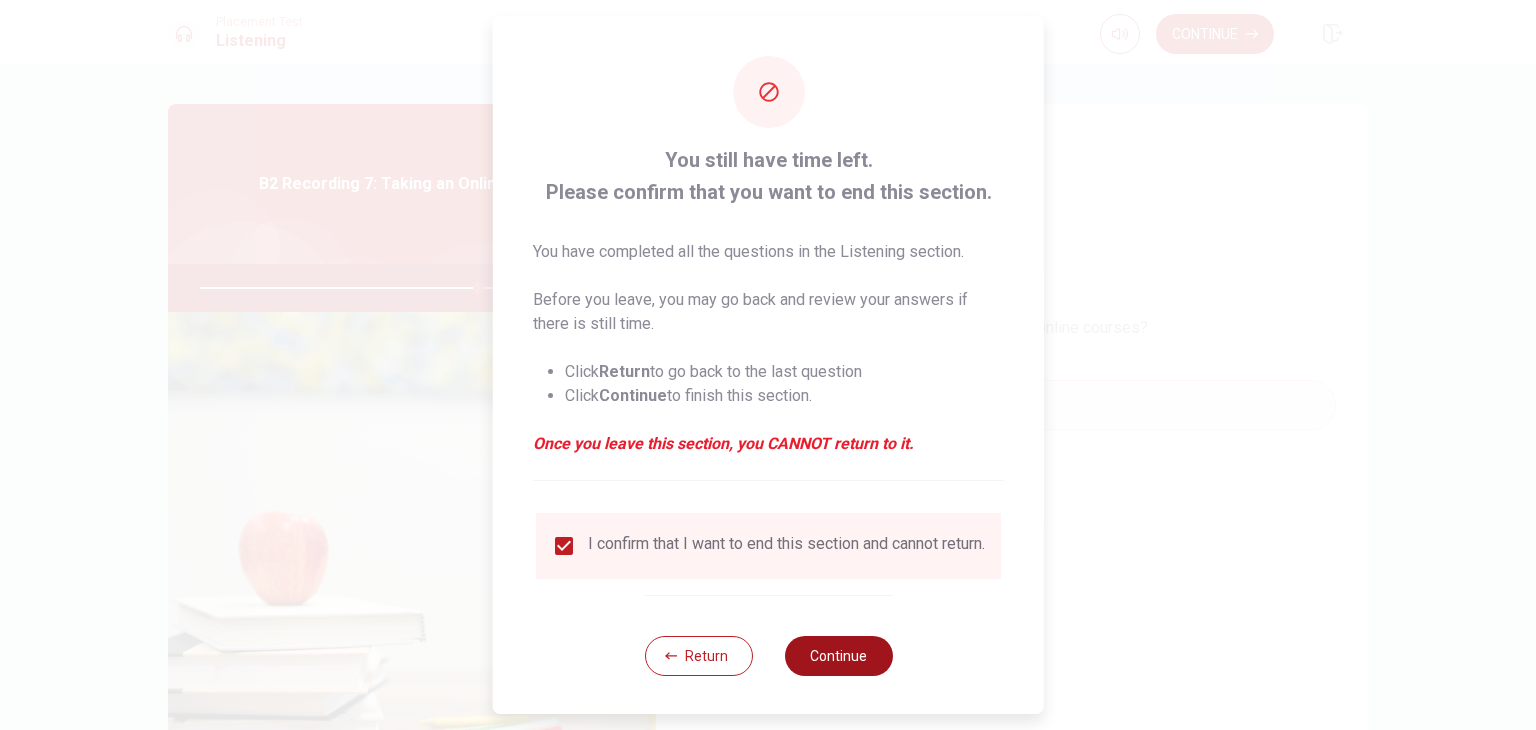 click on "Continue" at bounding box center [838, 656] 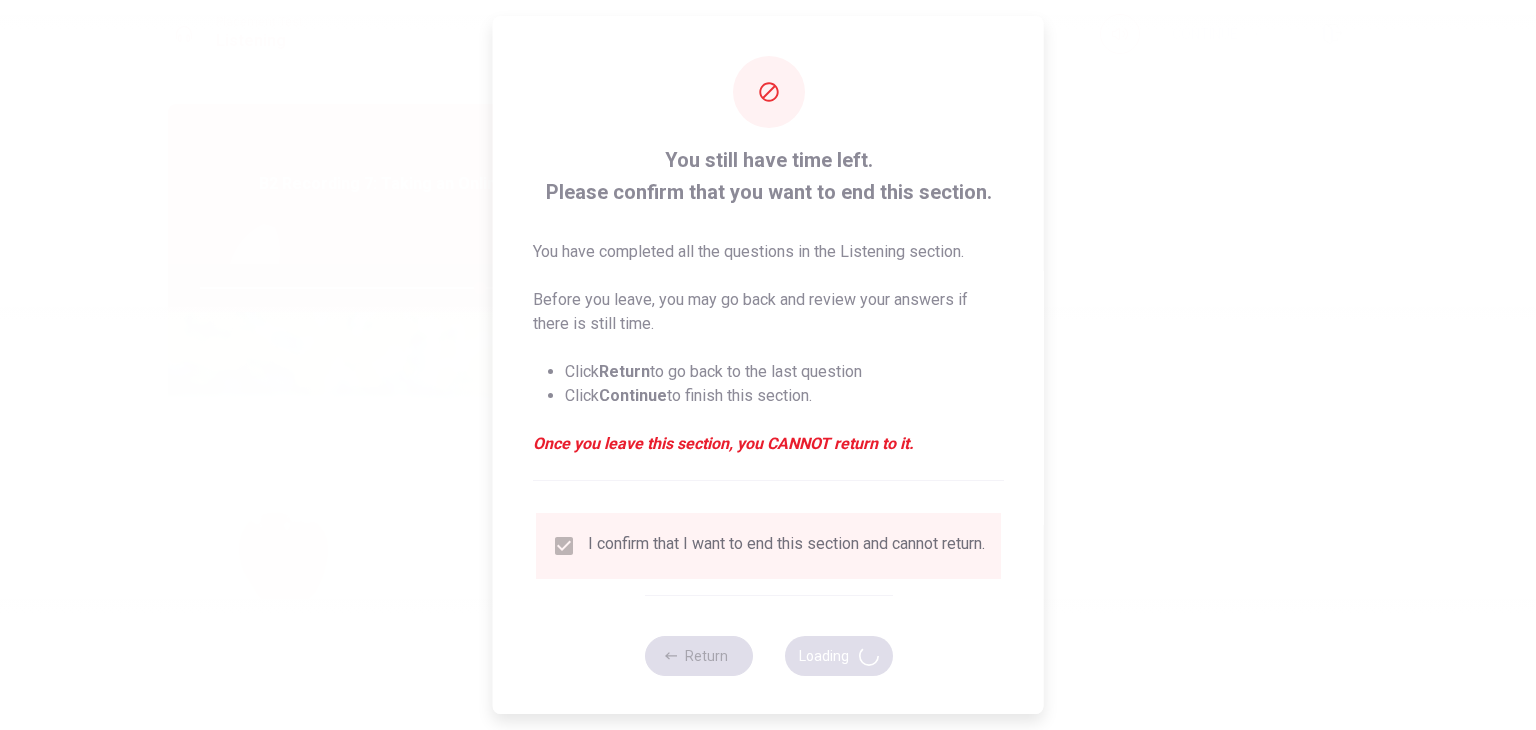 type on "78" 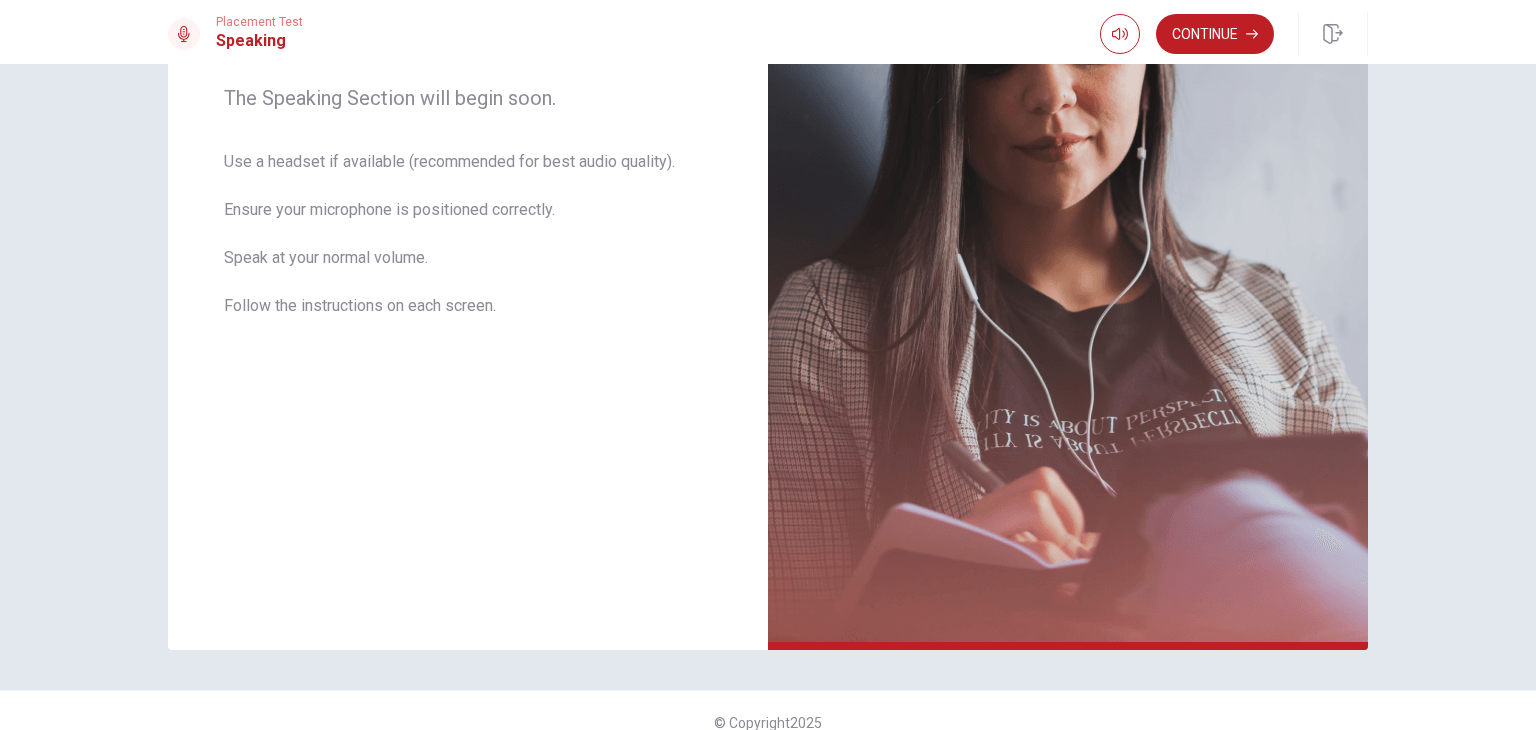 scroll, scrollTop: 328, scrollLeft: 0, axis: vertical 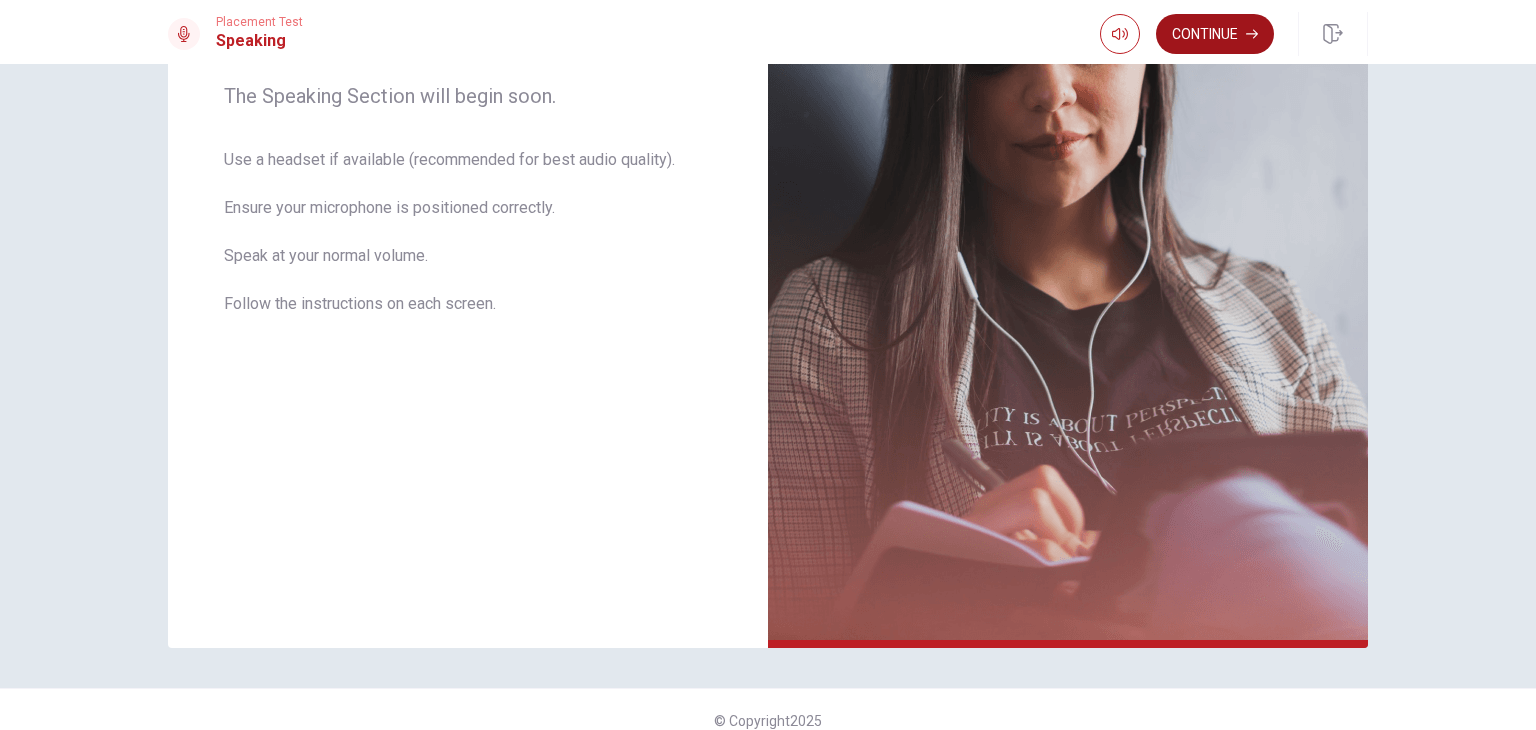 click on "Continue" at bounding box center (1215, 34) 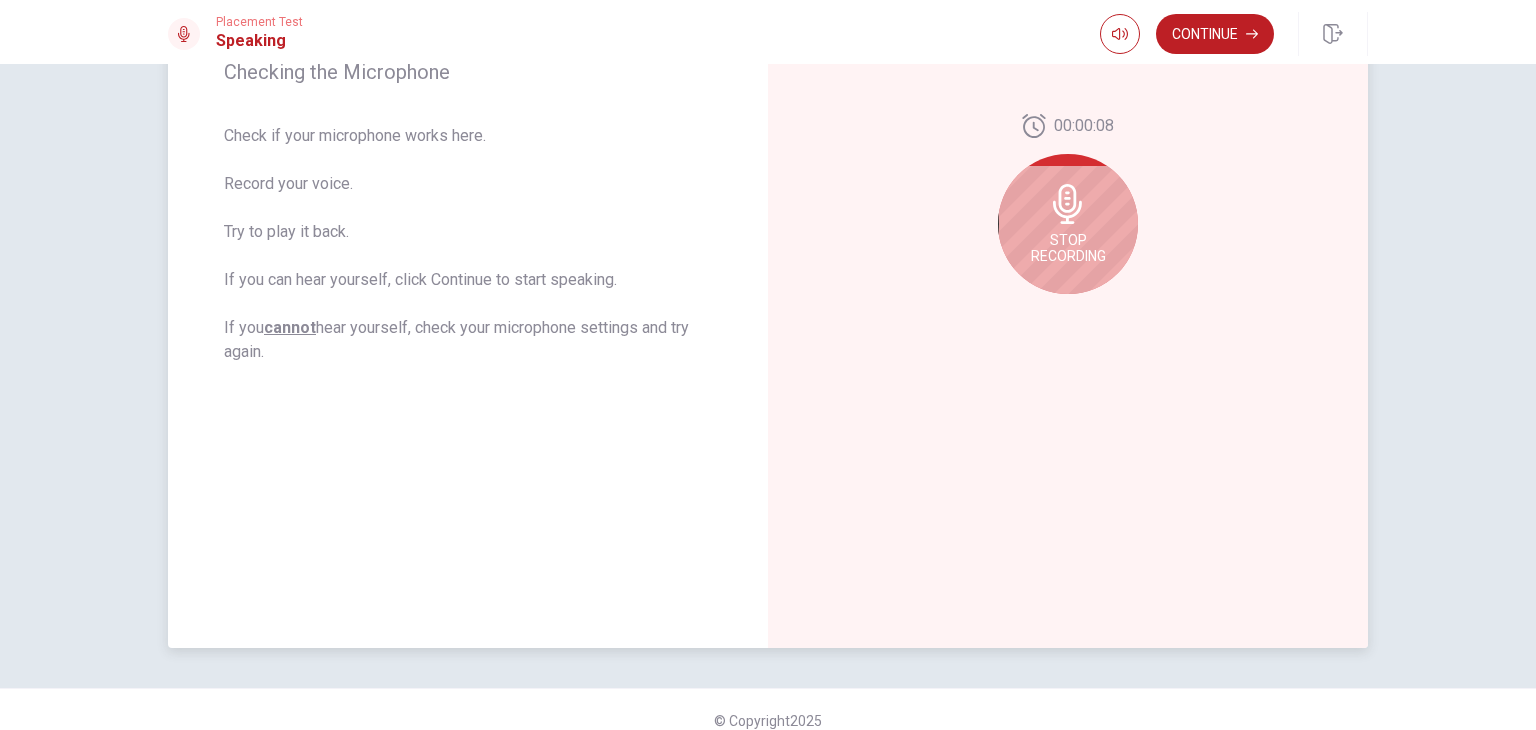 click on "Stop   Recording" at bounding box center [1068, 248] 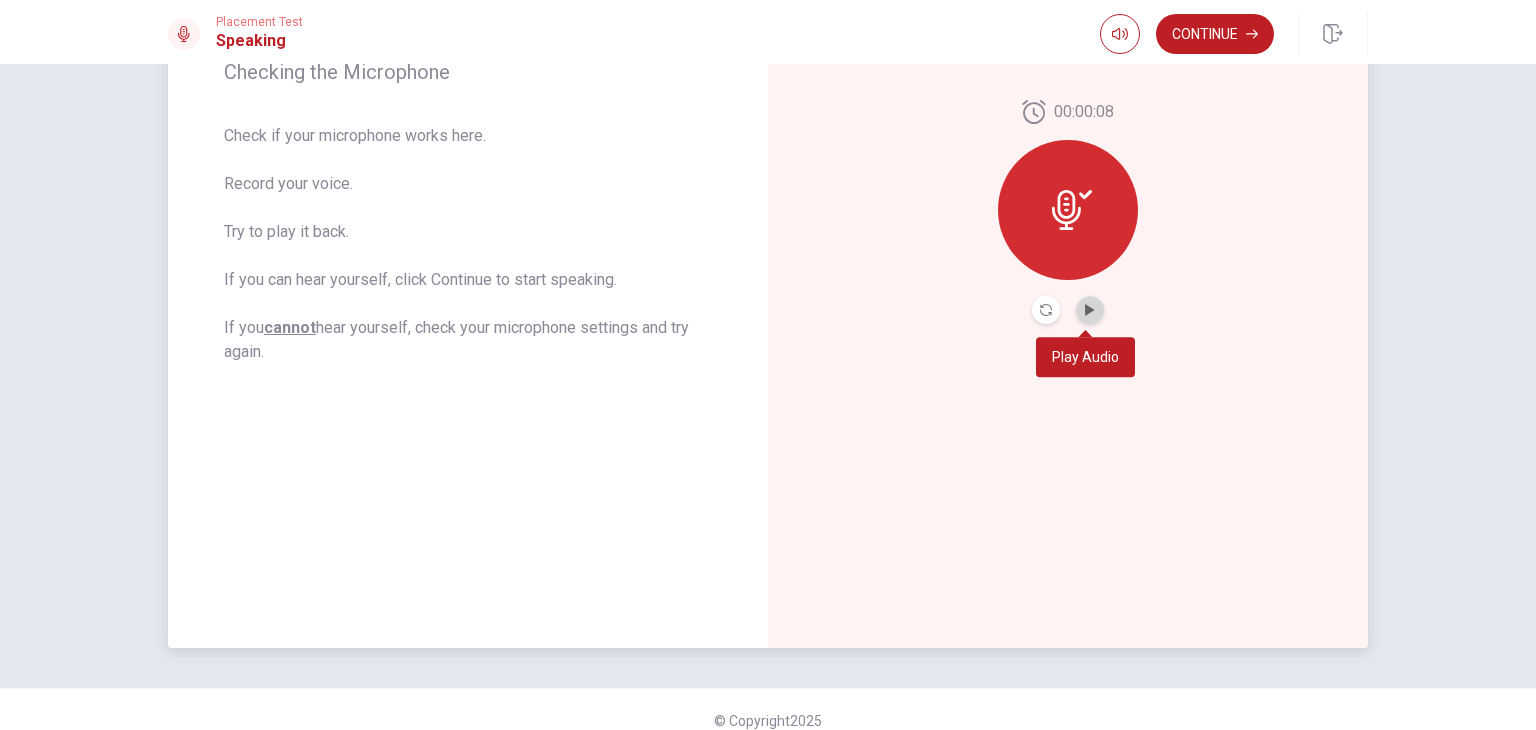 click at bounding box center [1090, 310] 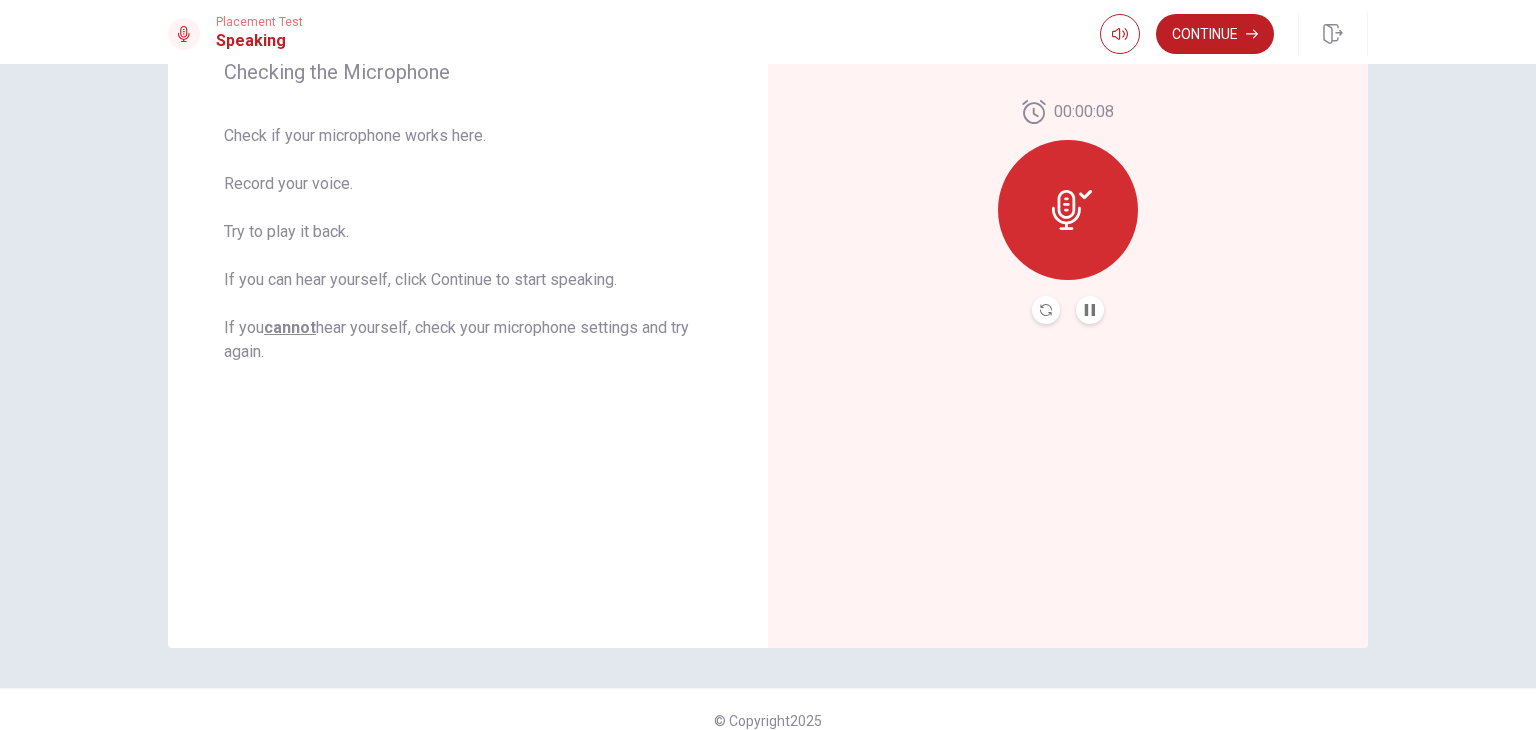 click 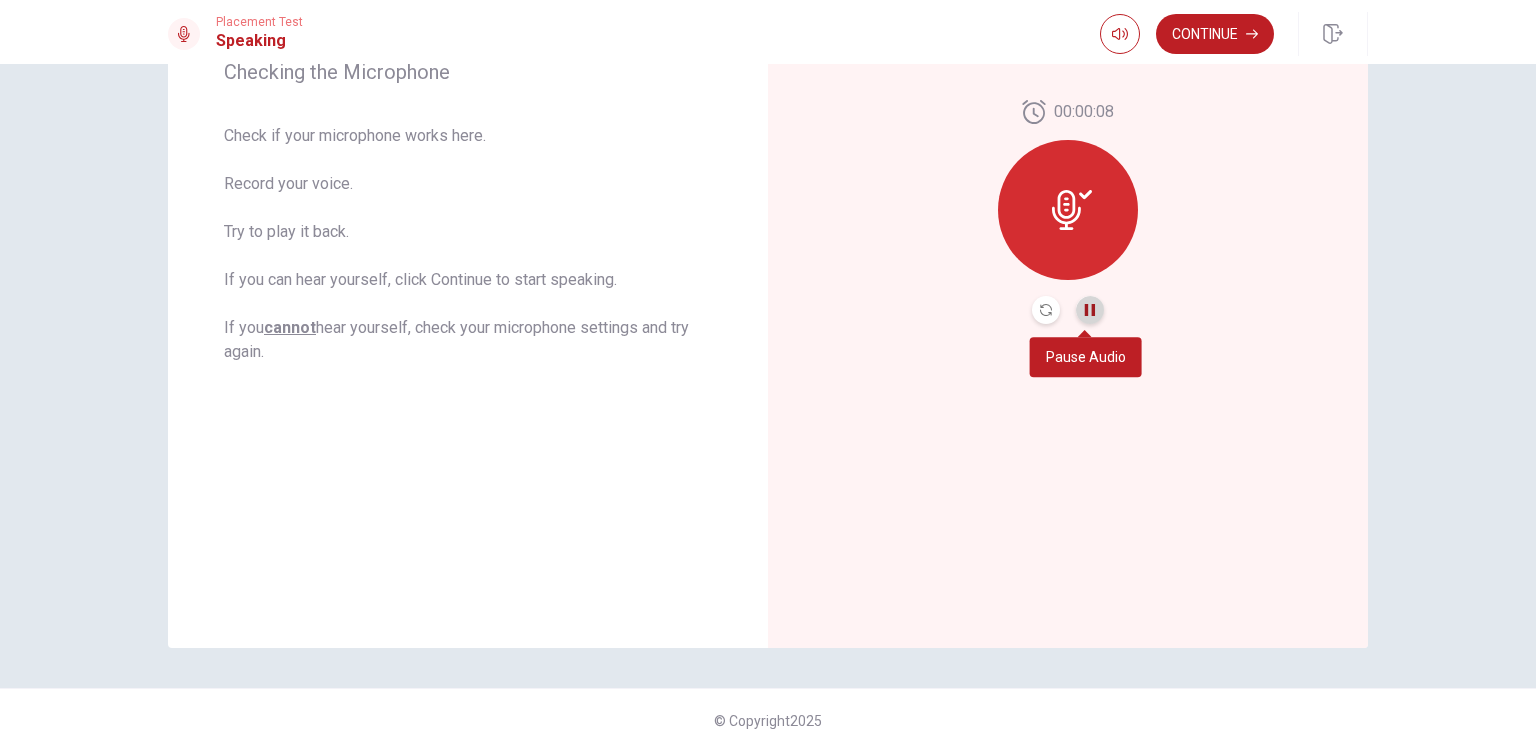 click 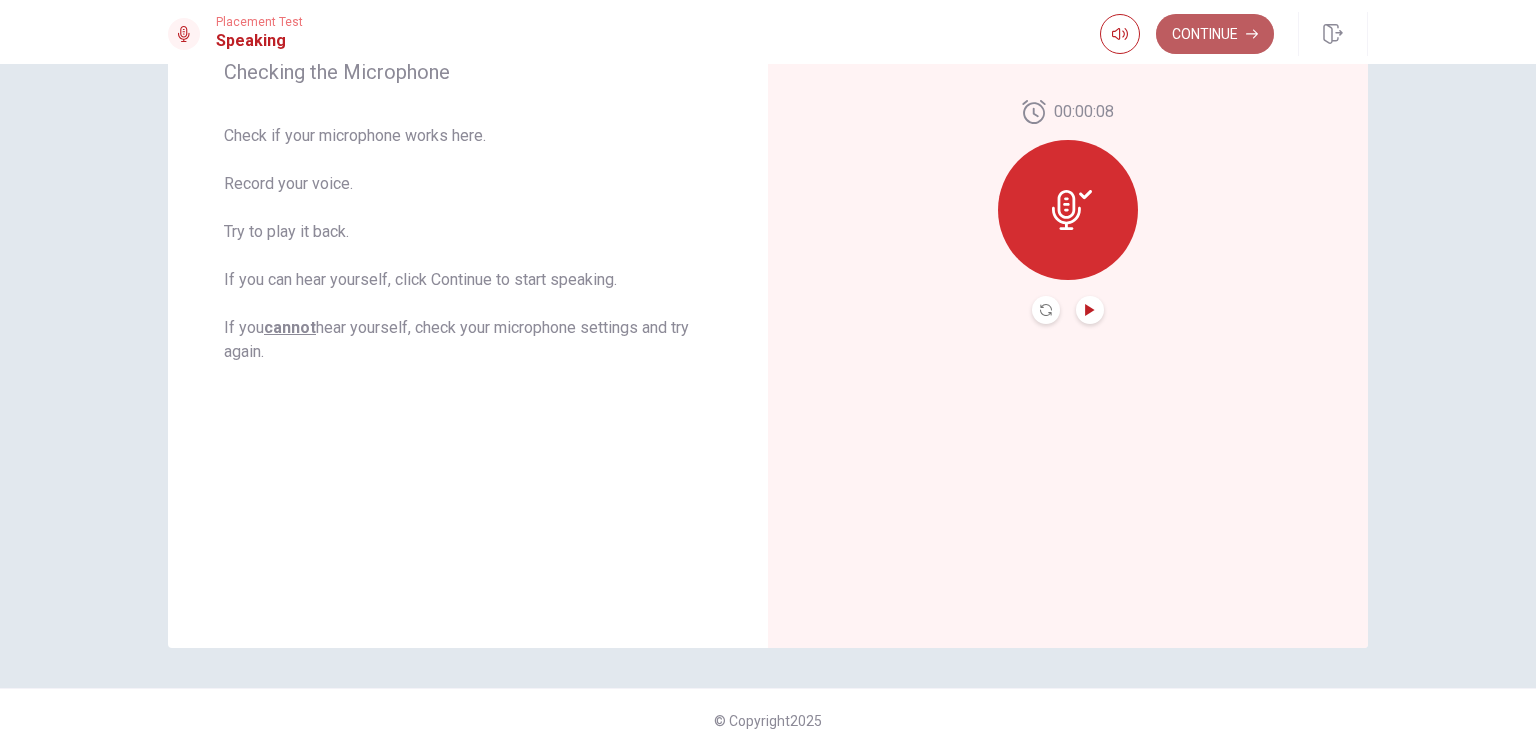 click on "Continue" at bounding box center (1215, 34) 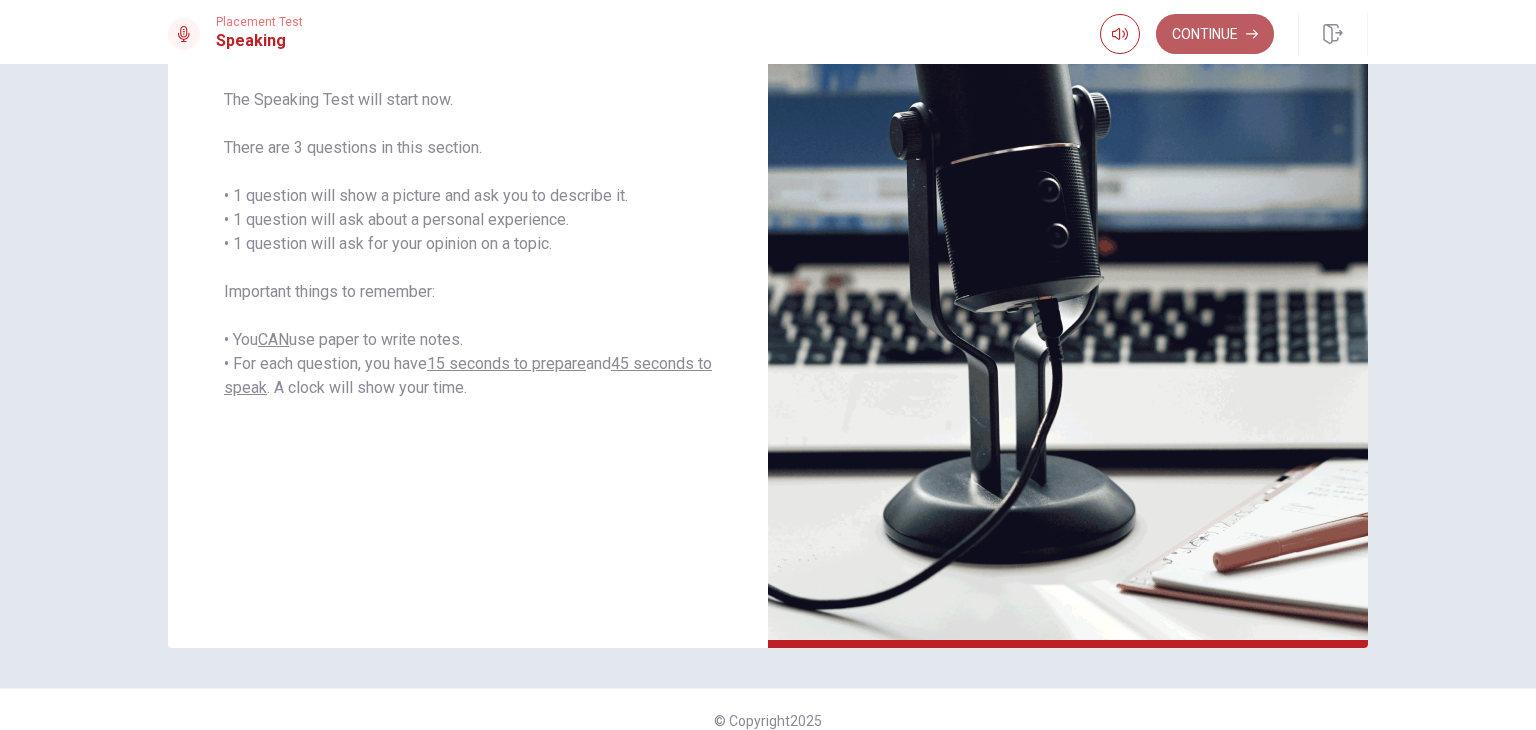 click on "Continue" at bounding box center [1215, 34] 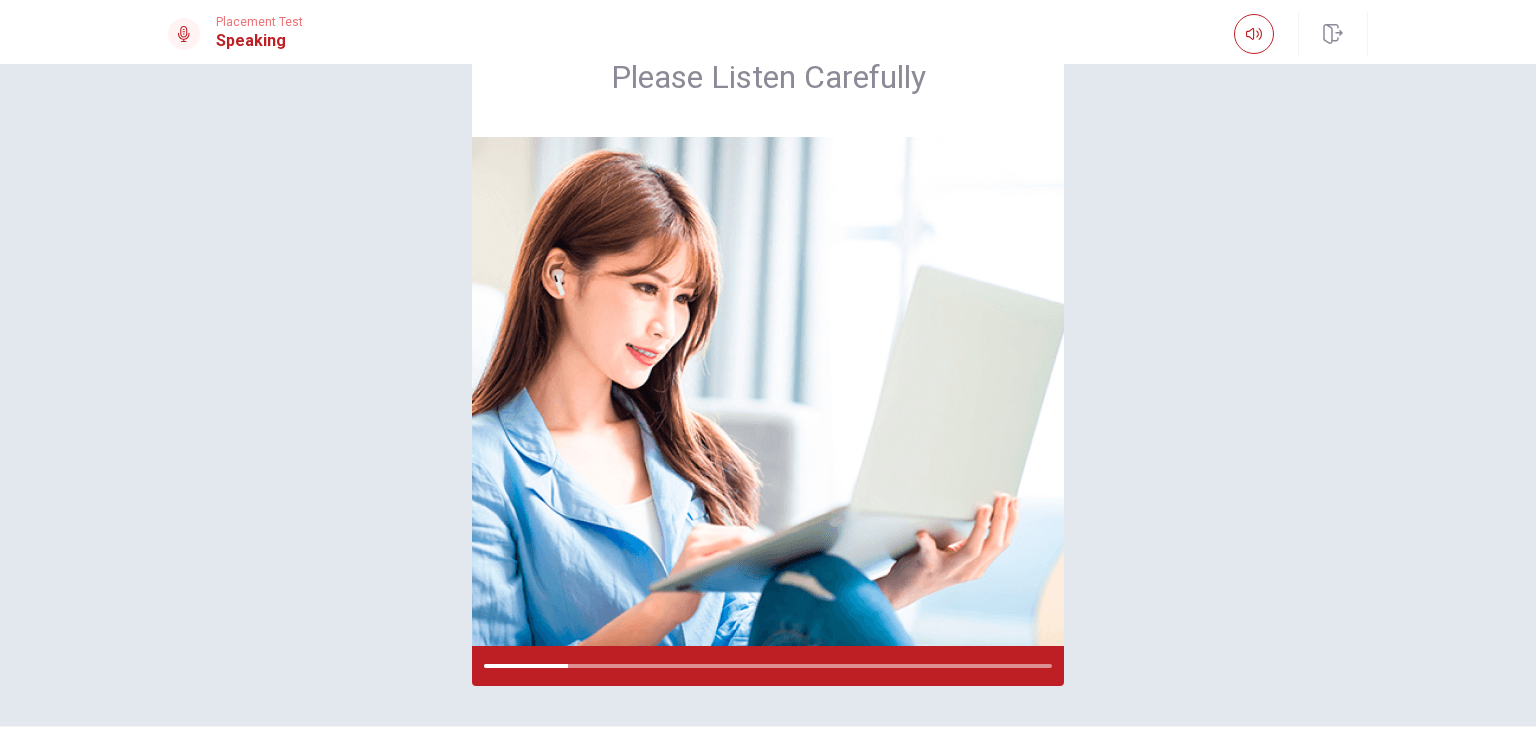 scroll, scrollTop: 147, scrollLeft: 0, axis: vertical 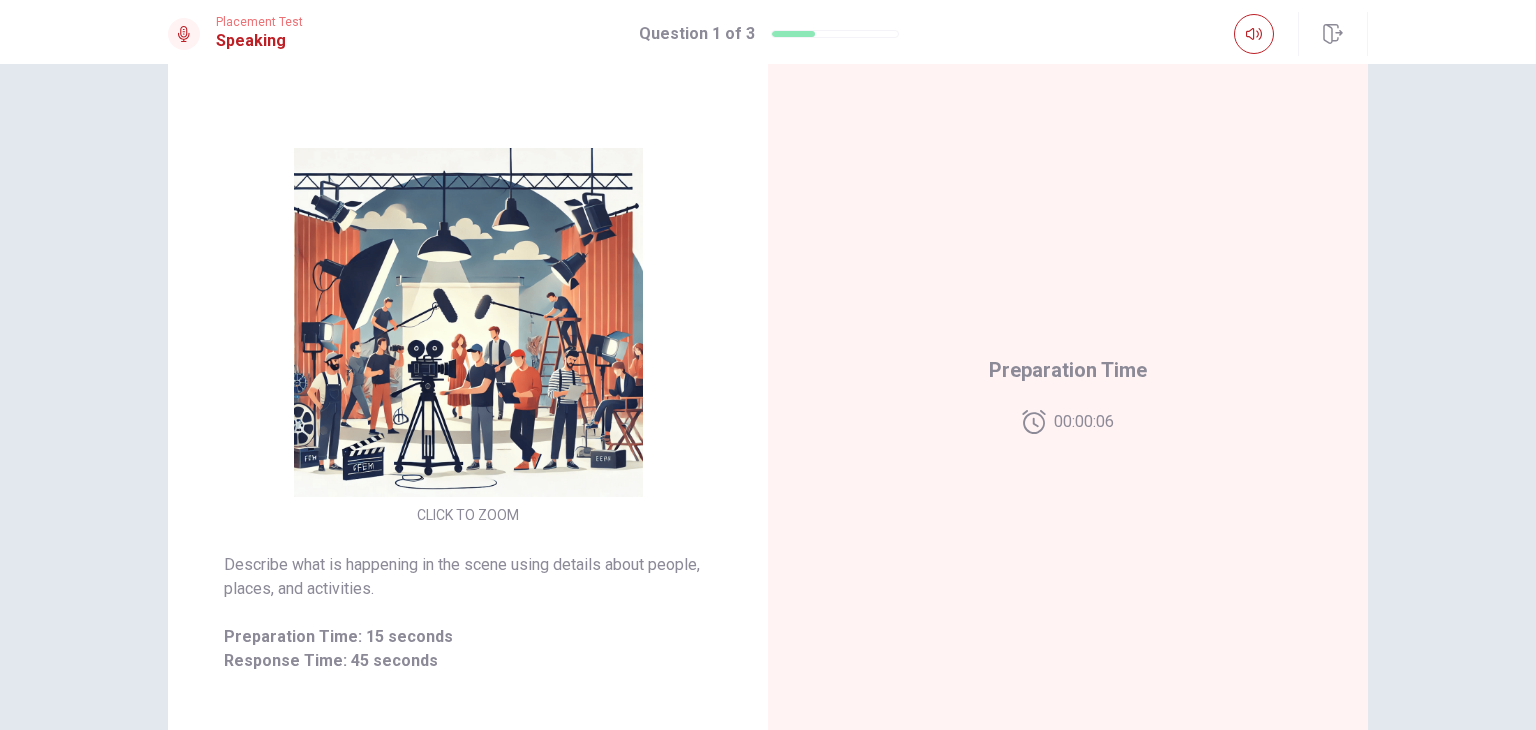 click 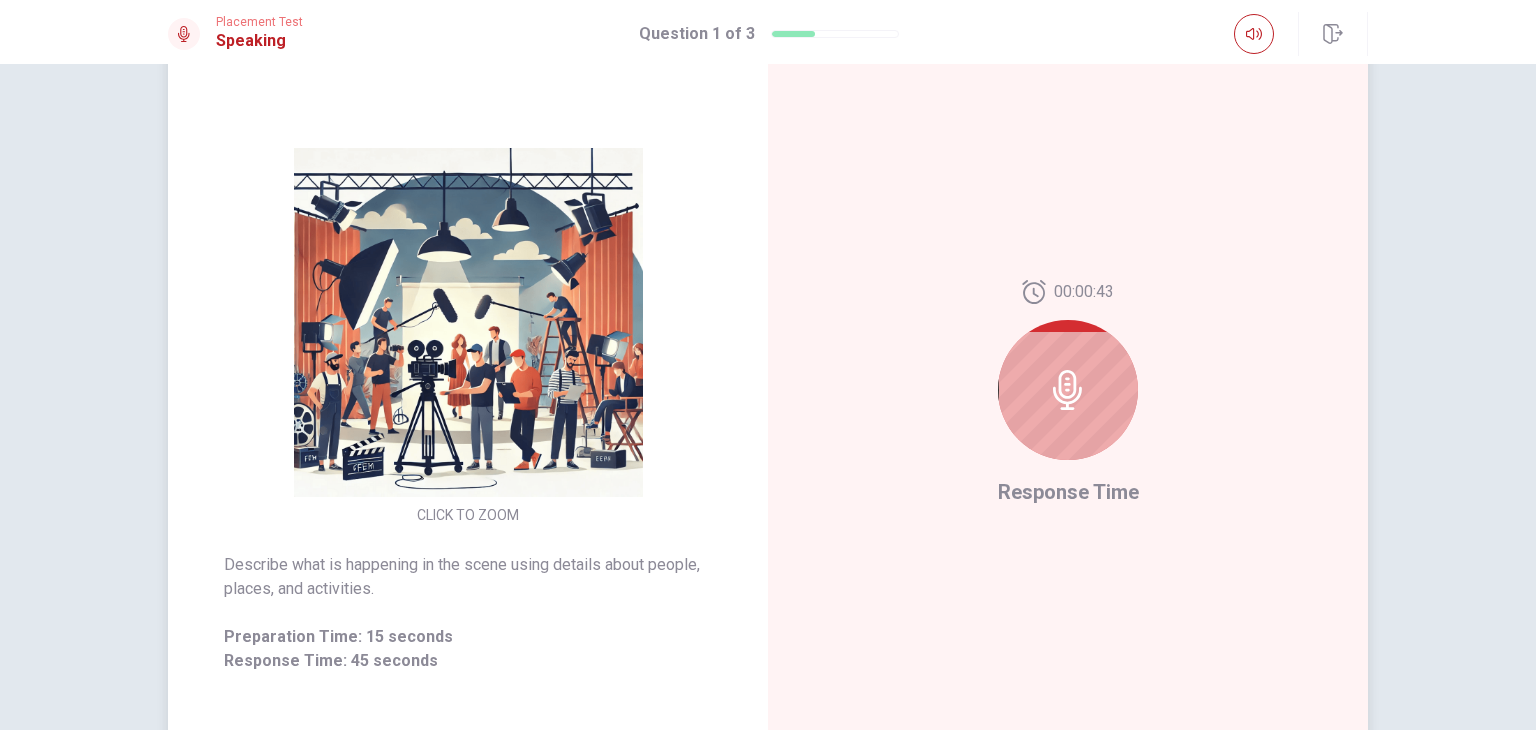 click 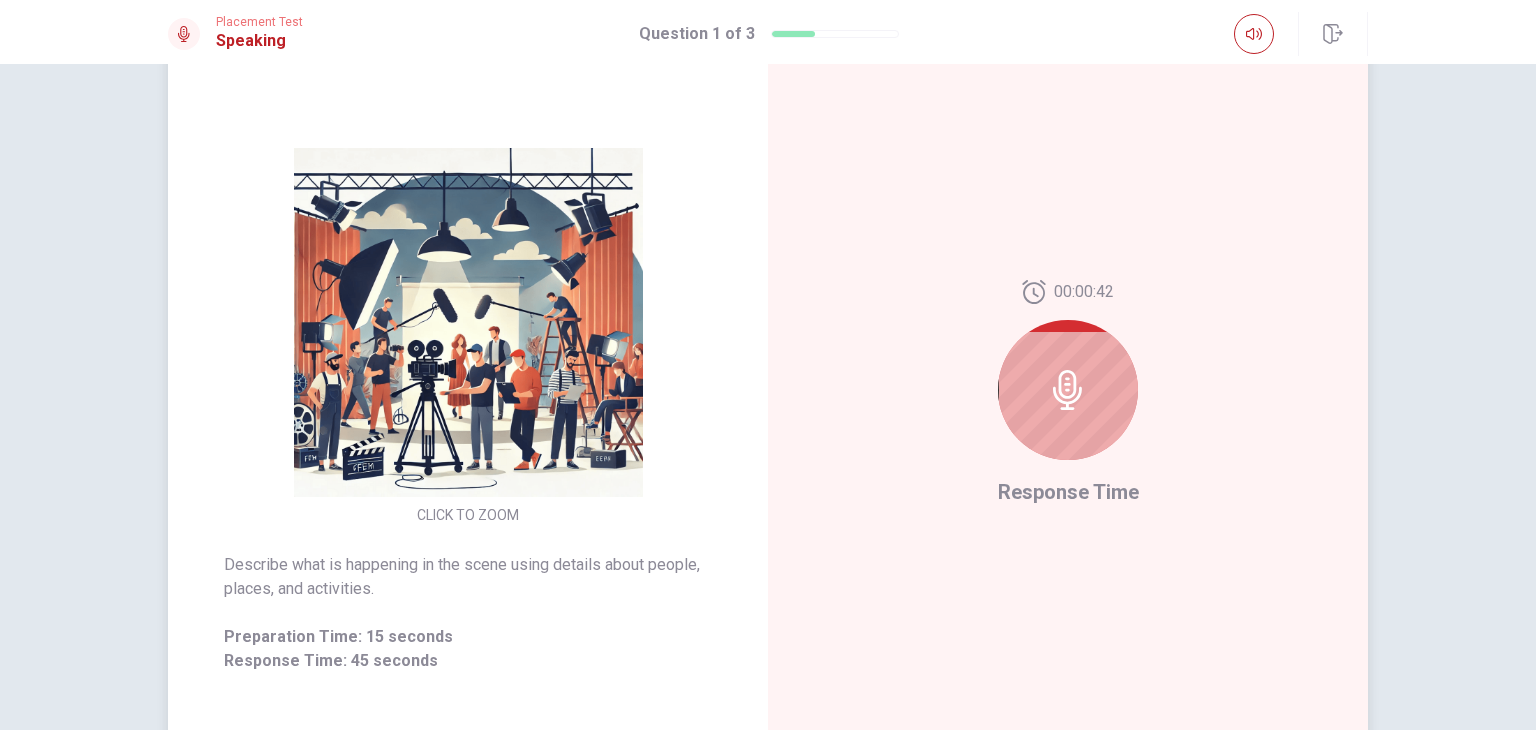 click at bounding box center [1068, 390] 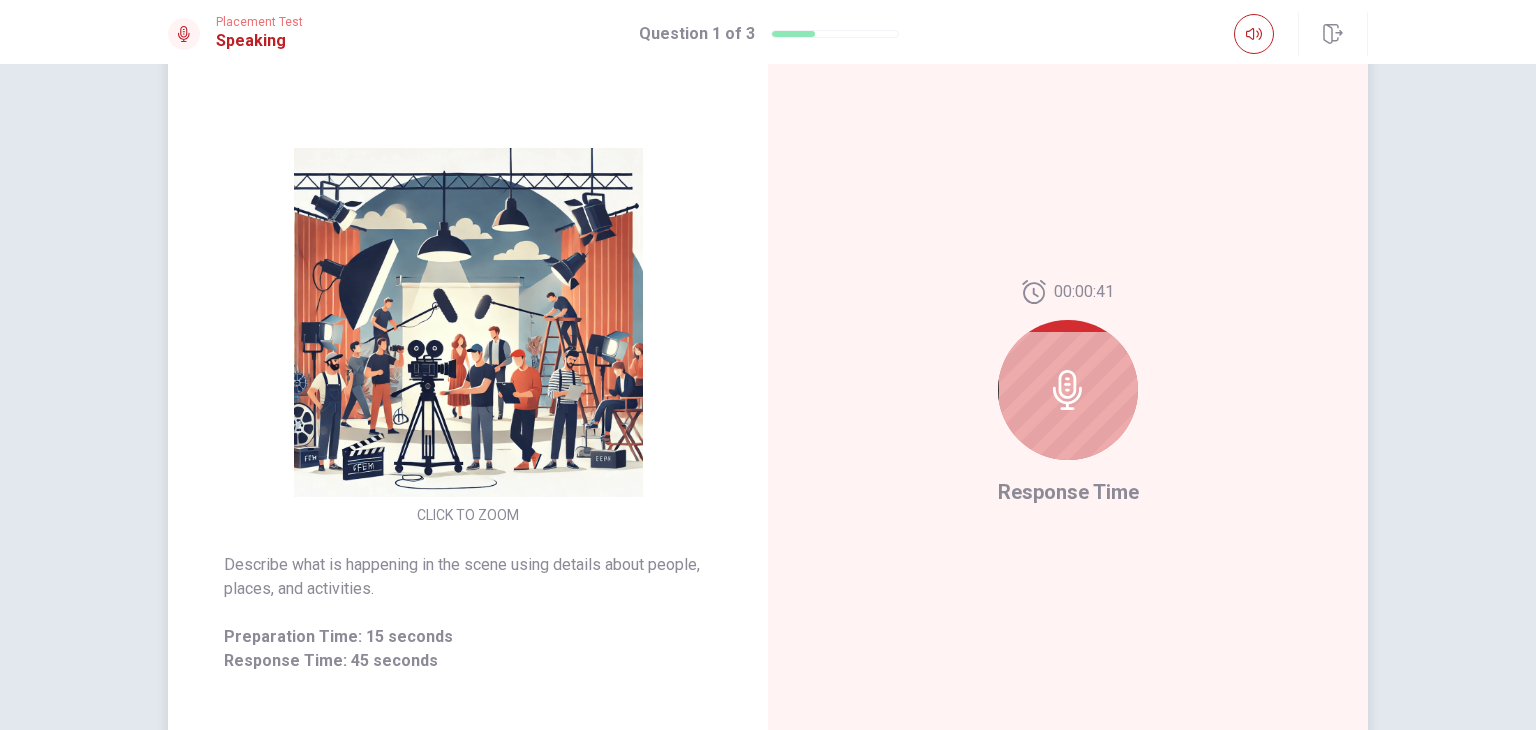 click 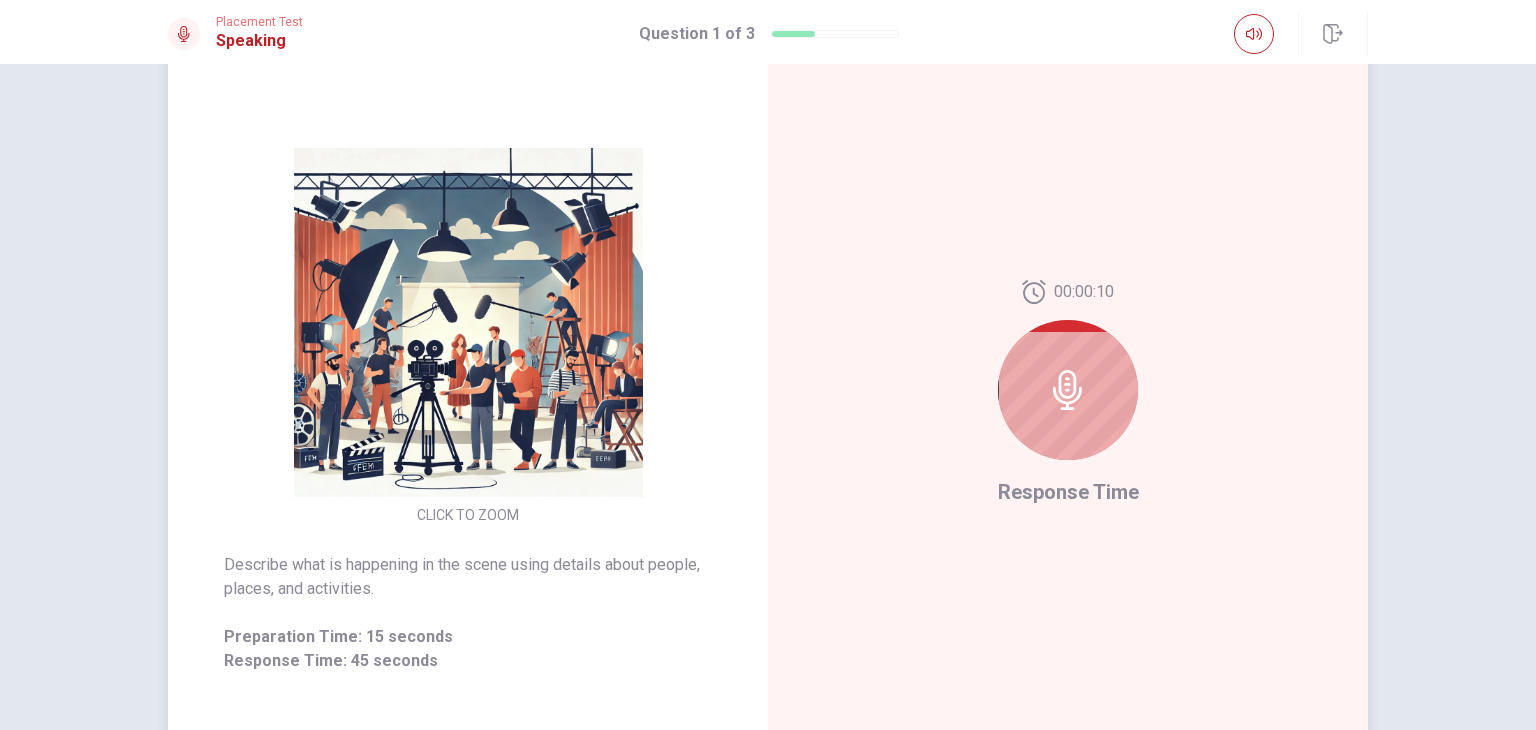 click at bounding box center (1068, 390) 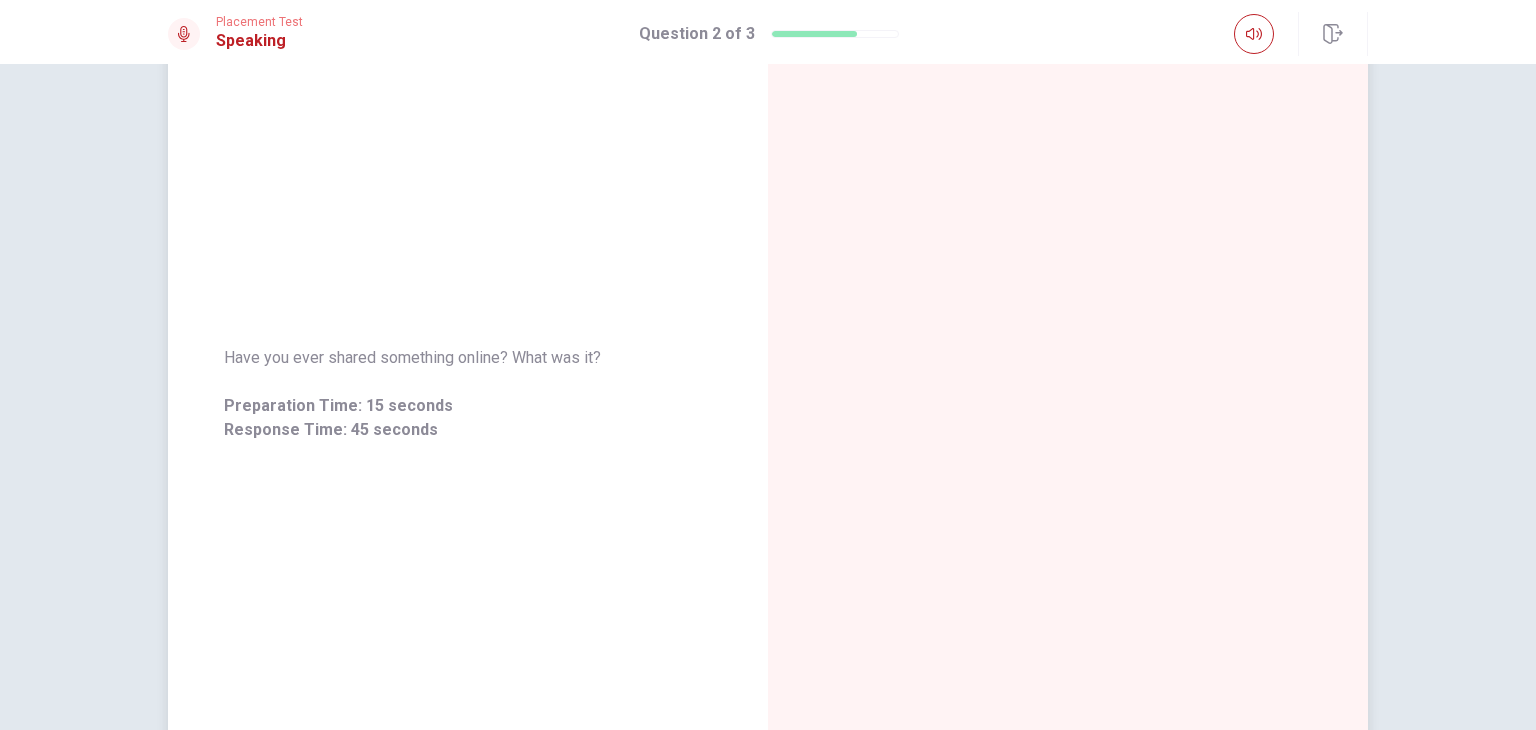 scroll, scrollTop: 0, scrollLeft: 0, axis: both 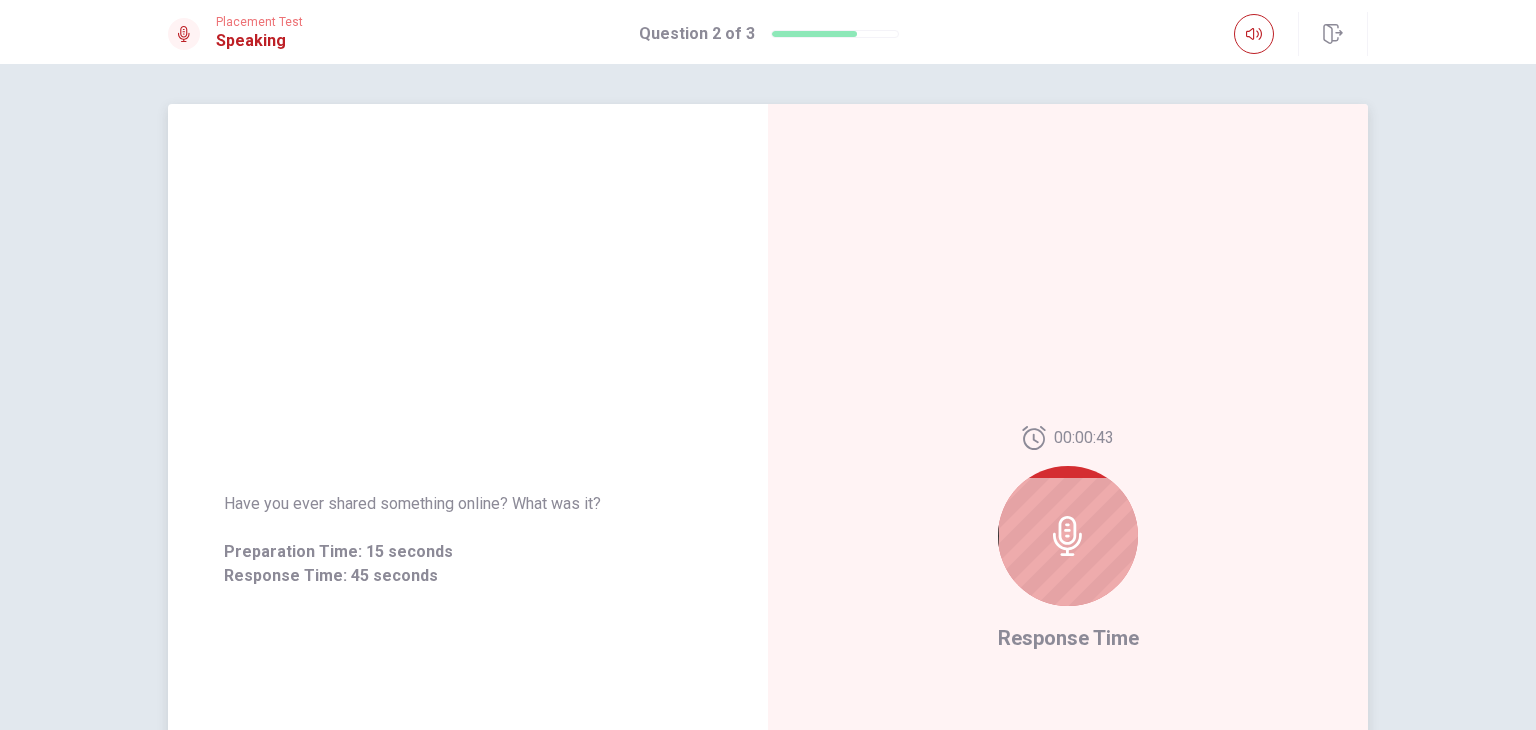 click 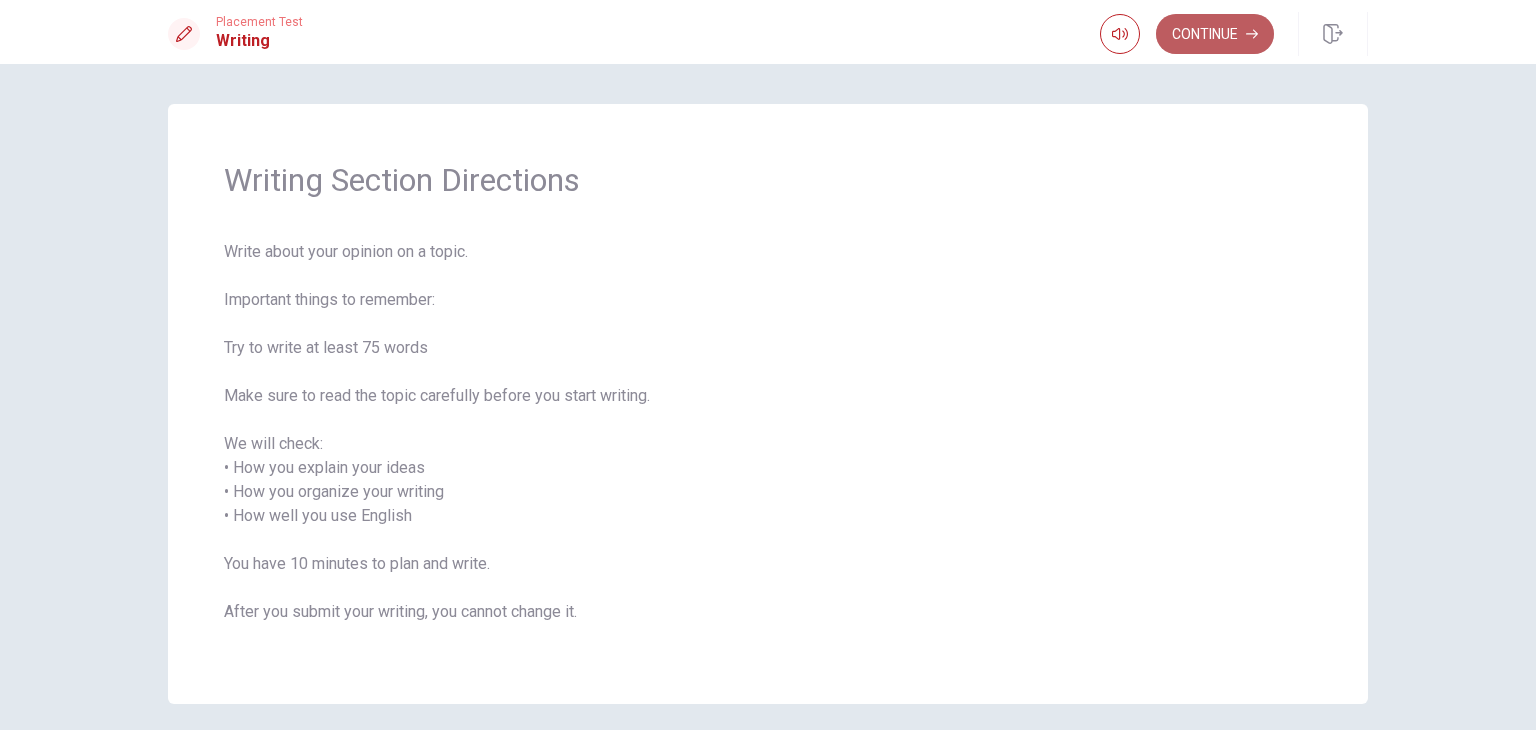 click on "Continue" at bounding box center (1215, 34) 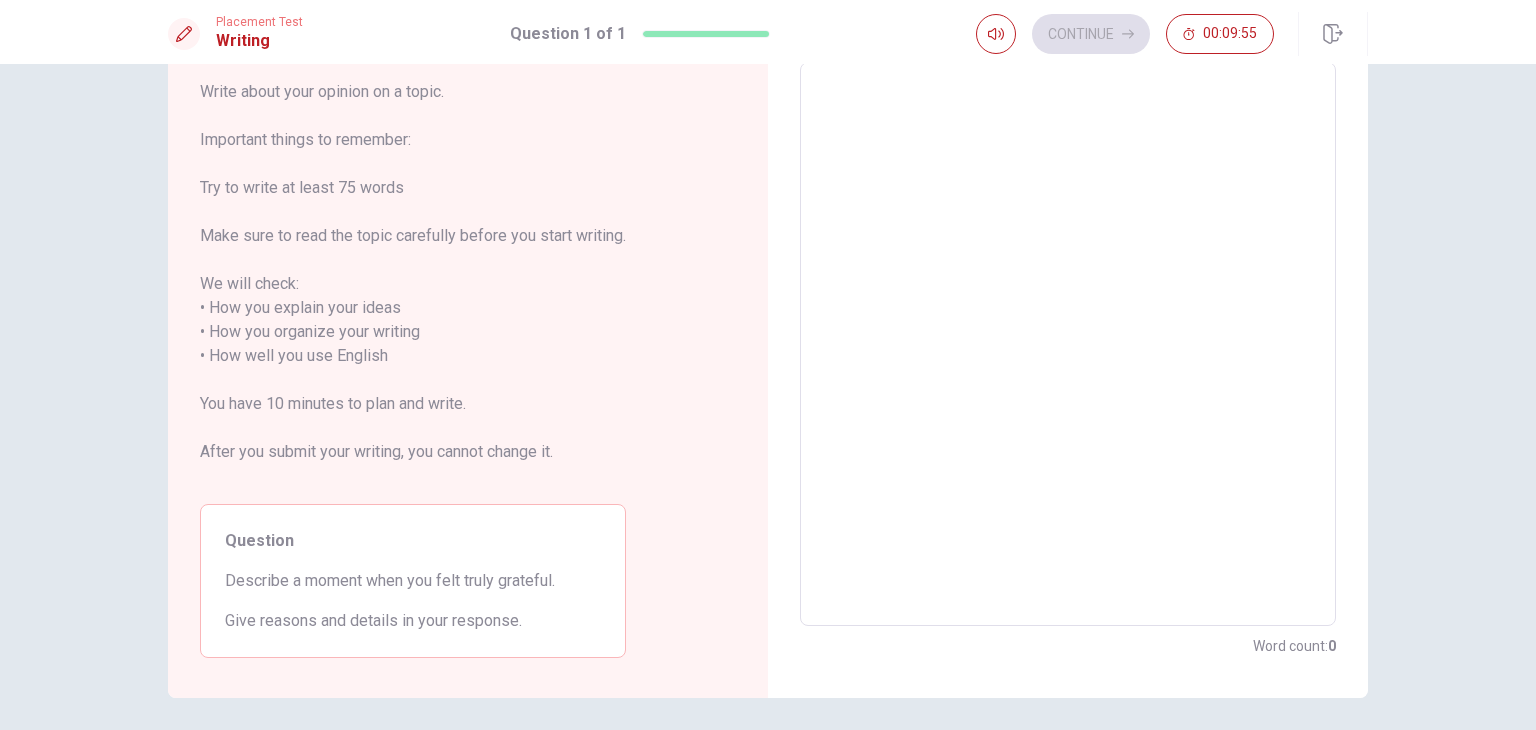 scroll, scrollTop: 184, scrollLeft: 0, axis: vertical 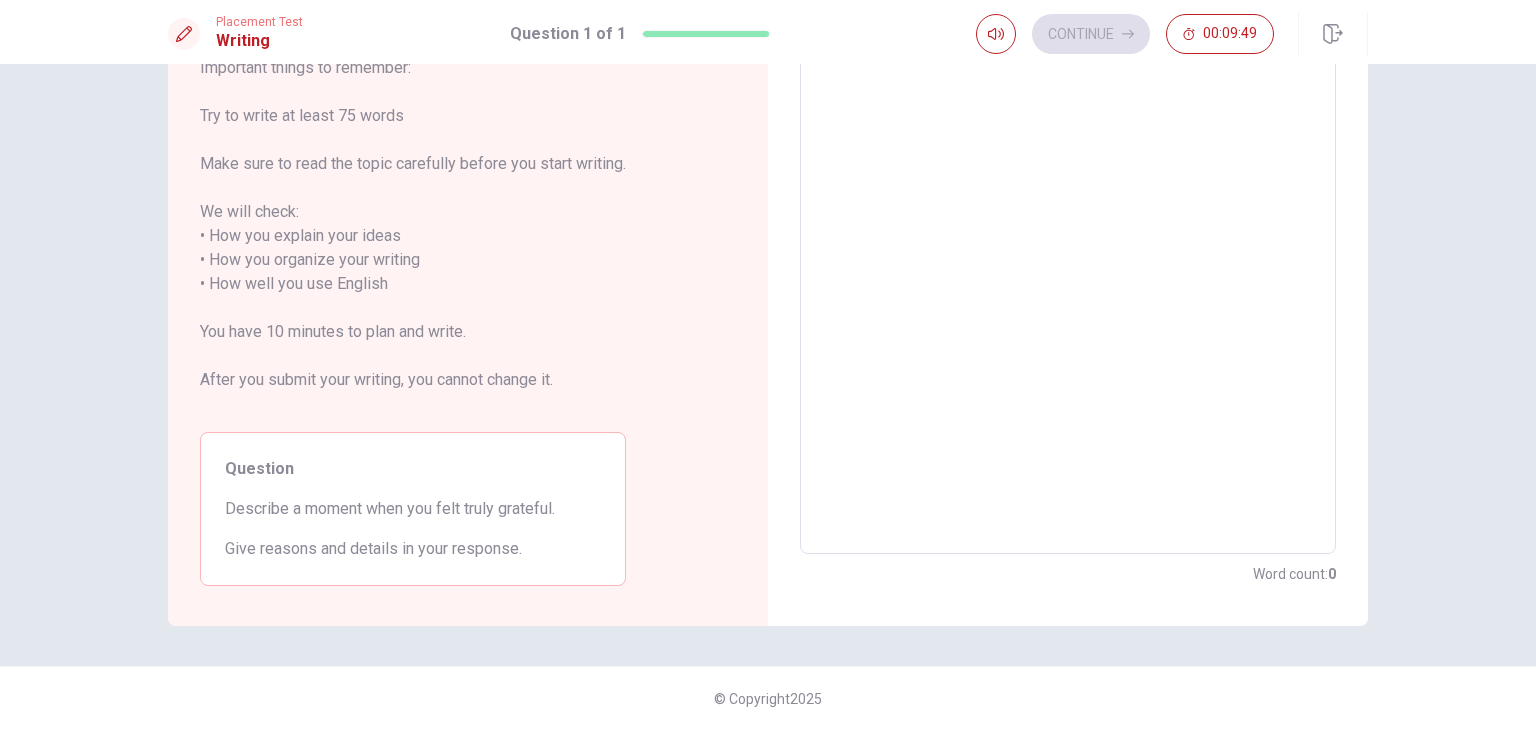 drag, startPoint x: 521, startPoint y: 554, endPoint x: 216, endPoint y: 498, distance: 310.09836 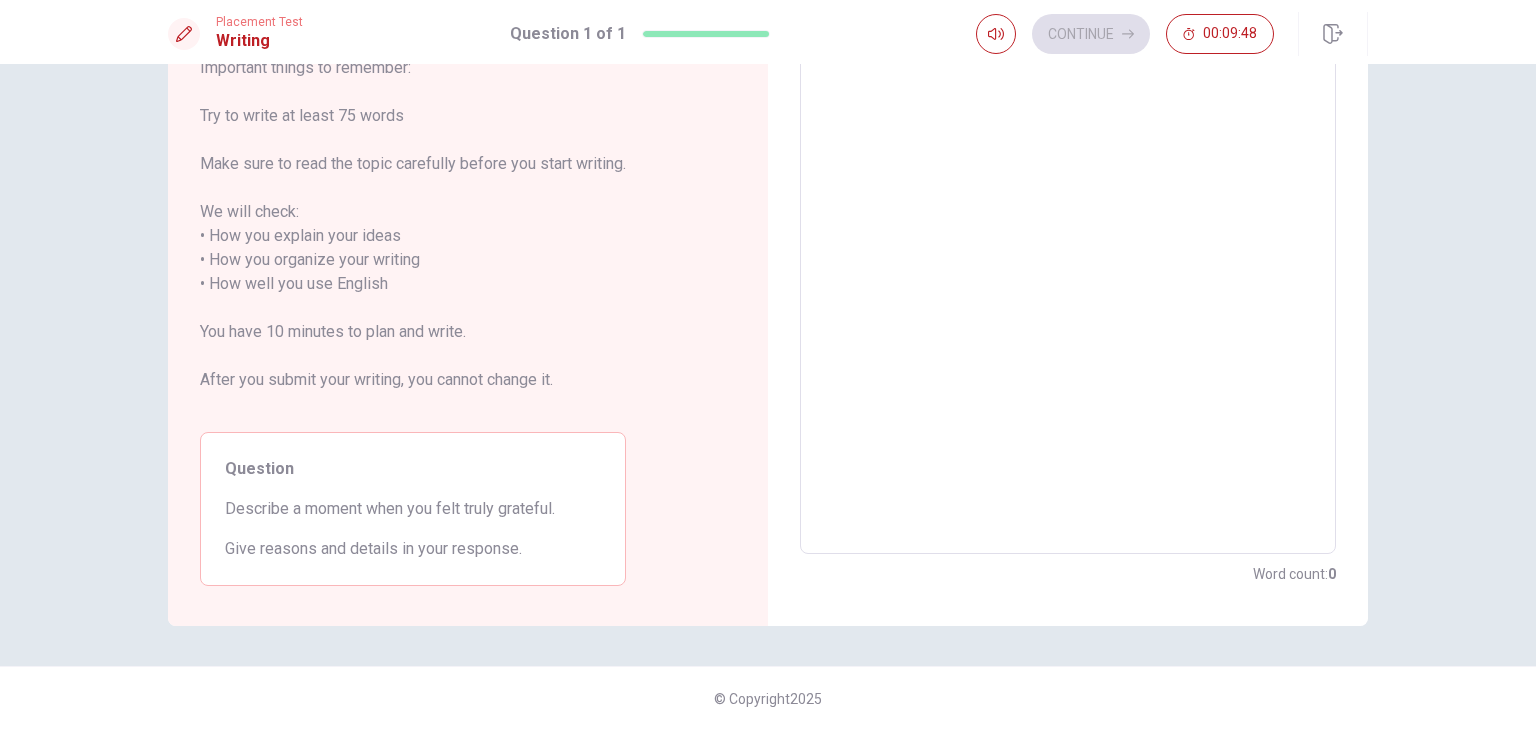 drag, startPoint x: 1524, startPoint y: 493, endPoint x: 1526, endPoint y: 297, distance: 196.01021 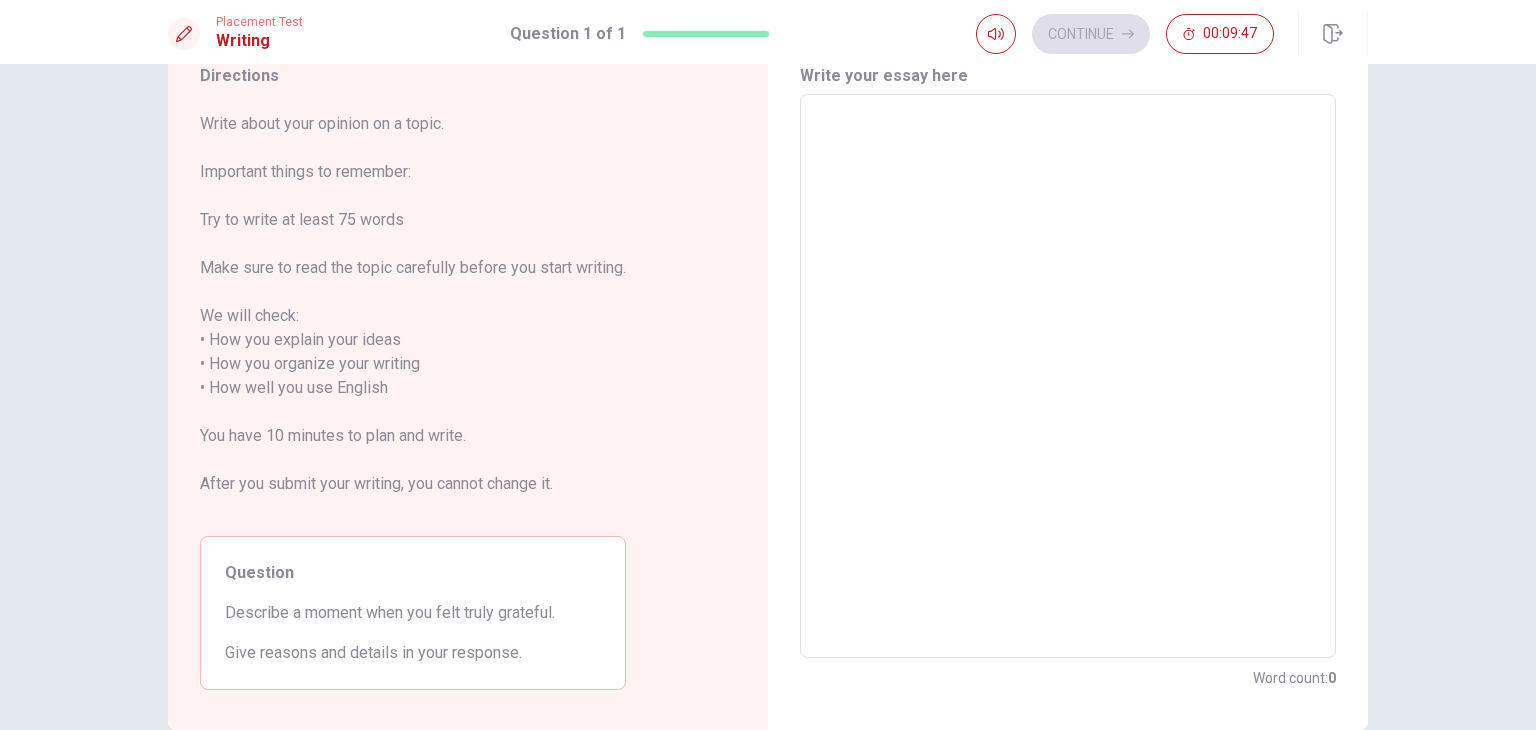 scroll, scrollTop: 0, scrollLeft: 0, axis: both 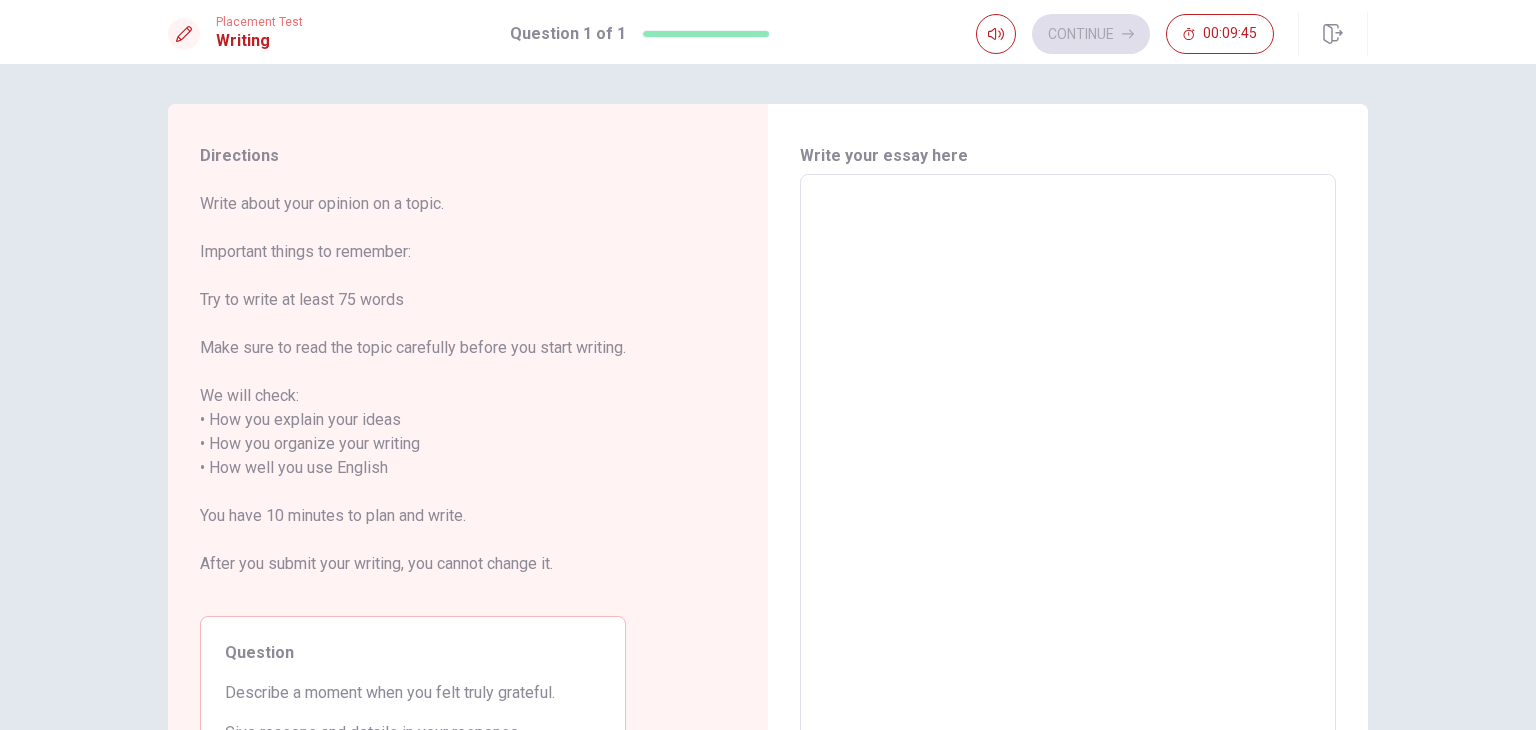 click at bounding box center (1068, 456) 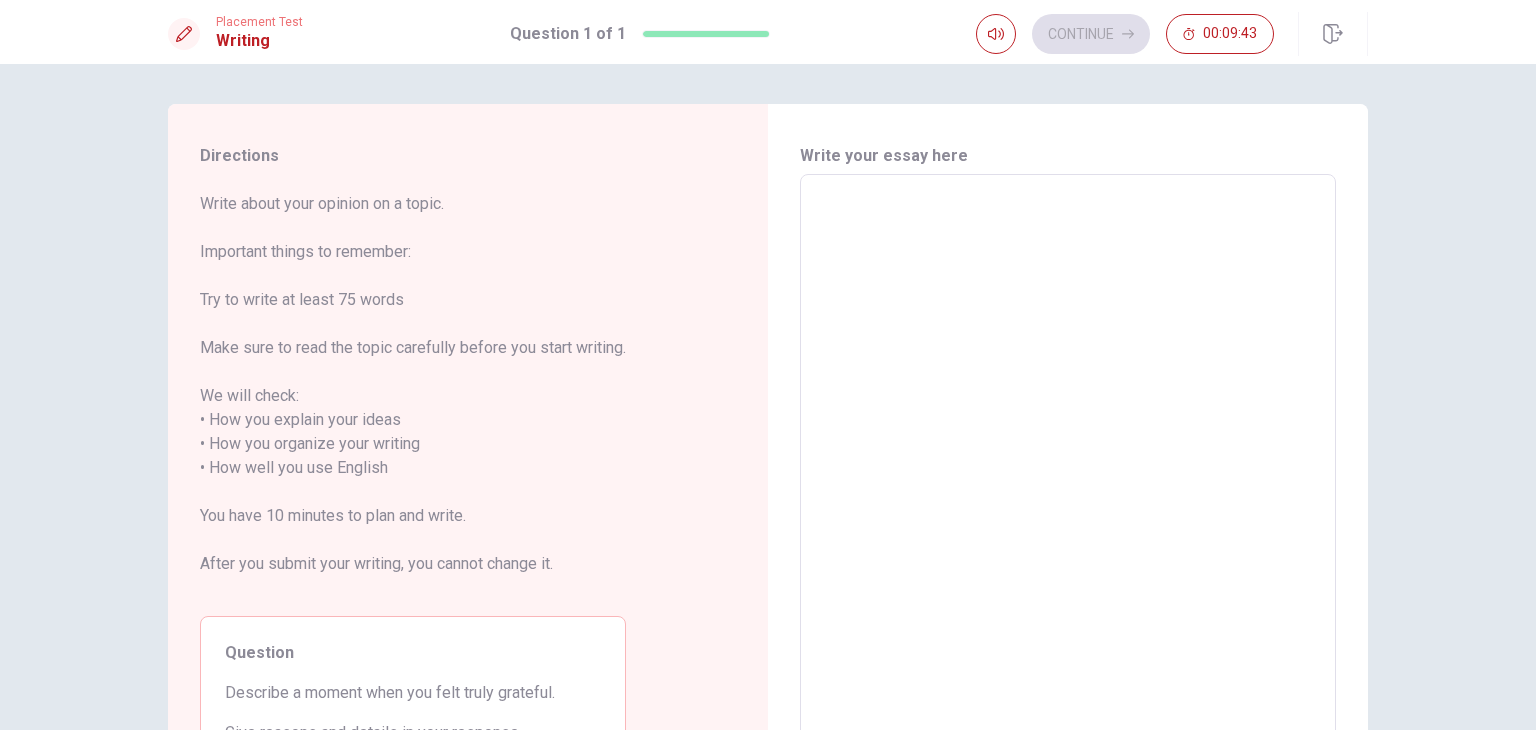 type on "I" 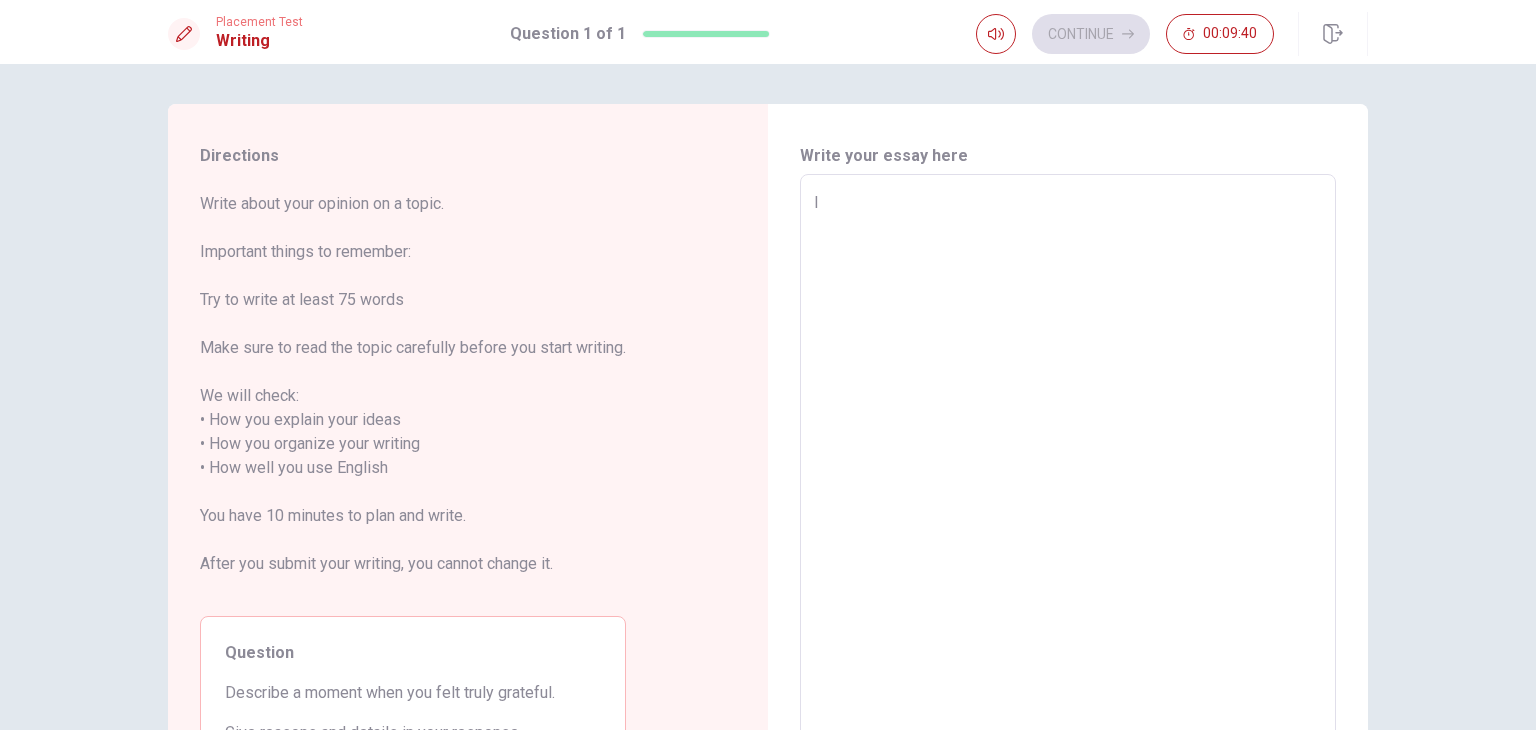 type on "x" 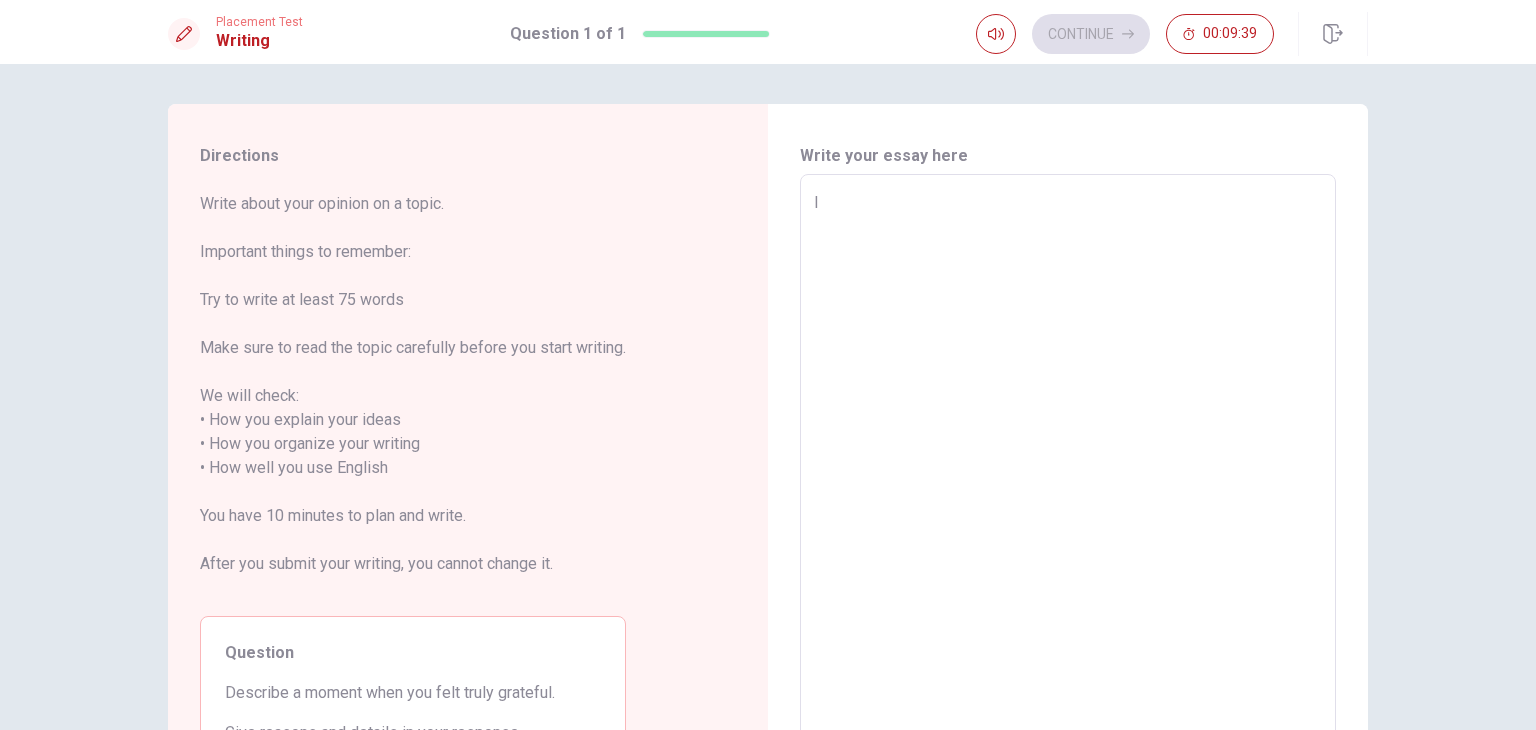type on "I'" 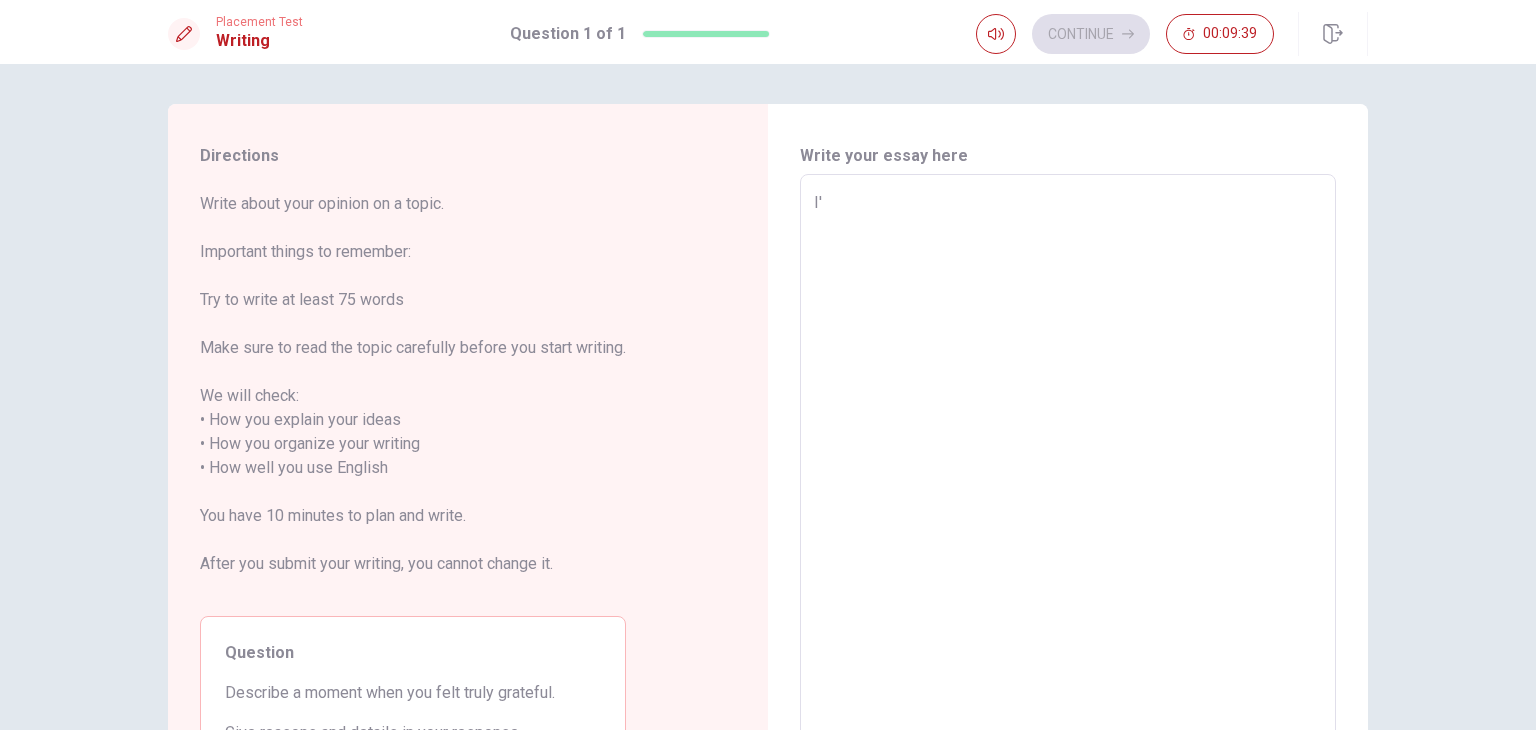 type on "x" 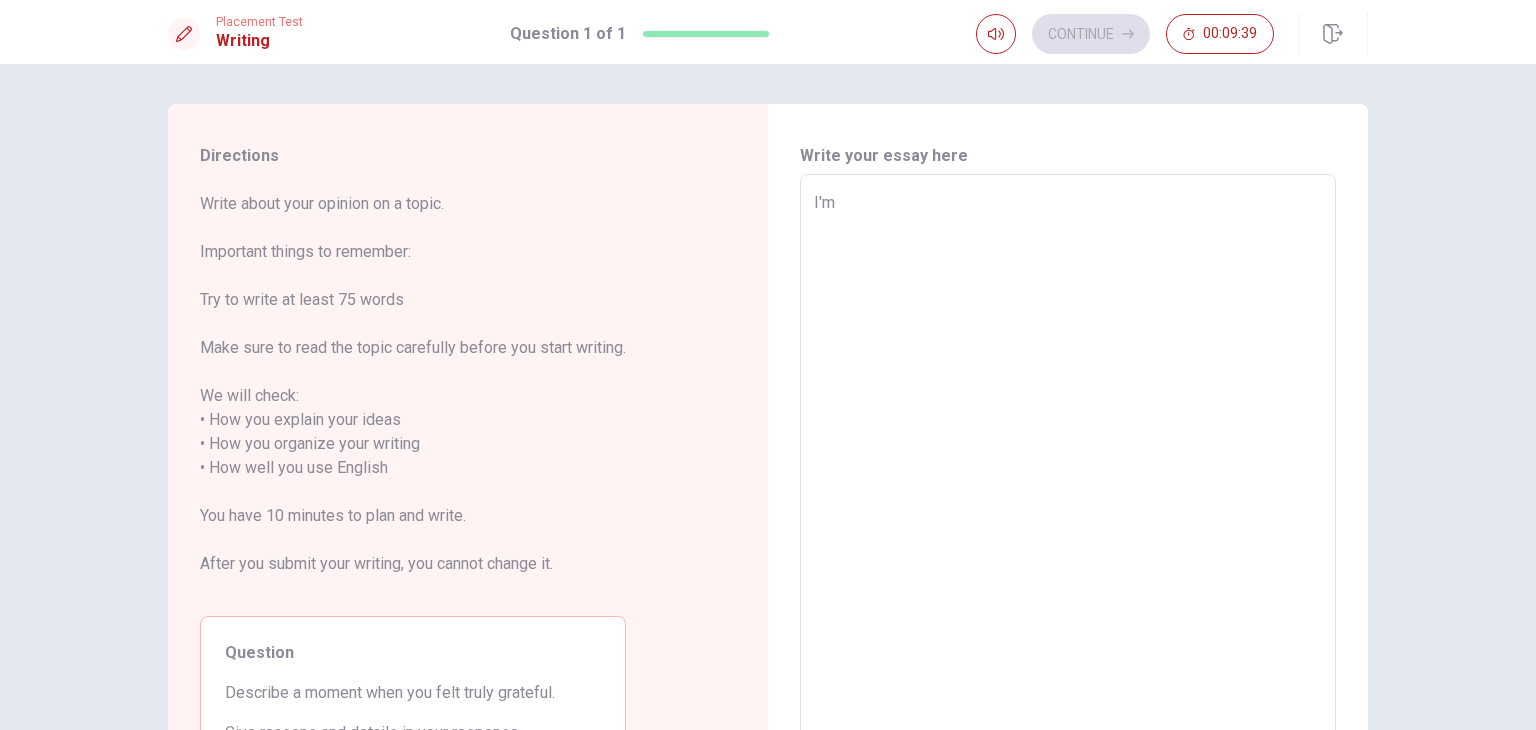 type on "x" 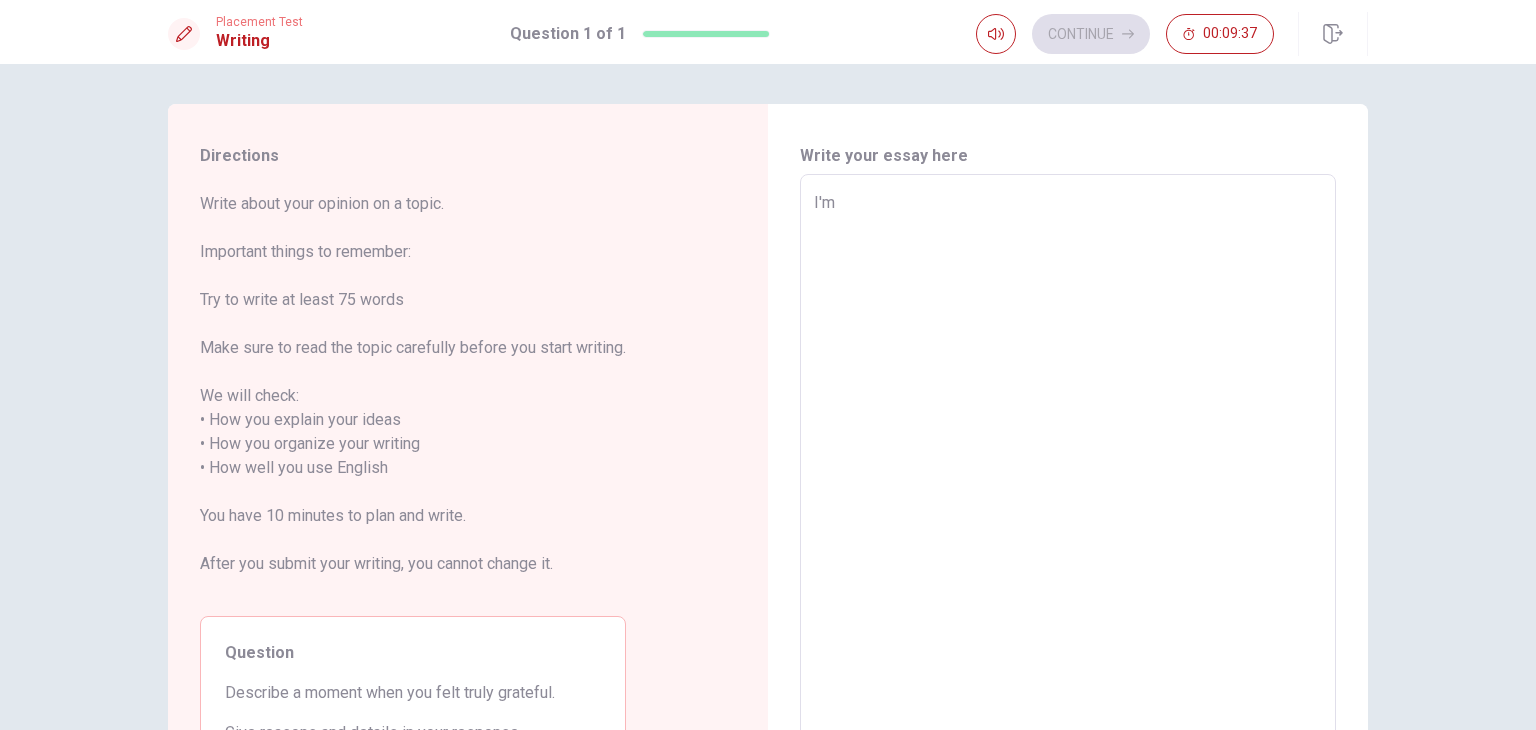 type on "x" 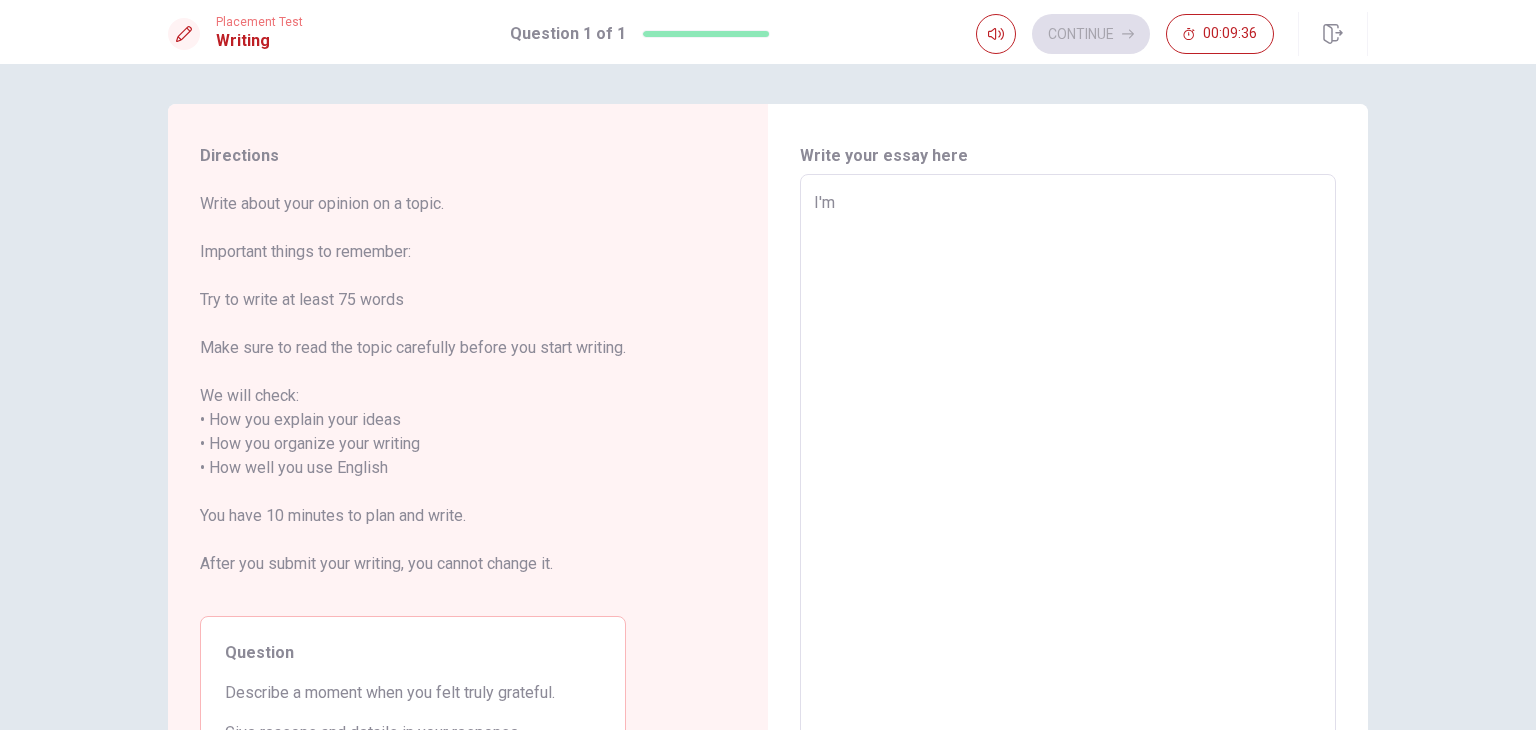 type on "I'm g" 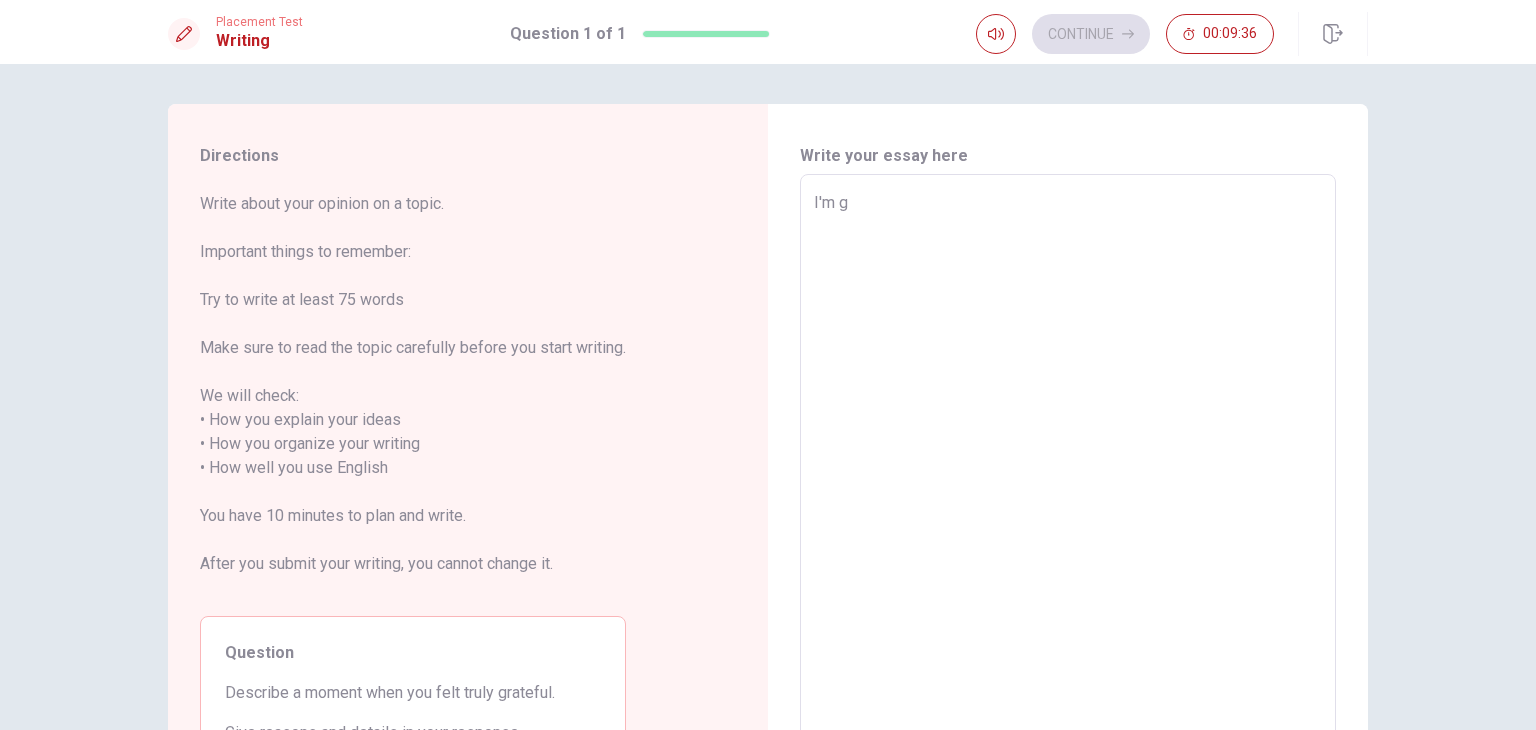 type on "x" 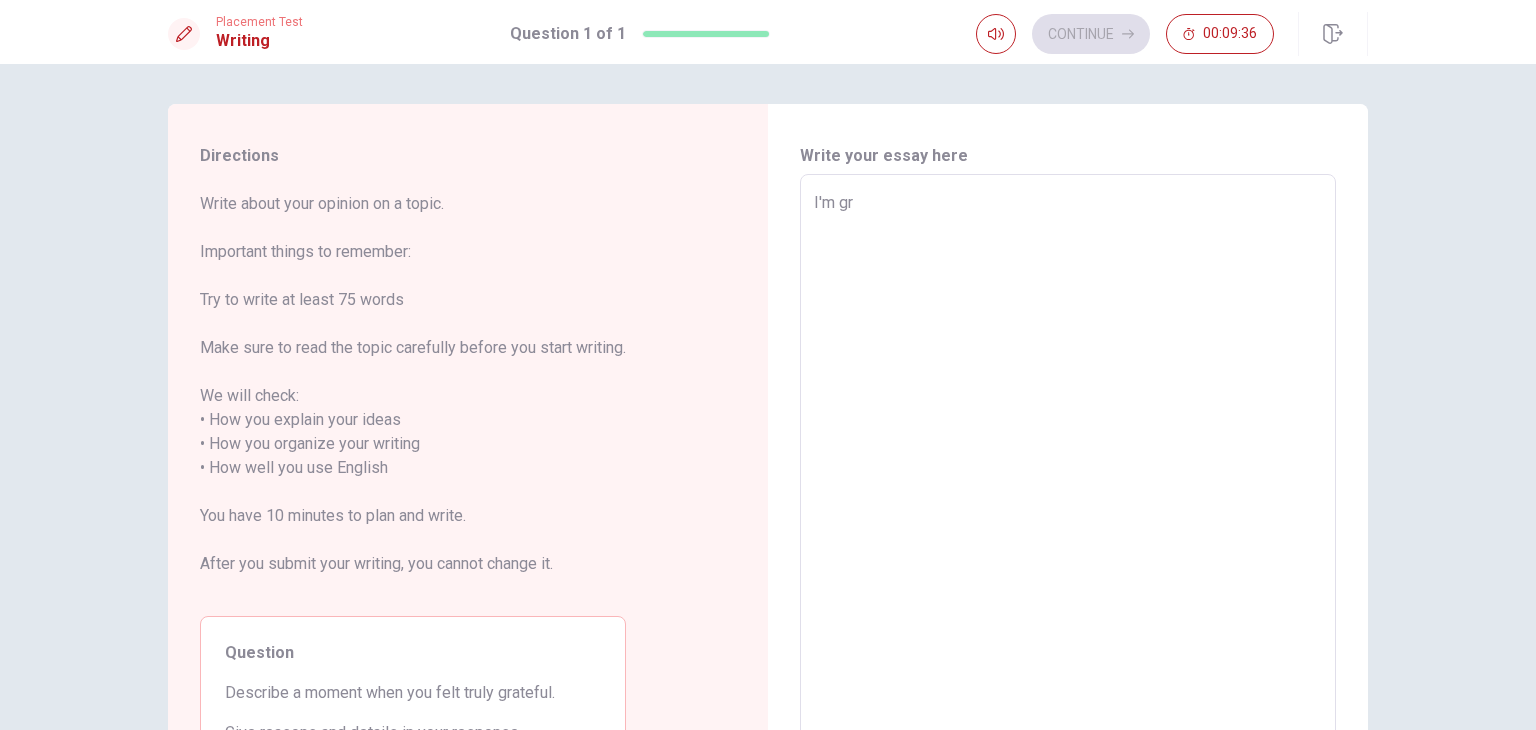 type on "x" 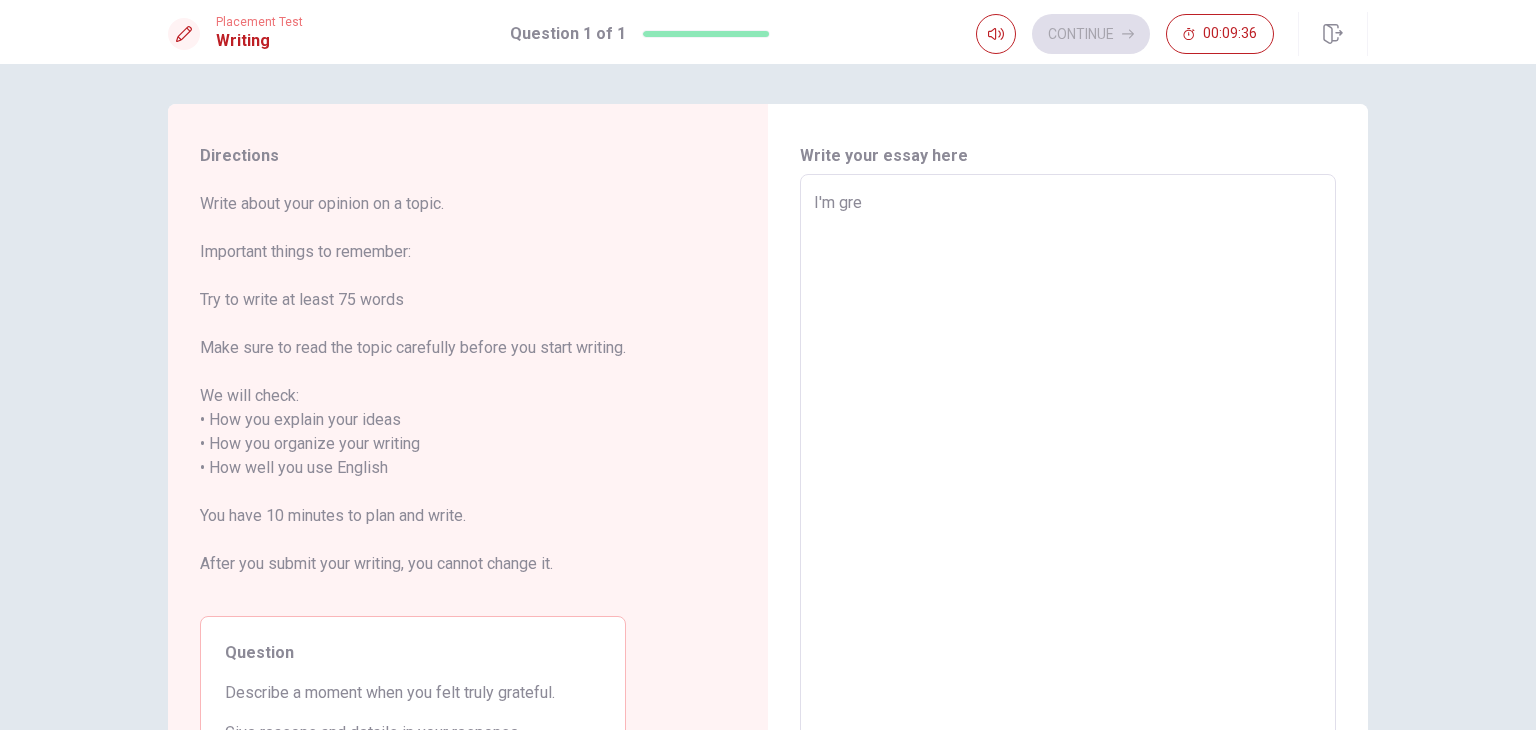 type on "x" 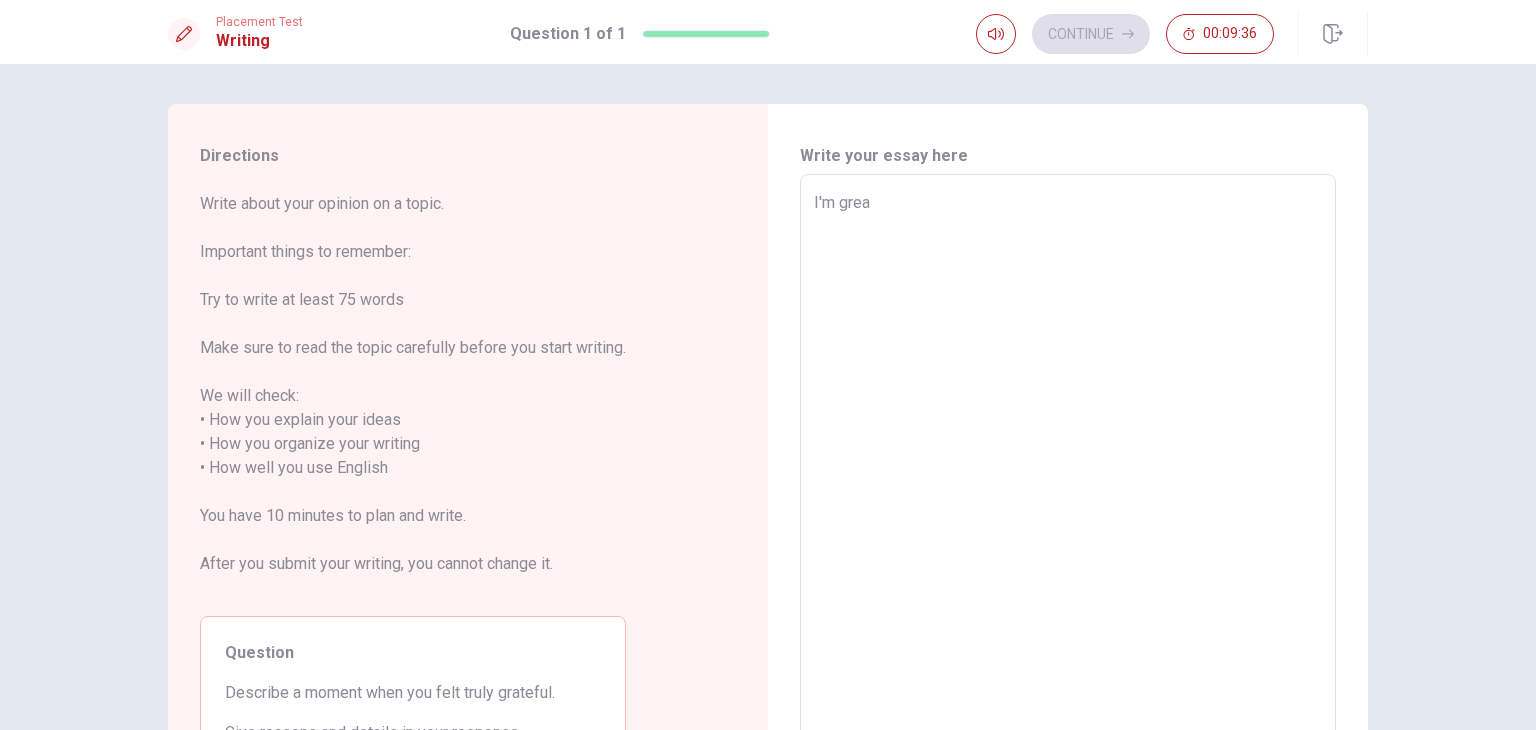 type on "x" 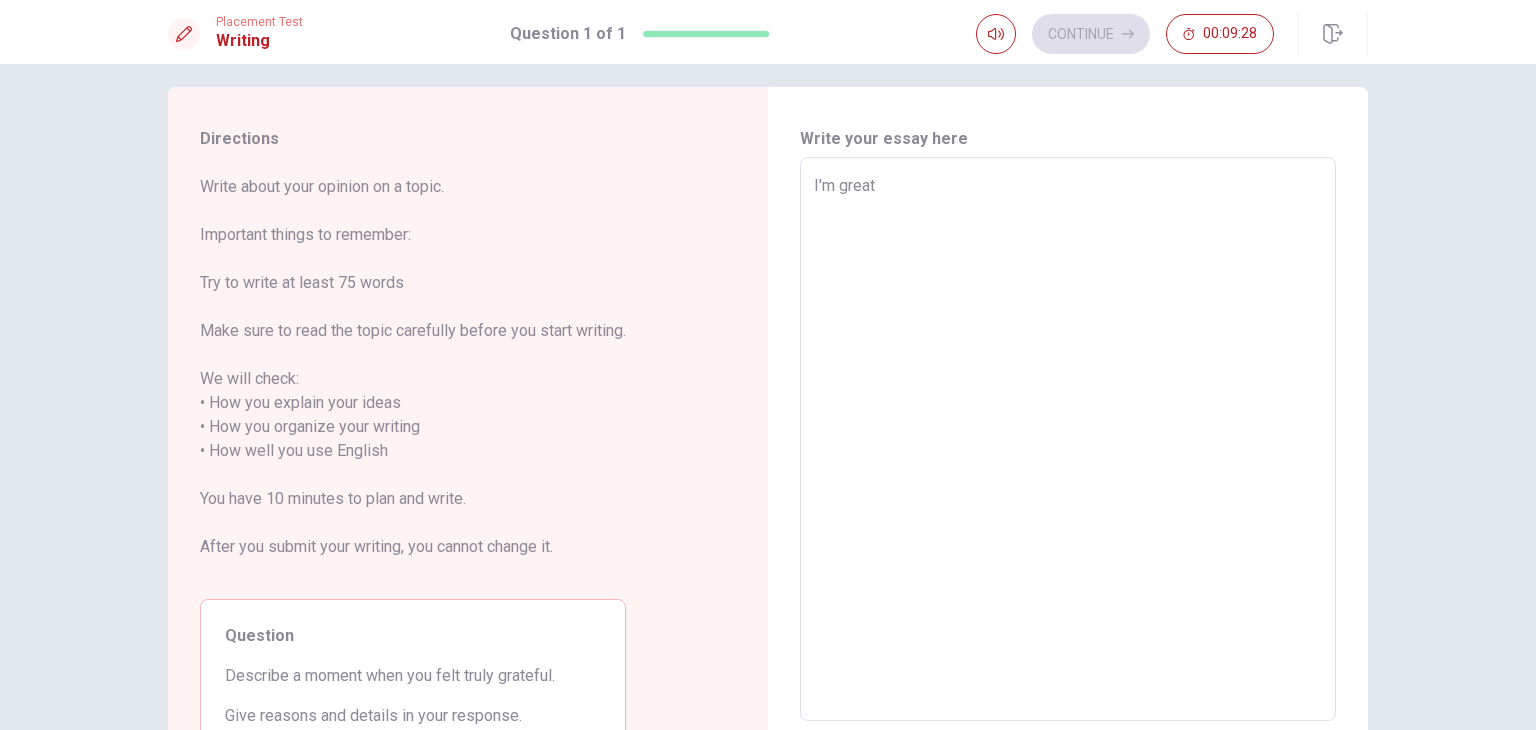 scroll, scrollTop: 16, scrollLeft: 0, axis: vertical 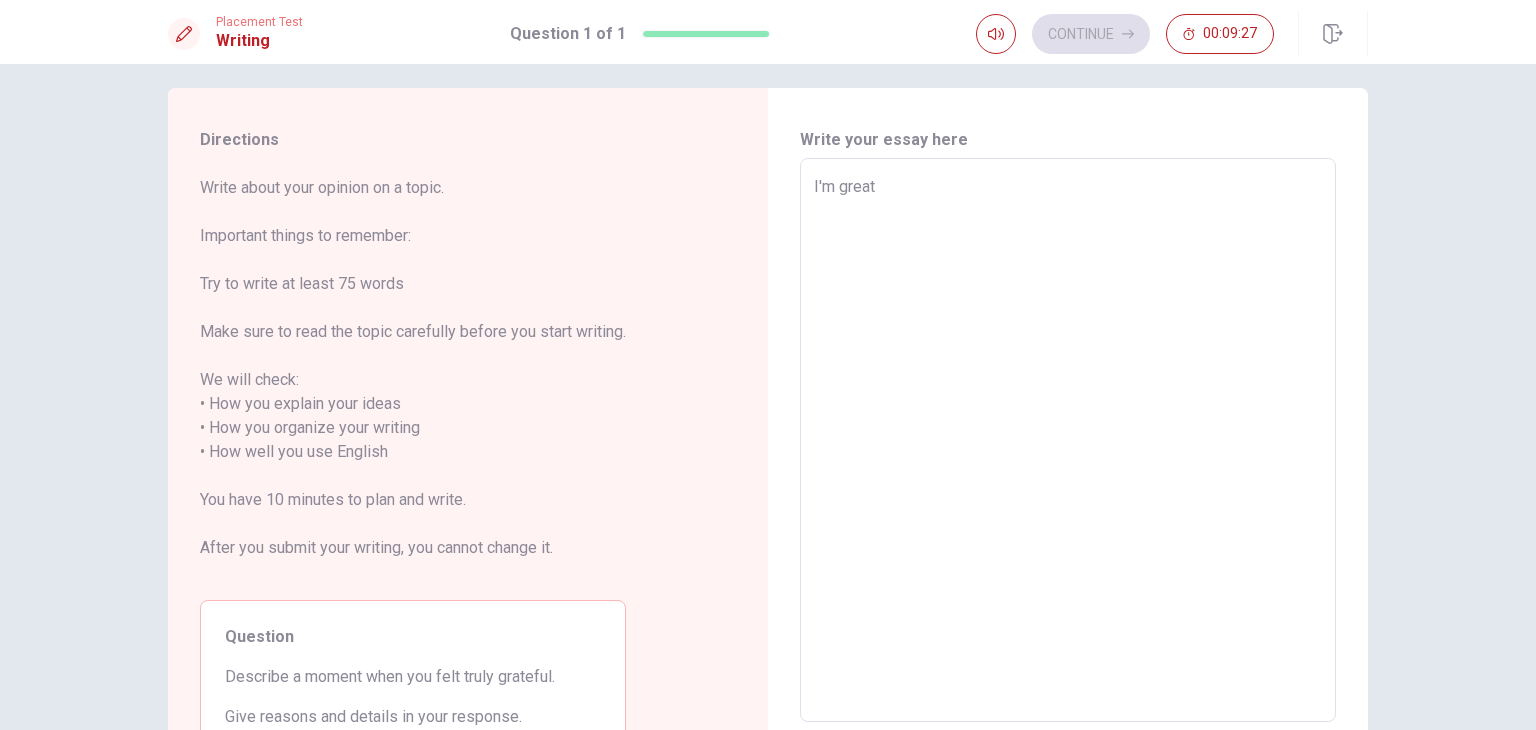 type on "x" 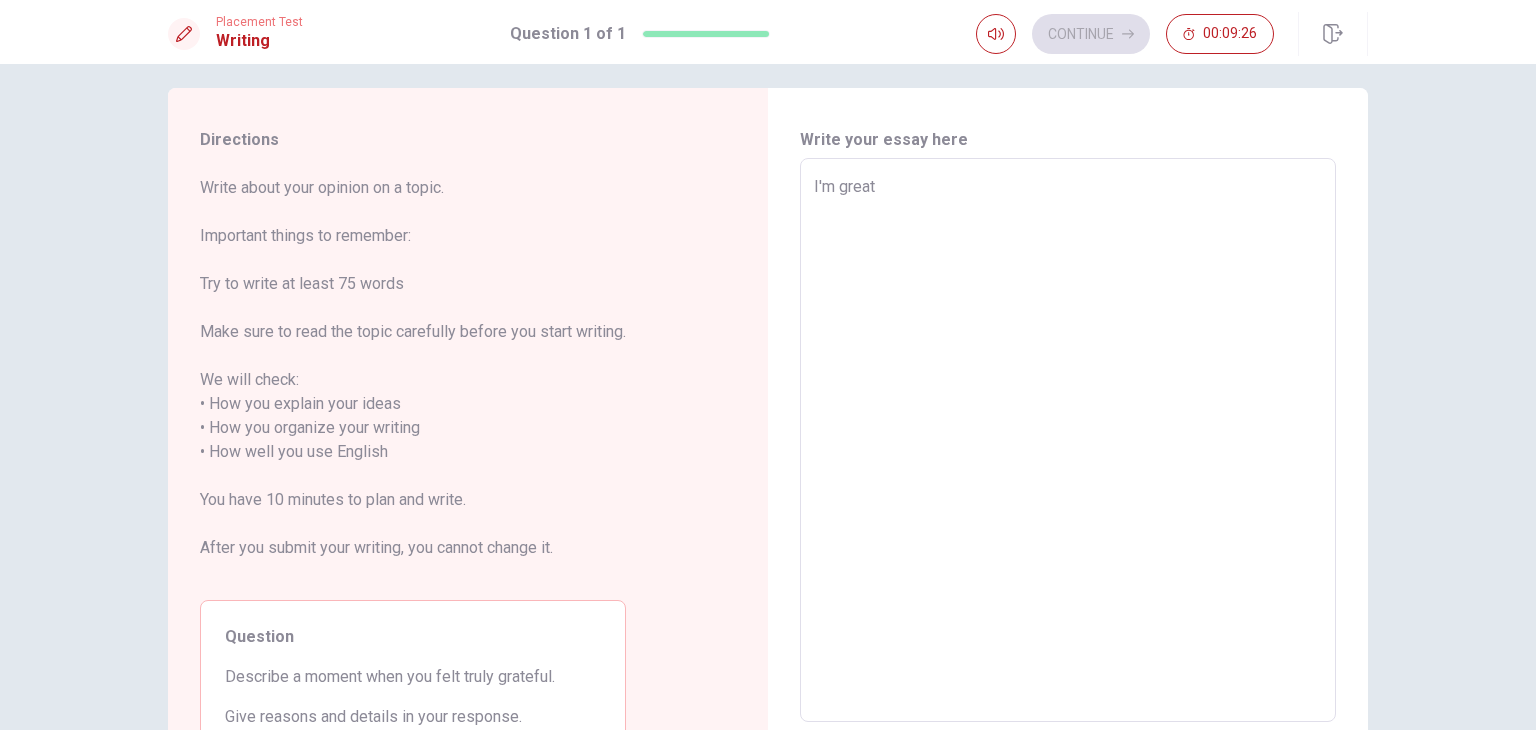 type on "I'm greatf" 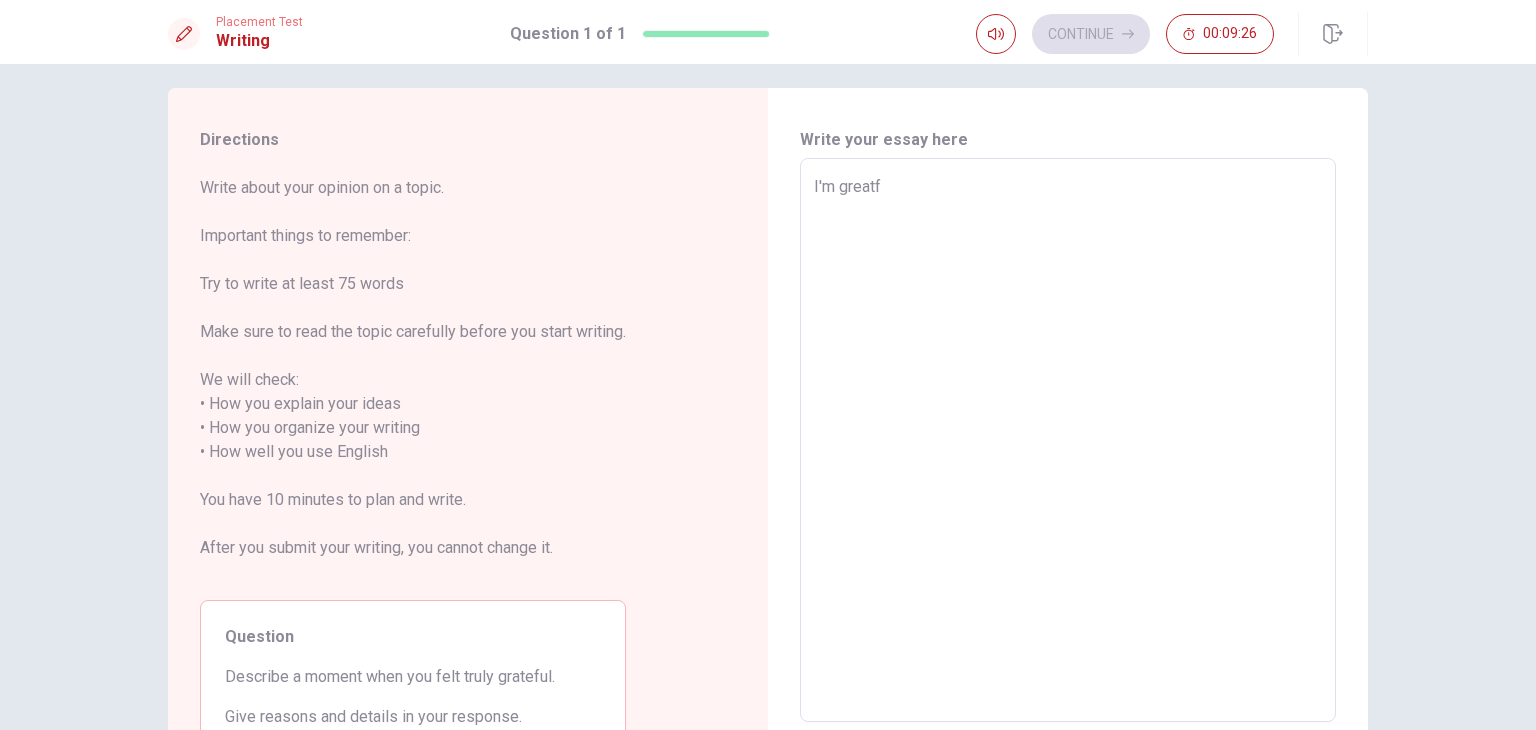 type on "x" 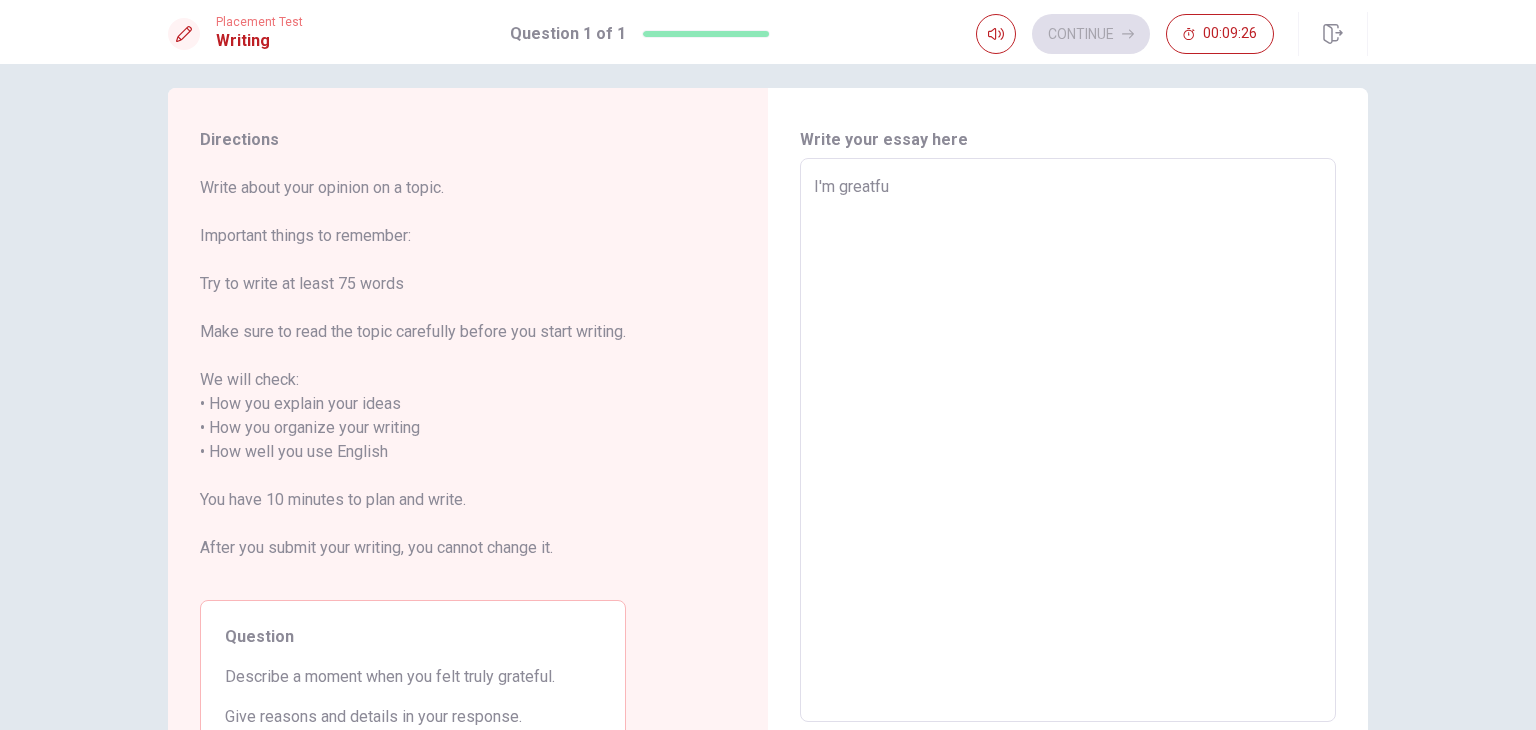 type on "x" 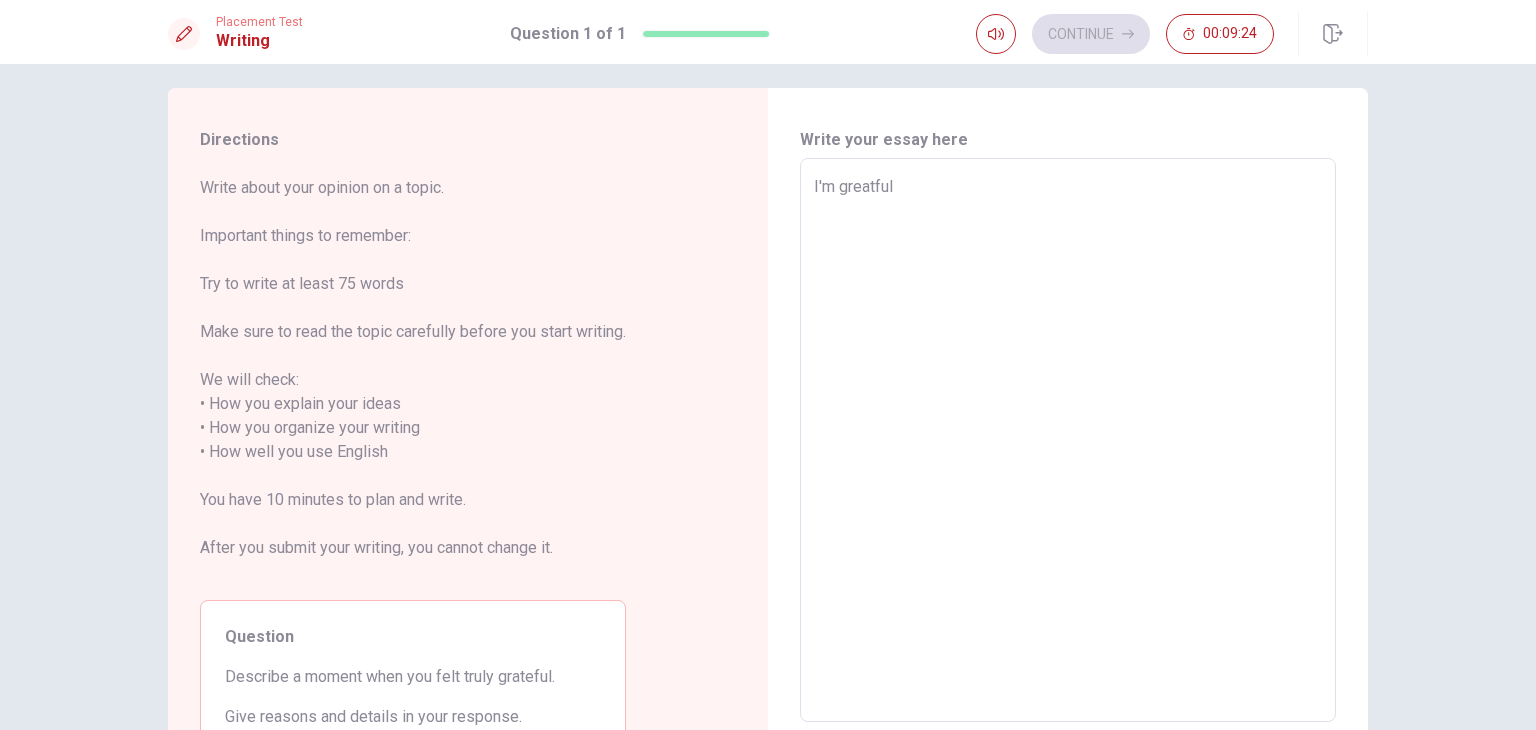 type on "x" 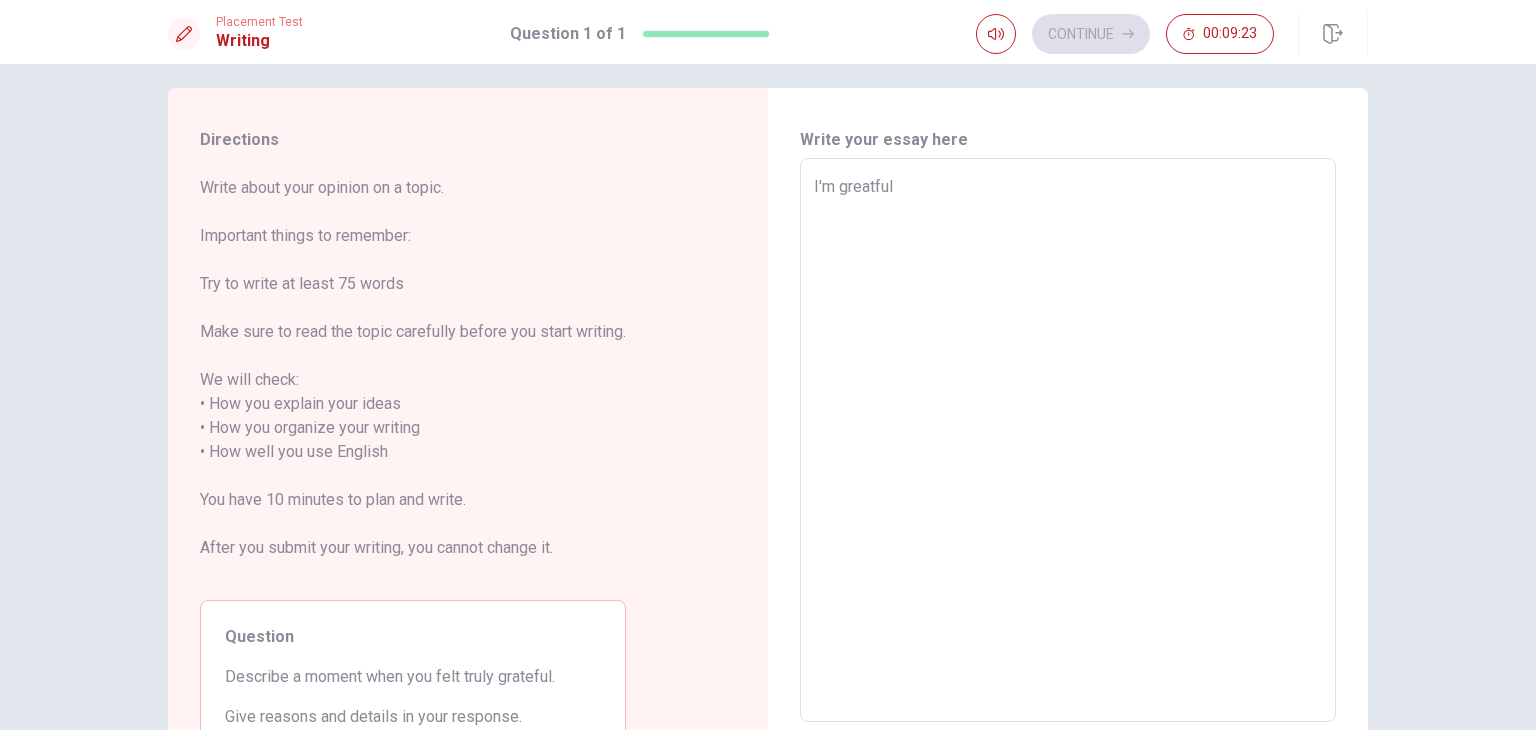 type on "I'm greatful" 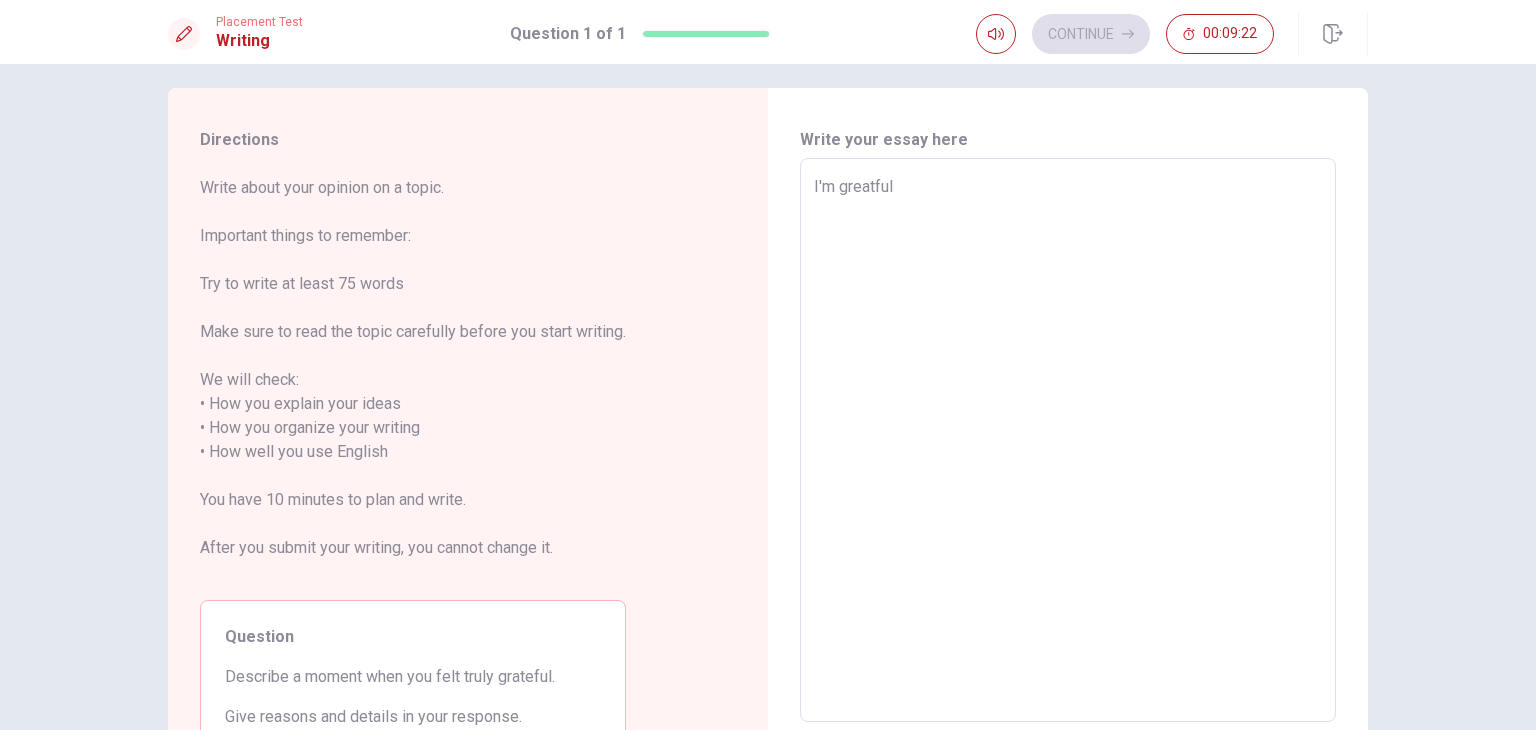 type on "I'm greatful a" 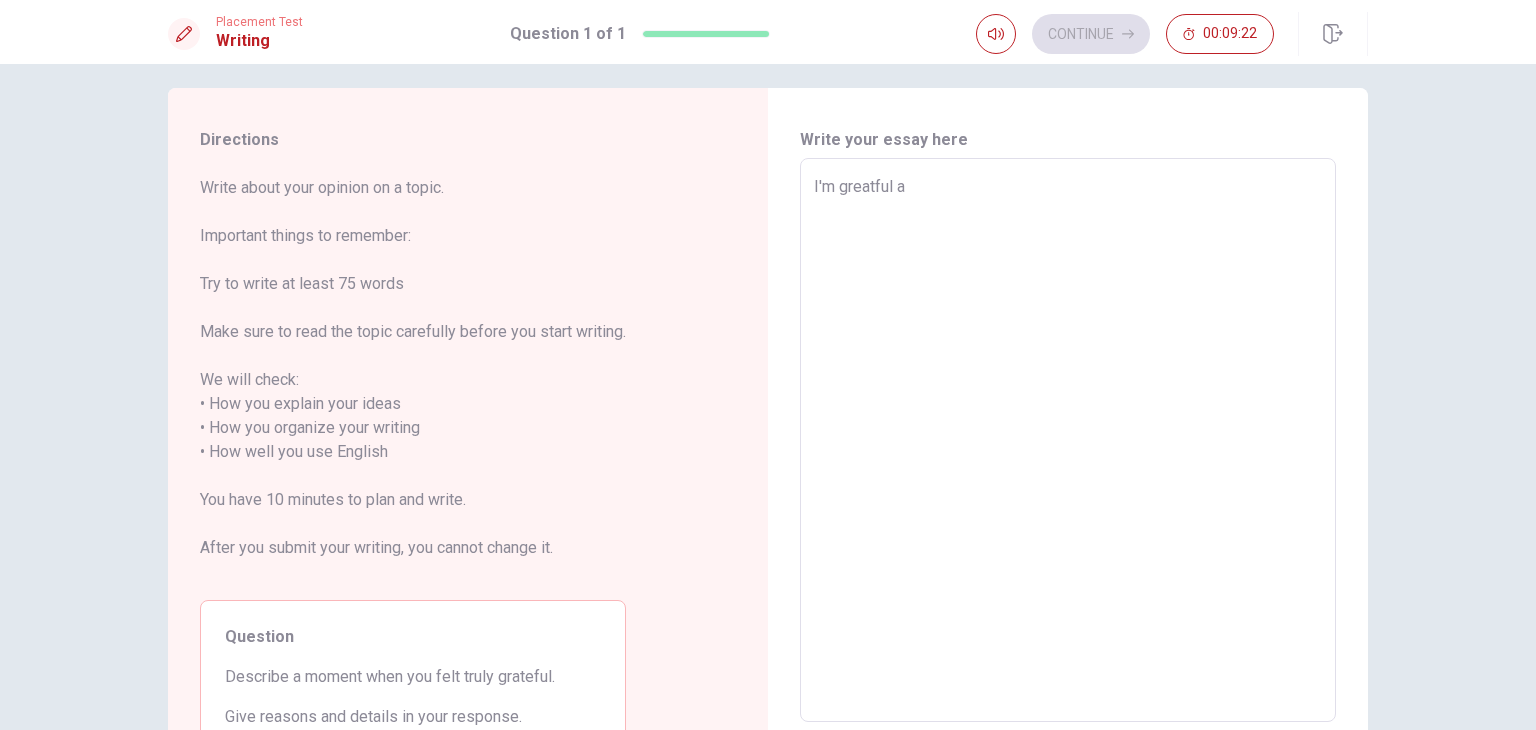 type on "x" 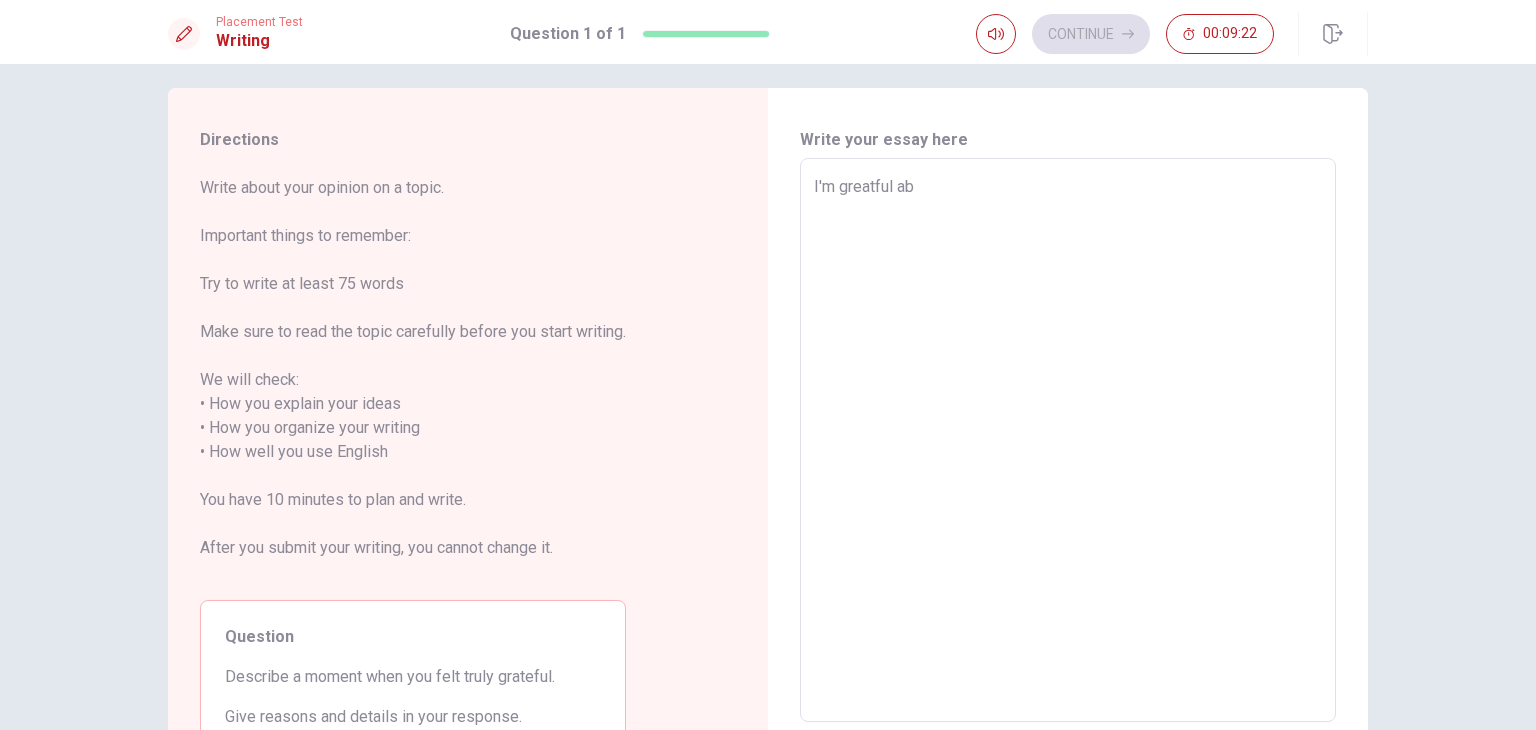 type on "x" 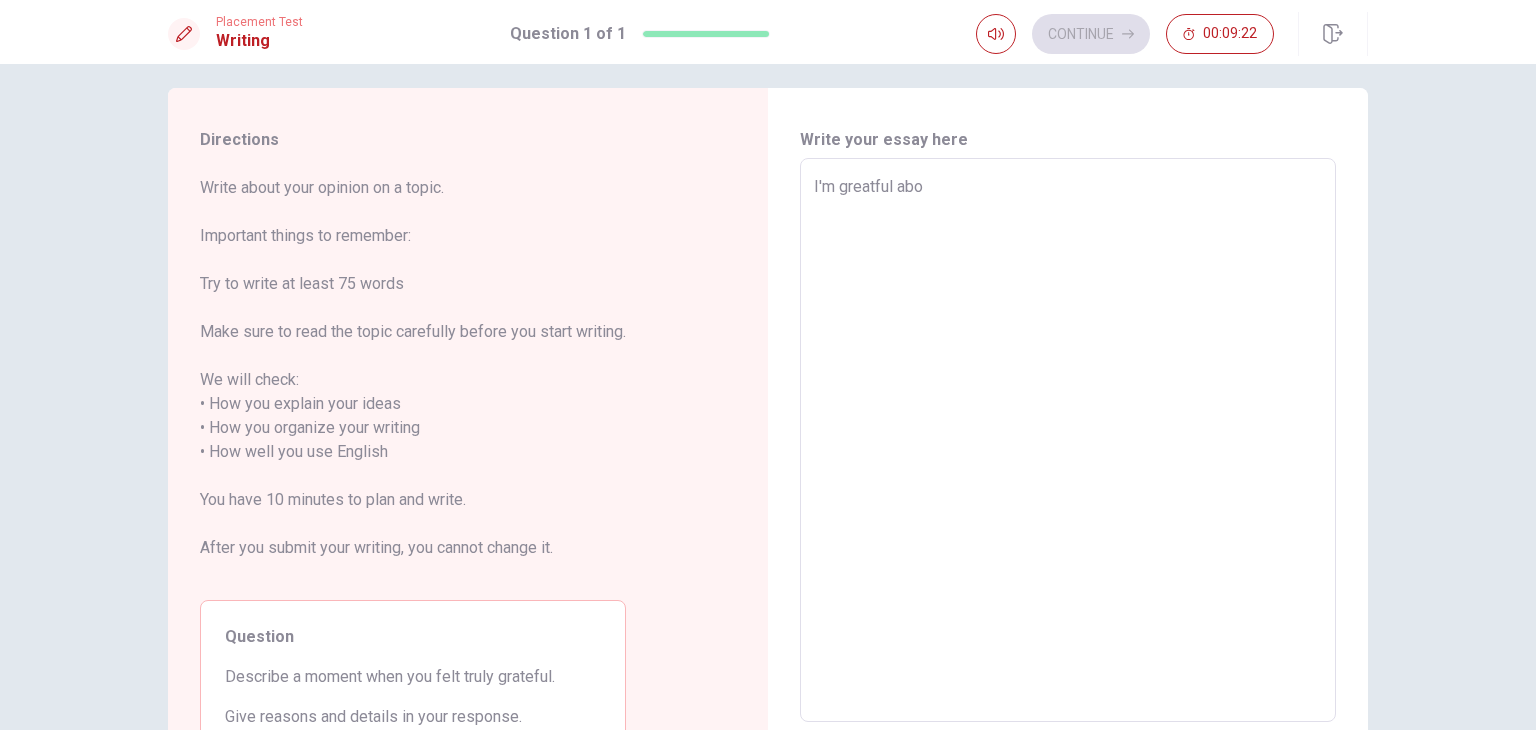 type on "x" 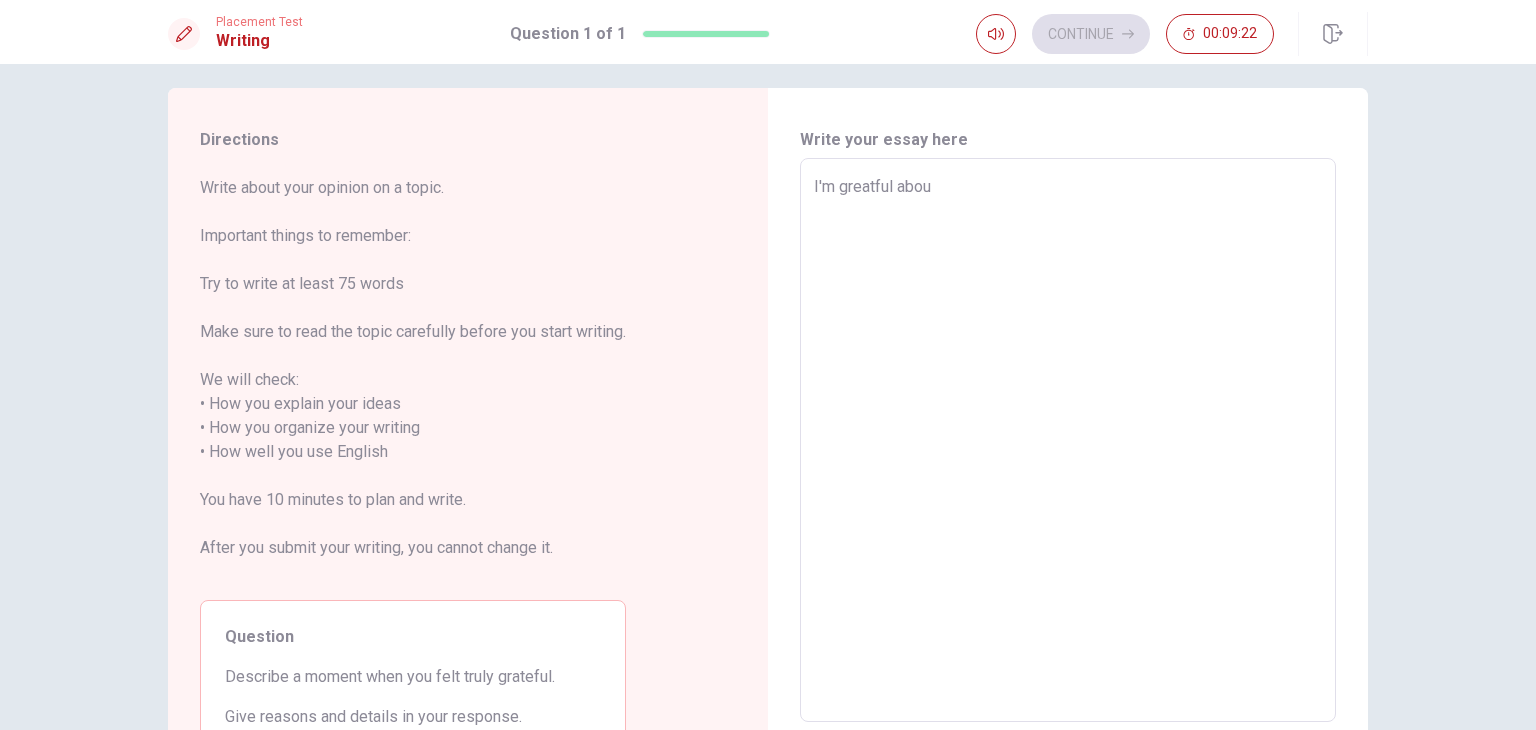 type on "x" 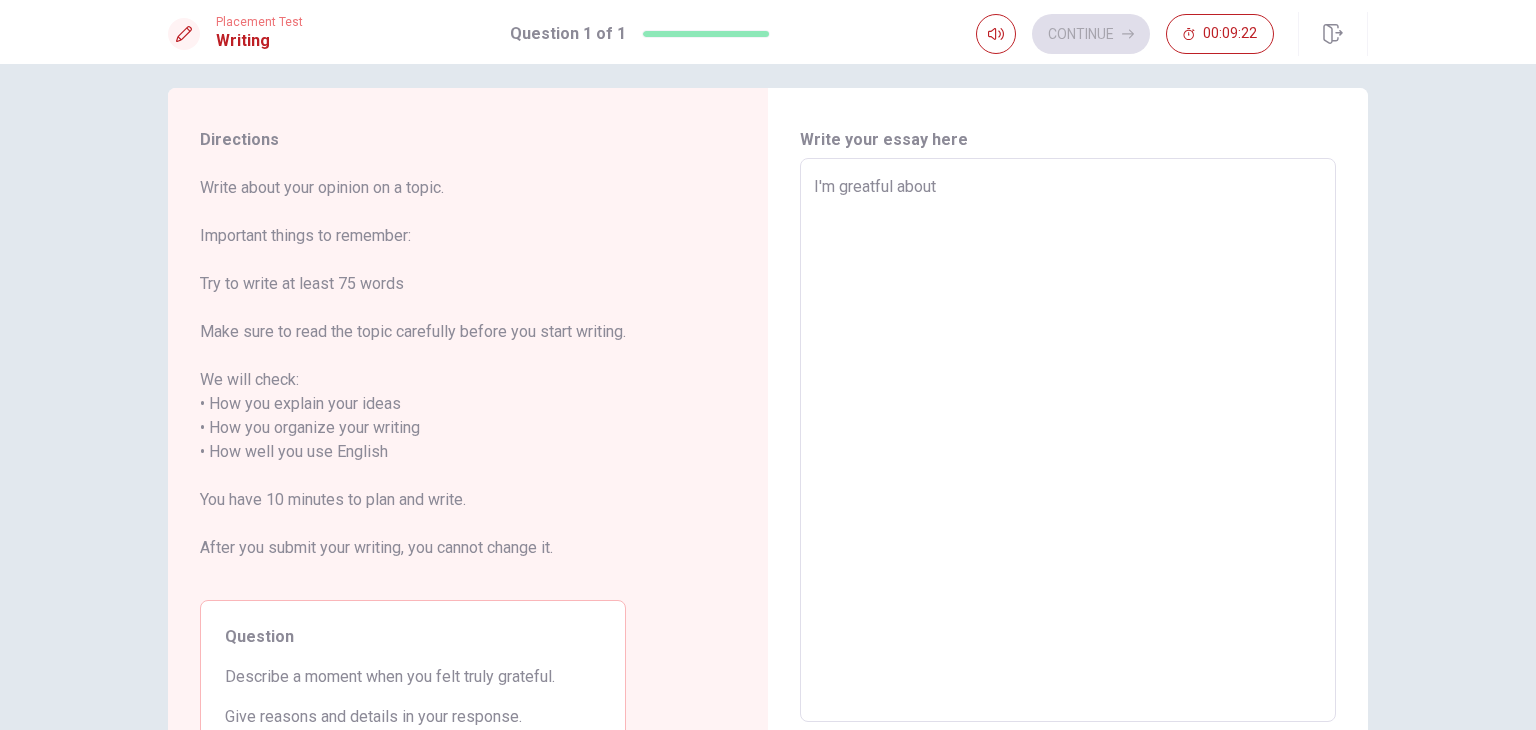 type on "x" 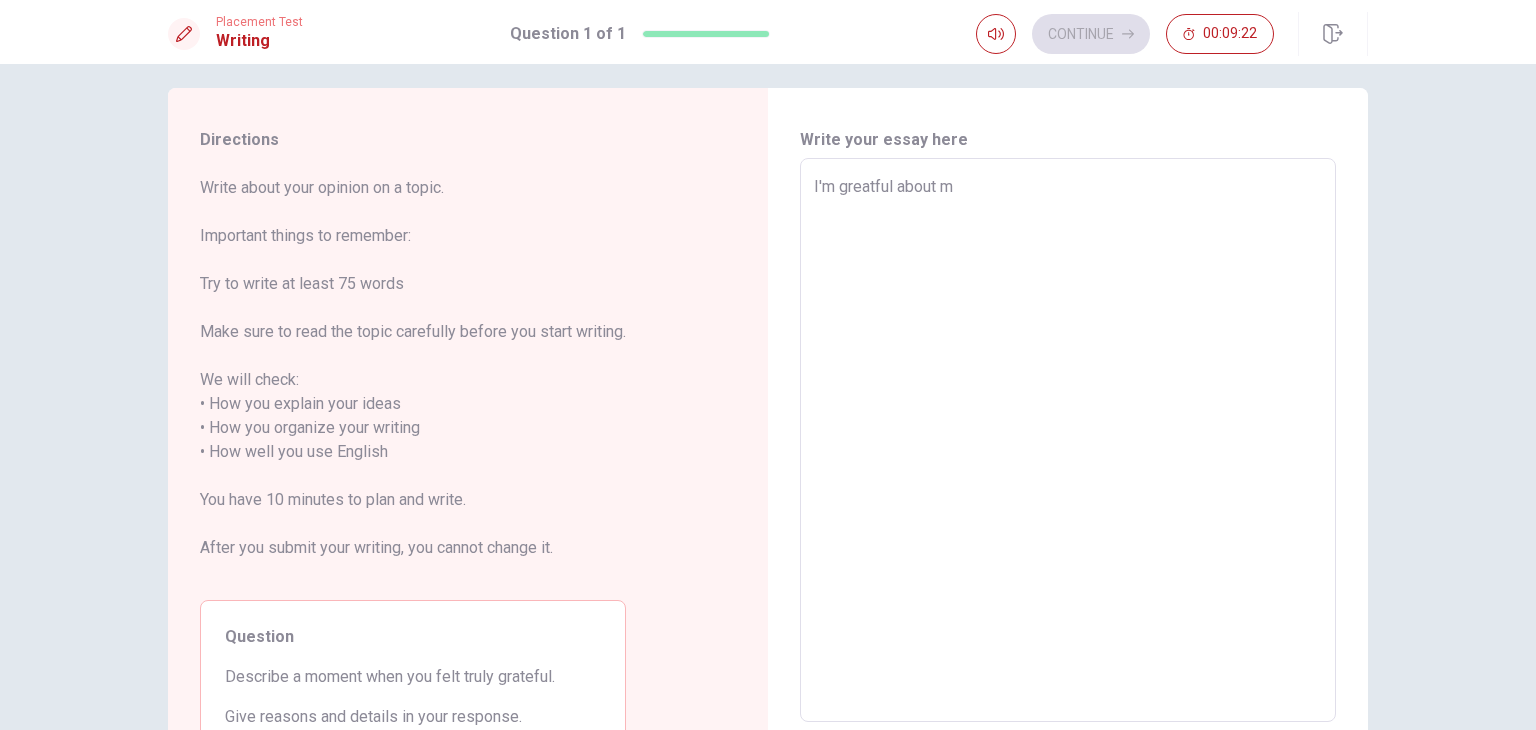 type on "x" 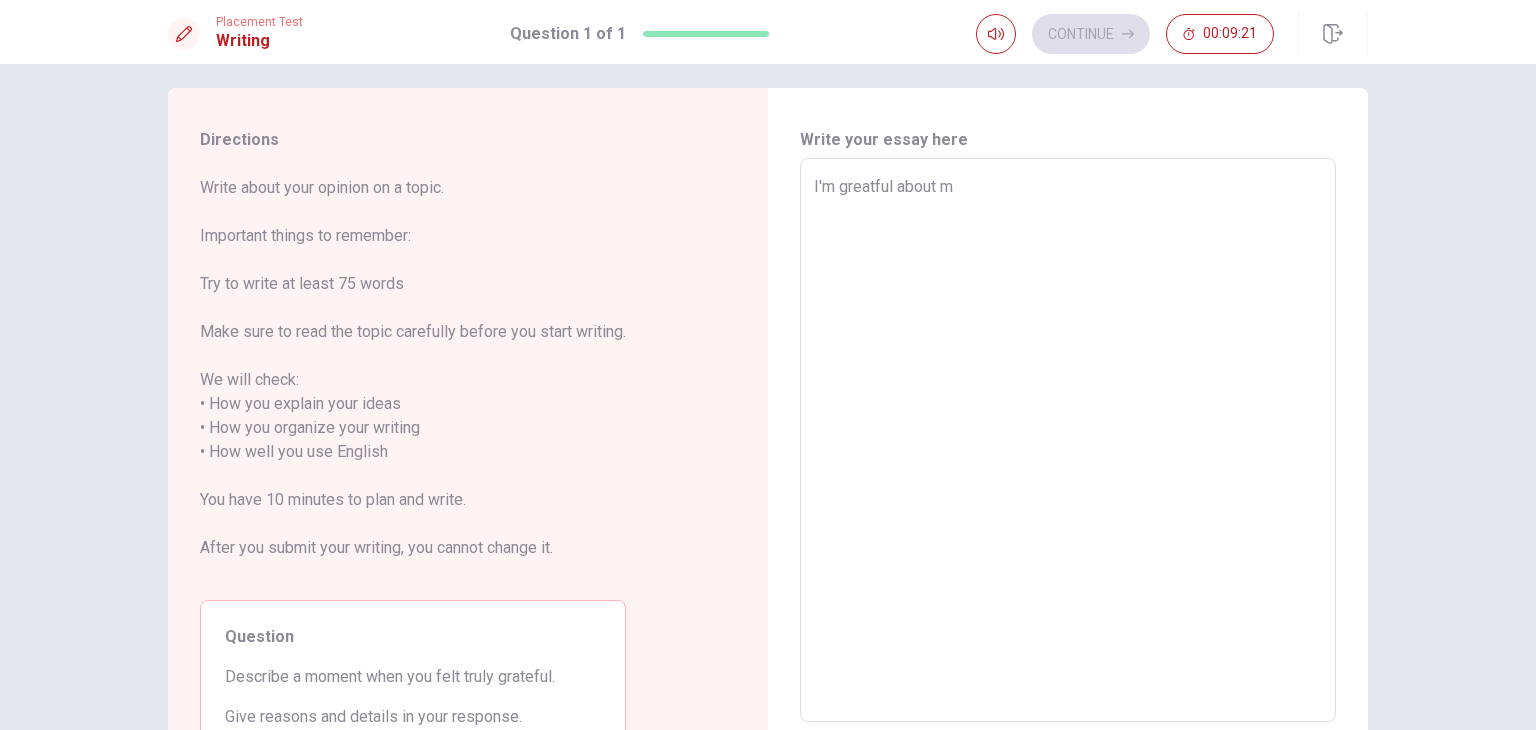 type on "I'm greatful about my" 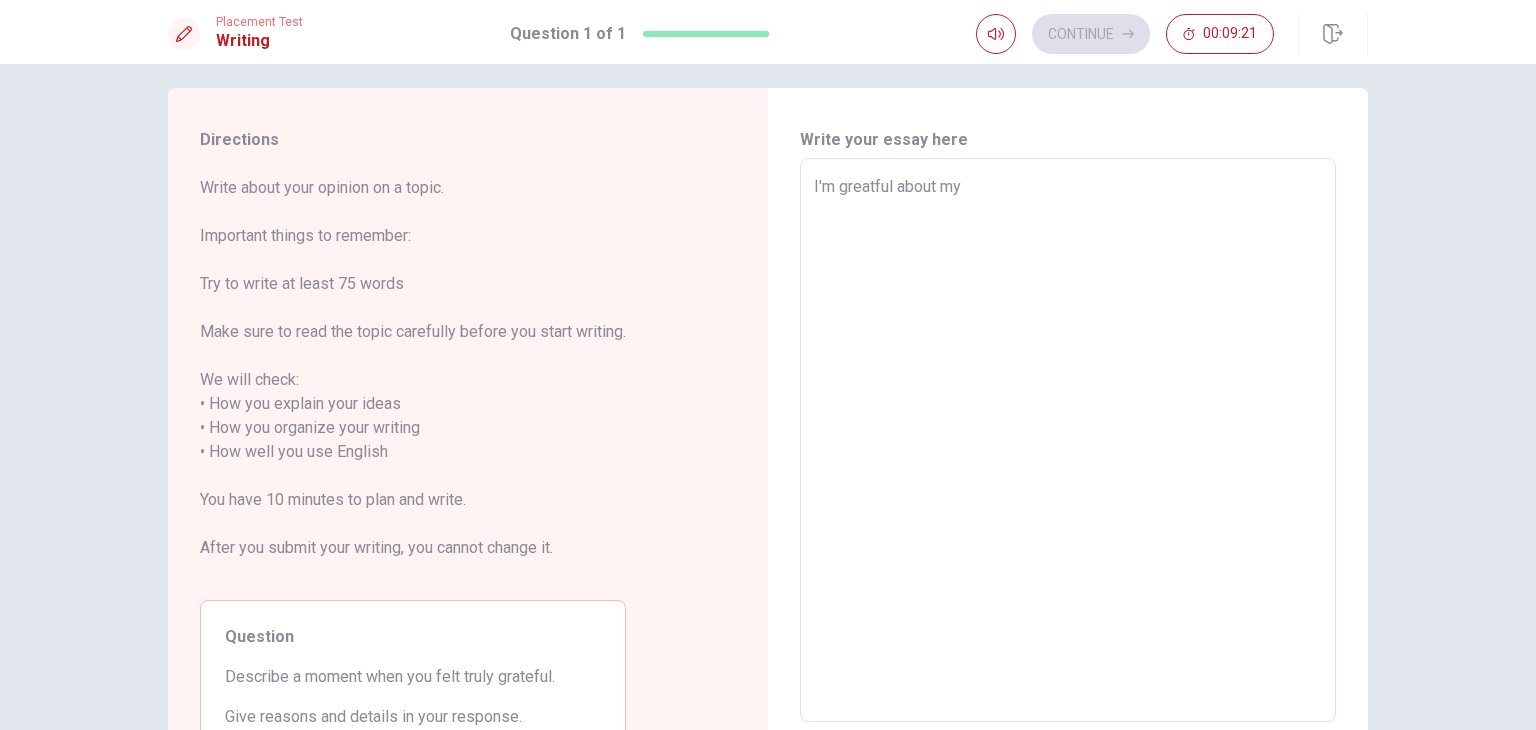 type on "x" 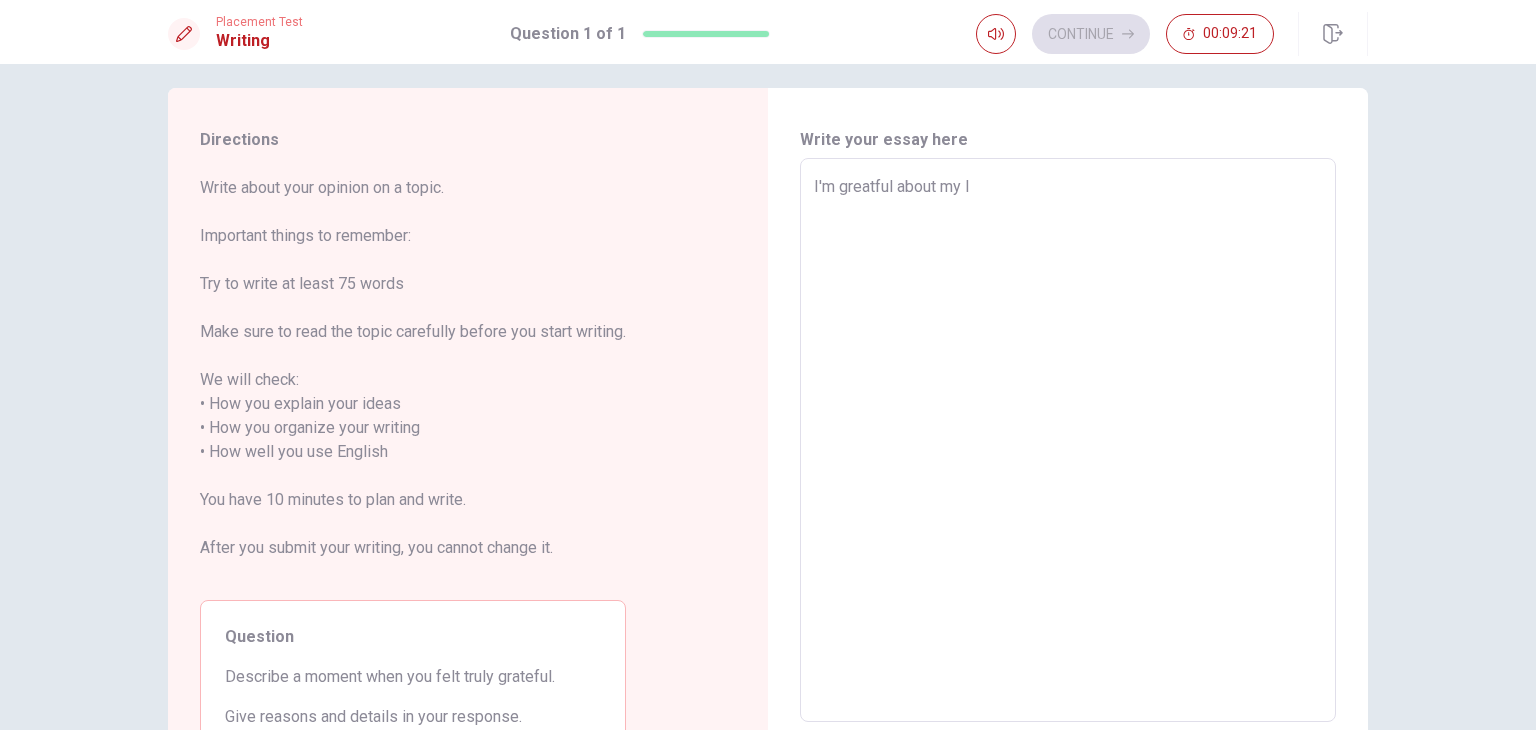 type on "x" 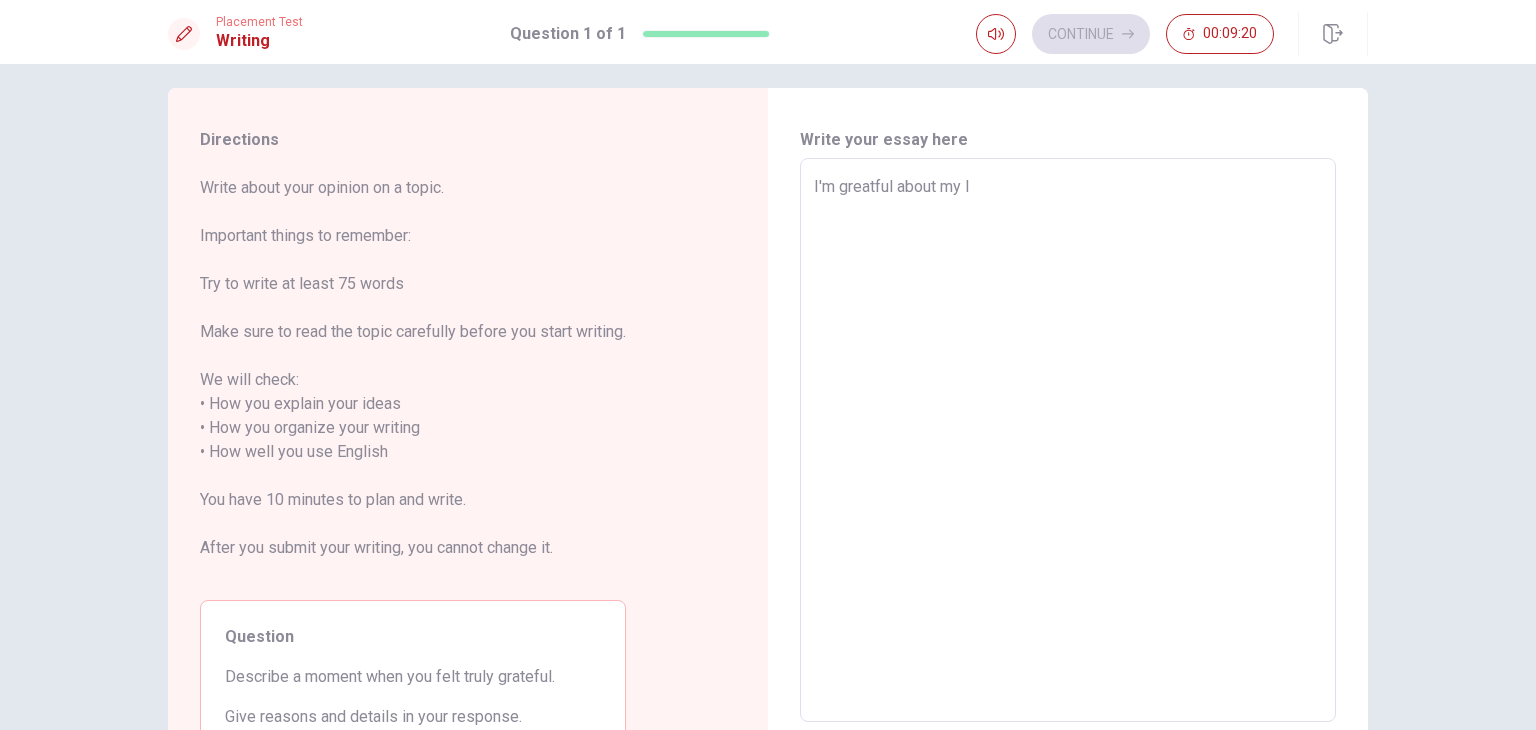 type on "I'm greatful about my li" 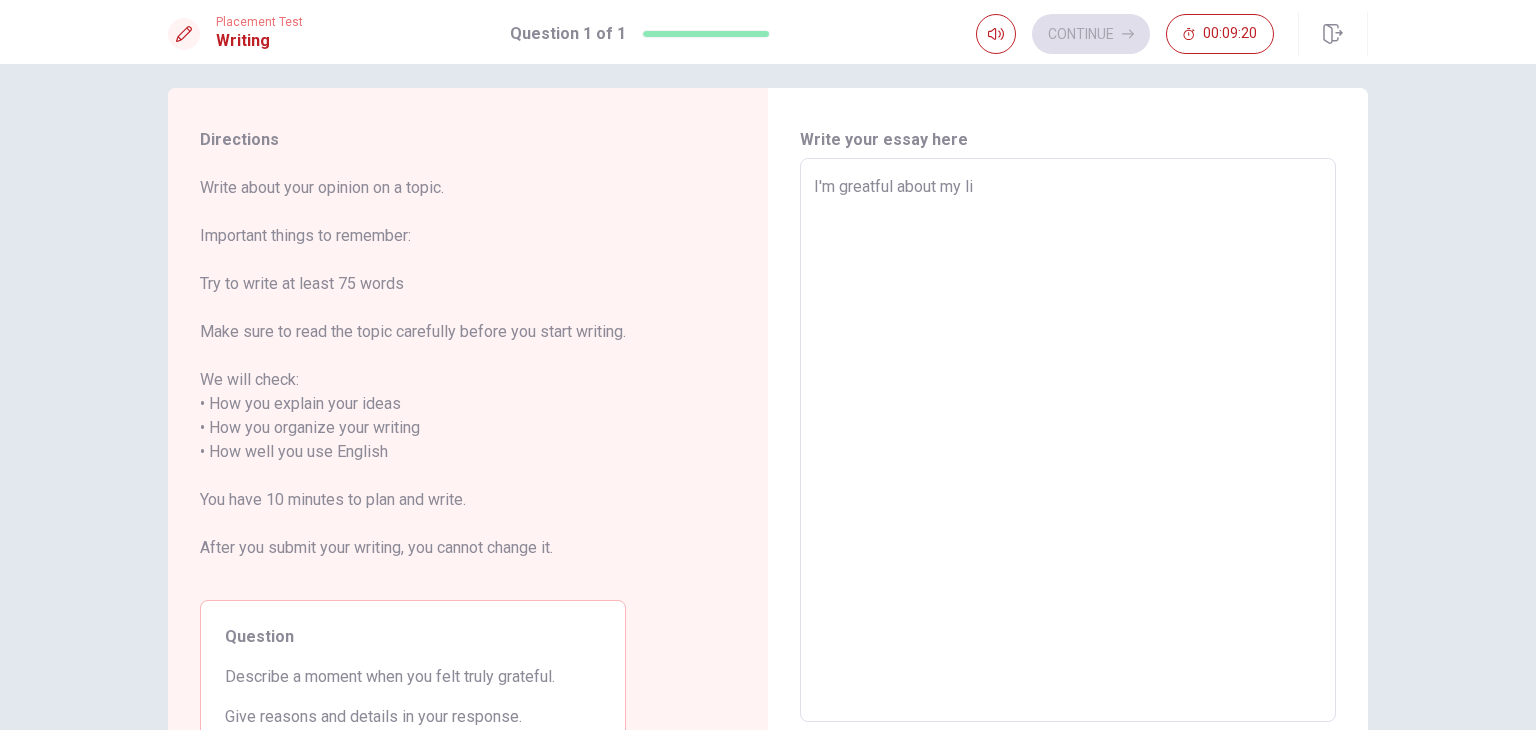type on "x" 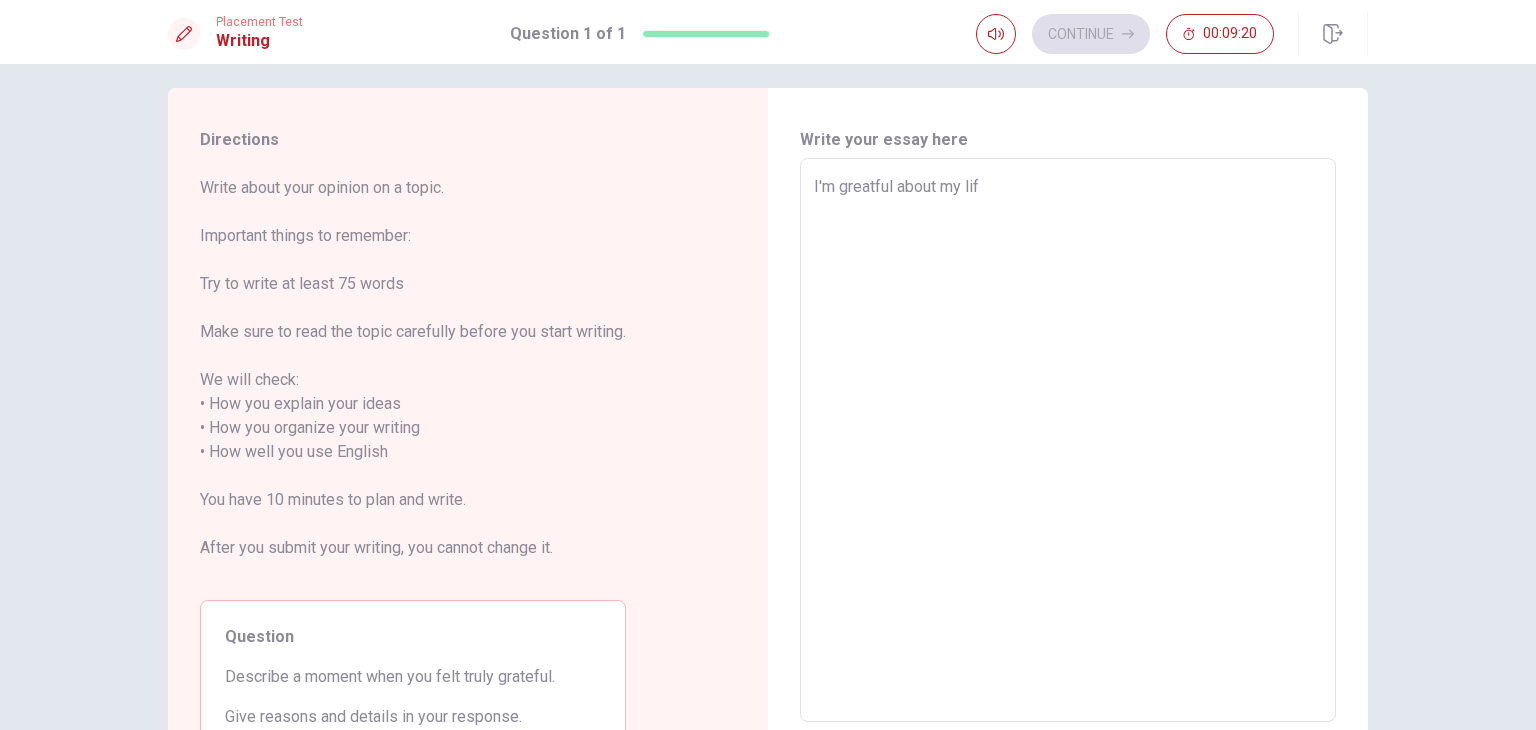 type on "x" 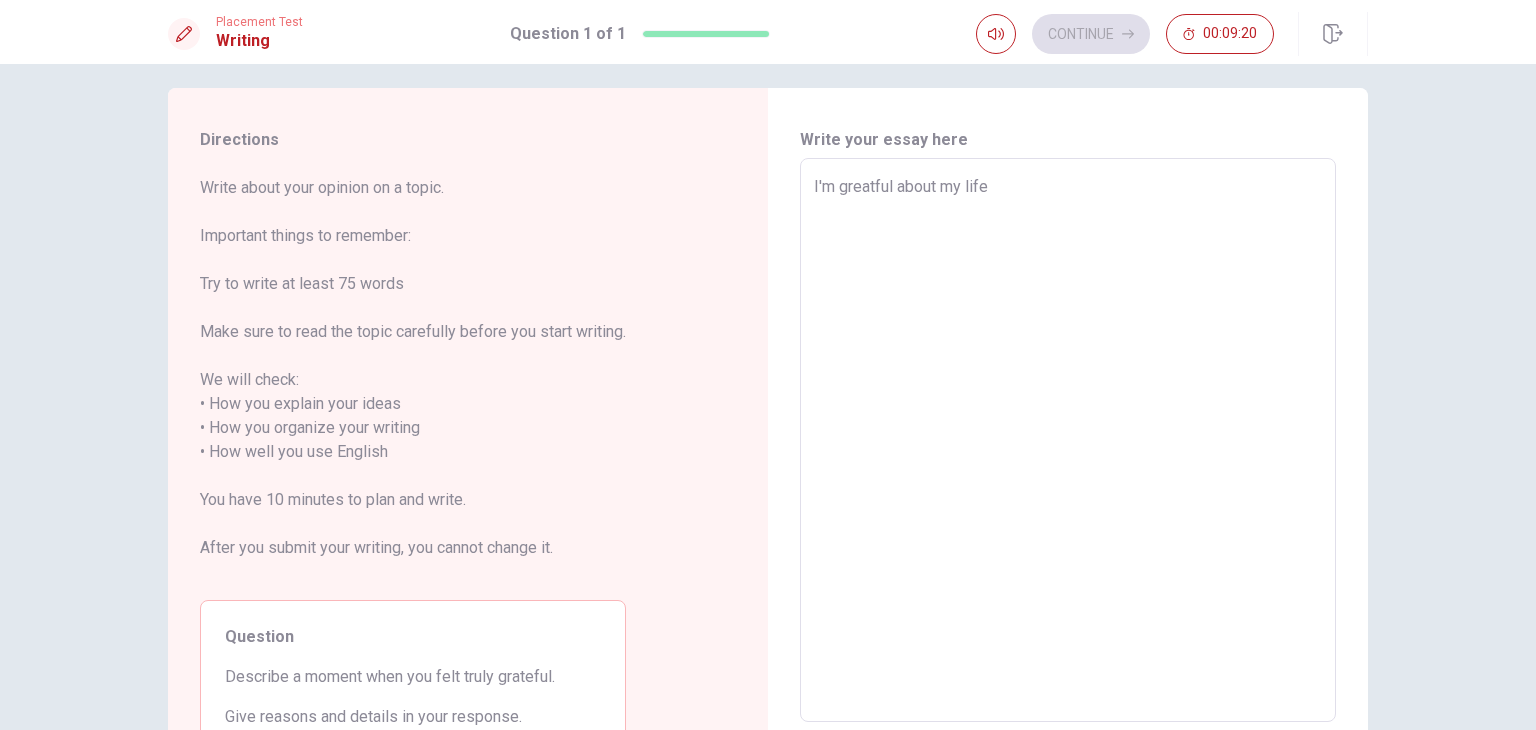 type on "x" 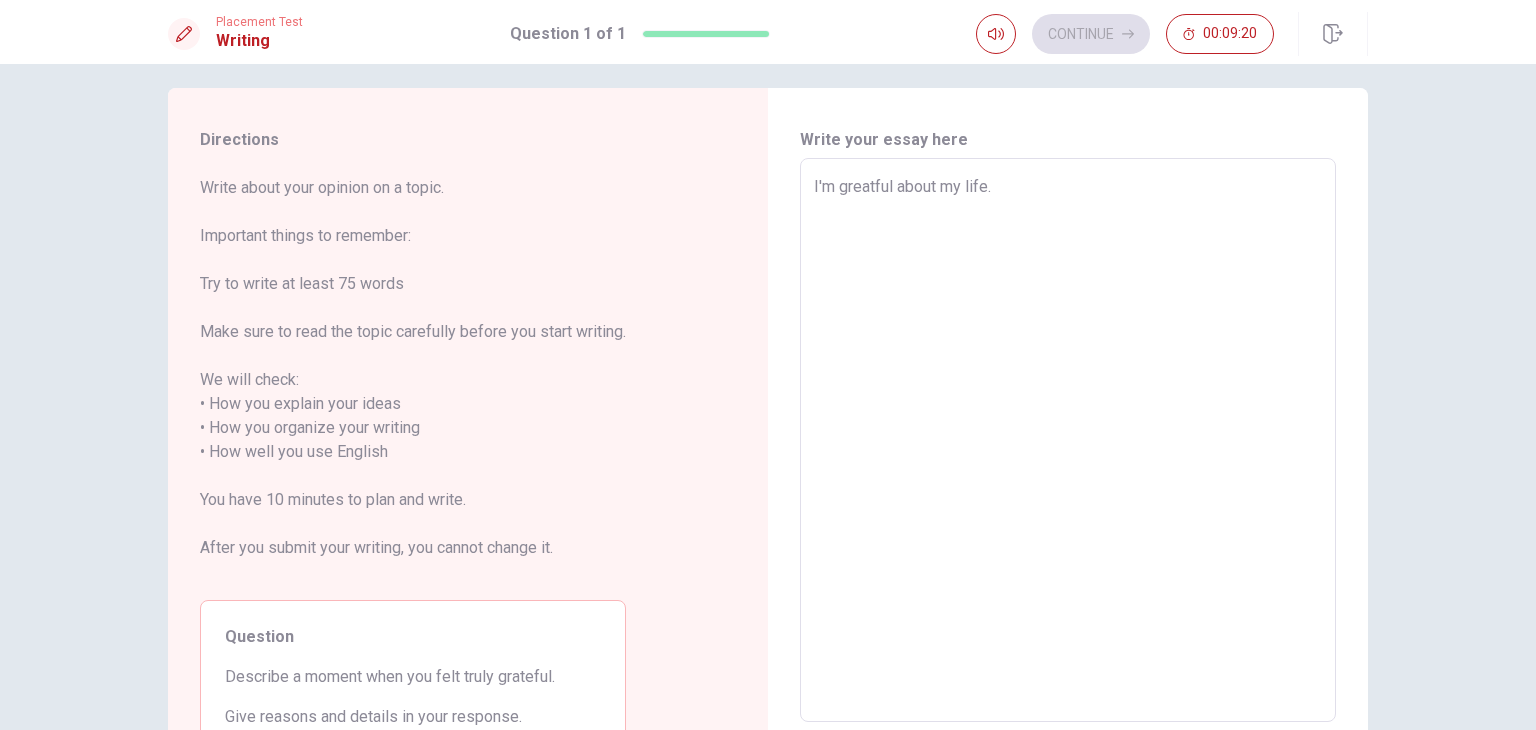 type on "x" 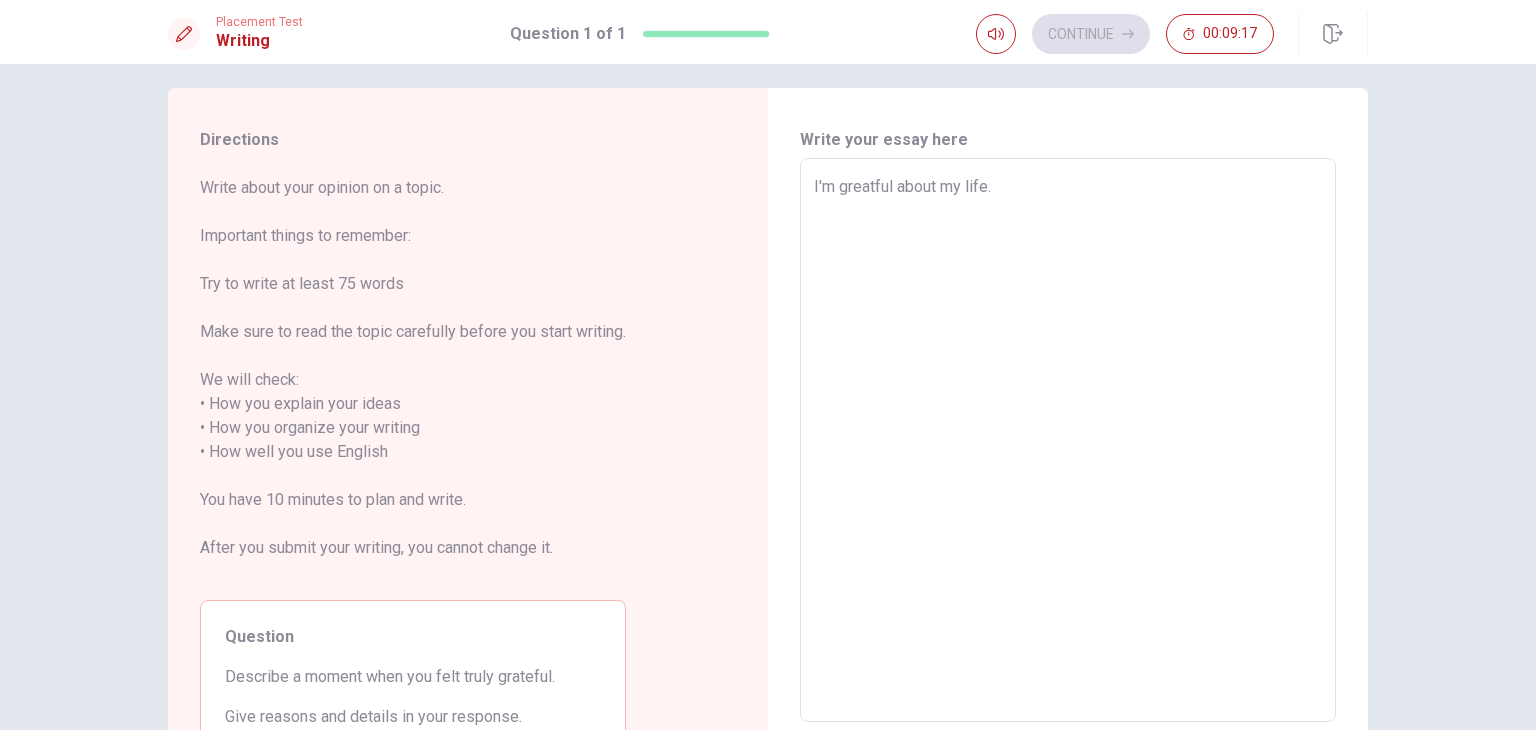 type on "x" 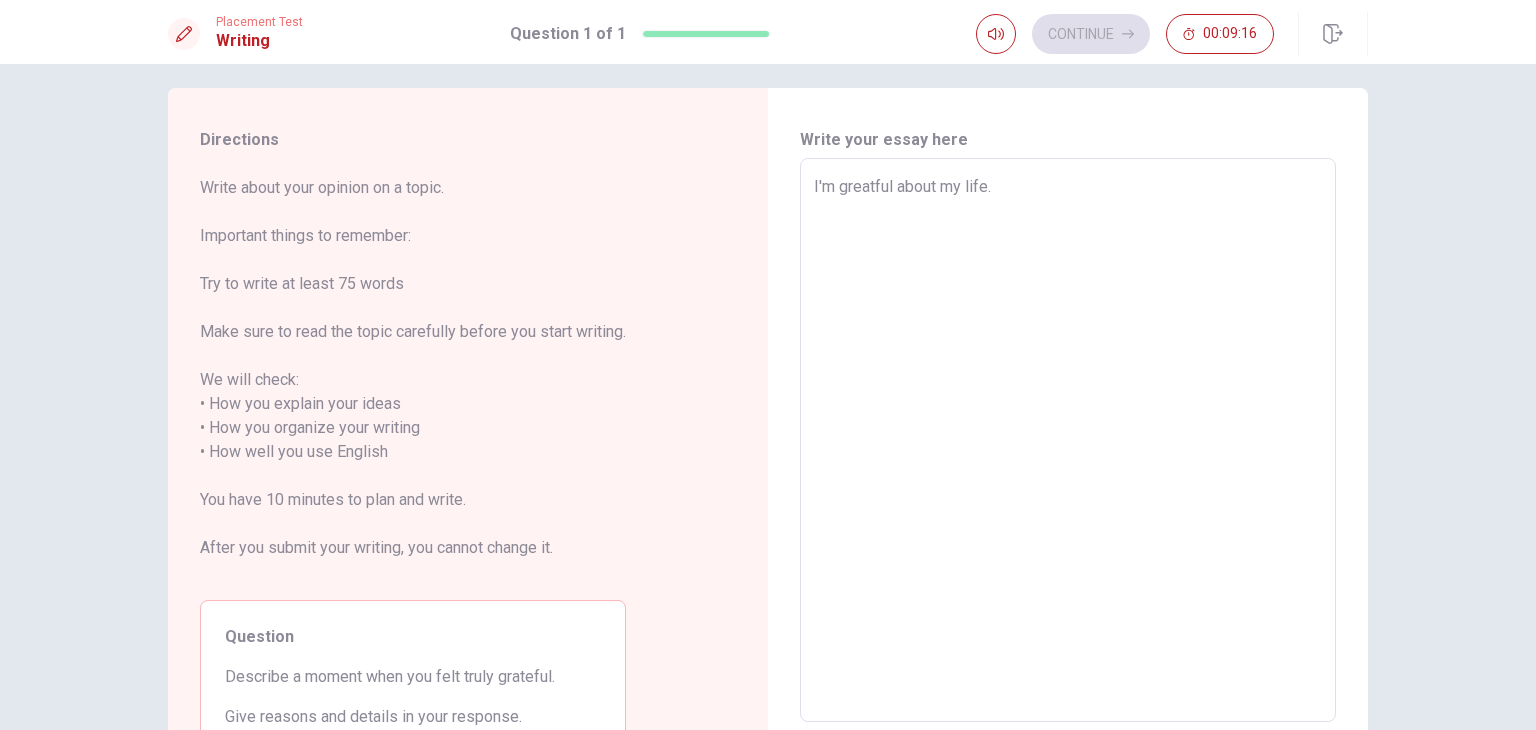 type on "I'm greatful about my life. A" 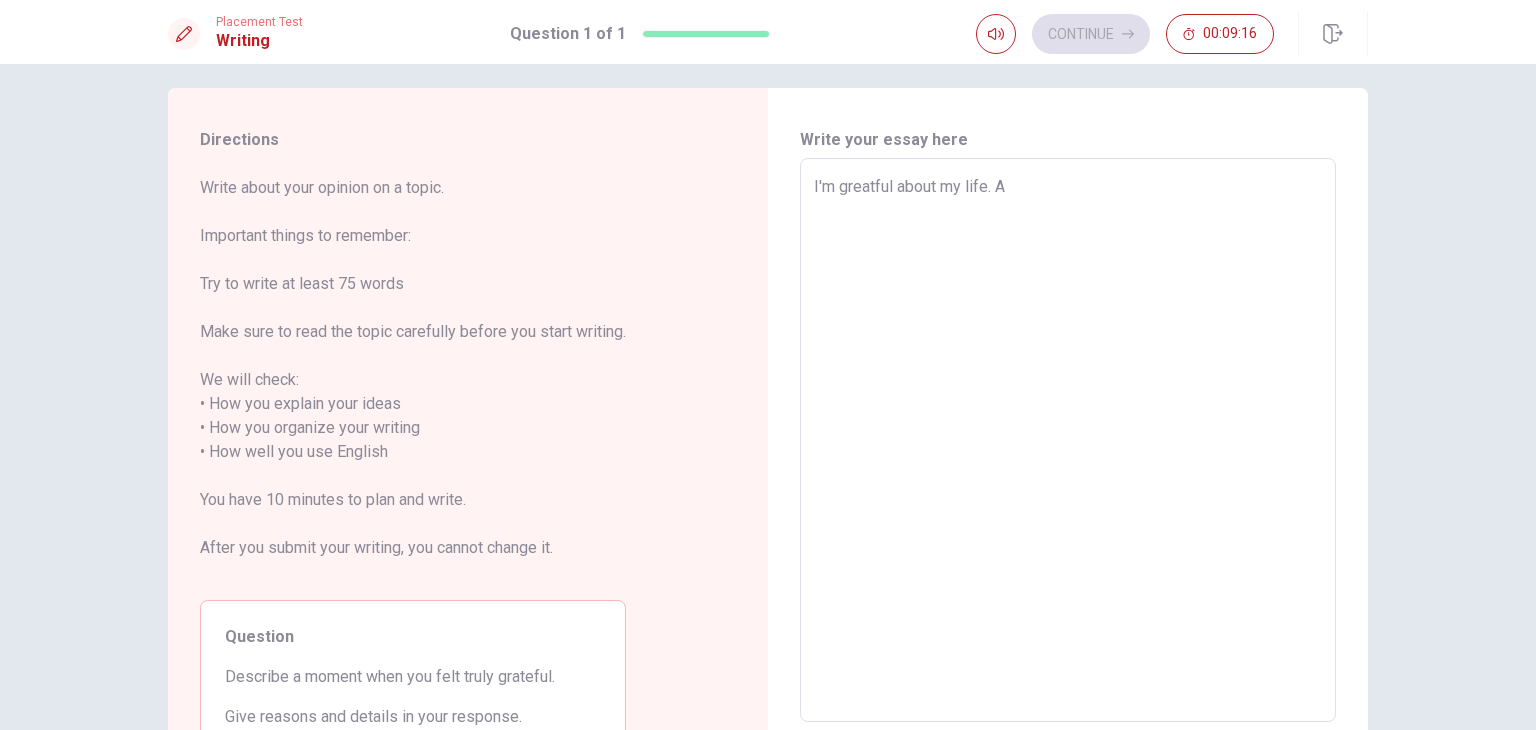 type on "x" 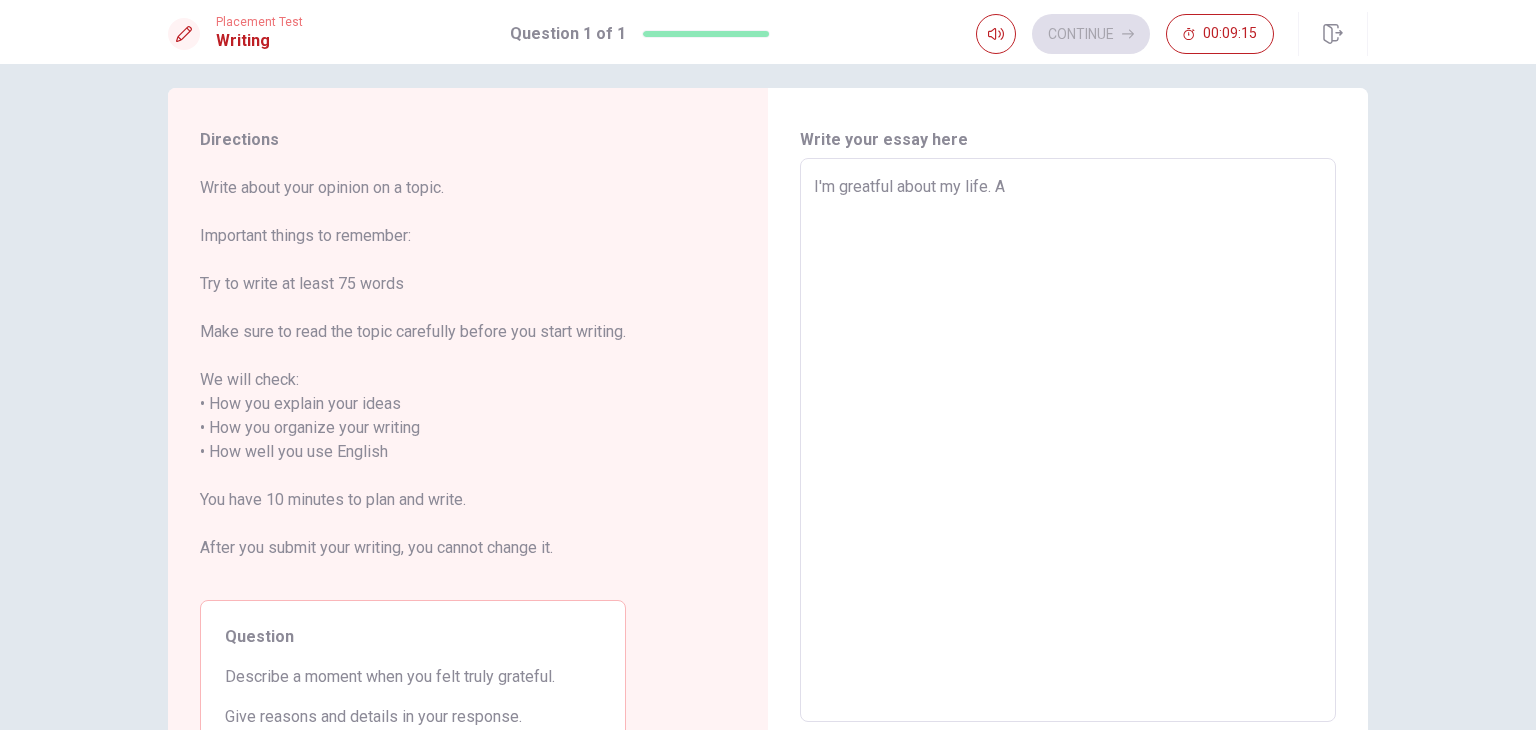 type on "I'm greatful about my life. Ab" 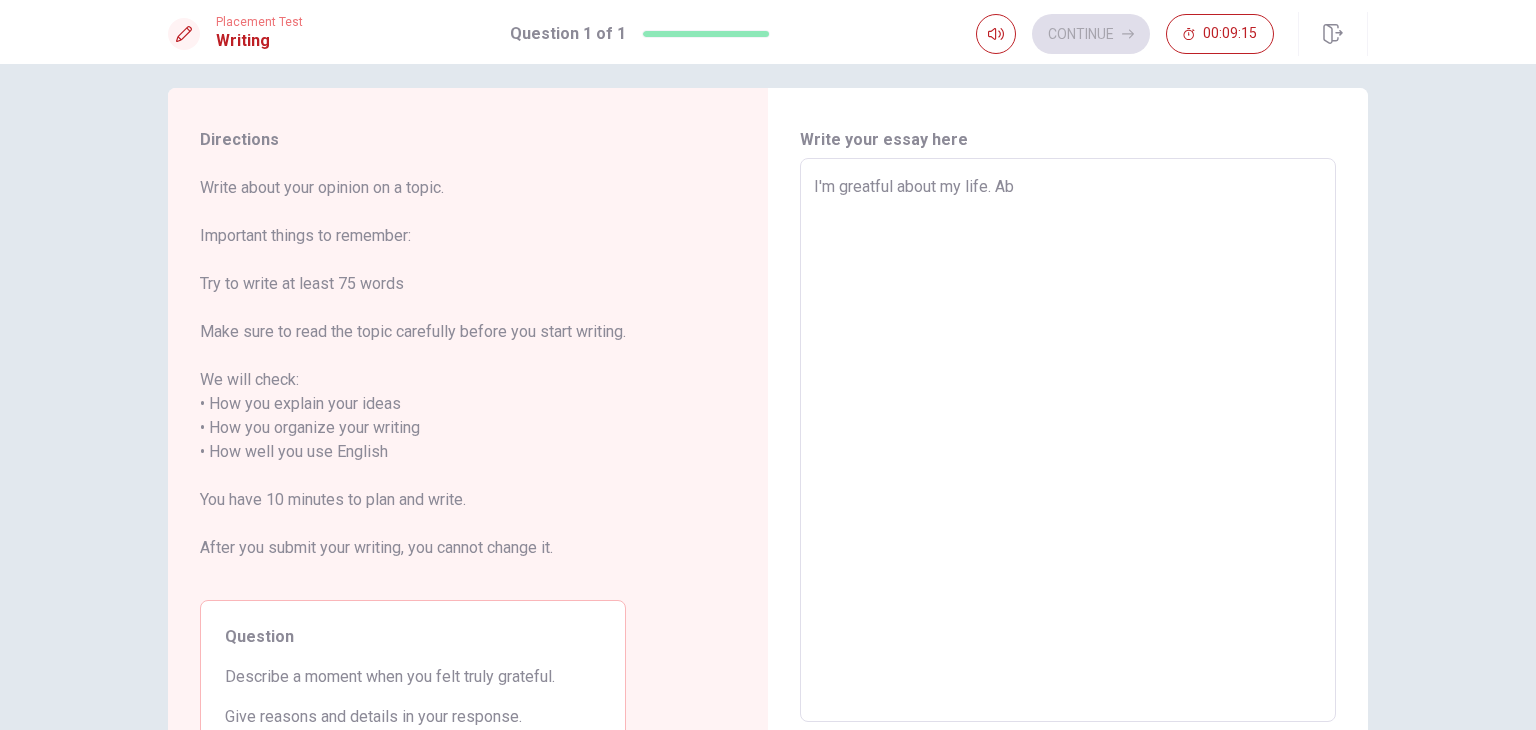 type on "x" 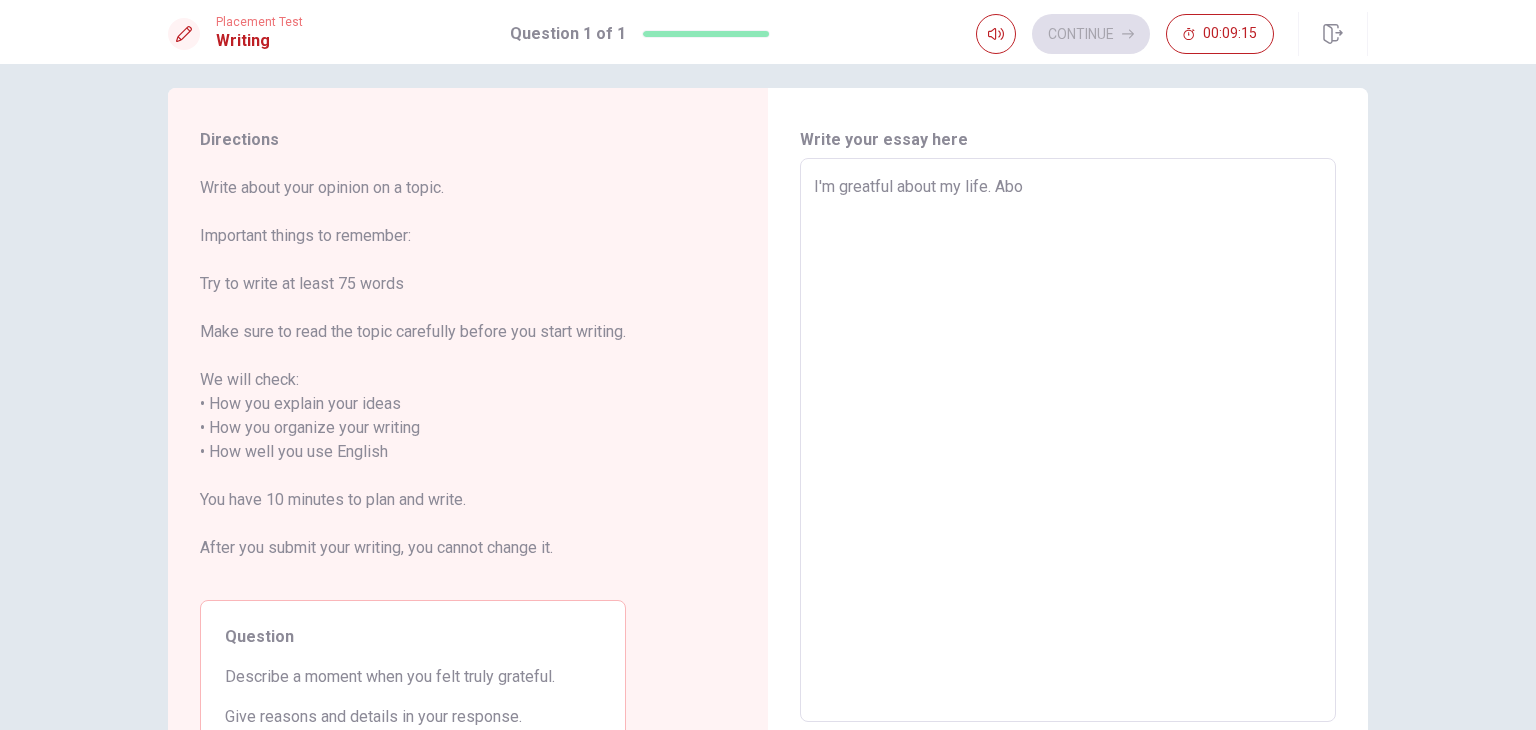 type on "x" 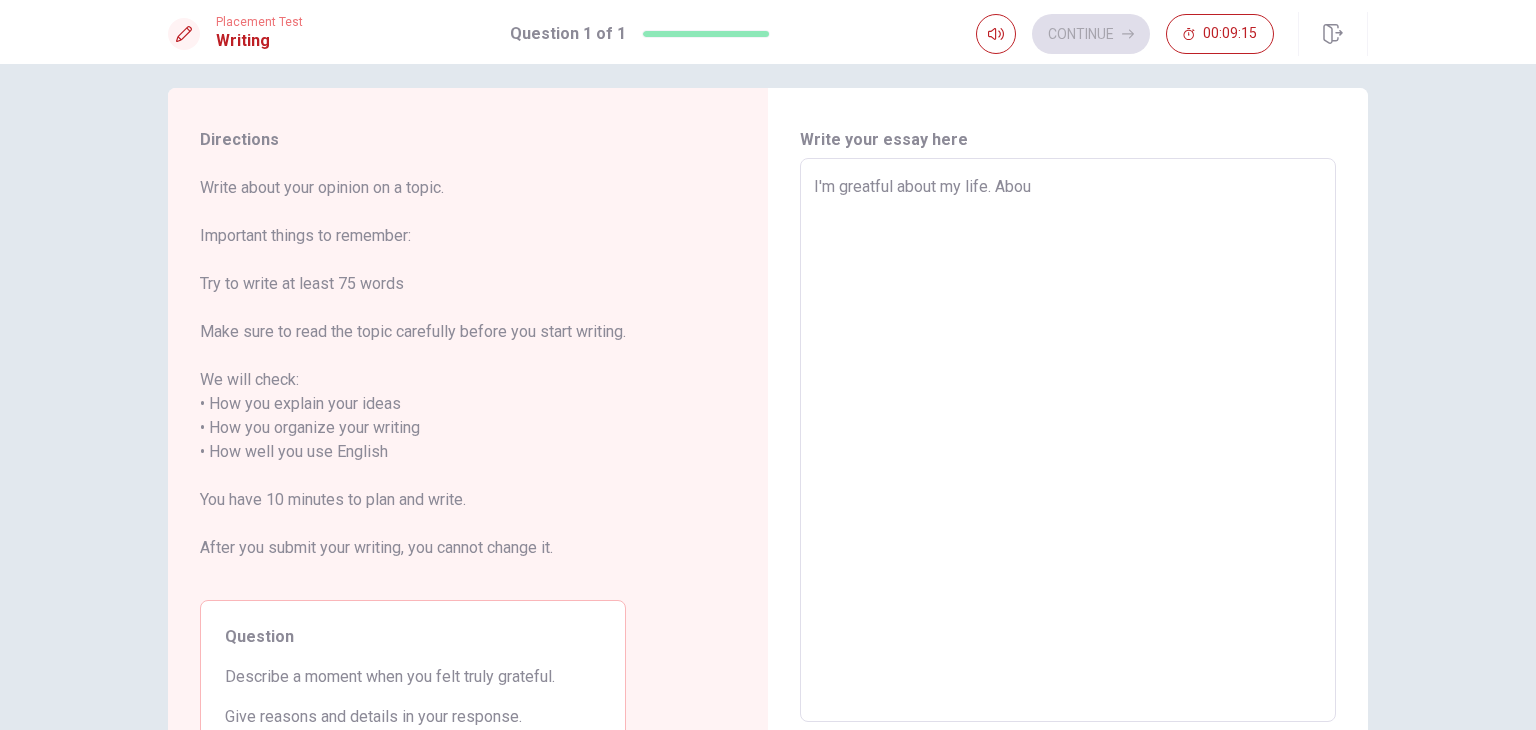 type on "x" 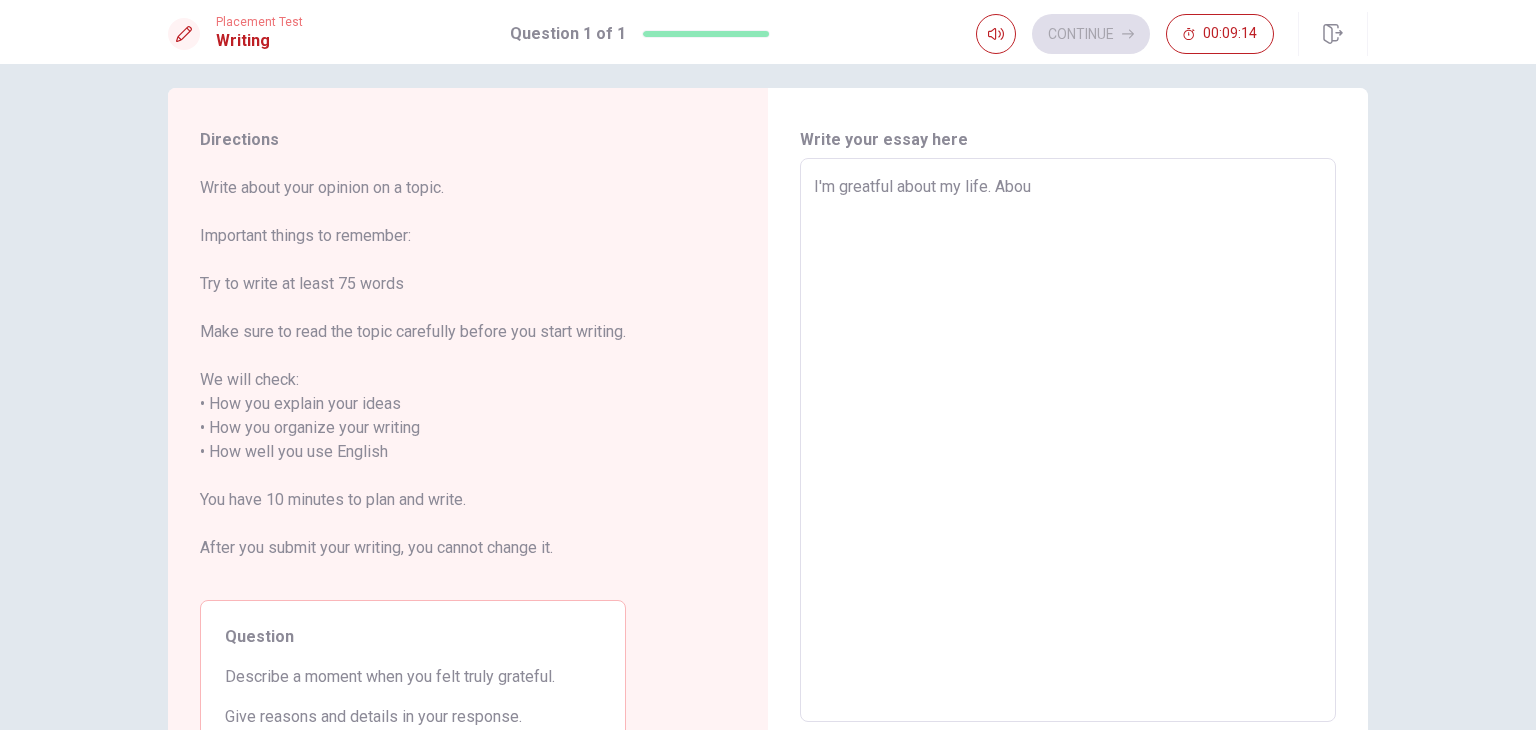 type on "I'm greatful about my life. About" 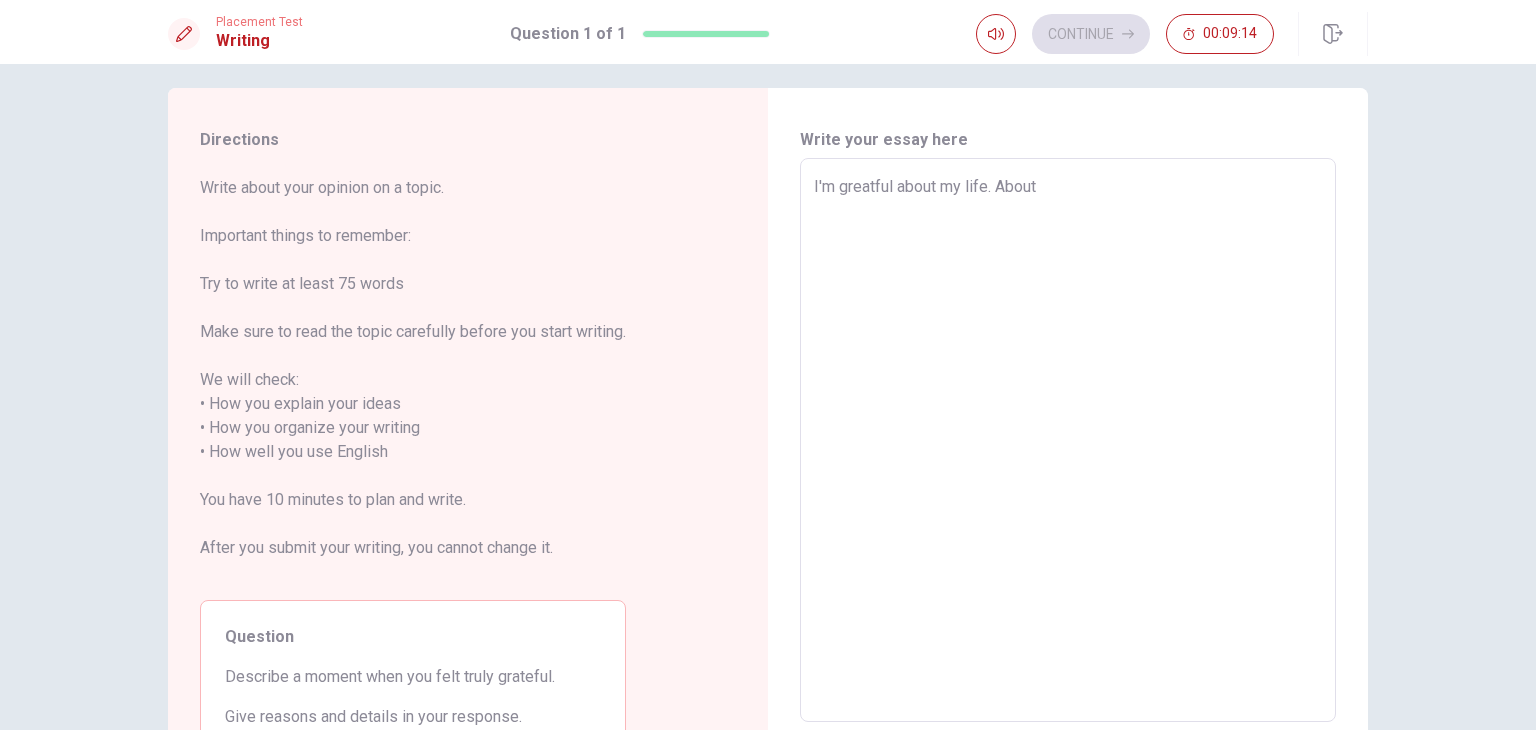 type on "x" 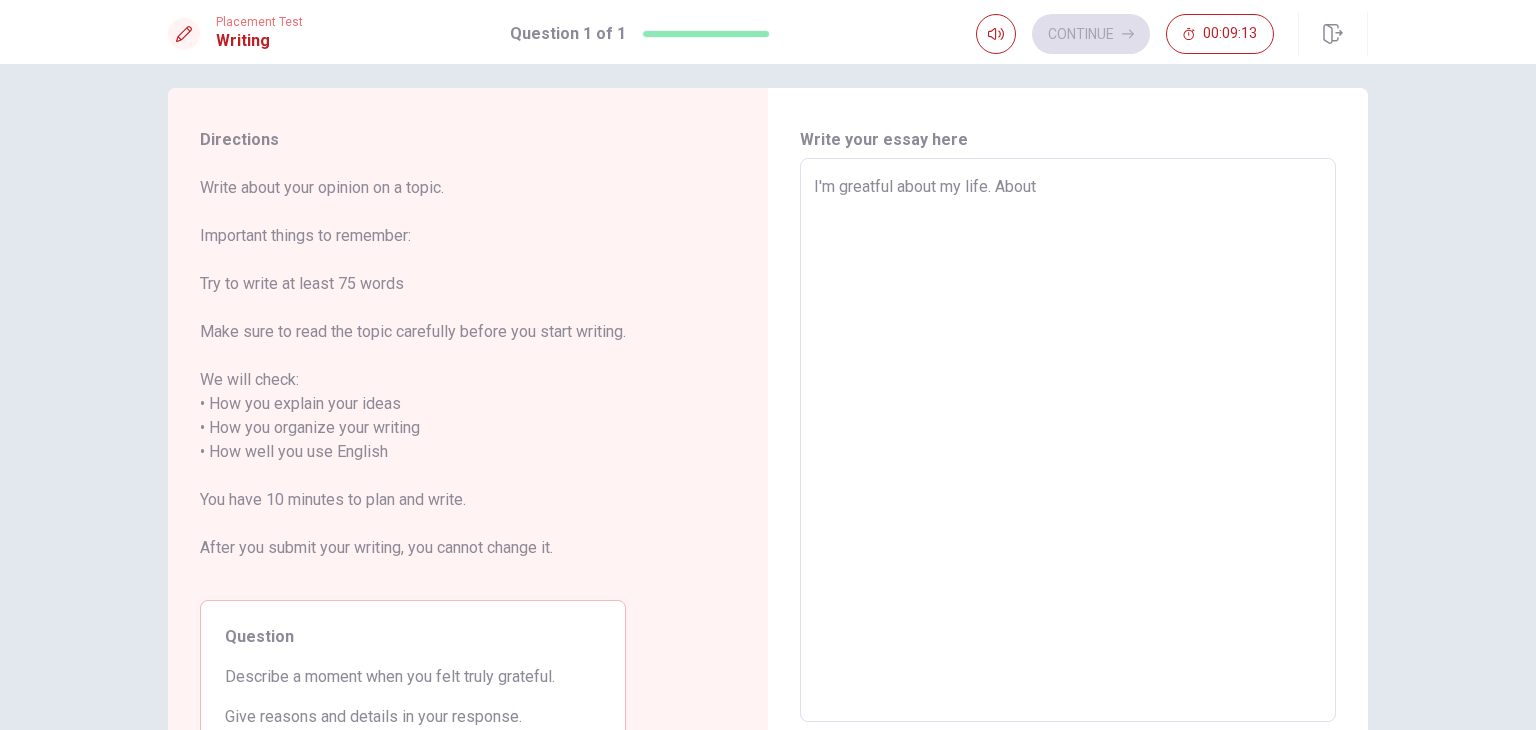 type on "I'm greatful about my life. Abou" 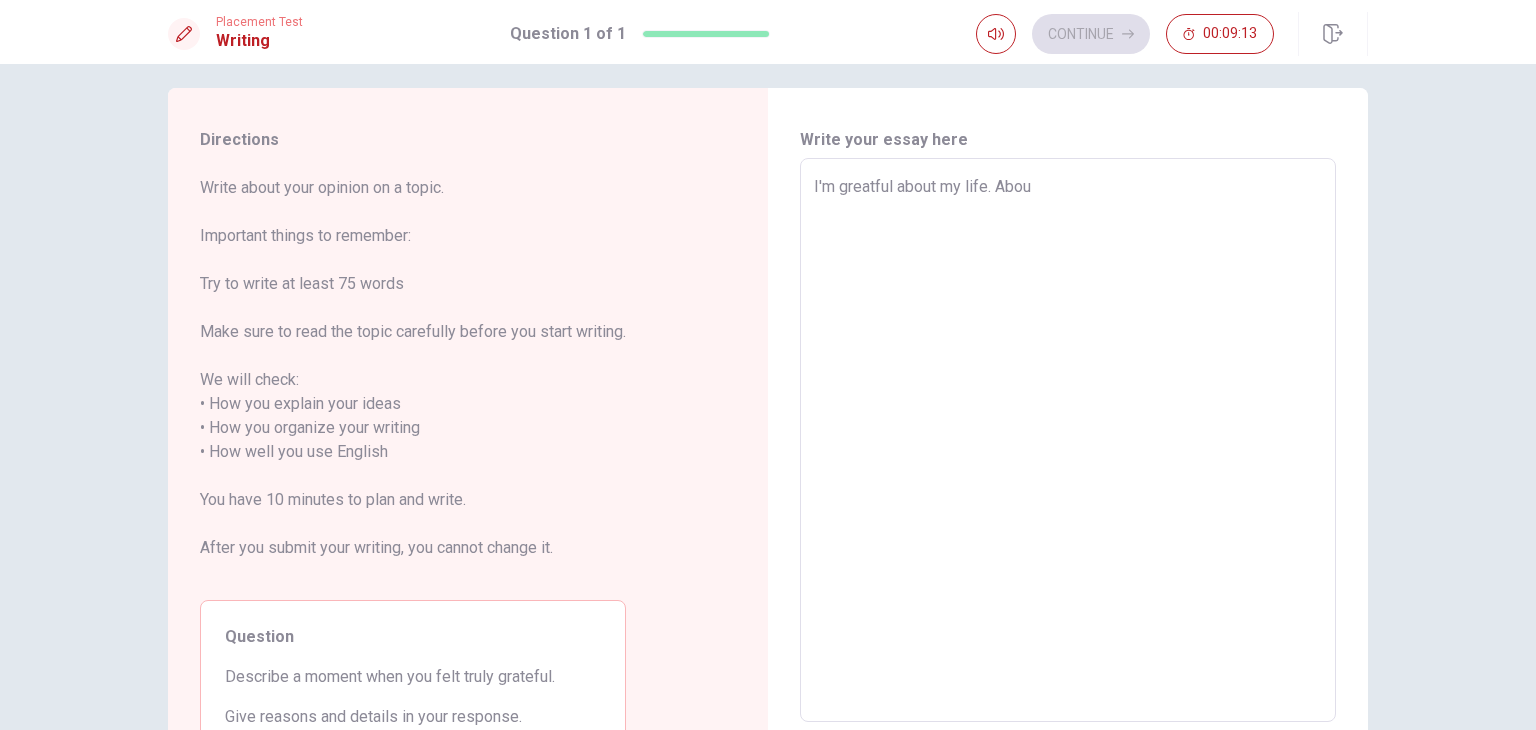 type on "x" 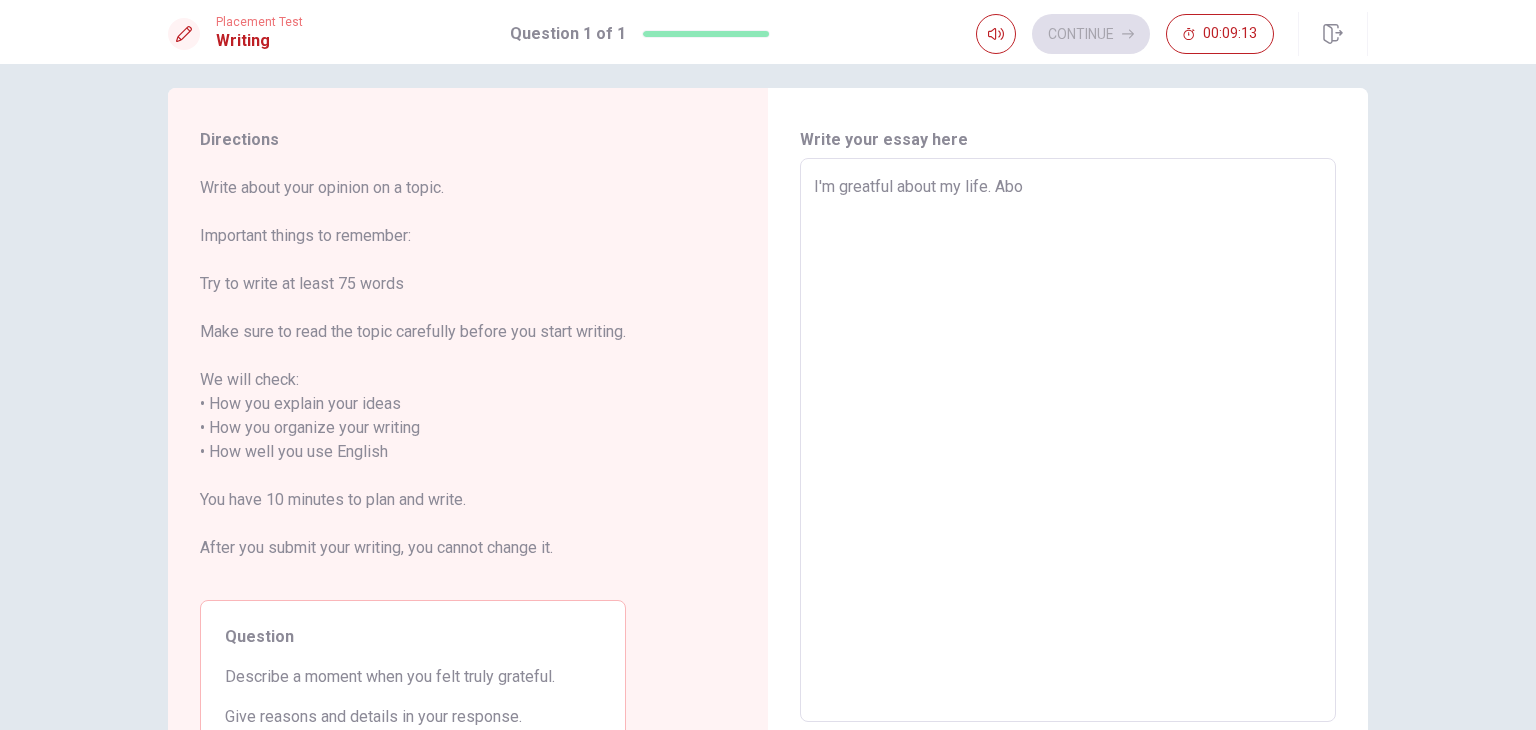 type on "x" 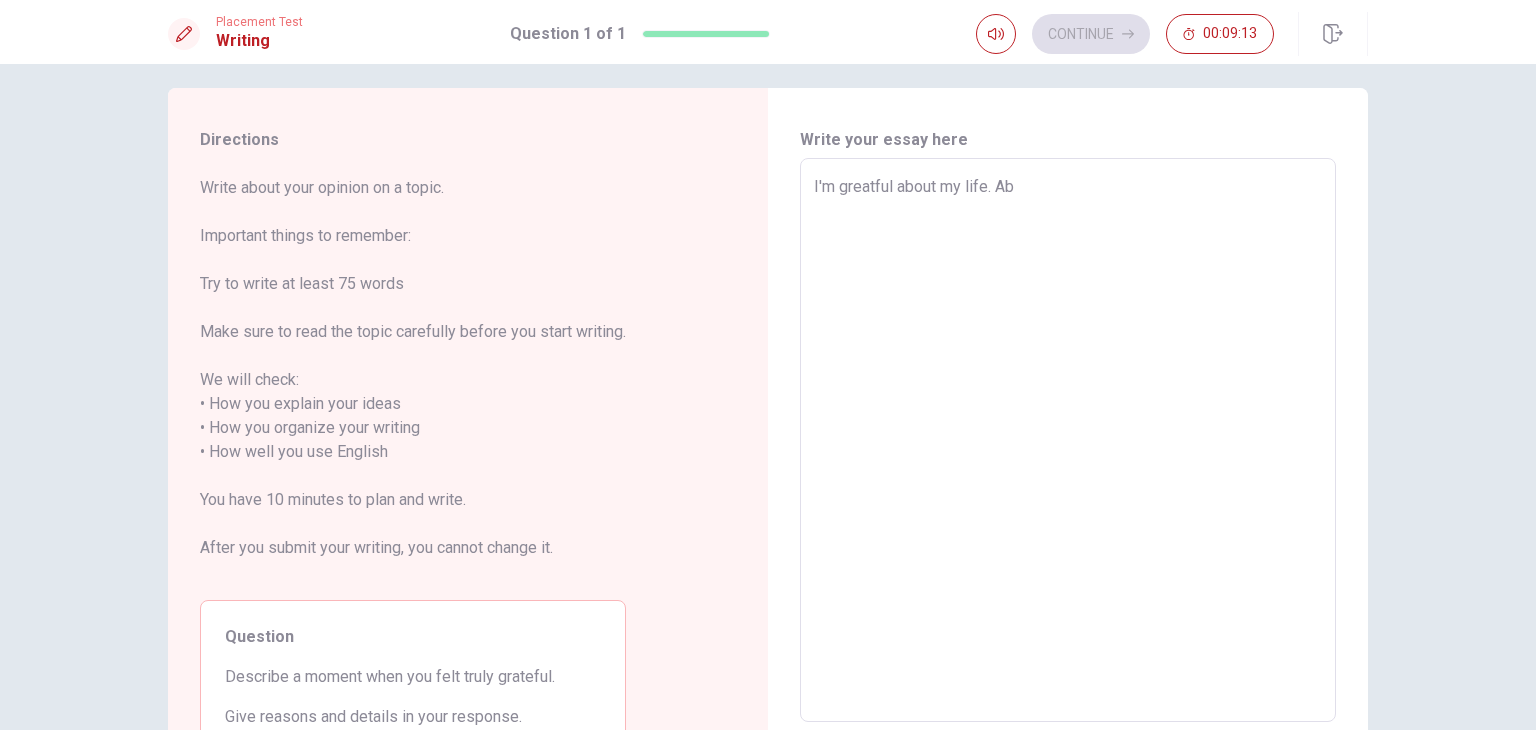 type on "x" 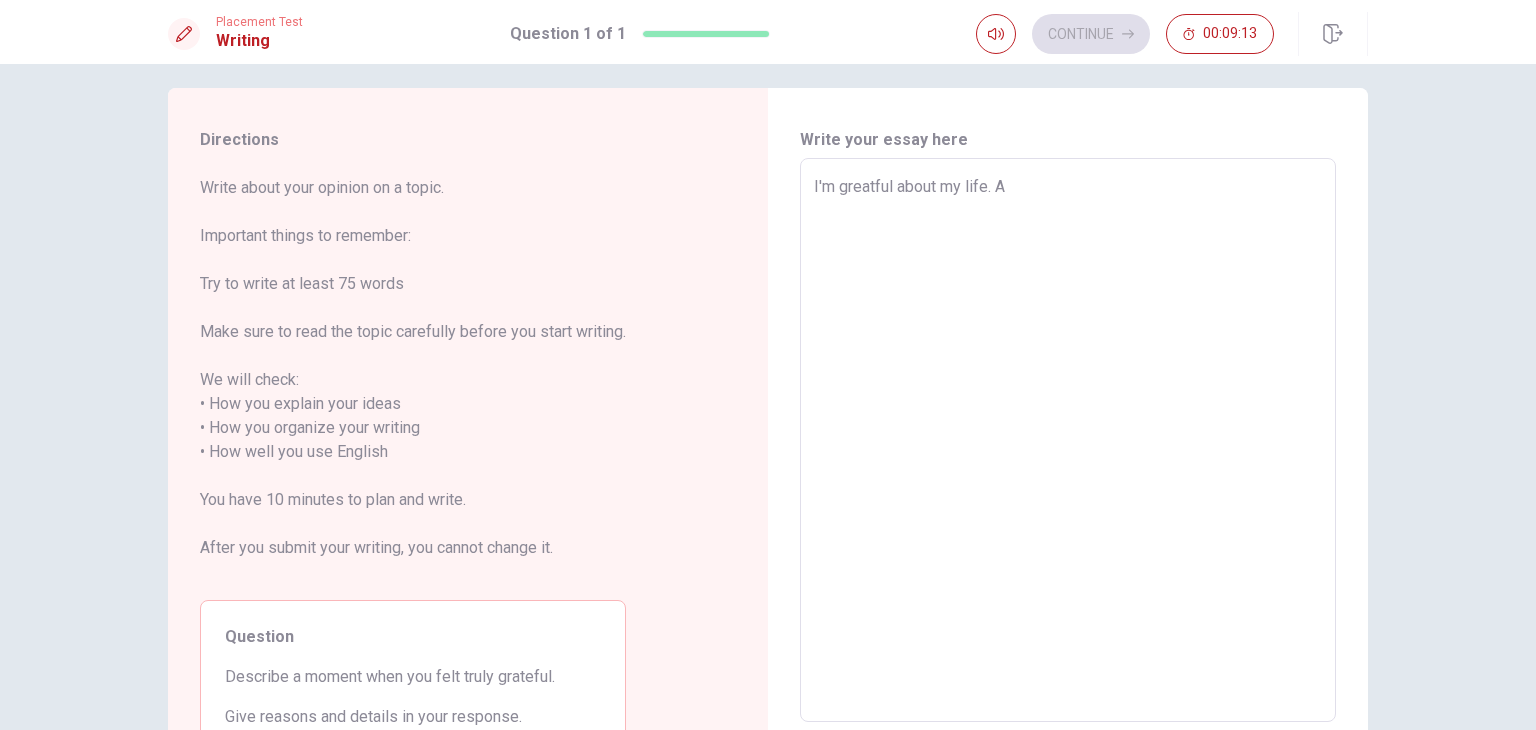 type on "x" 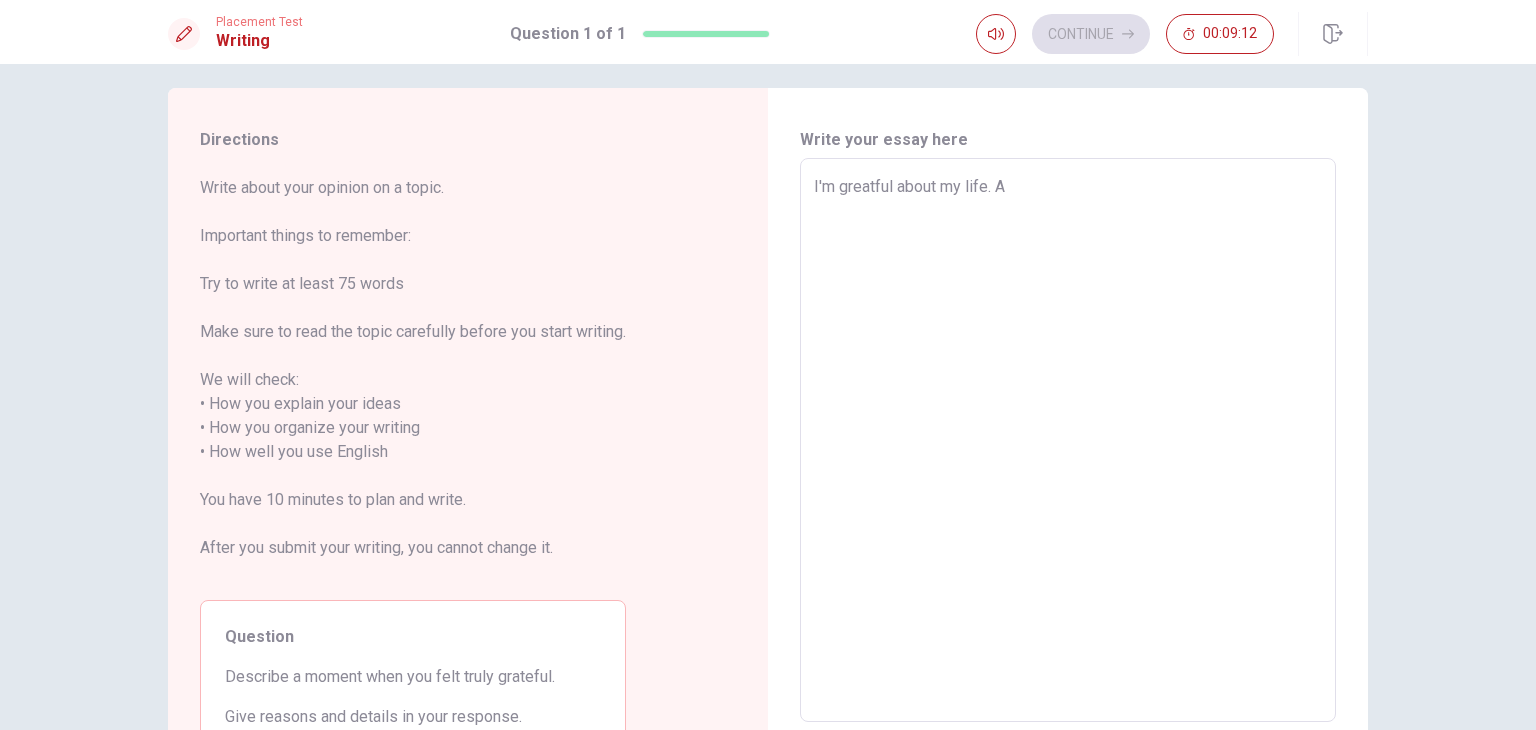 type on "I'm greatful about my life." 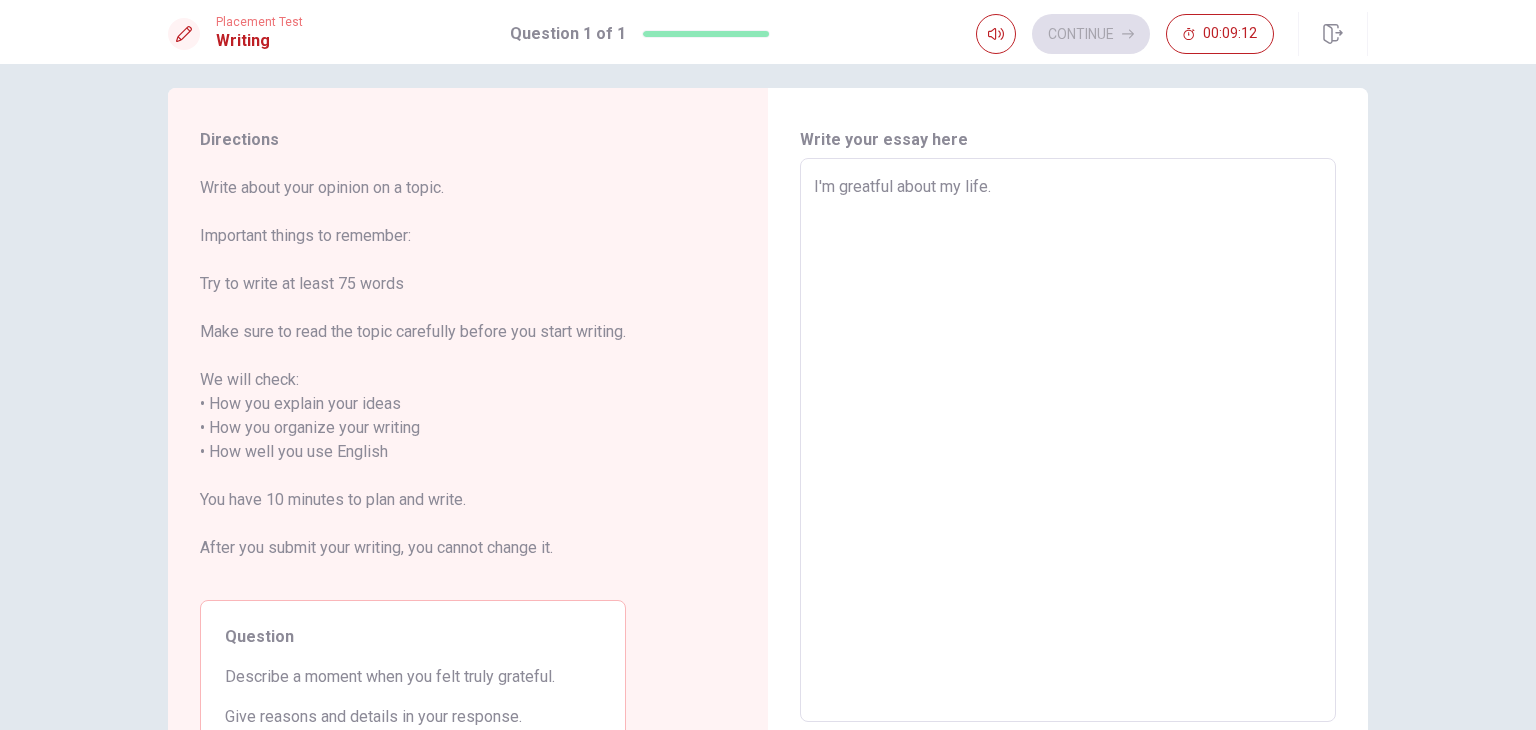 type on "x" 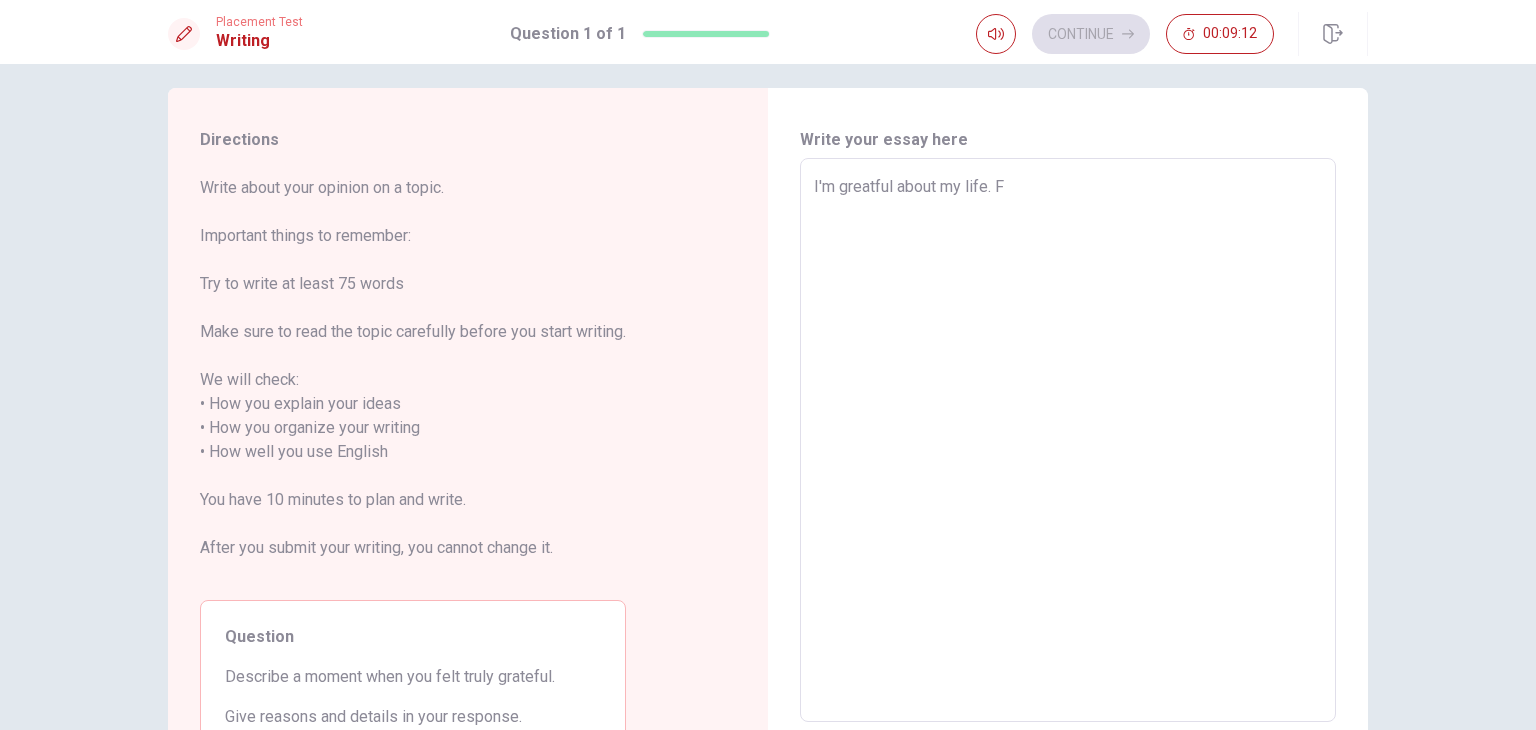 type on "x" 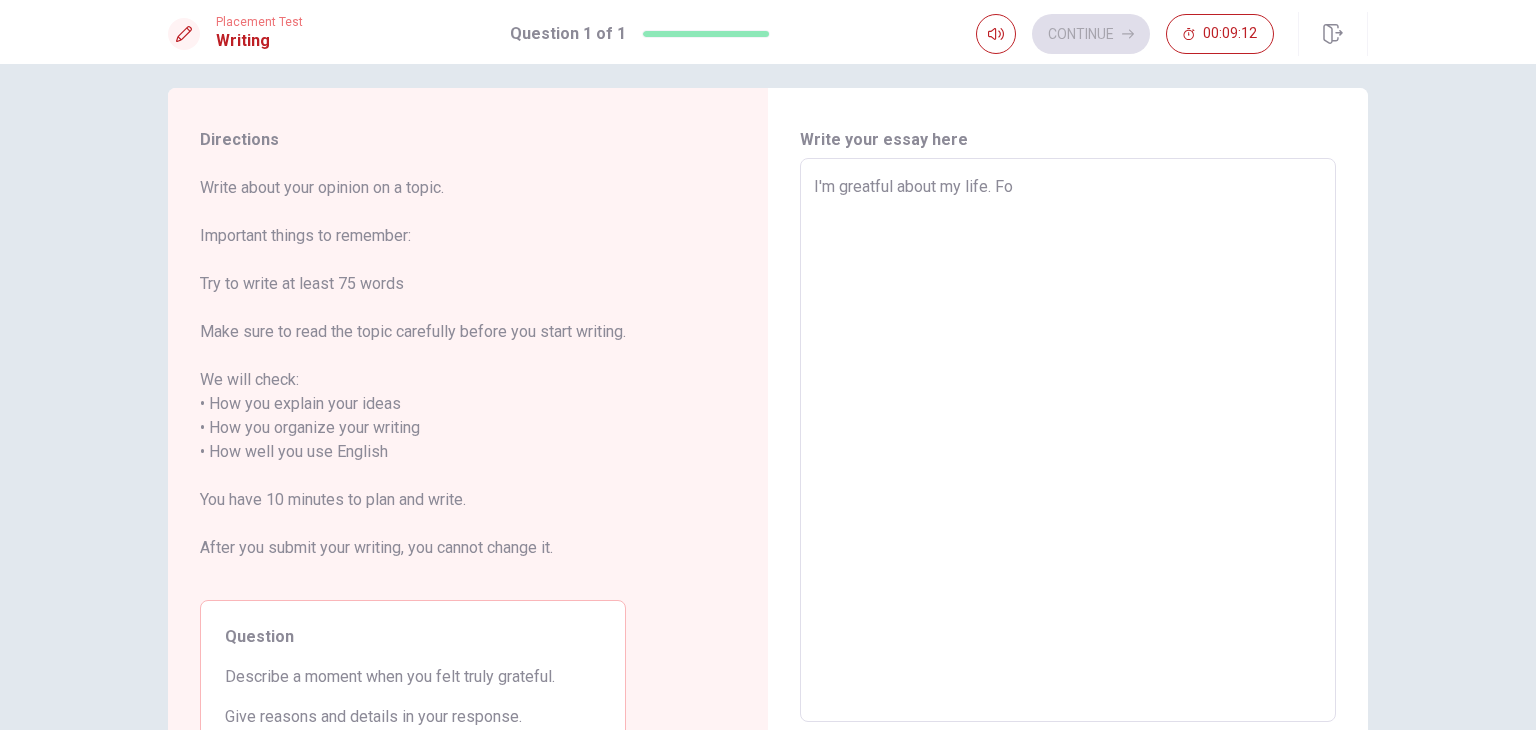 type on "x" 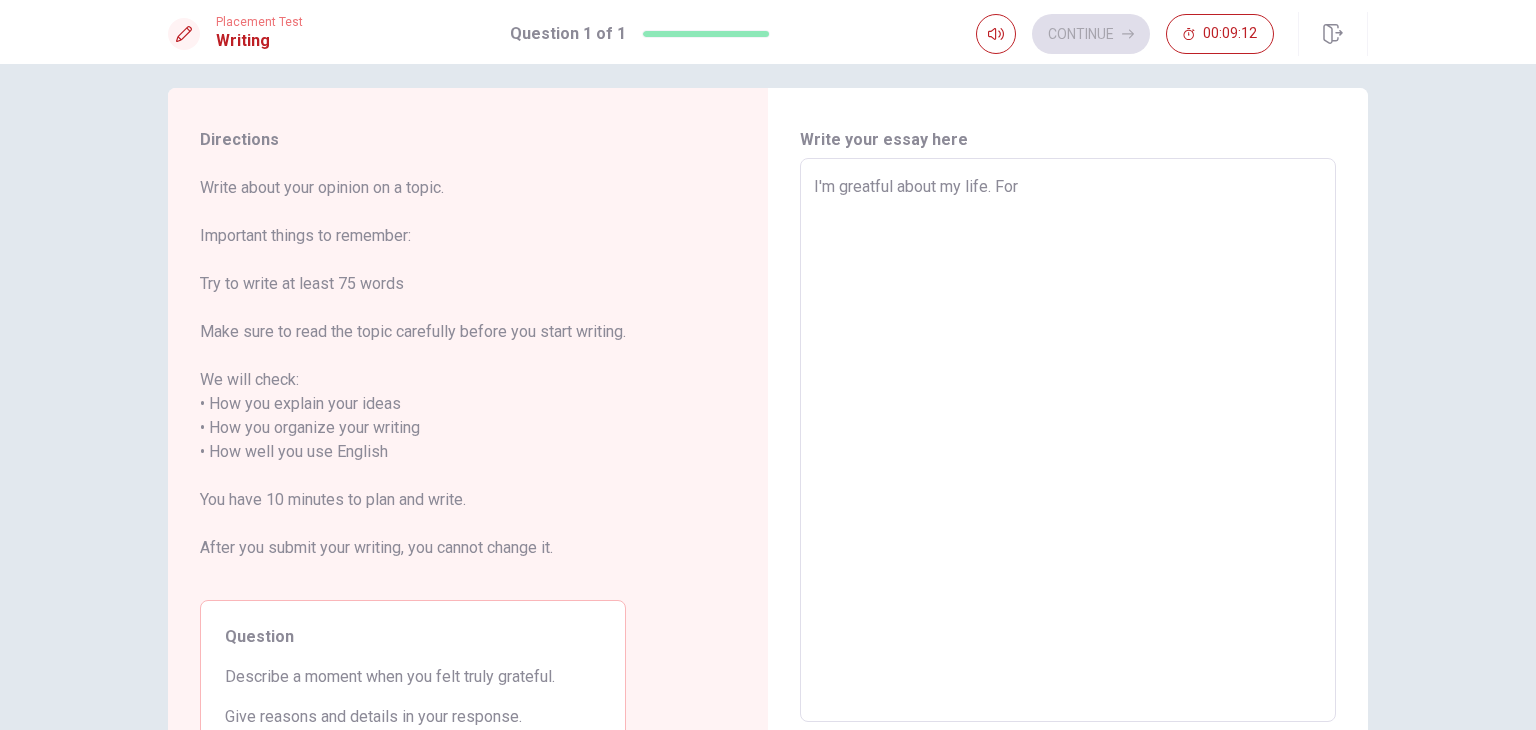 type on "x" 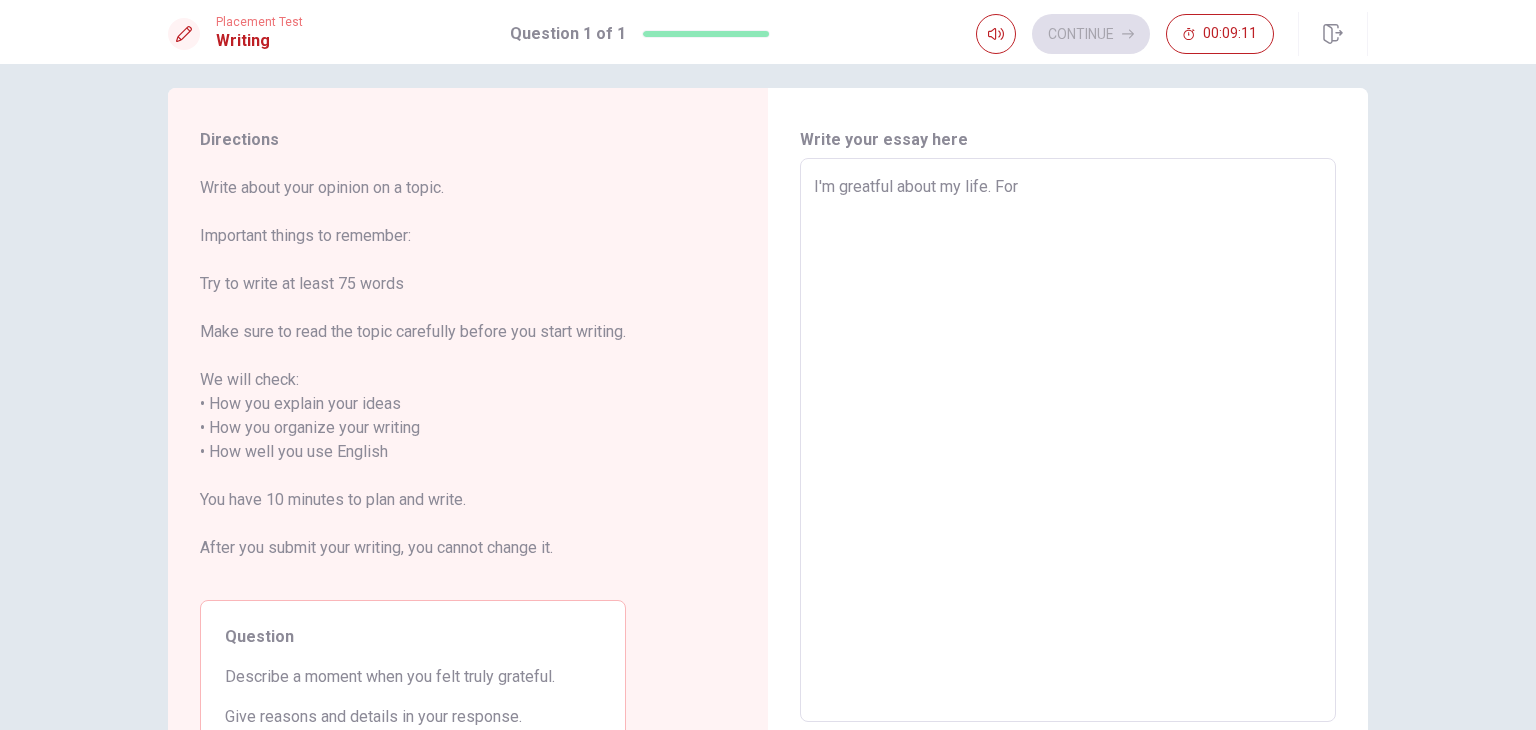 type on "I'm greatful about my life. For" 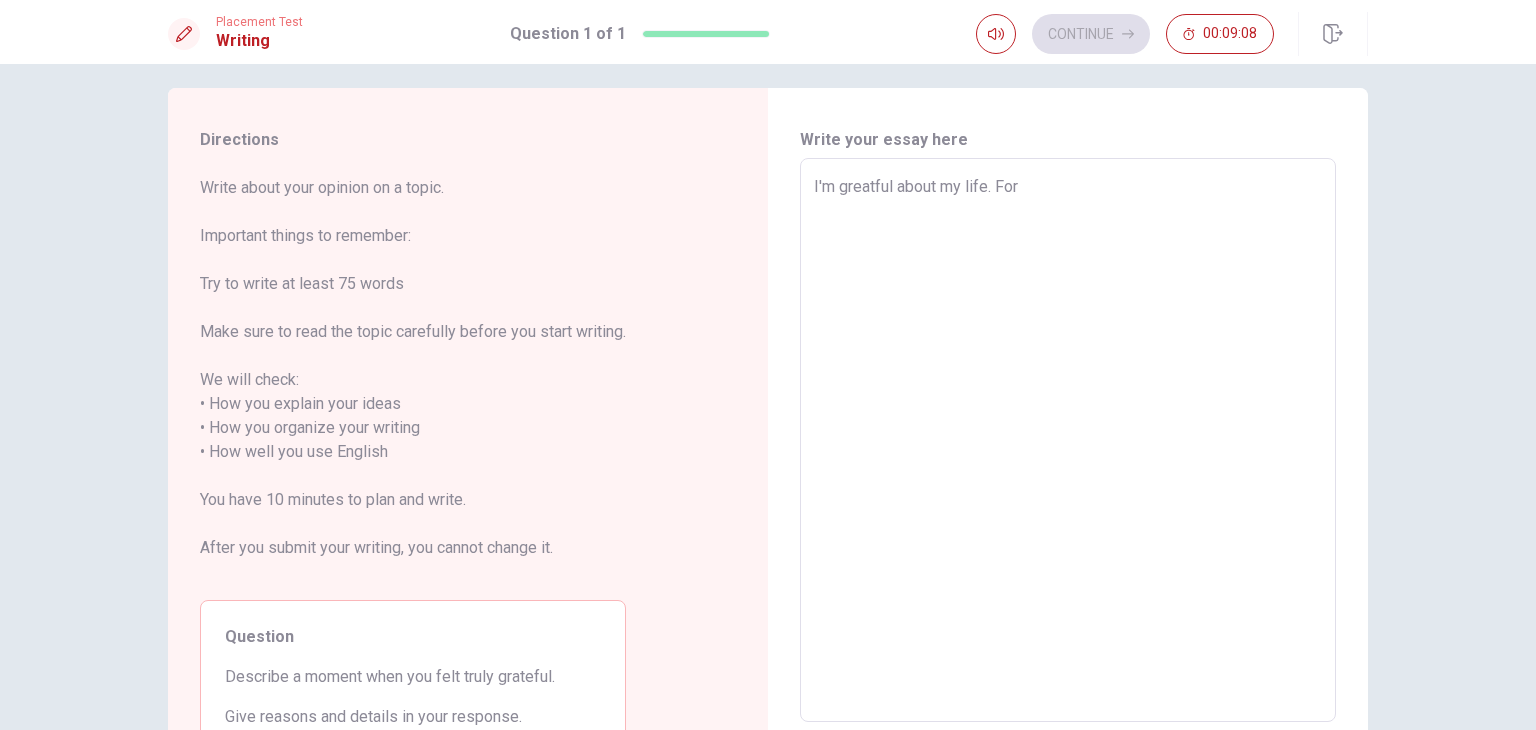 type on "x" 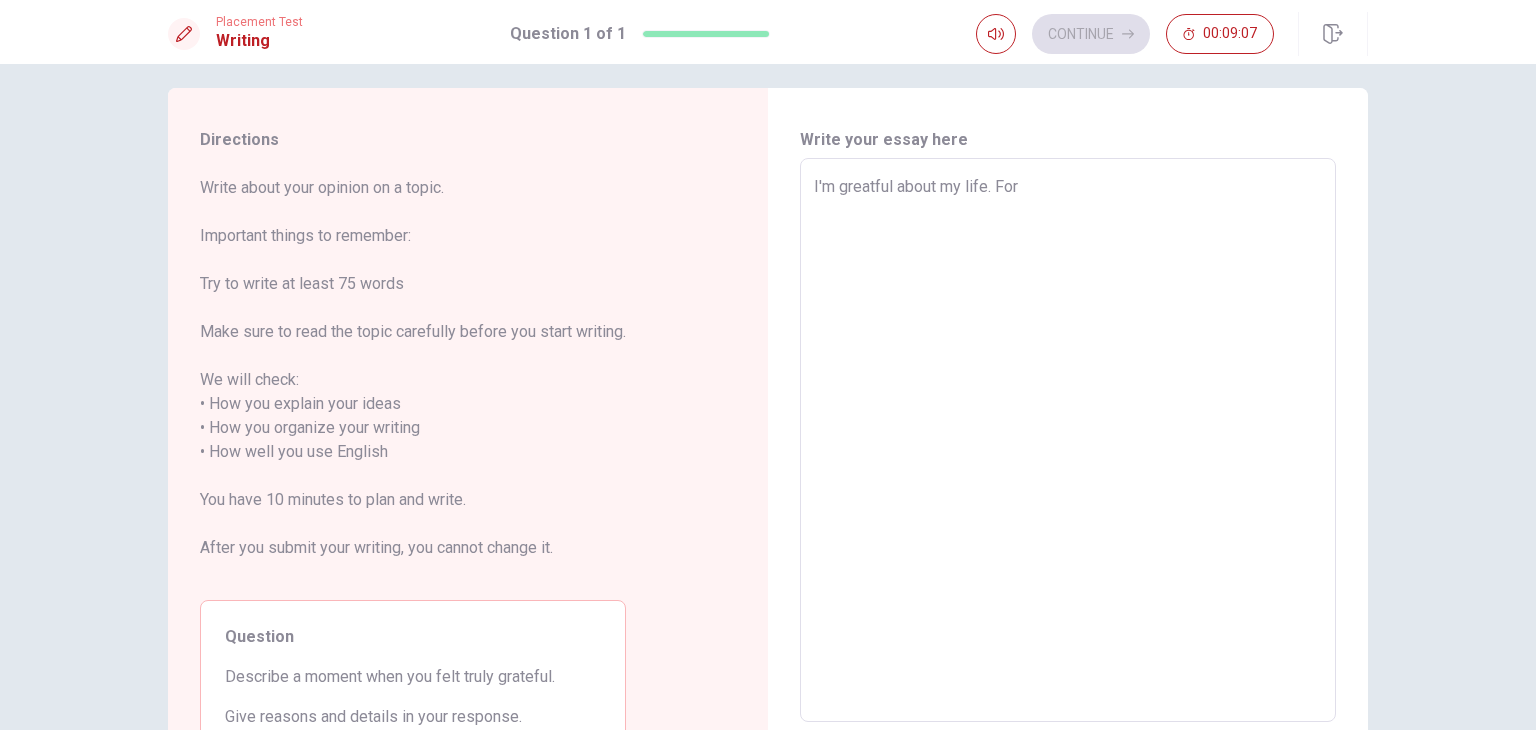 type on "I'm greatful about my life. For" 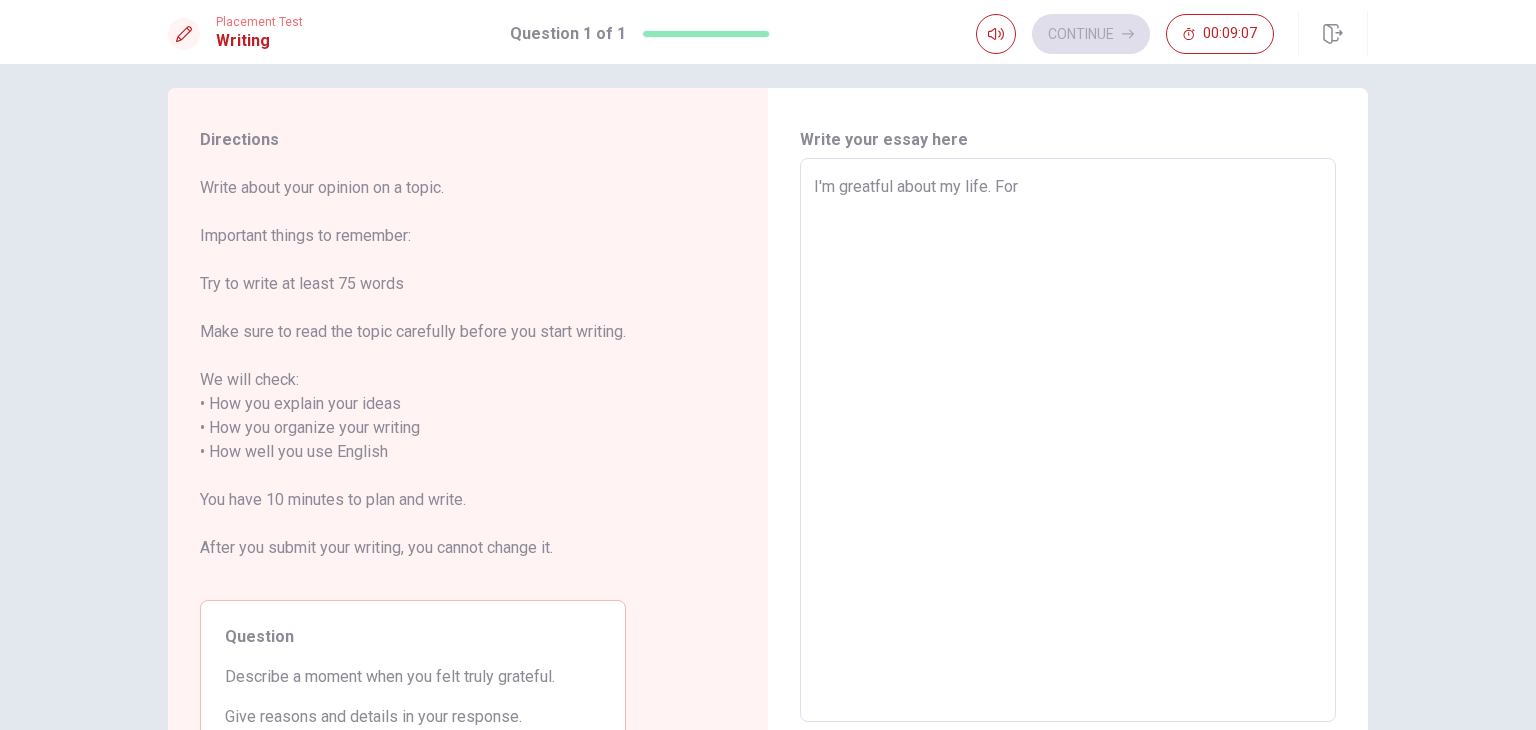 type on "x" 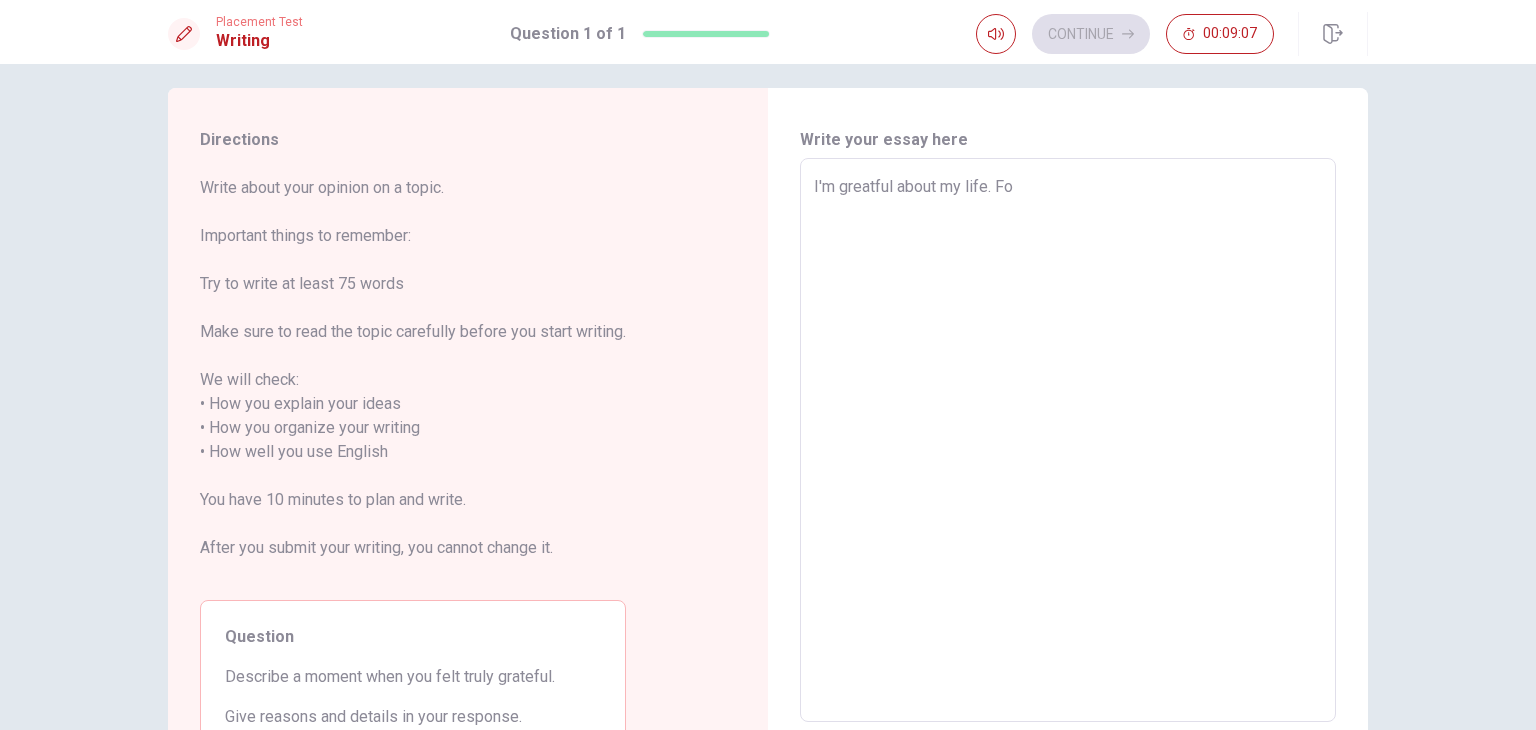 type on "x" 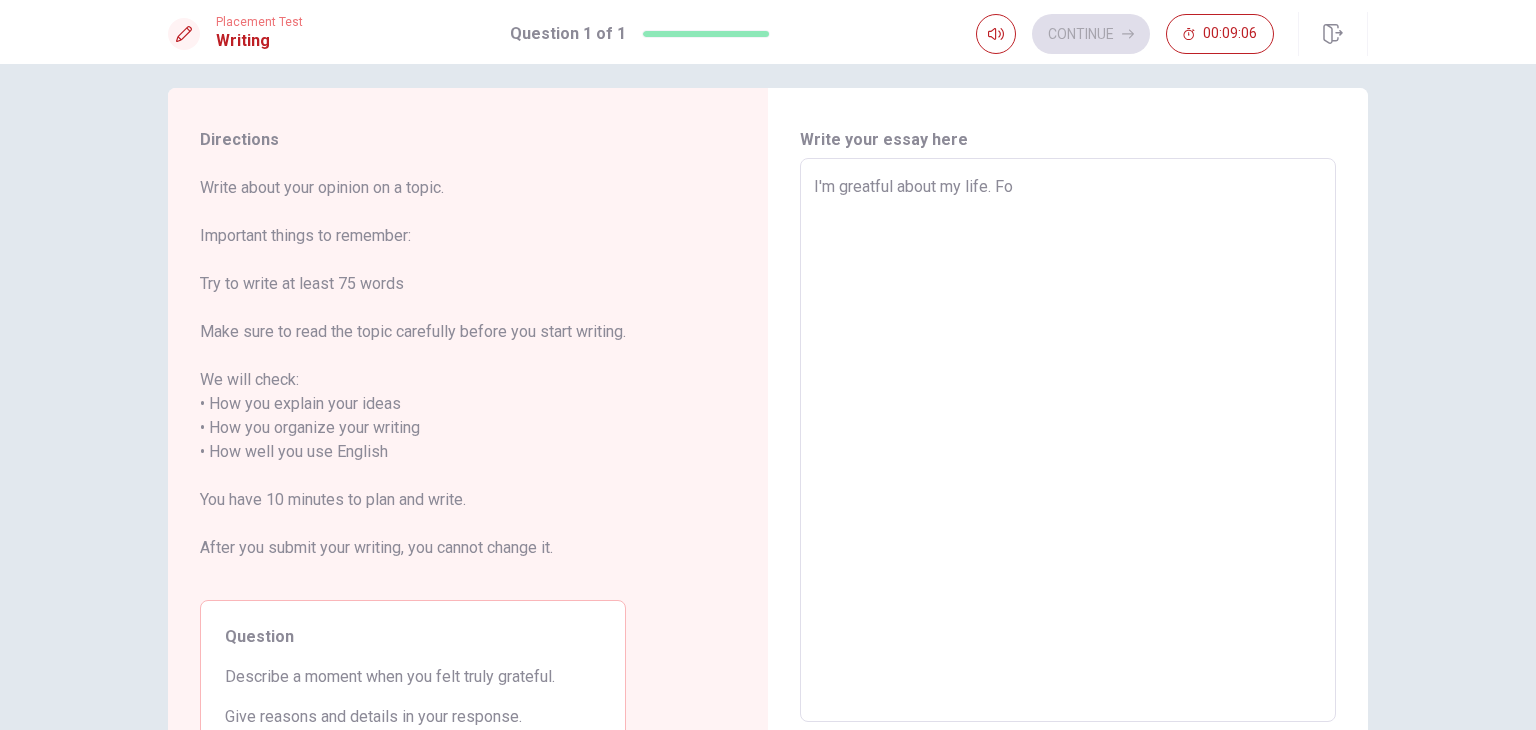 type on "I'm greatful about my life. F" 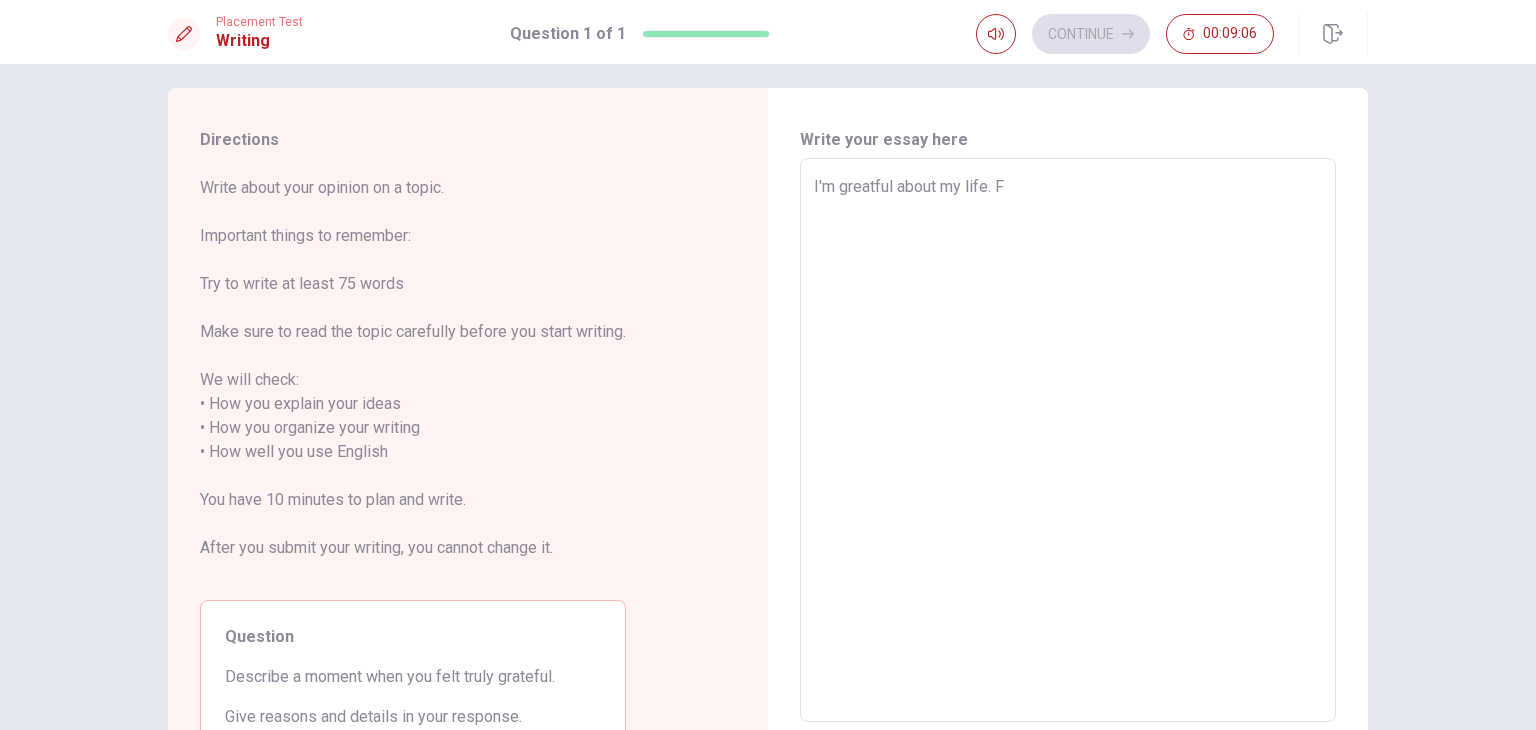 type on "x" 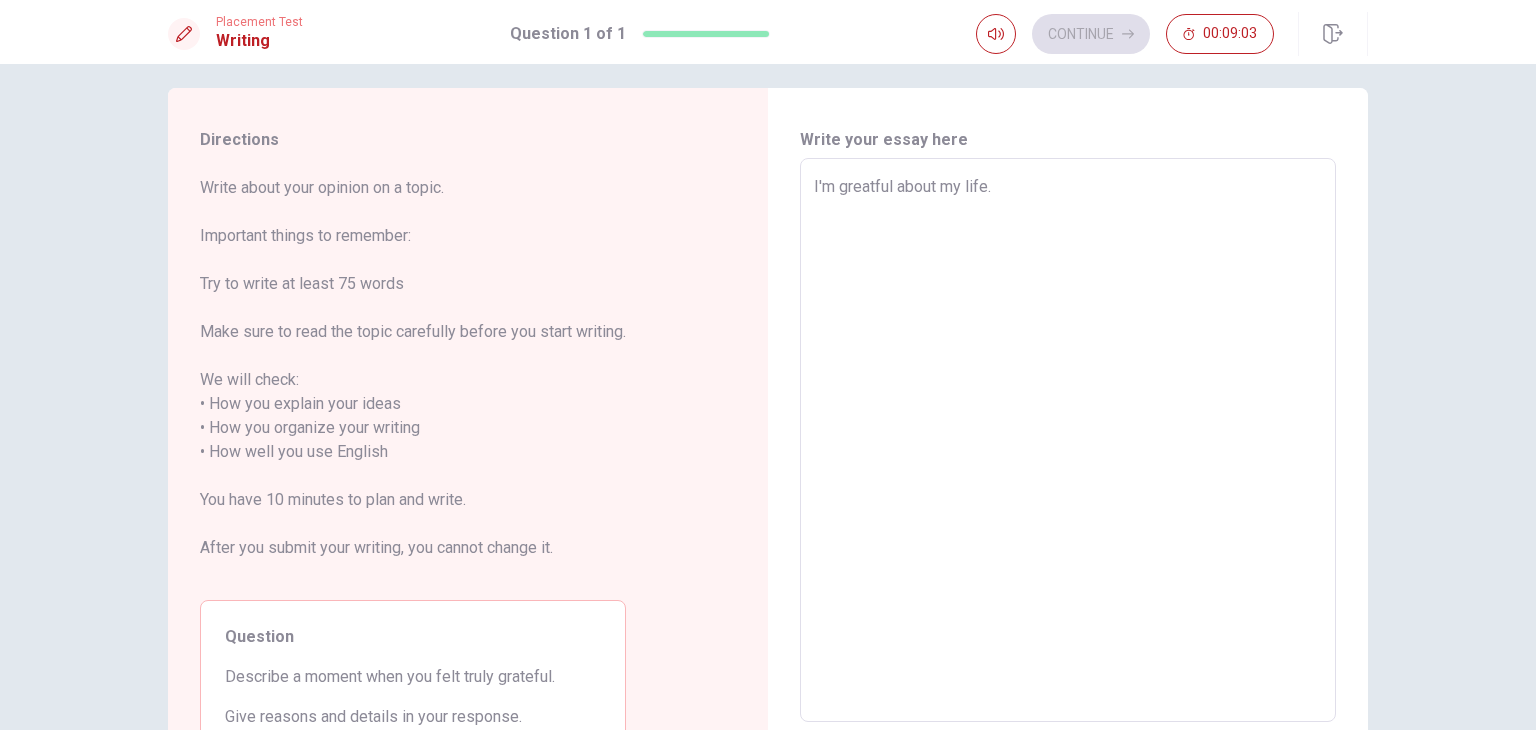 type on "x" 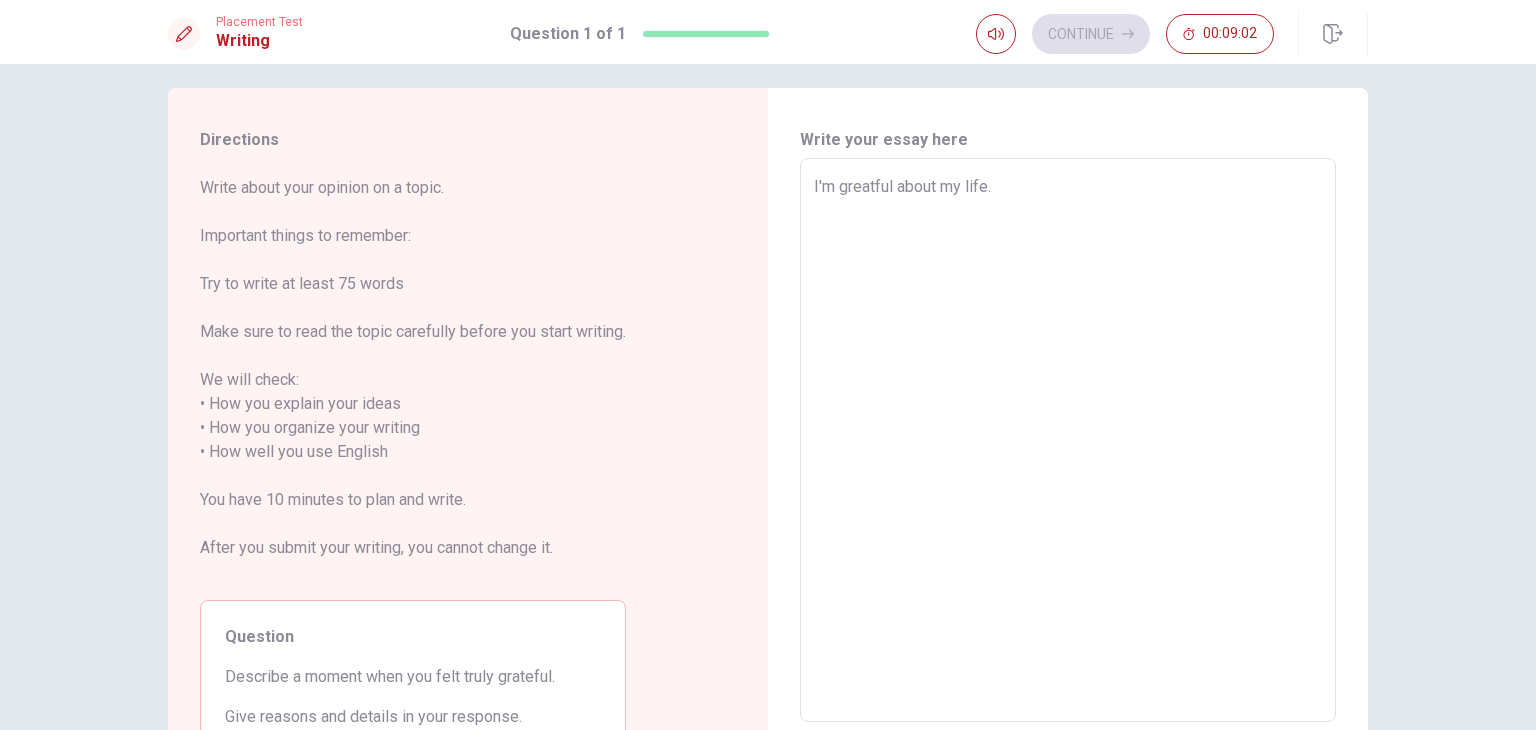 type on "I'm greatful about my life. I" 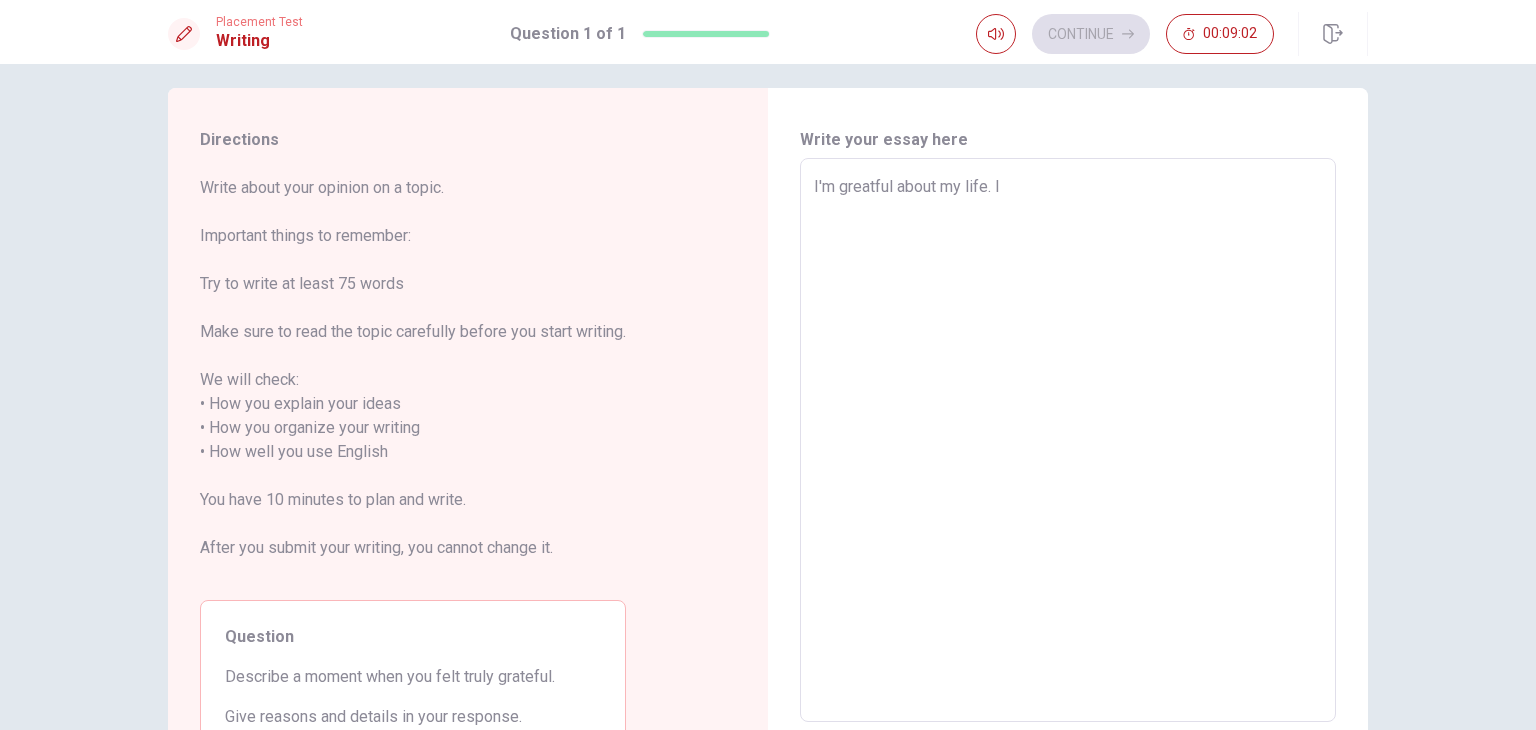 type on "x" 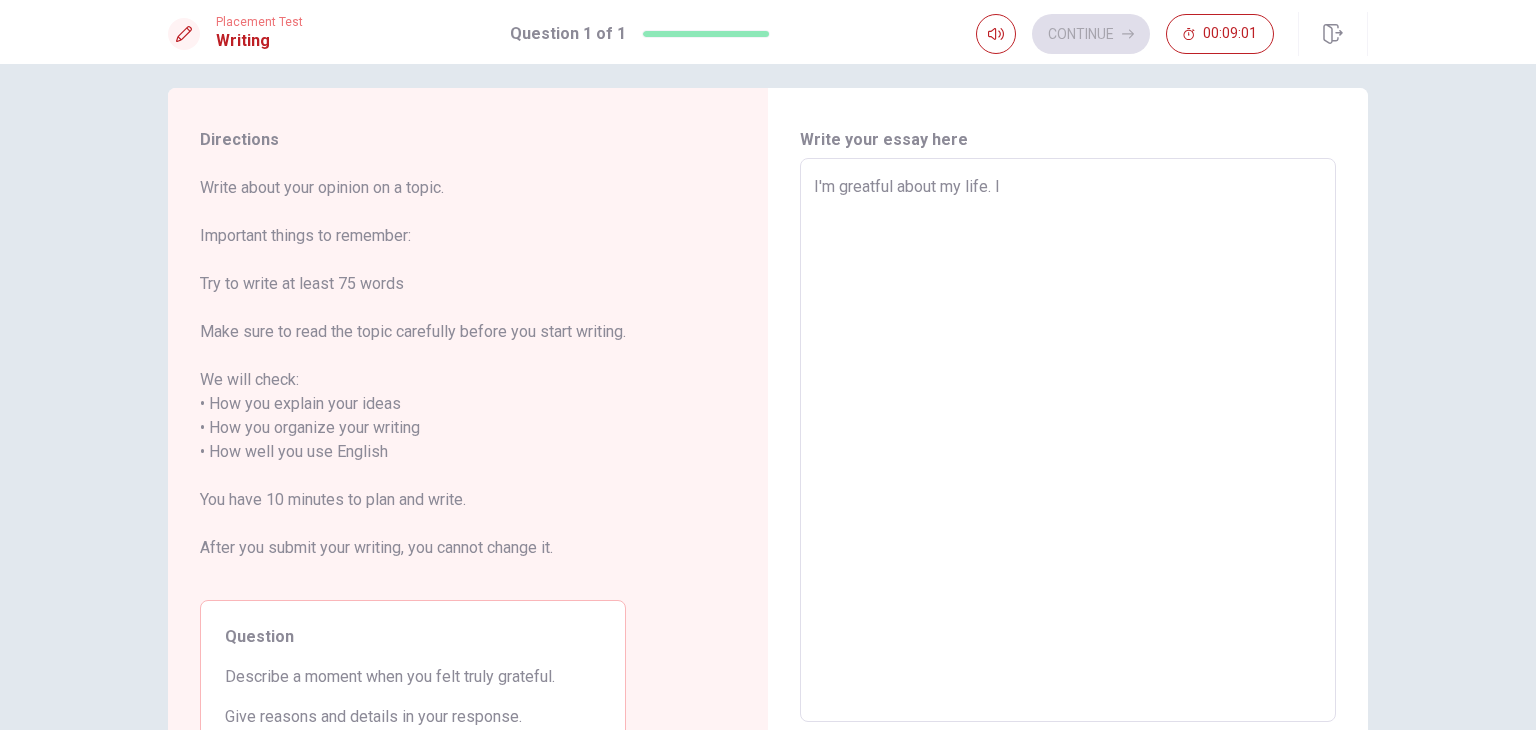 type on "I'm greatful about my life. I h" 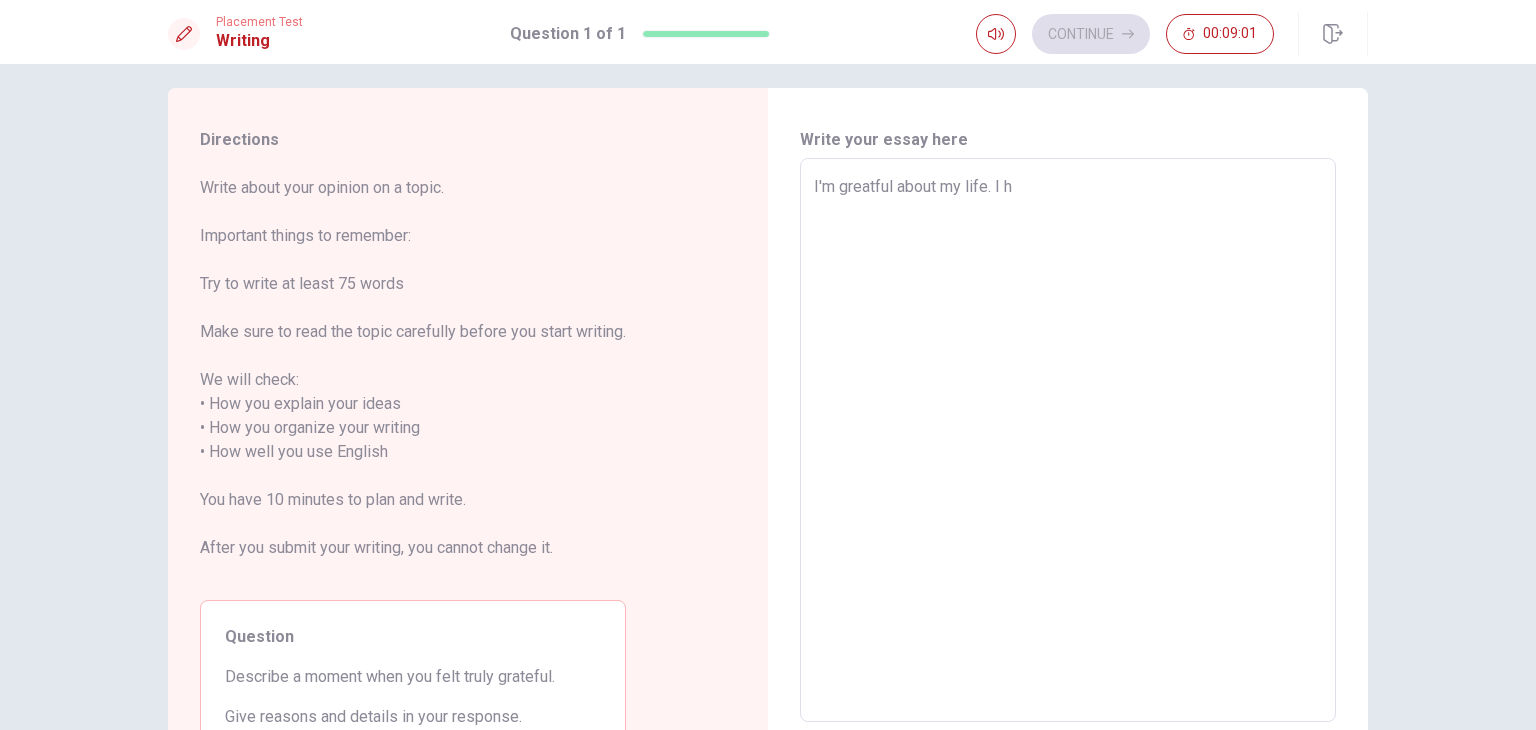 type on "x" 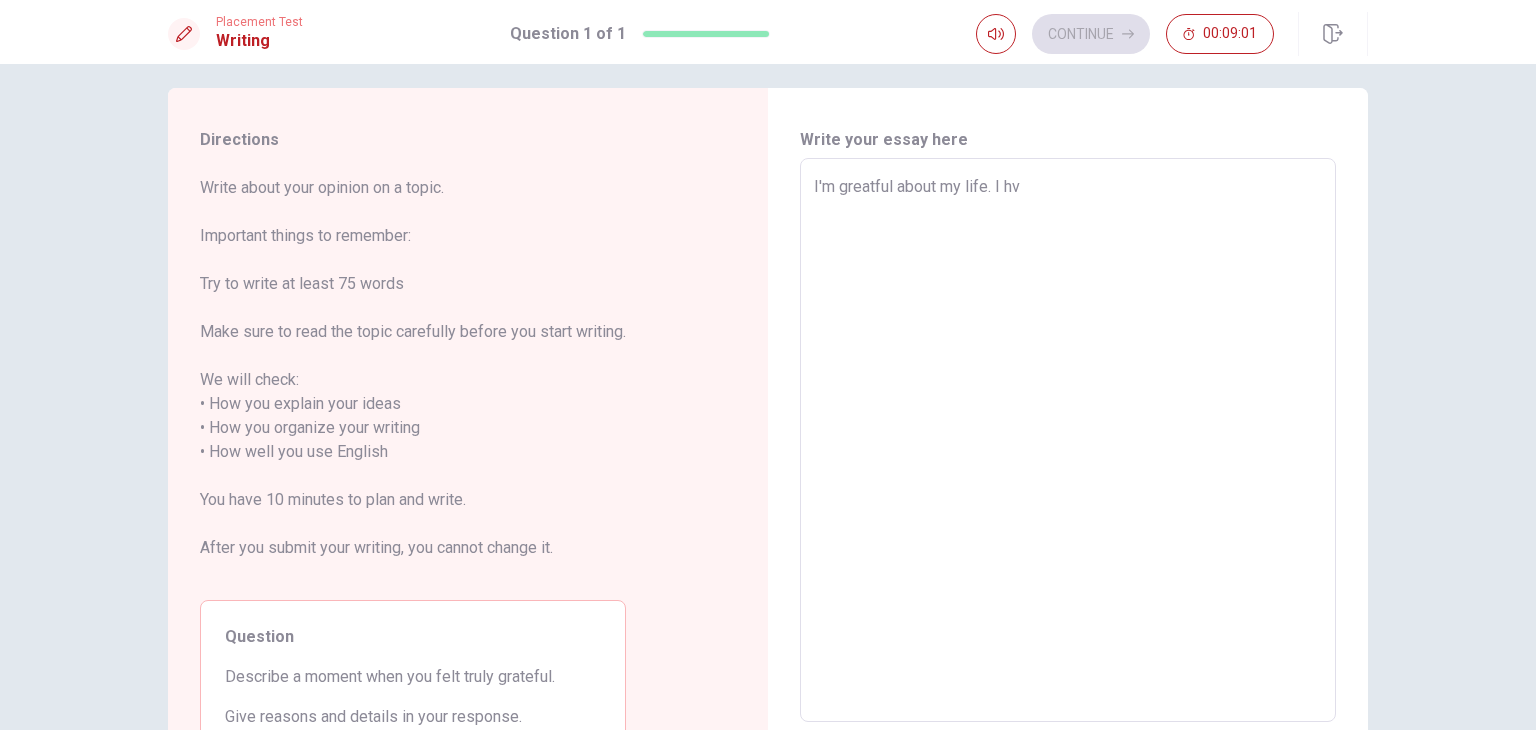 type on "I'm greatful about my life. I hva" 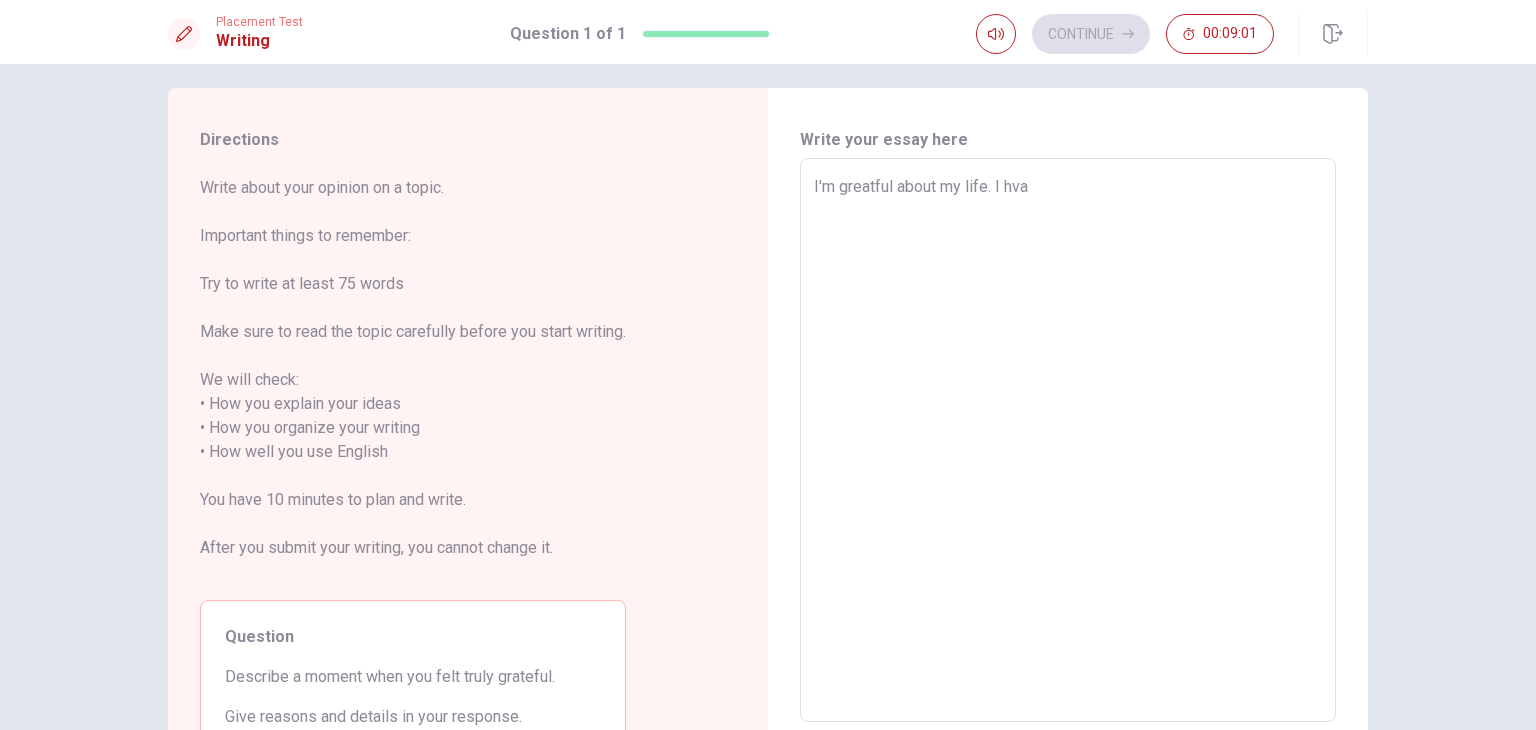 type on "x" 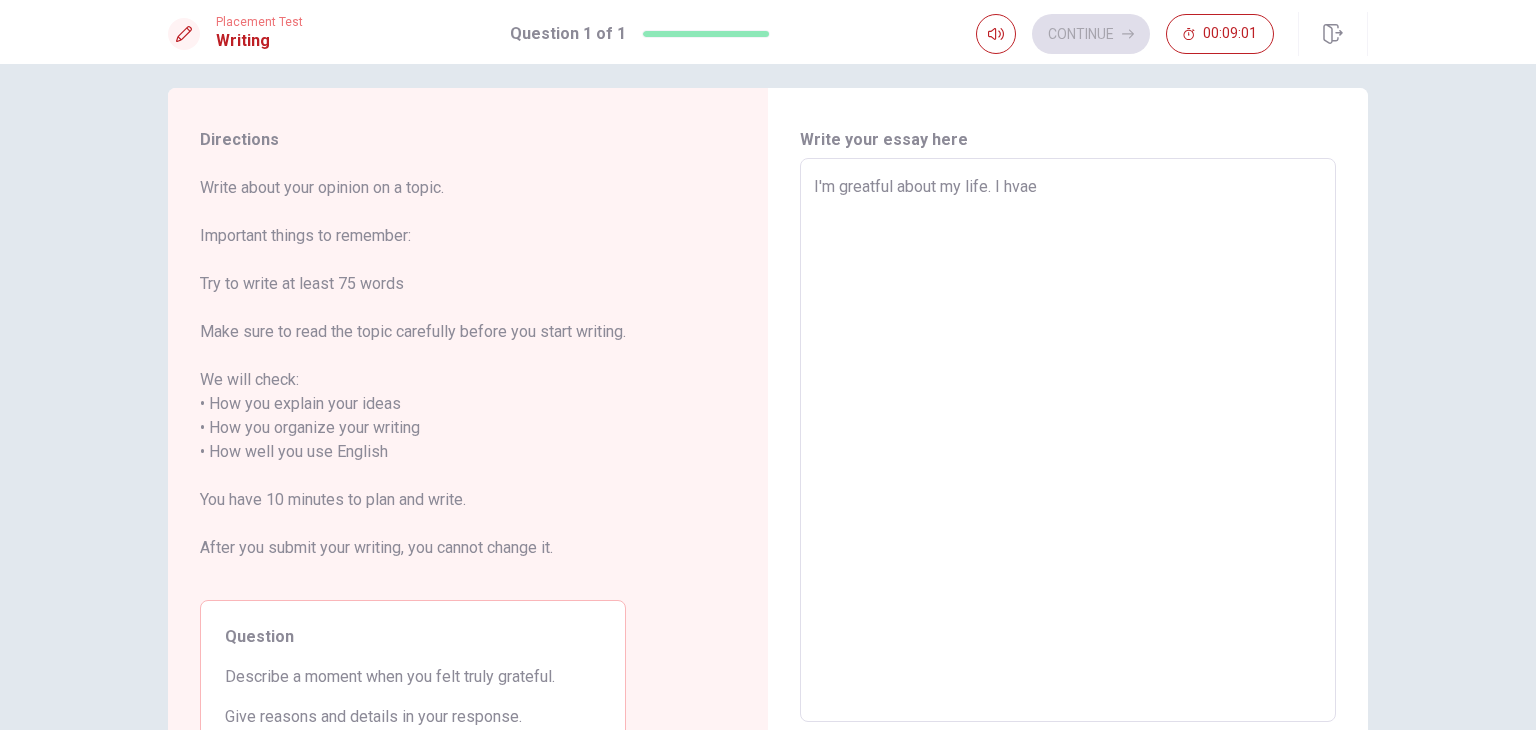type on "x" 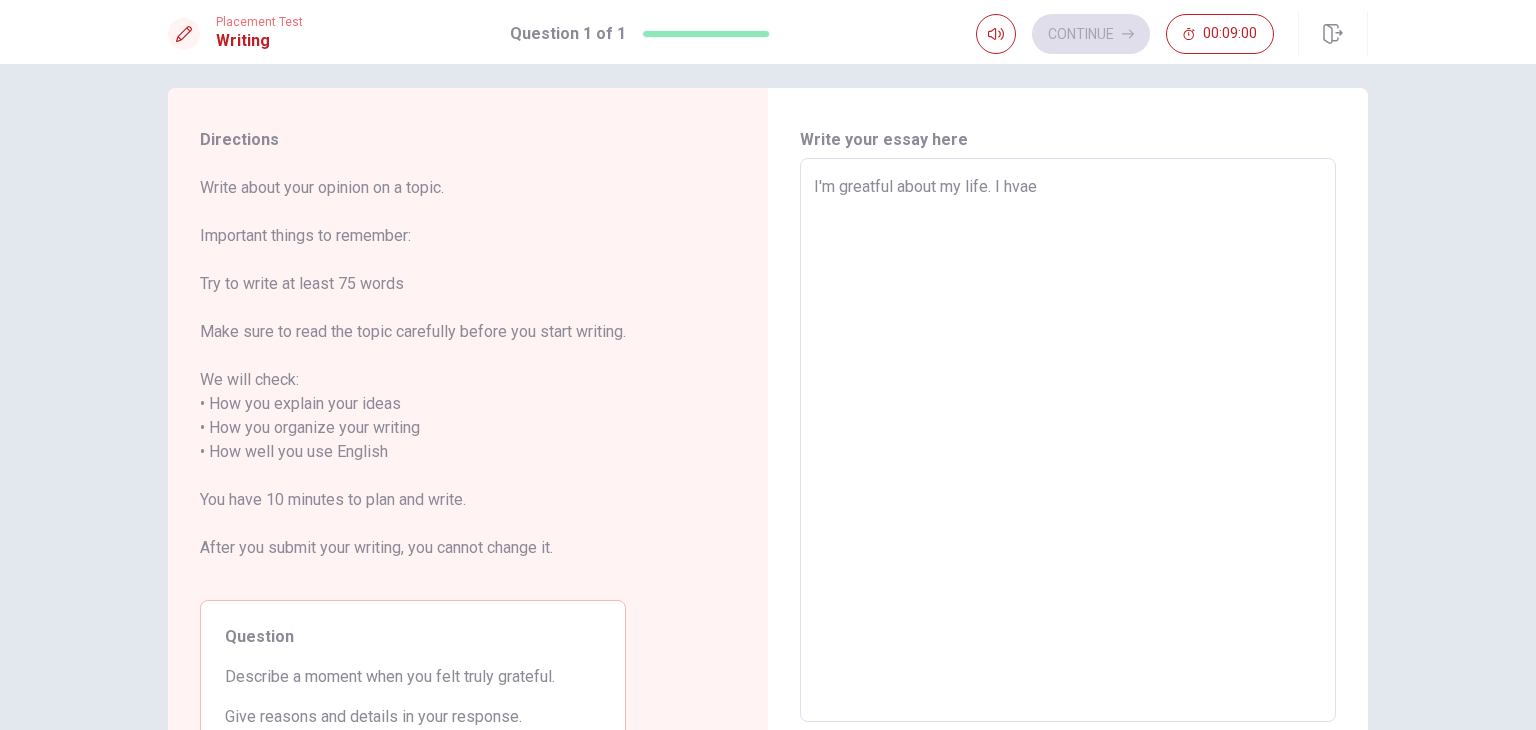 type on "I'm greatful about my life. I hvae" 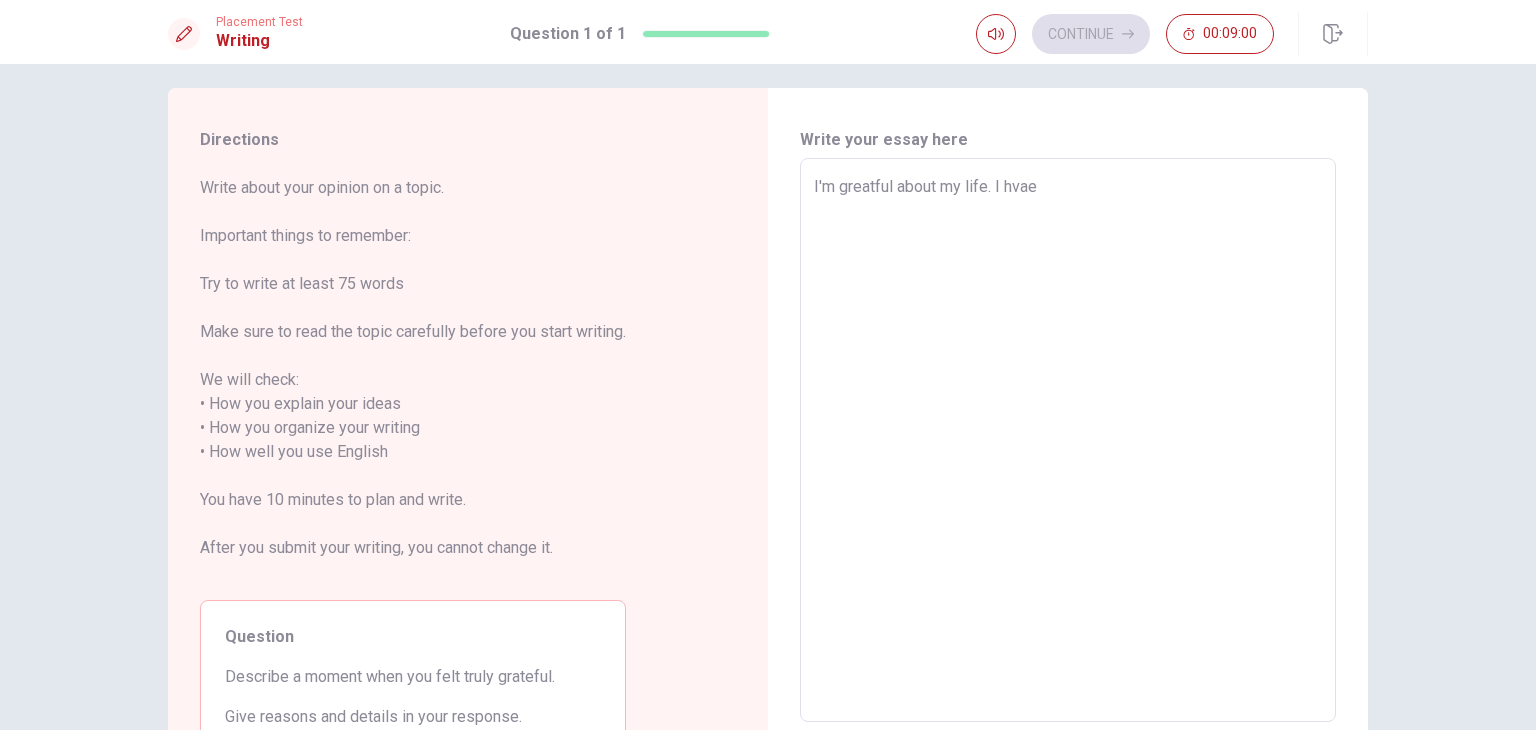 type on "I'm greatful about my life. I hva" 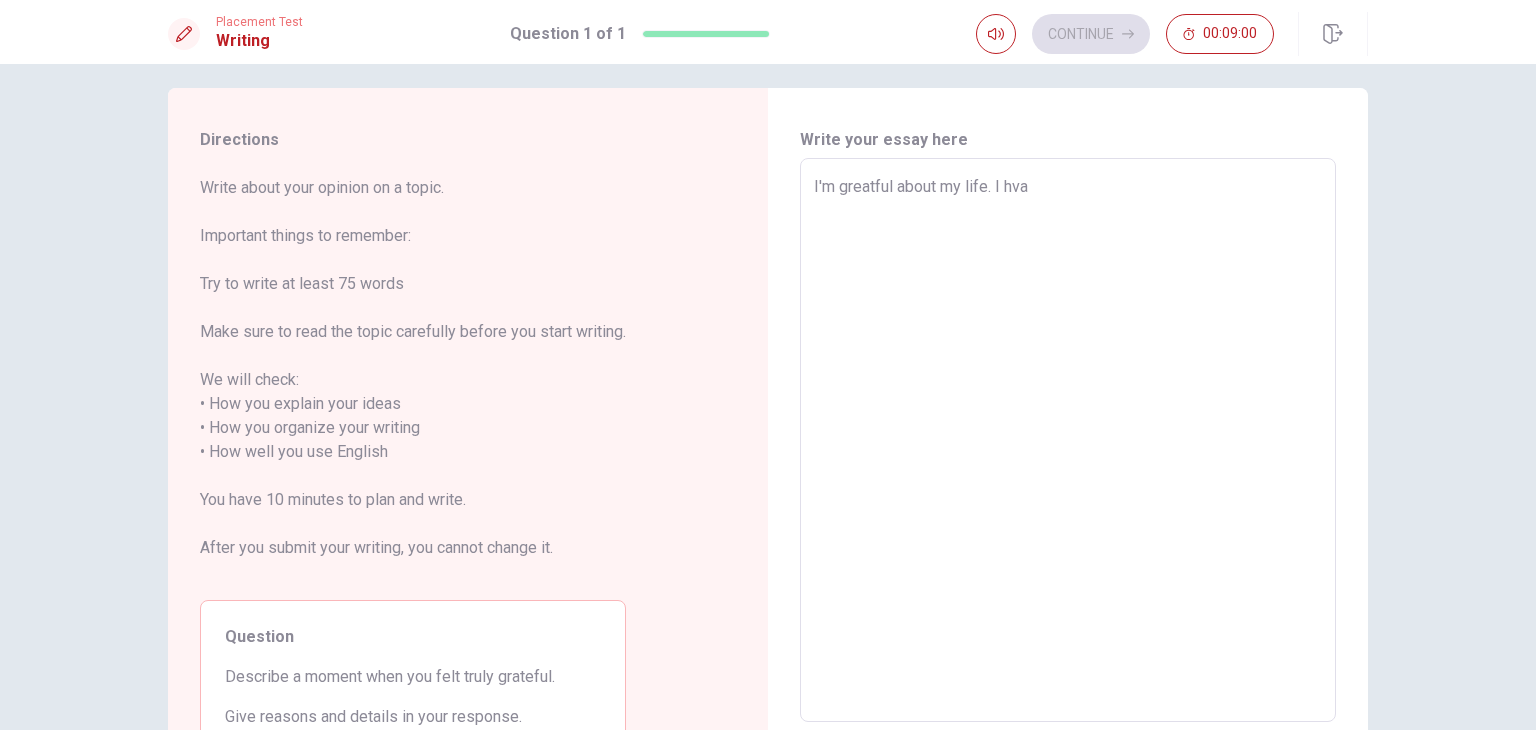 type on "x" 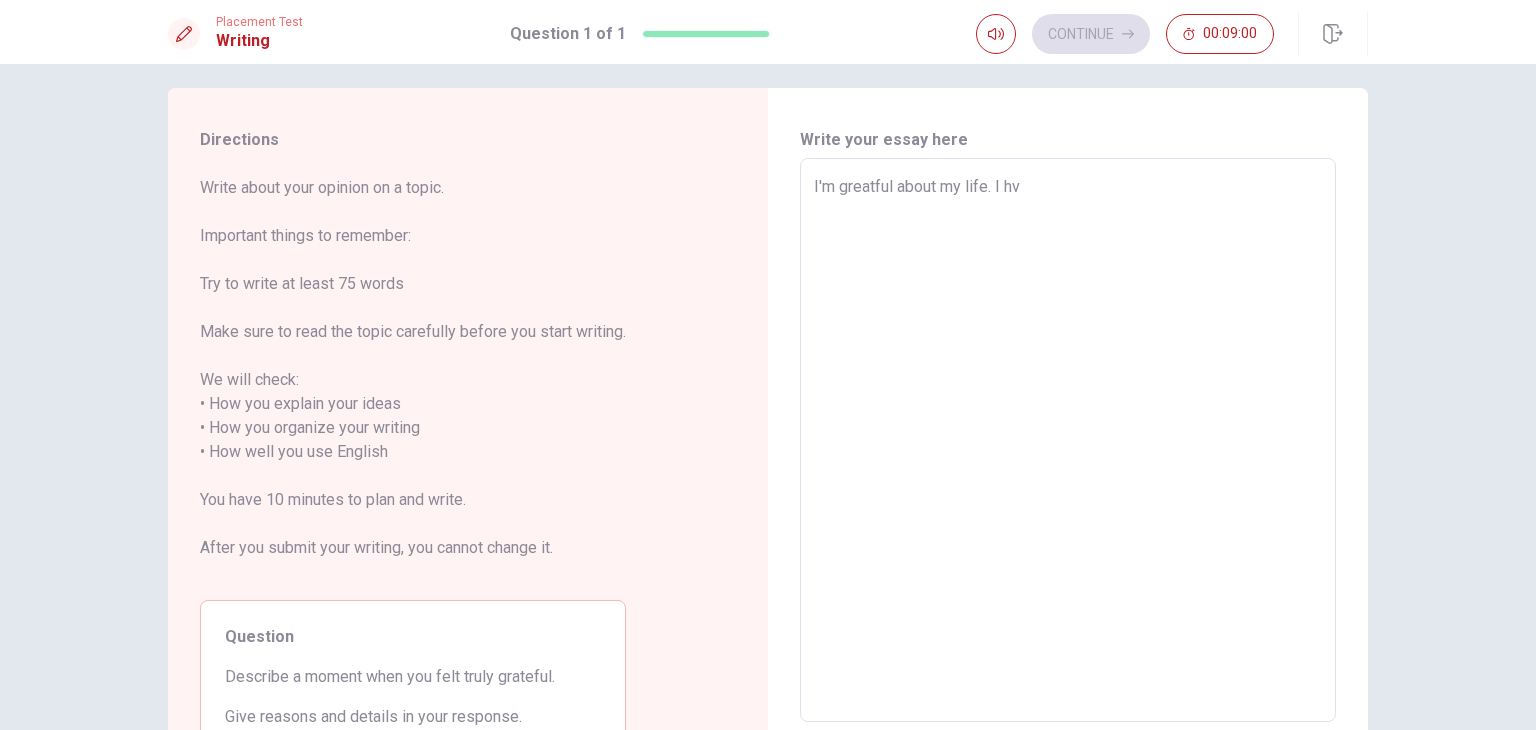 type on "x" 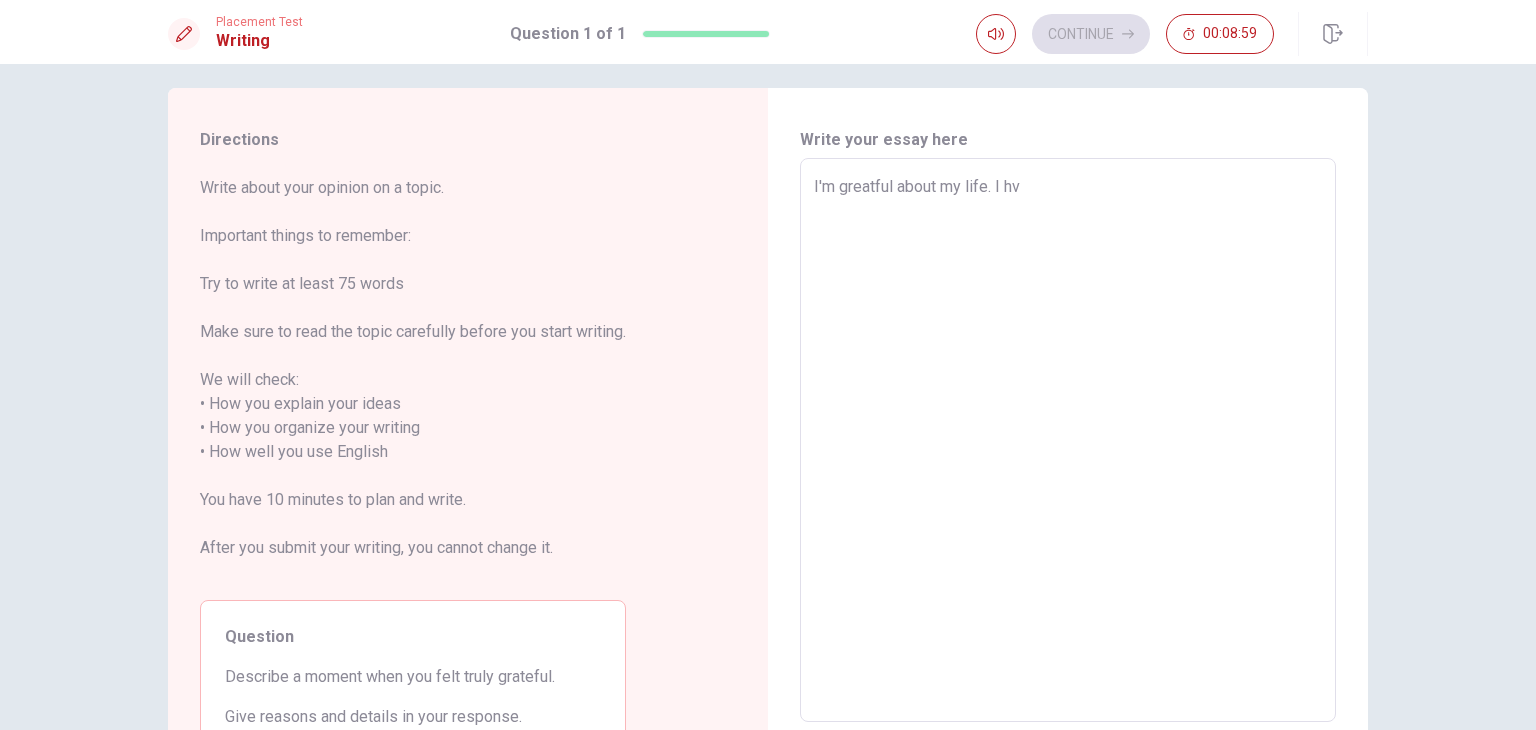 type on "I'm greatful about my life. I h" 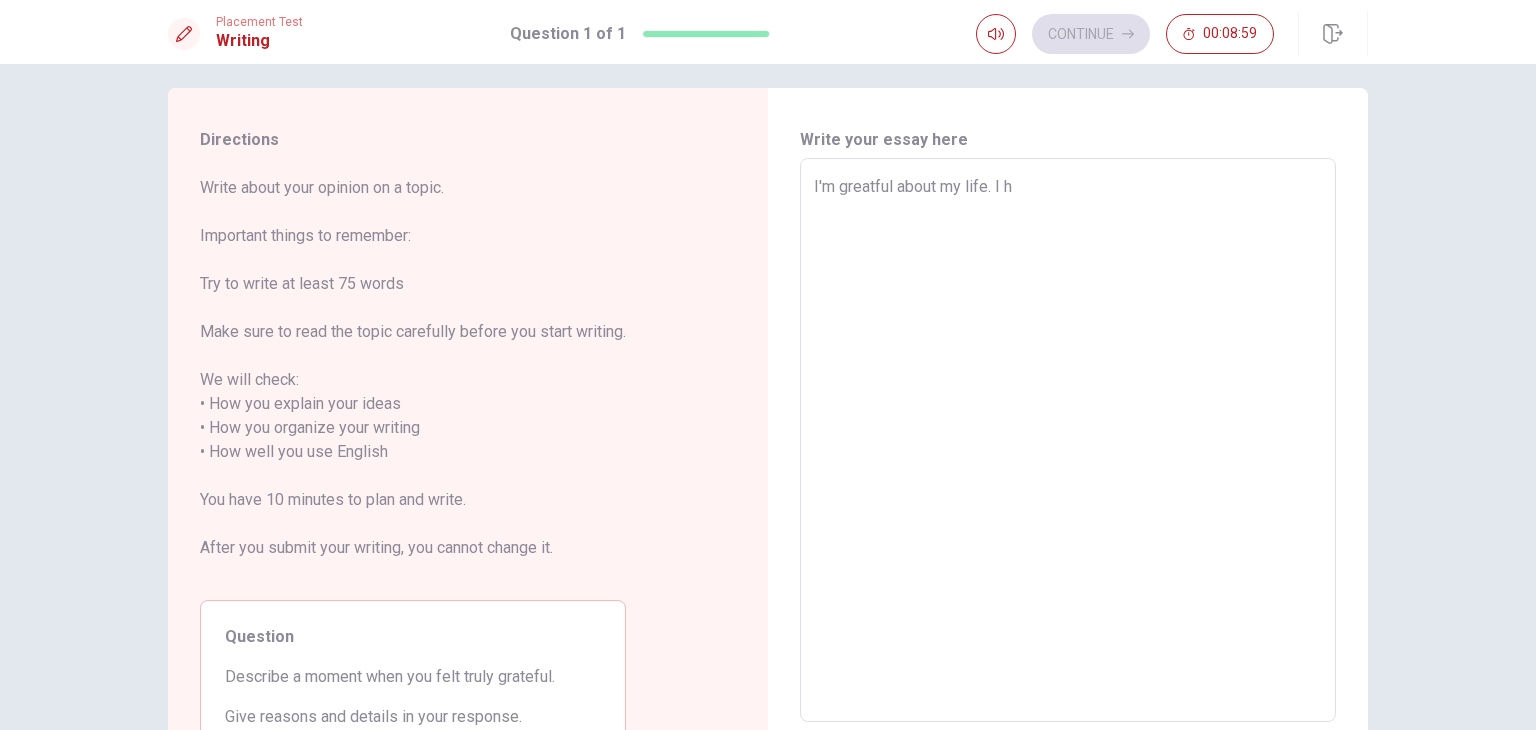 type on "x" 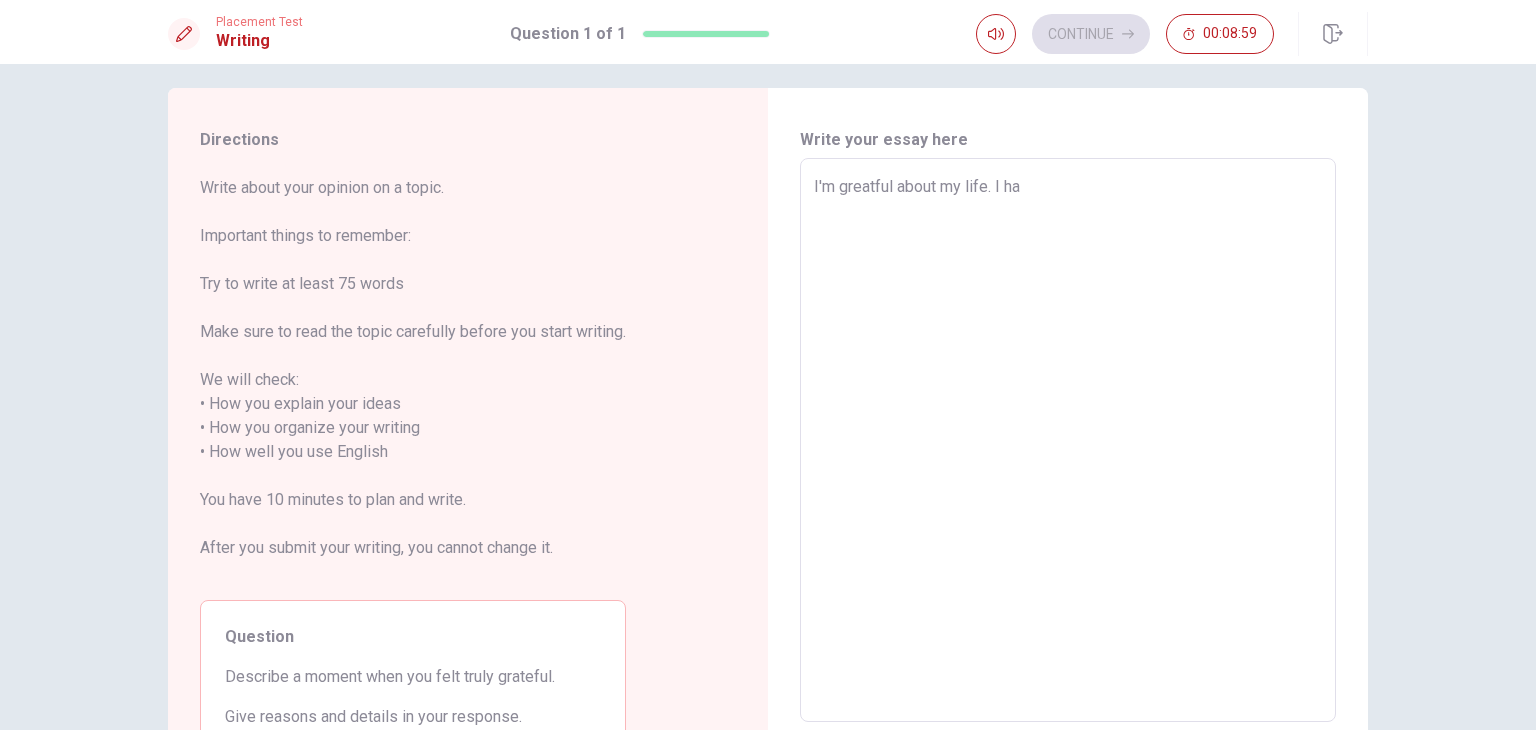type on "x" 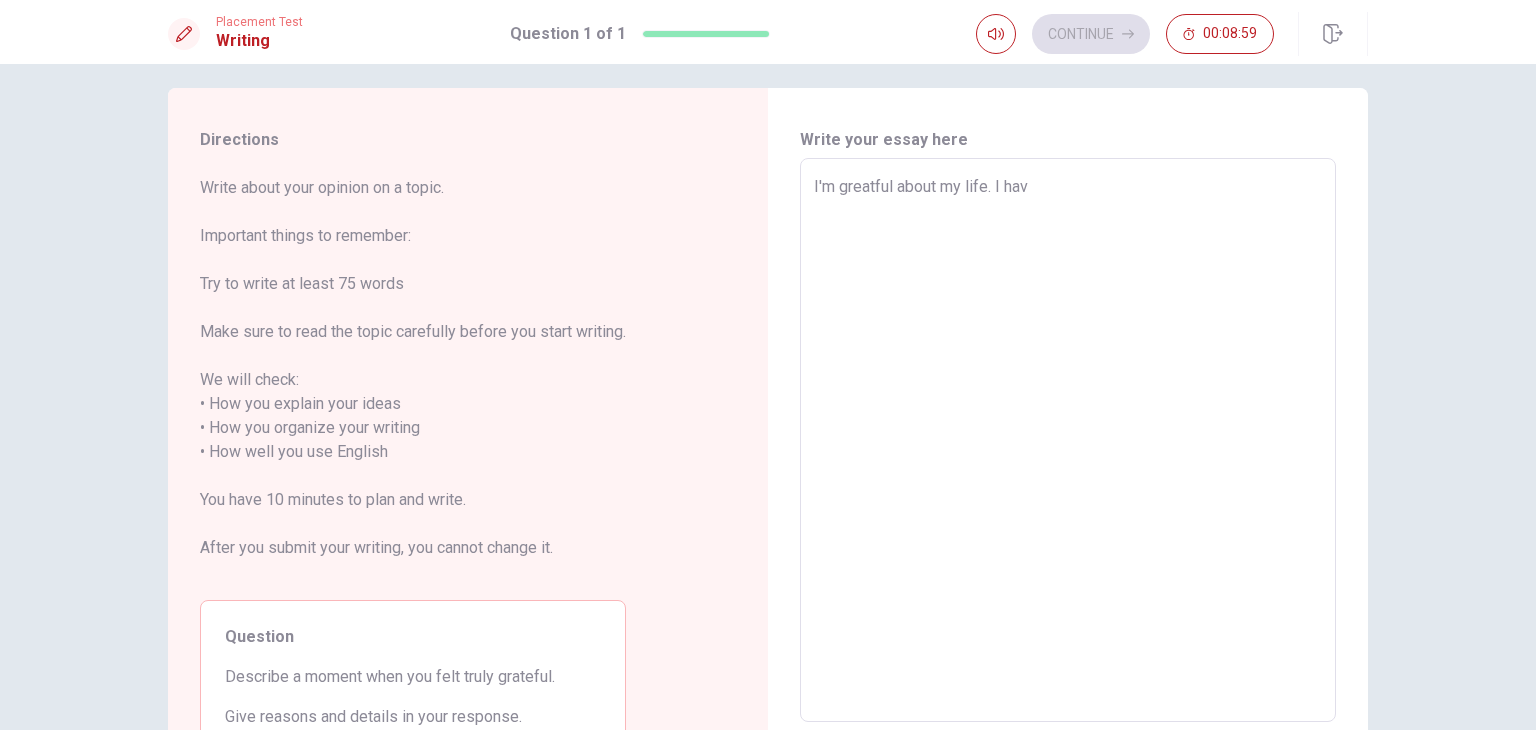 type on "x" 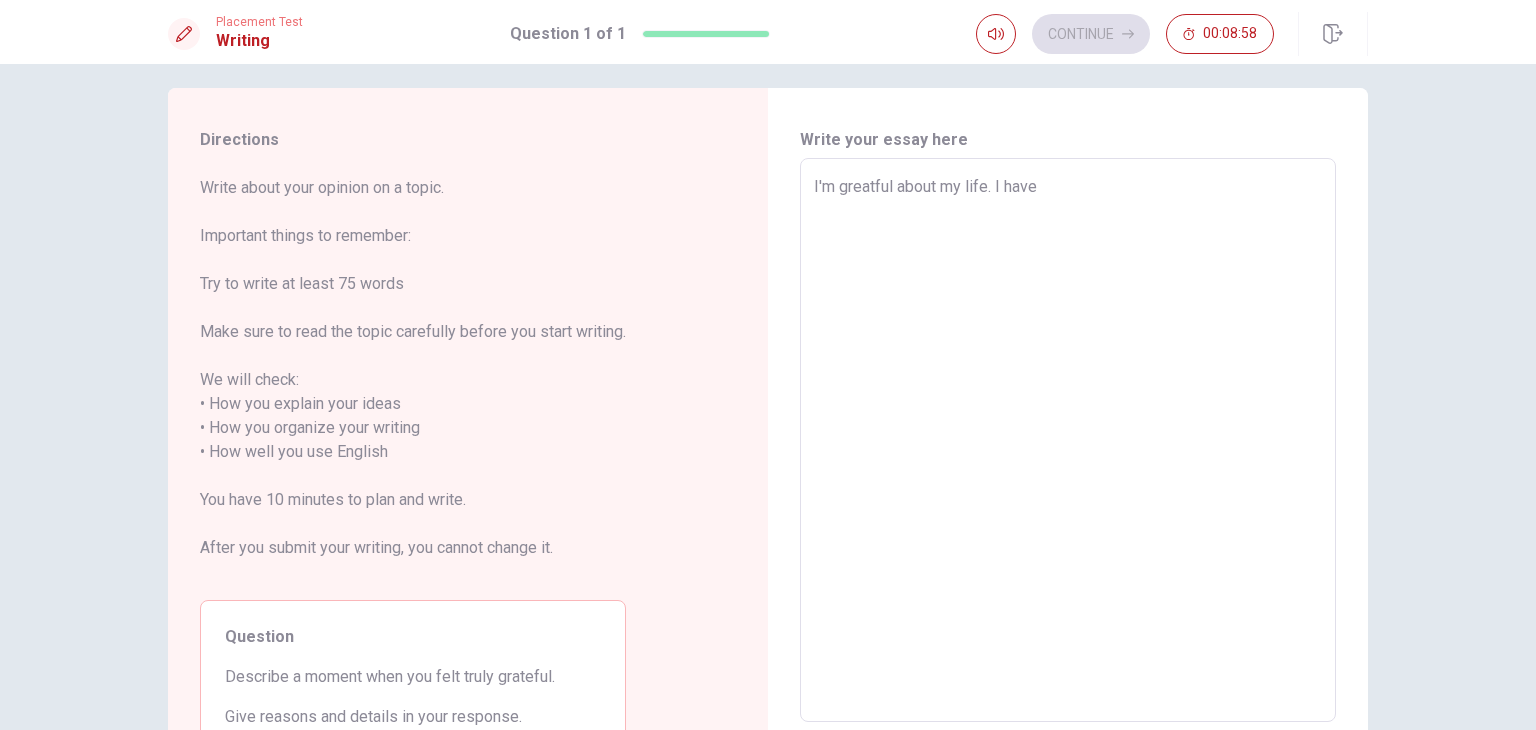 type on "x" 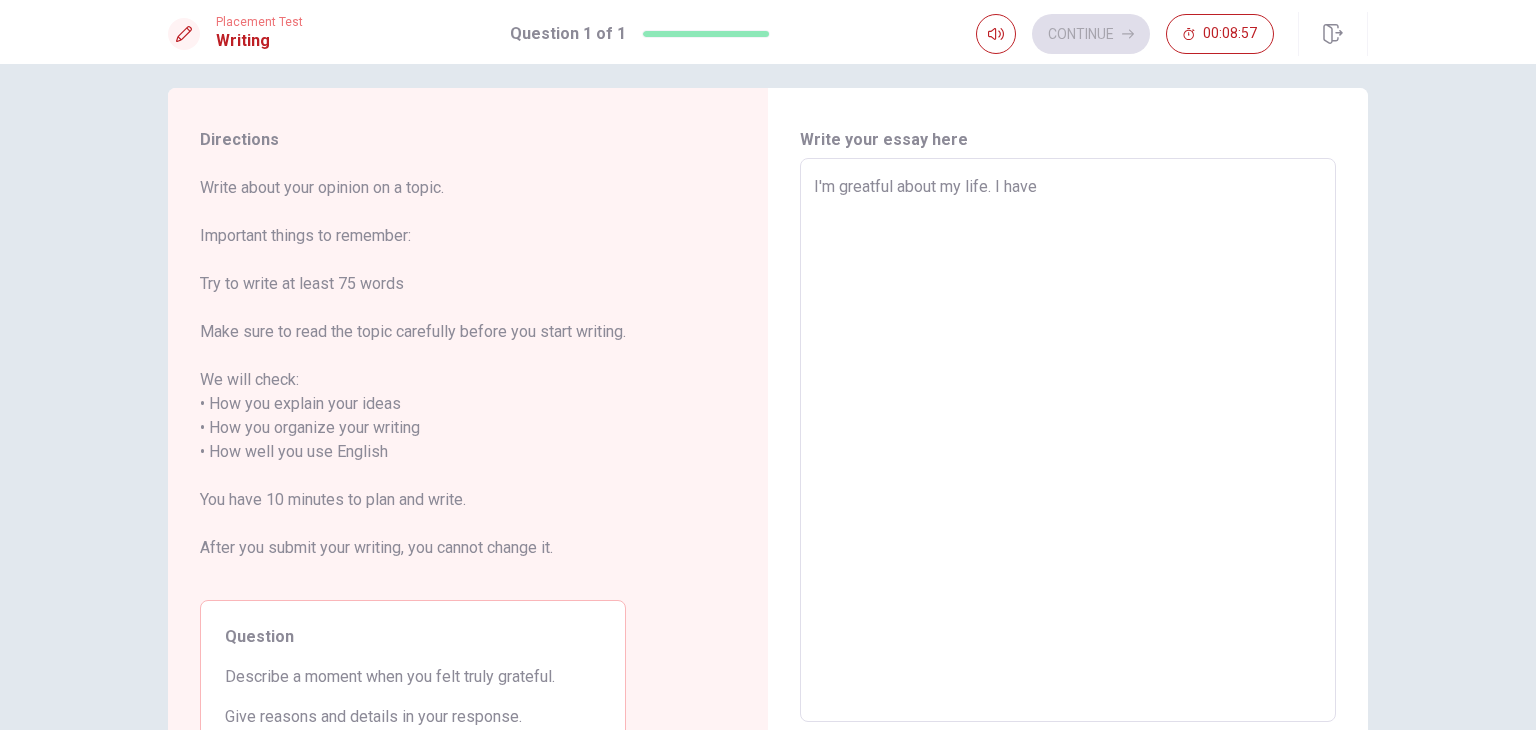 type on "I'm greatful about my life. I hav" 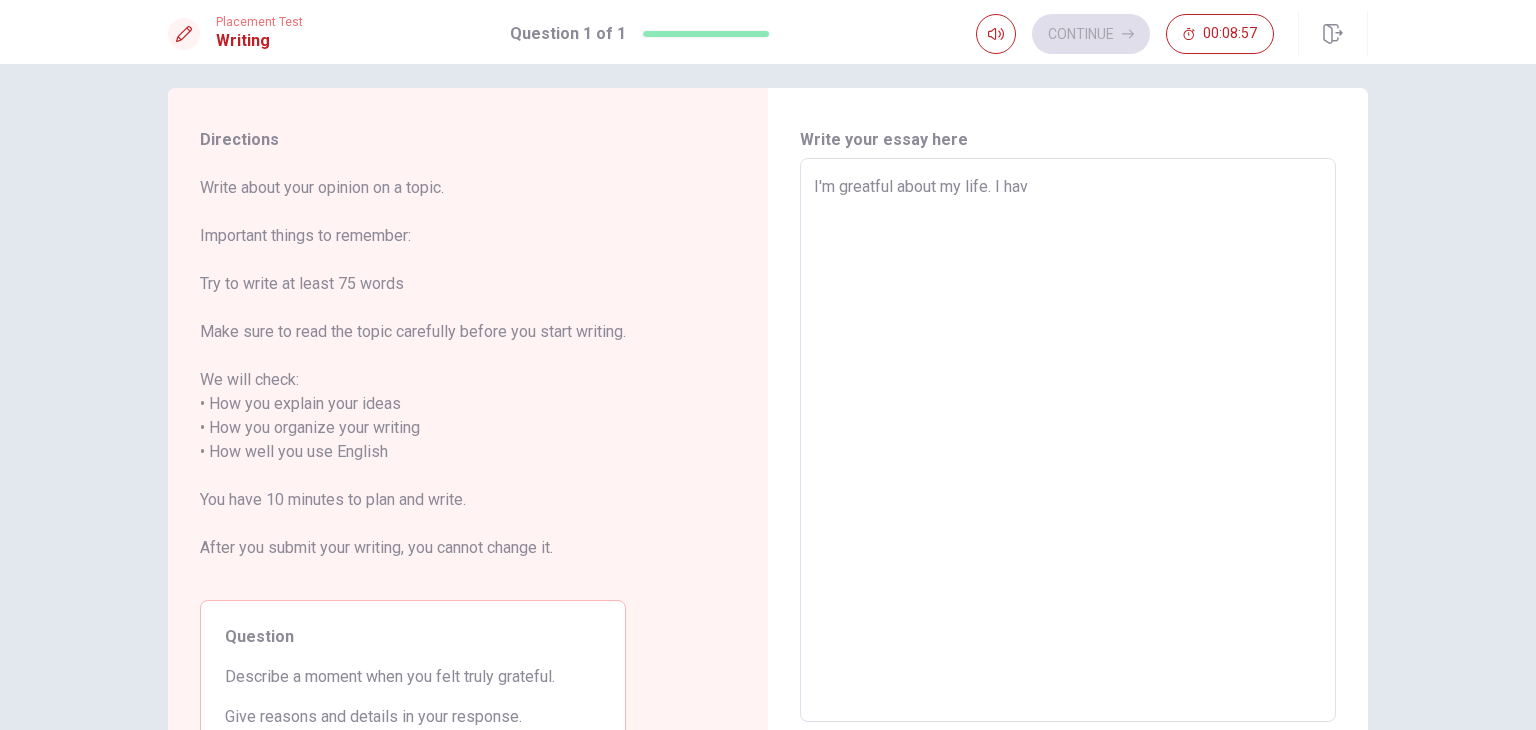 type on "x" 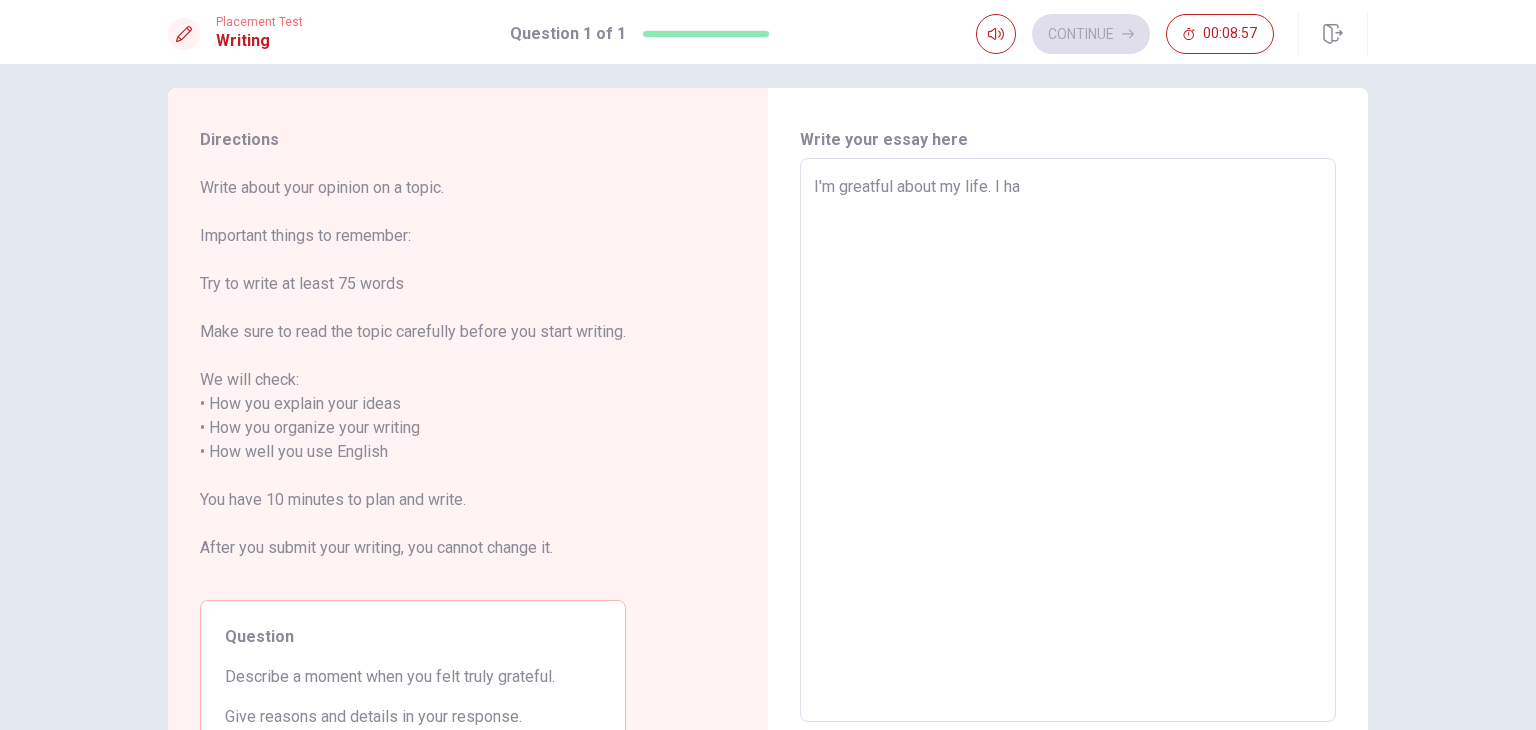 type on "x" 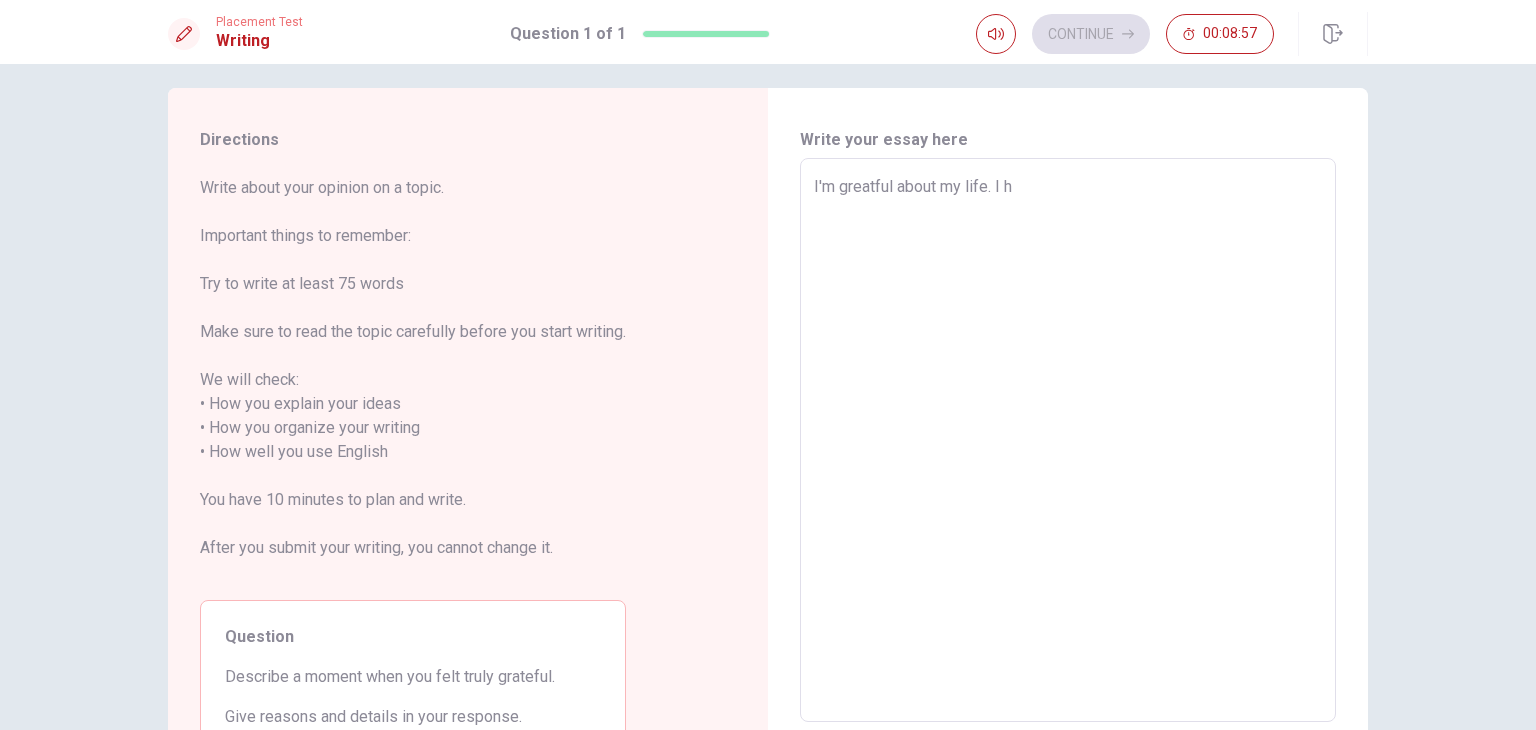 type on "x" 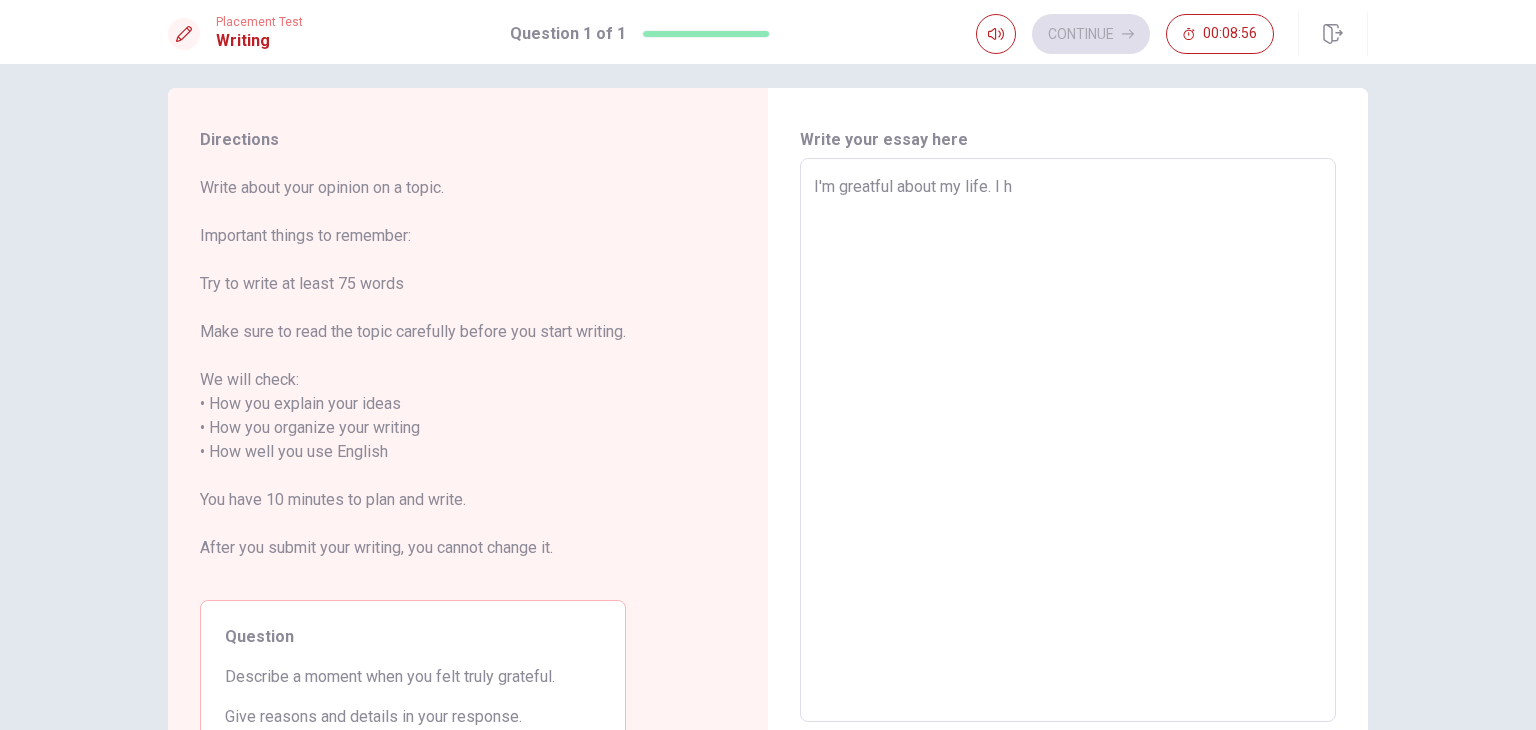 type on "I'm greatful about my life. I" 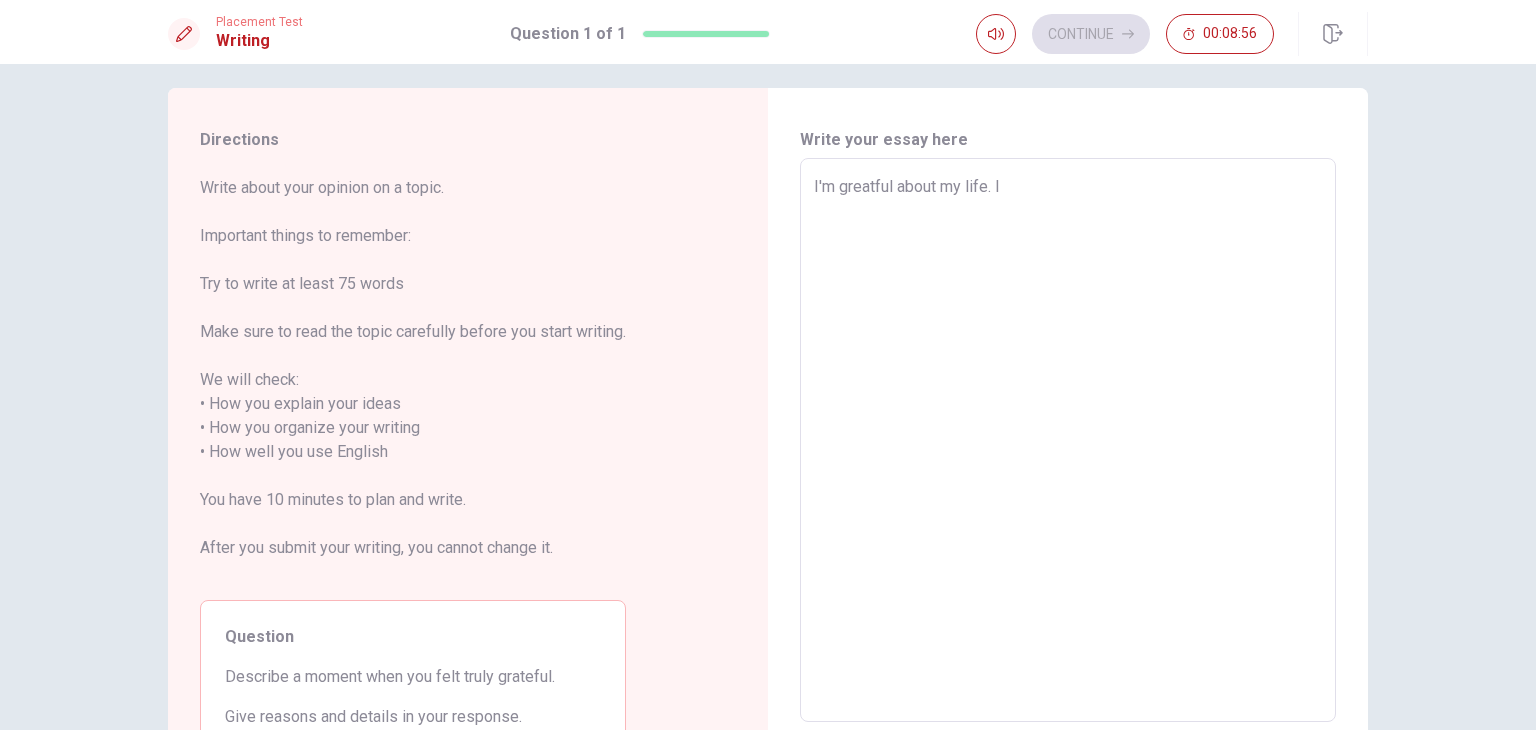type on "x" 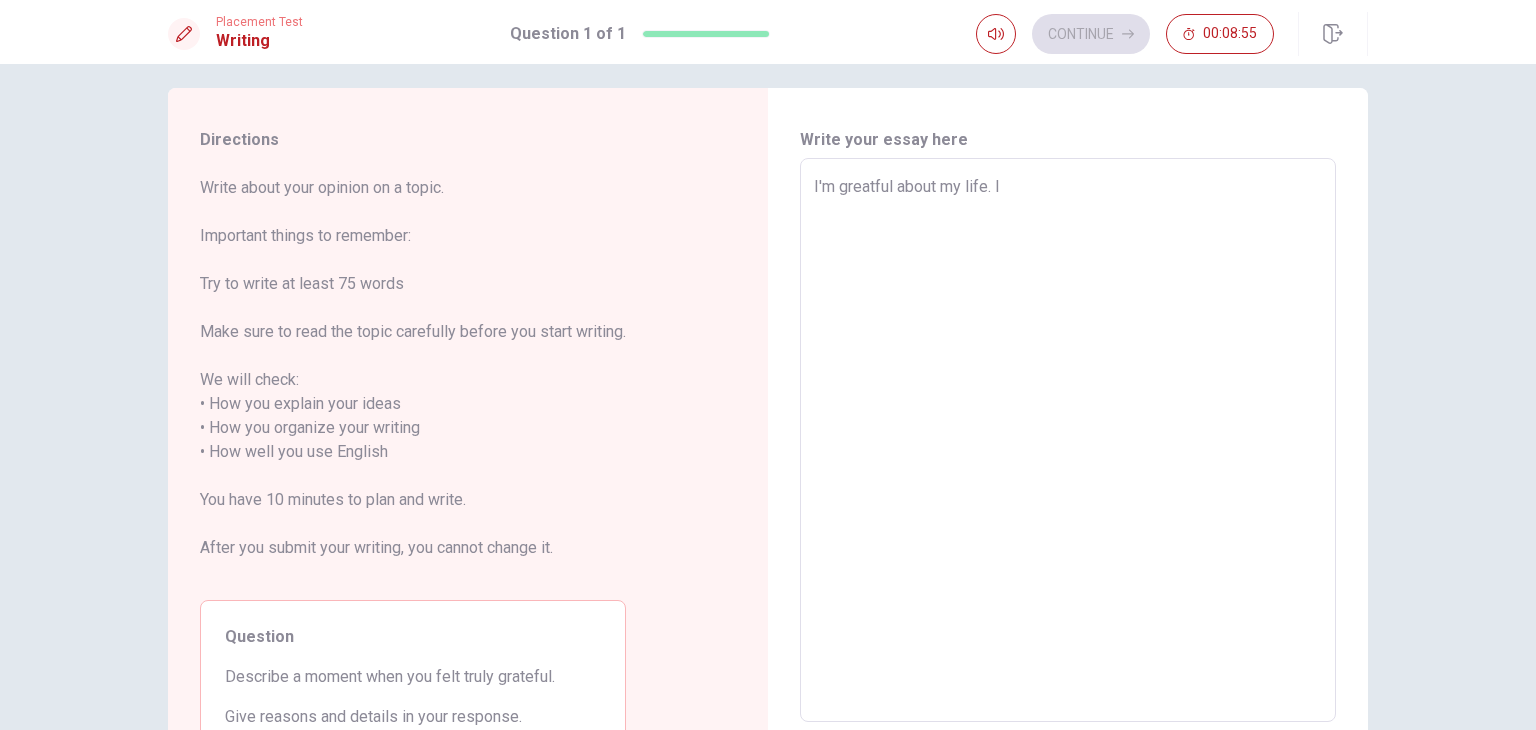 type on "I'm greatful about my life." 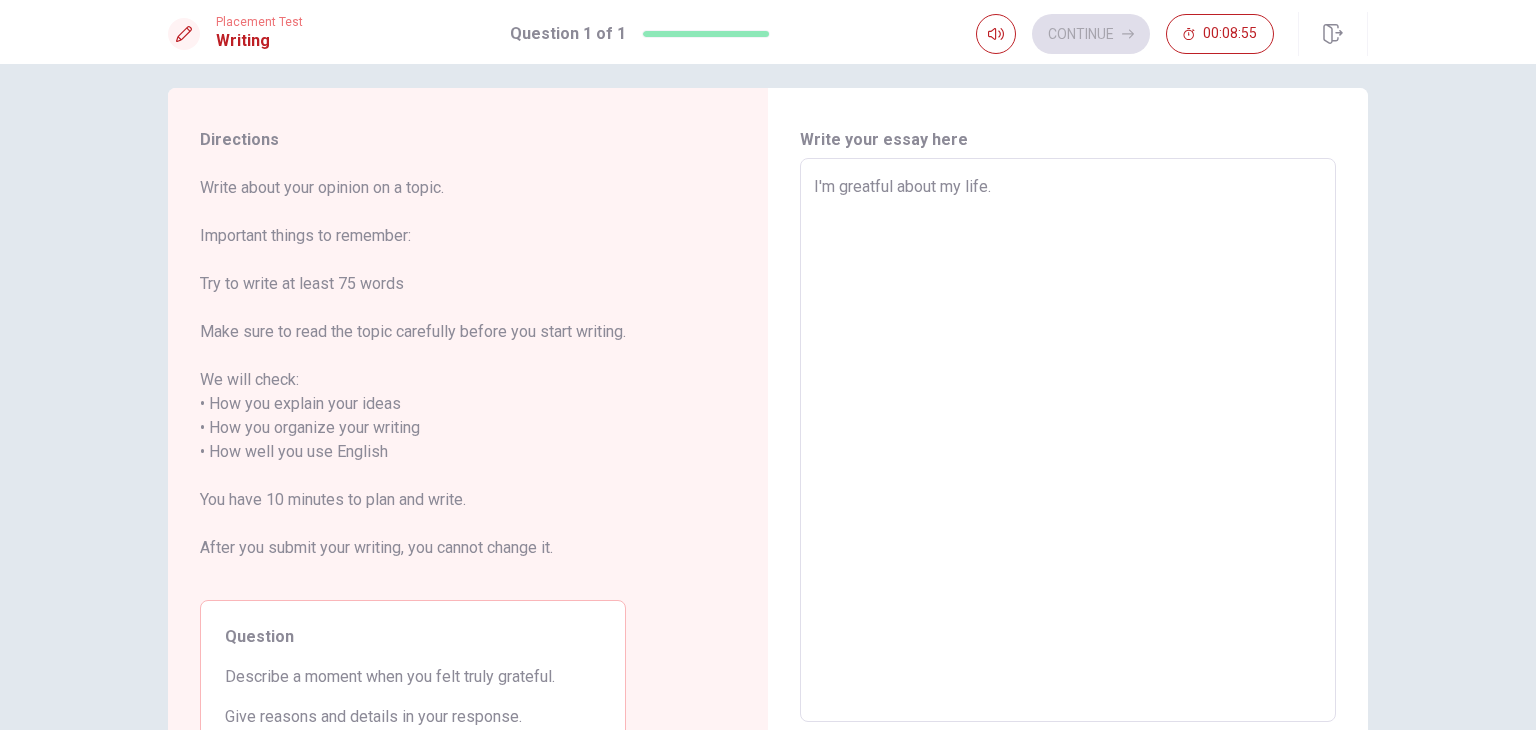 type on "x" 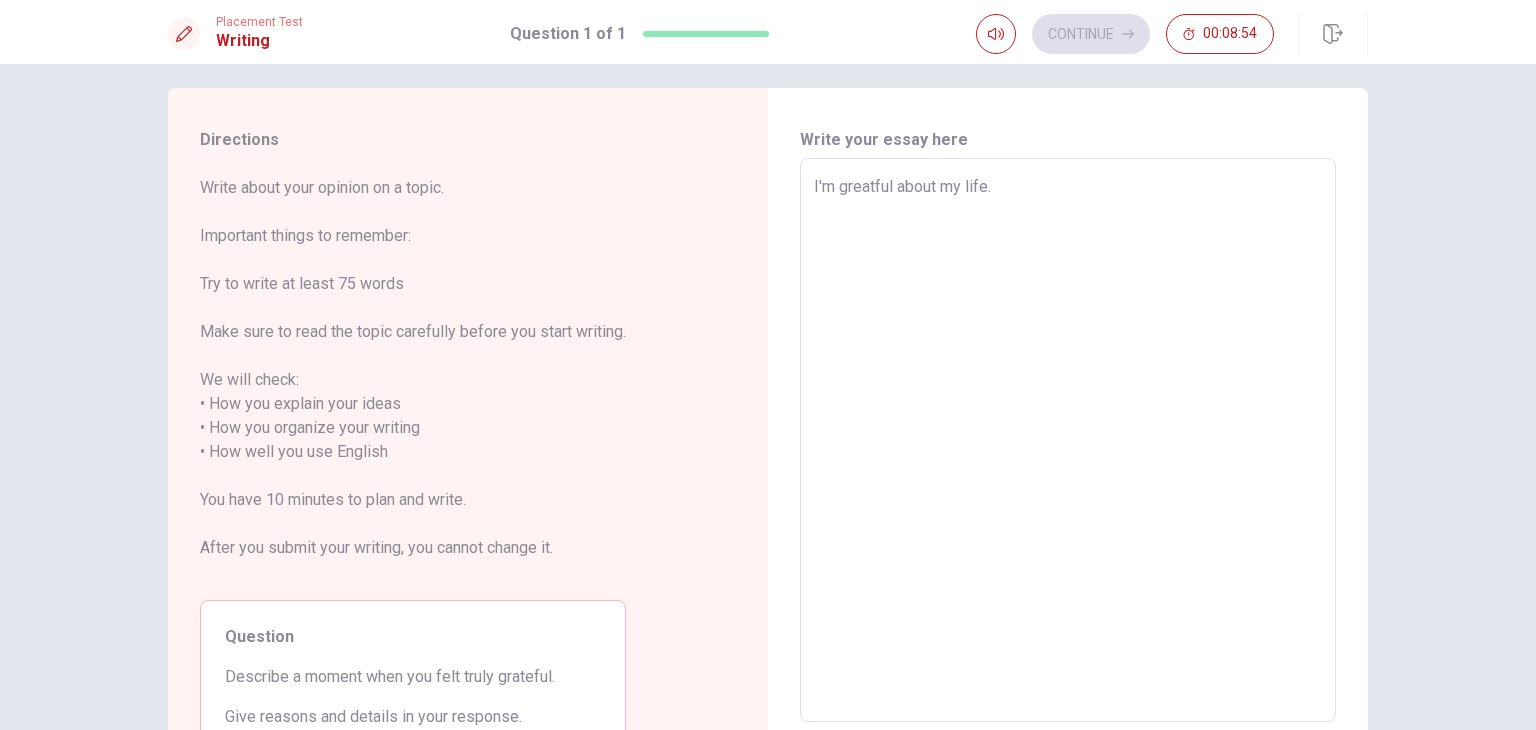 type on "I'm greatful about my life. I" 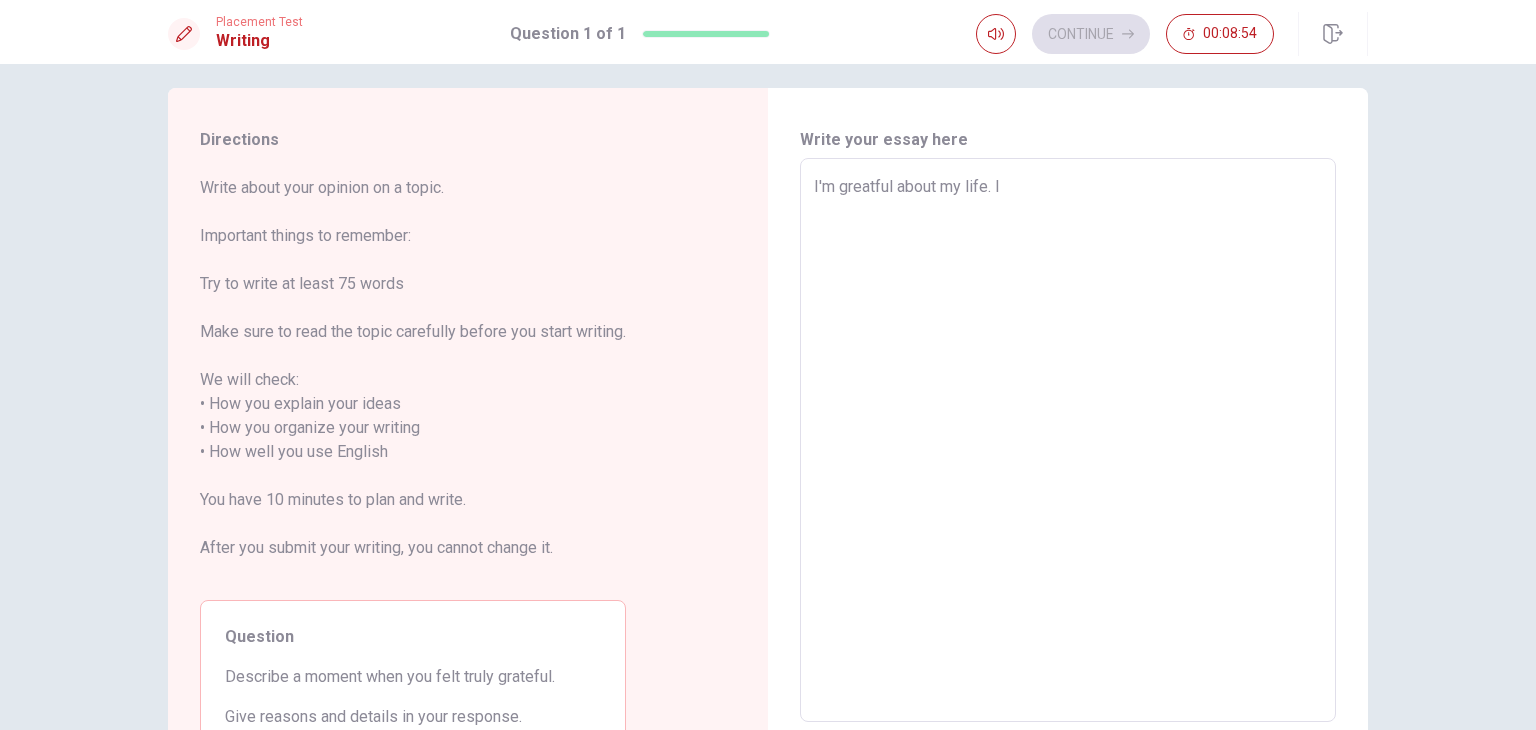 type on "x" 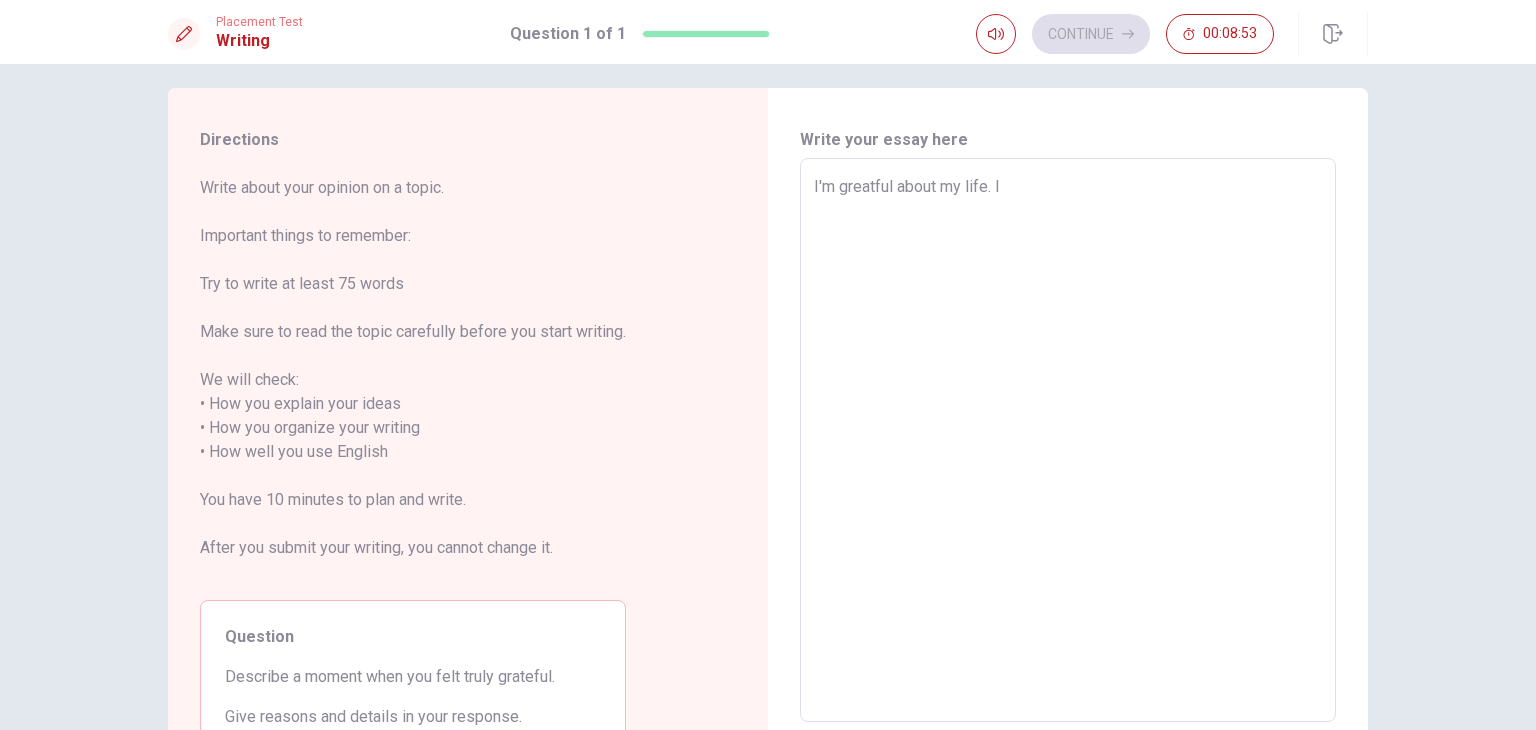 type on "I'm greatful about my life. I h" 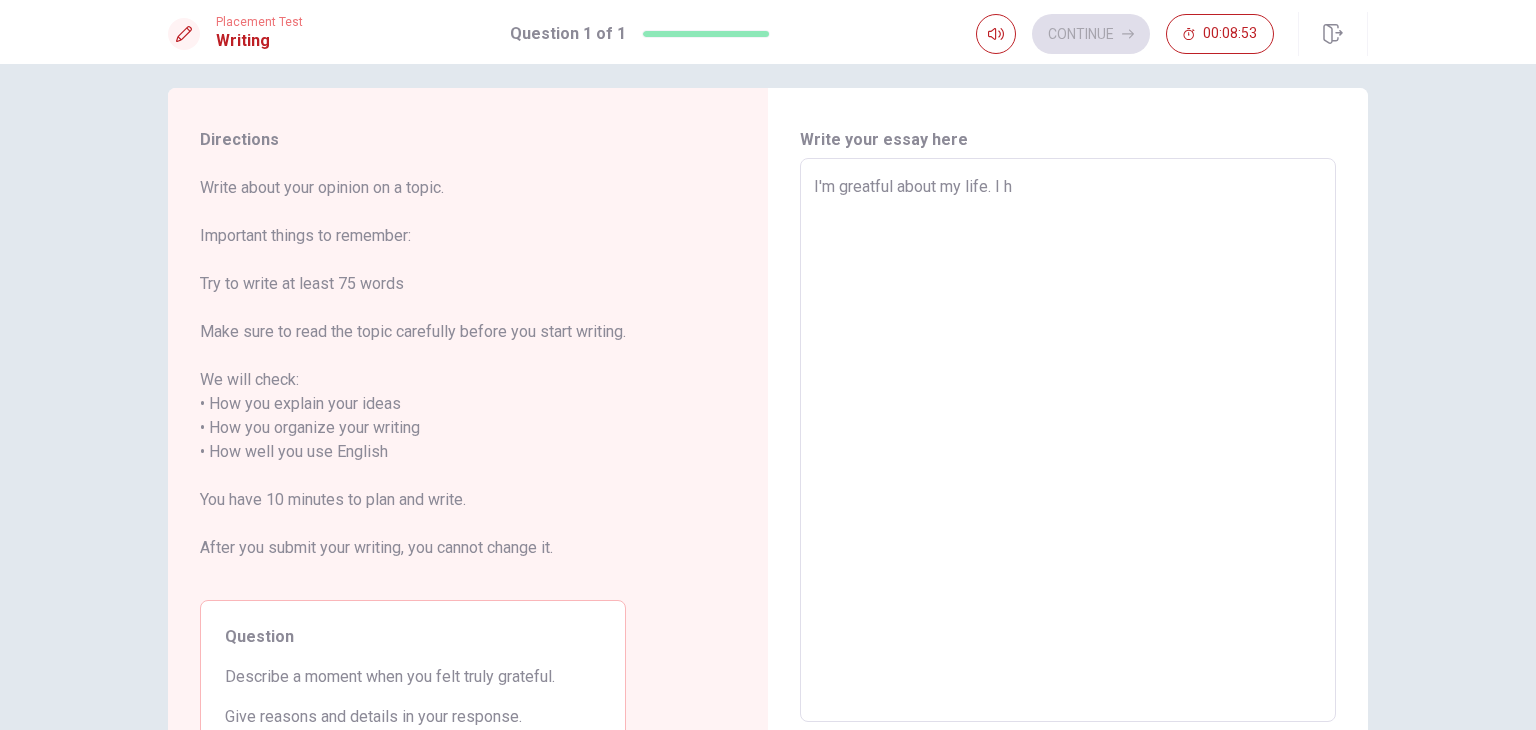 type on "x" 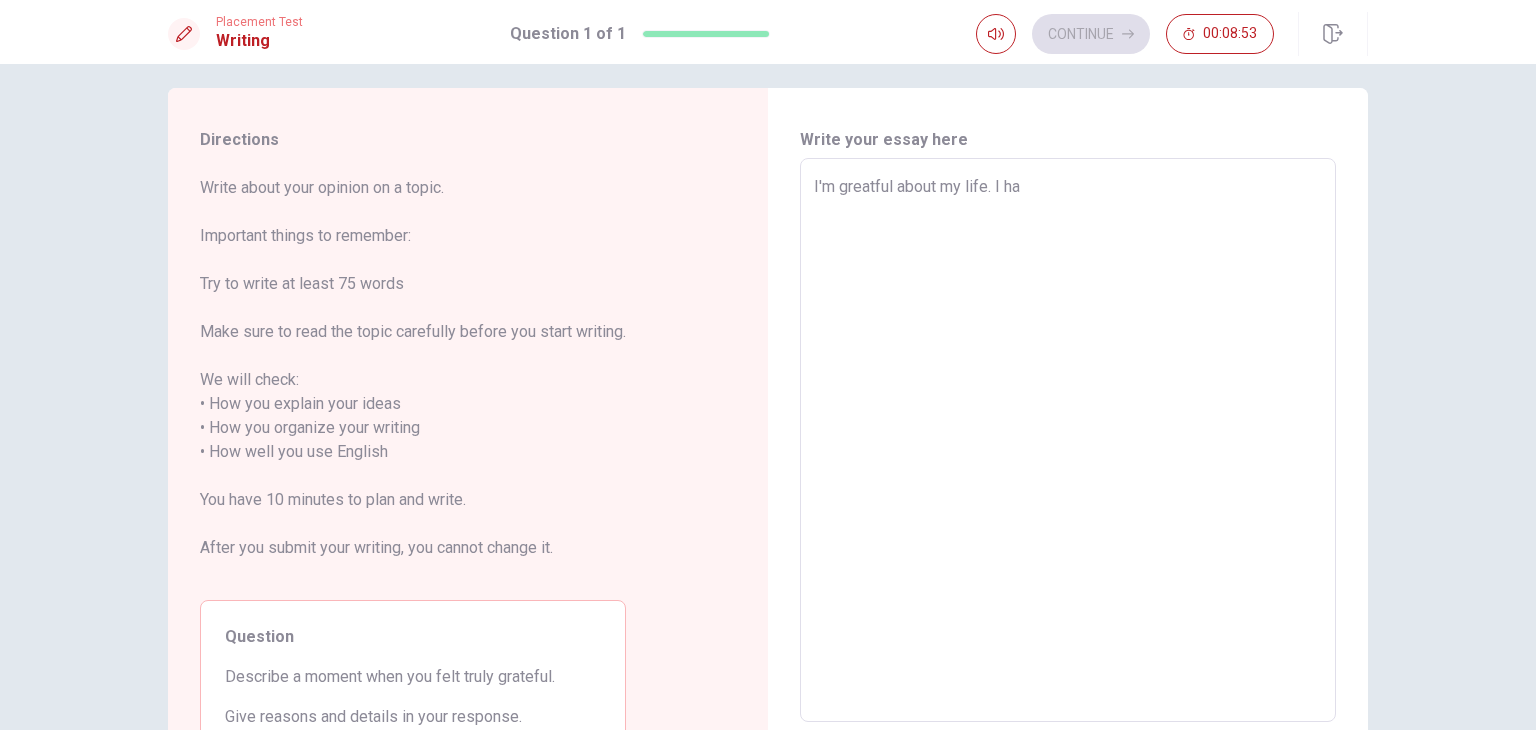 type on "x" 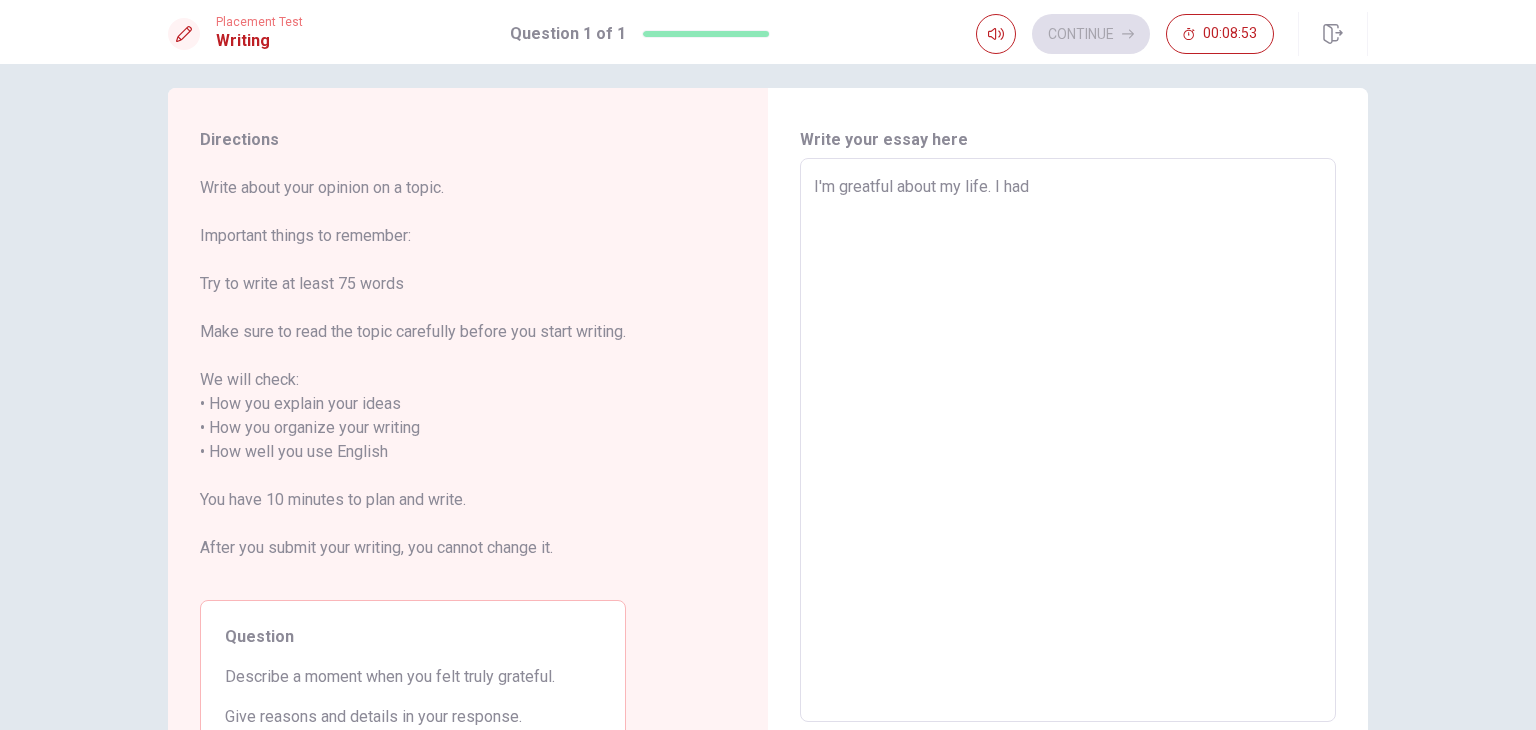 type on "x" 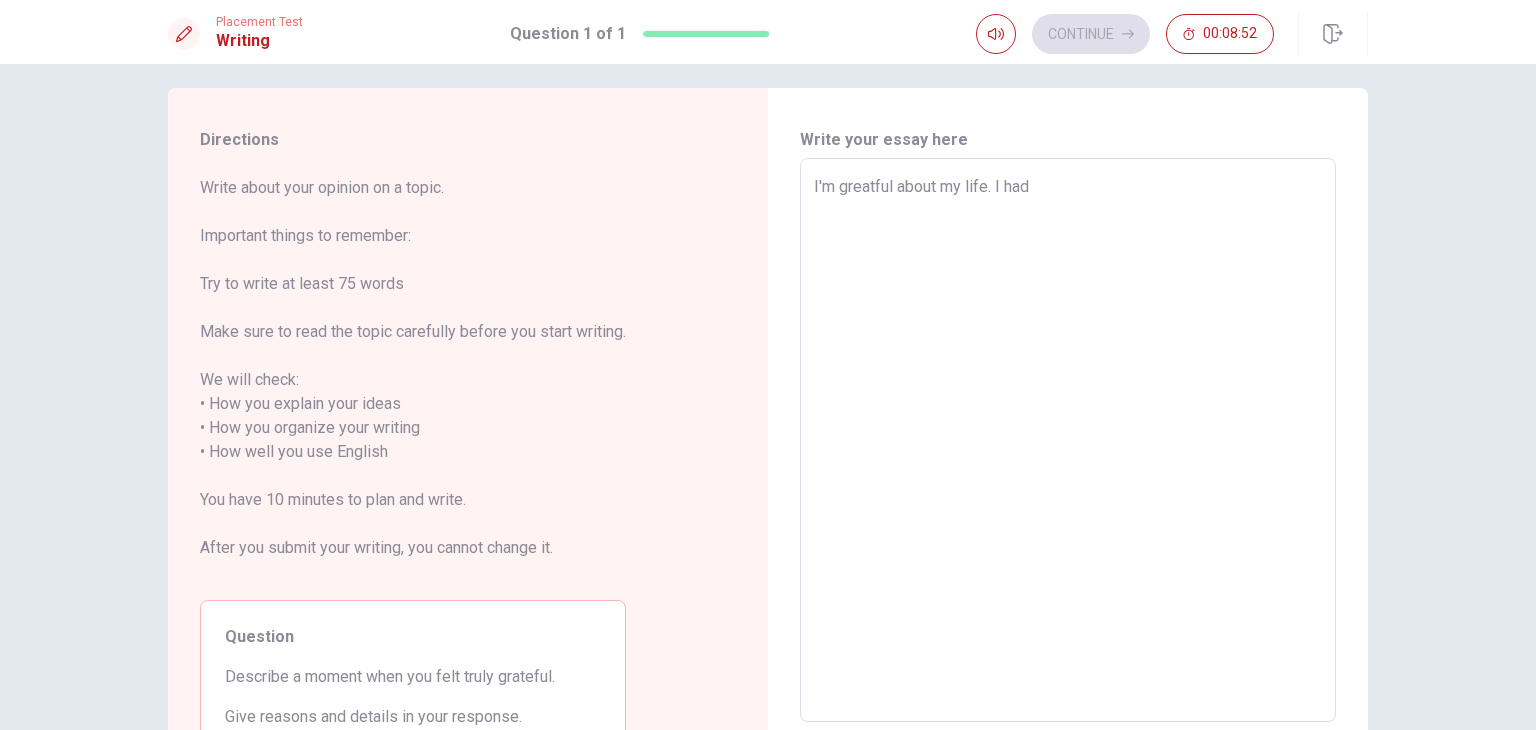 type on "I'm greatful about my life. I had g" 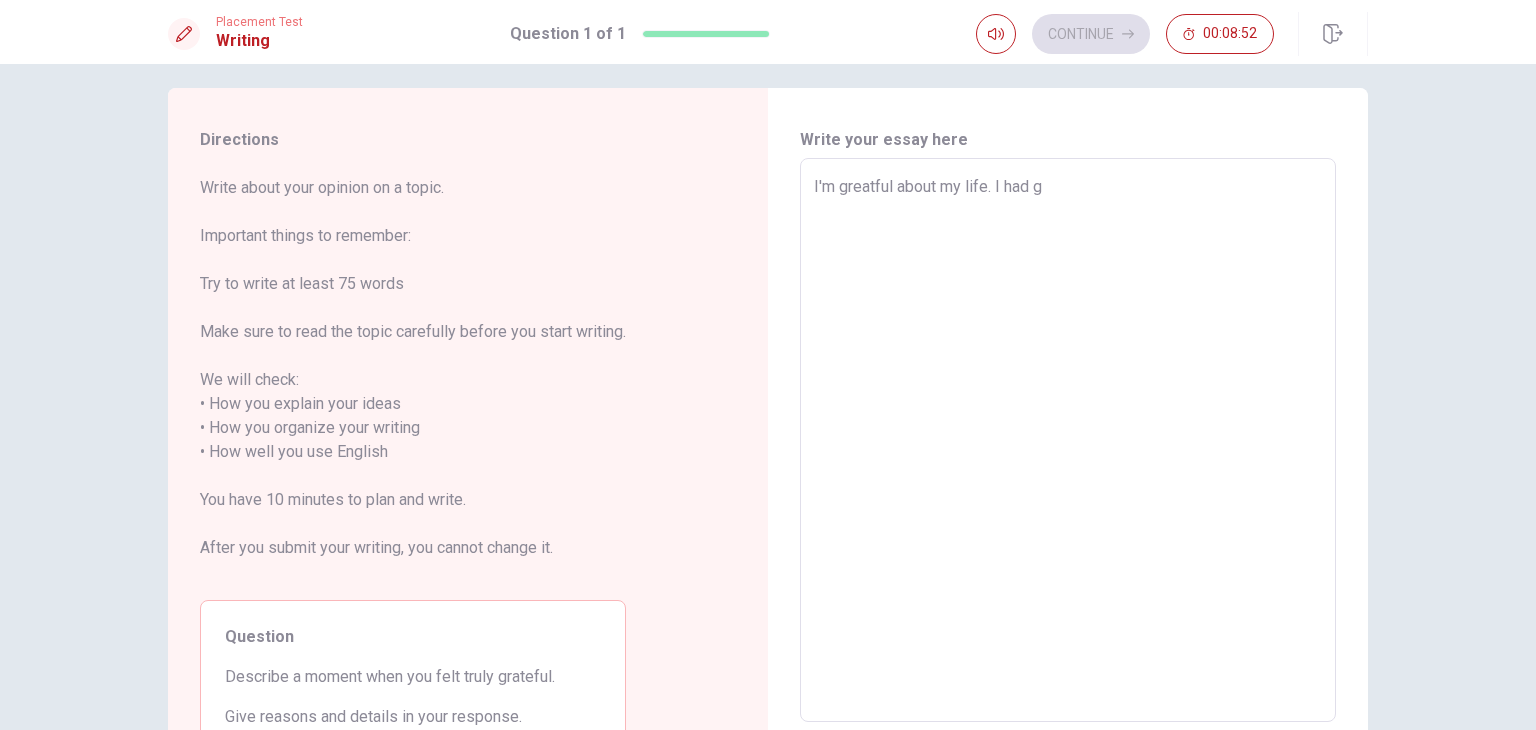 type on "x" 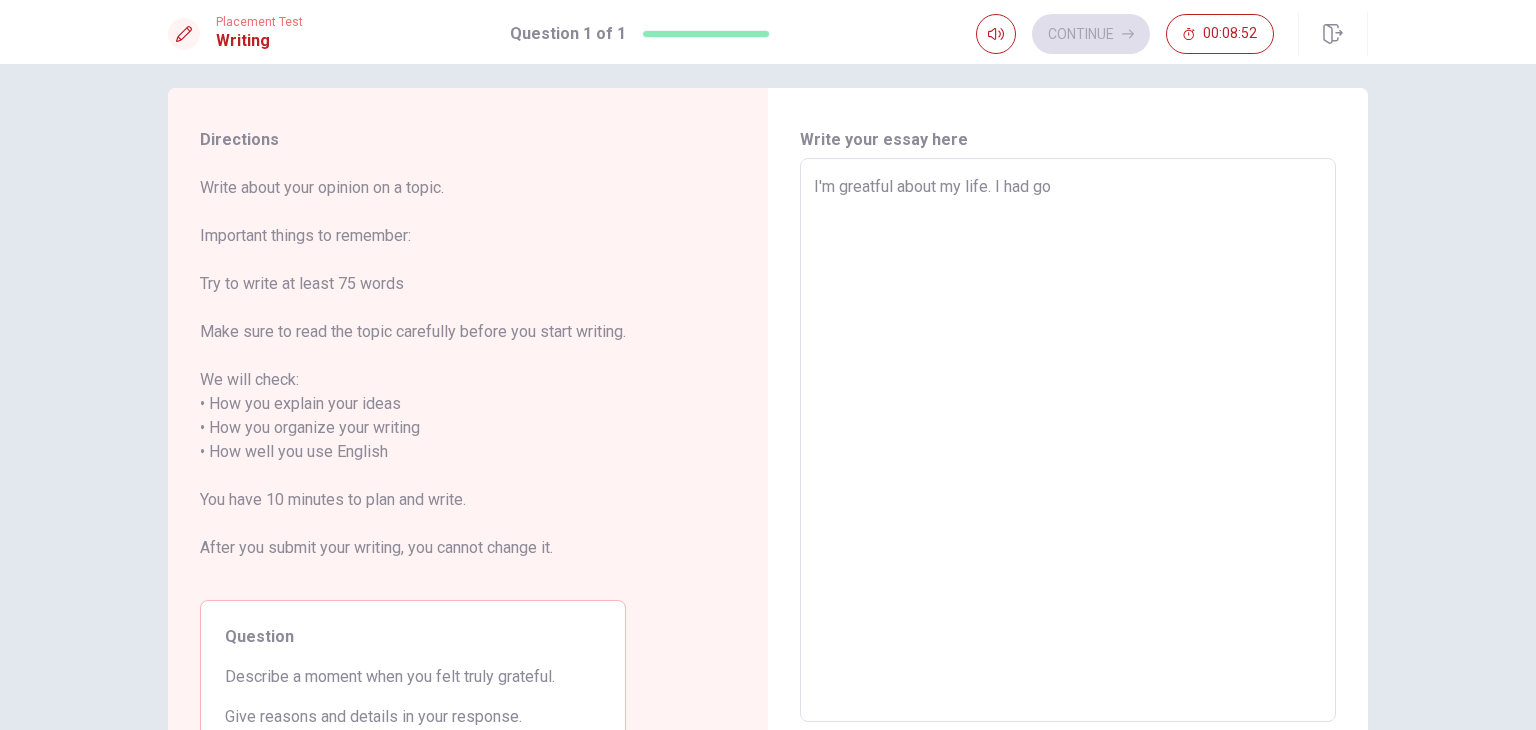 type on "x" 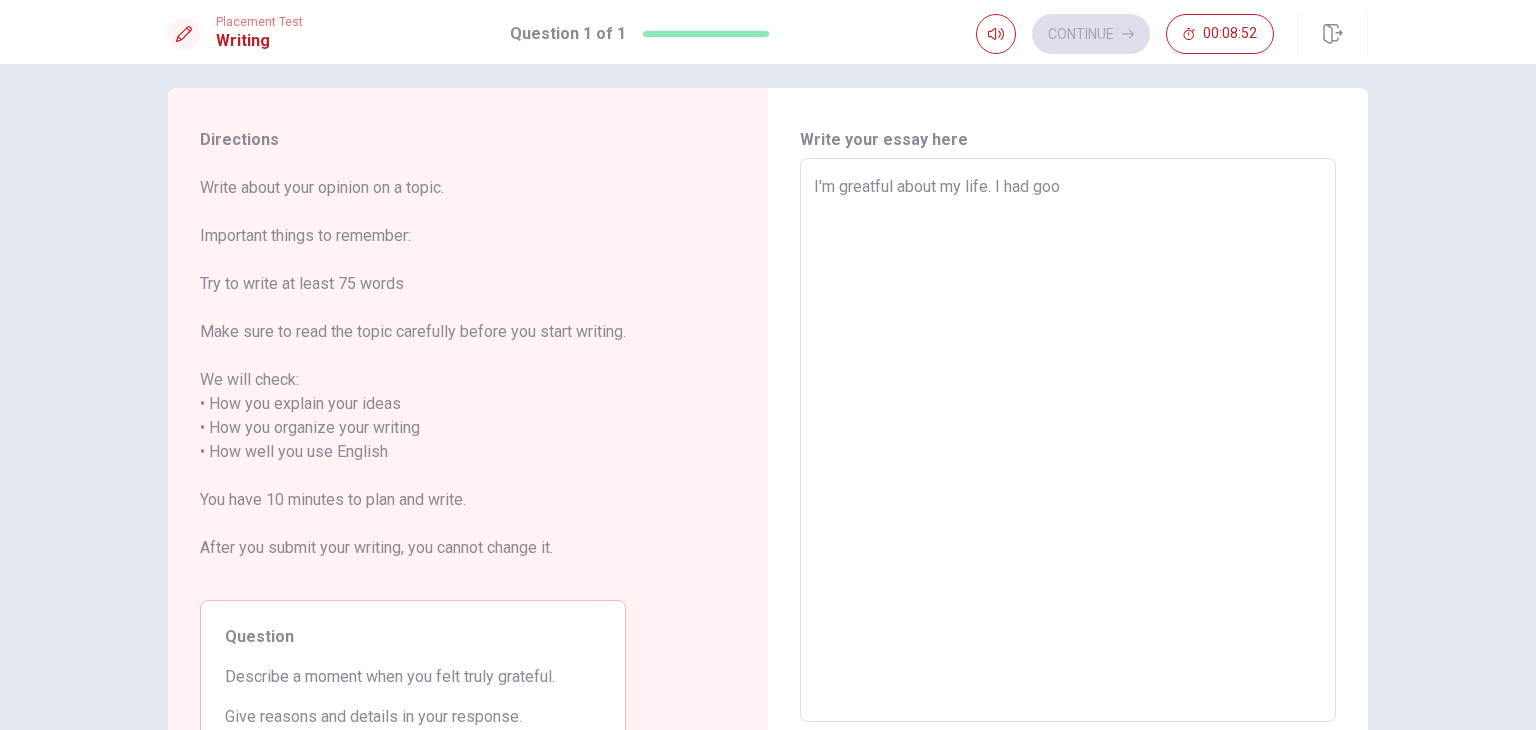 type on "x" 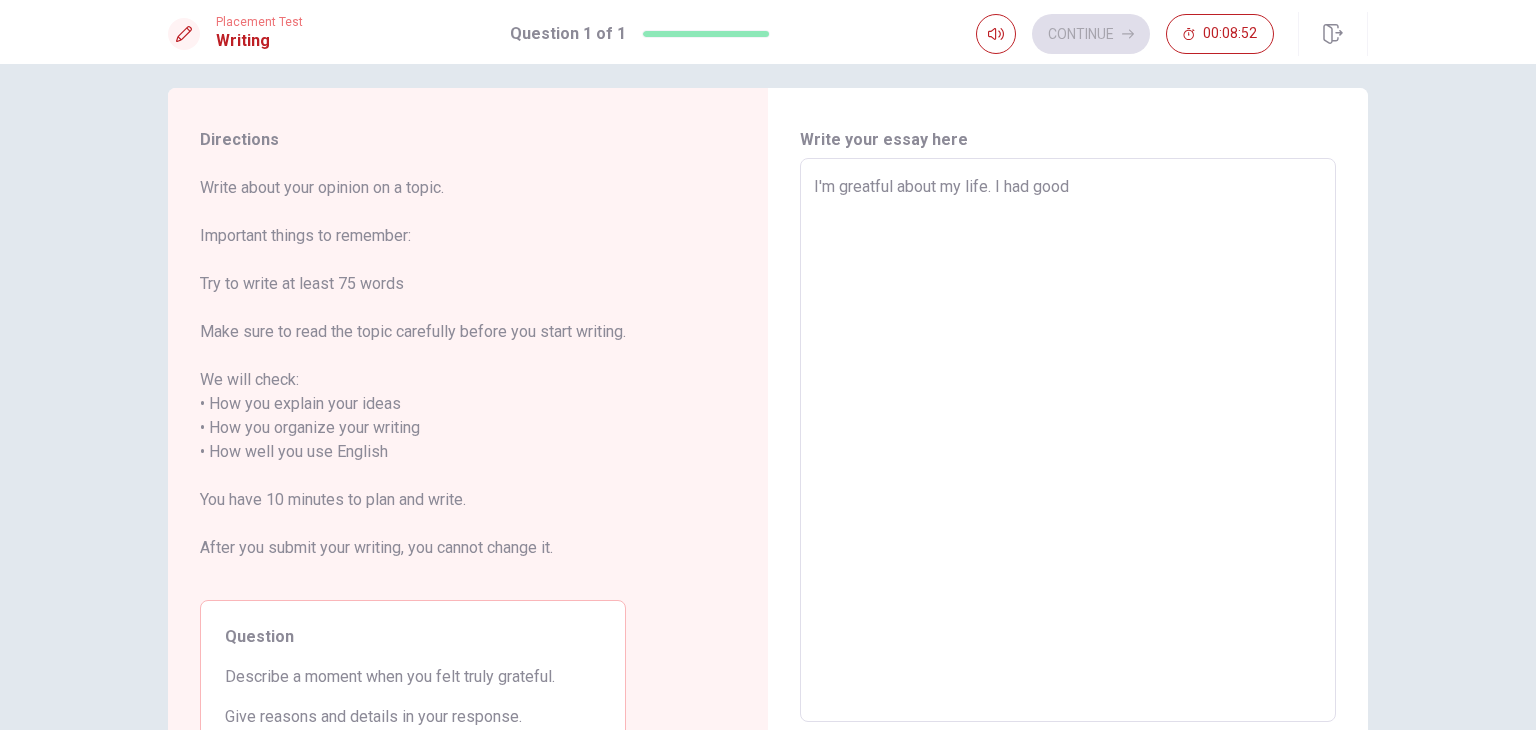type on "x" 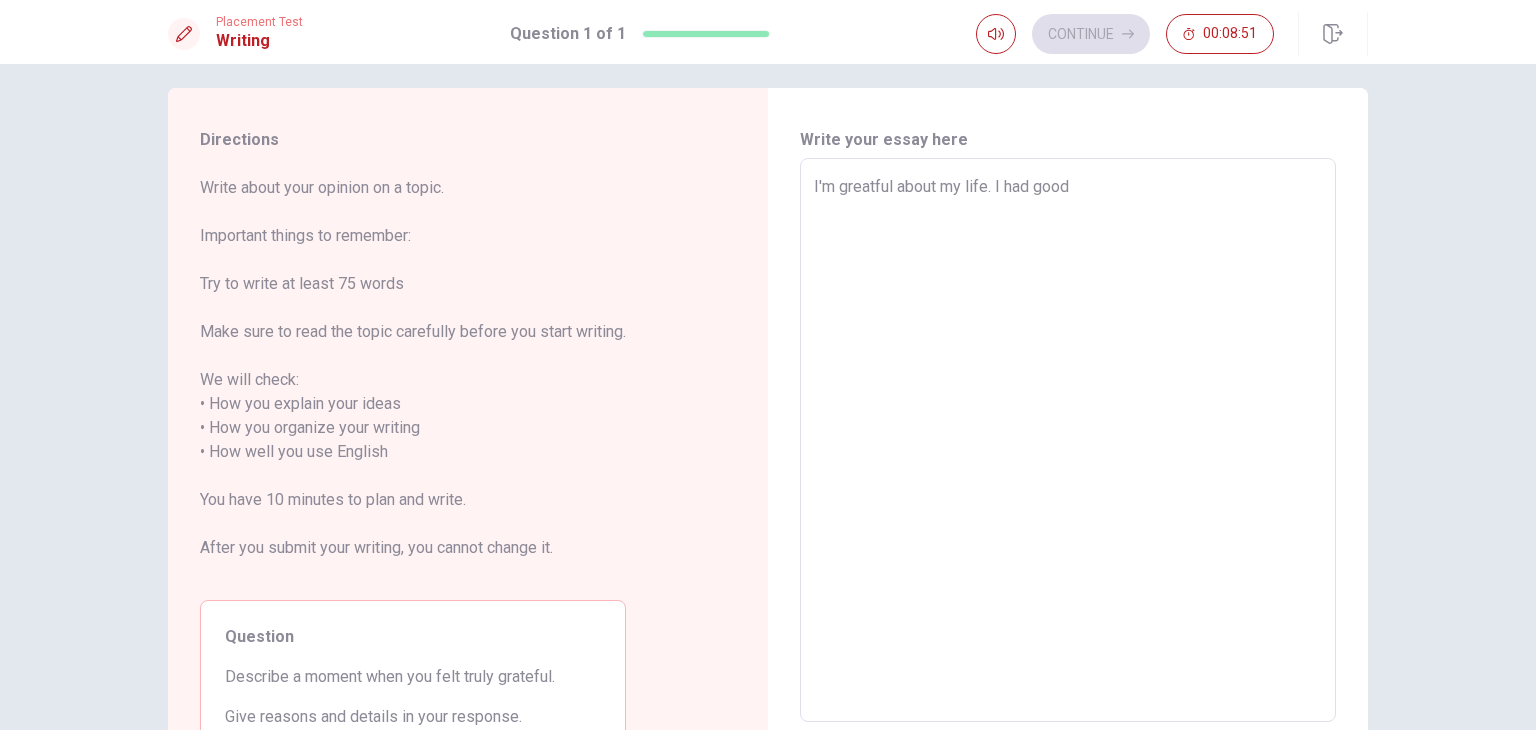 type on "I'm greatful about my life. I had good" 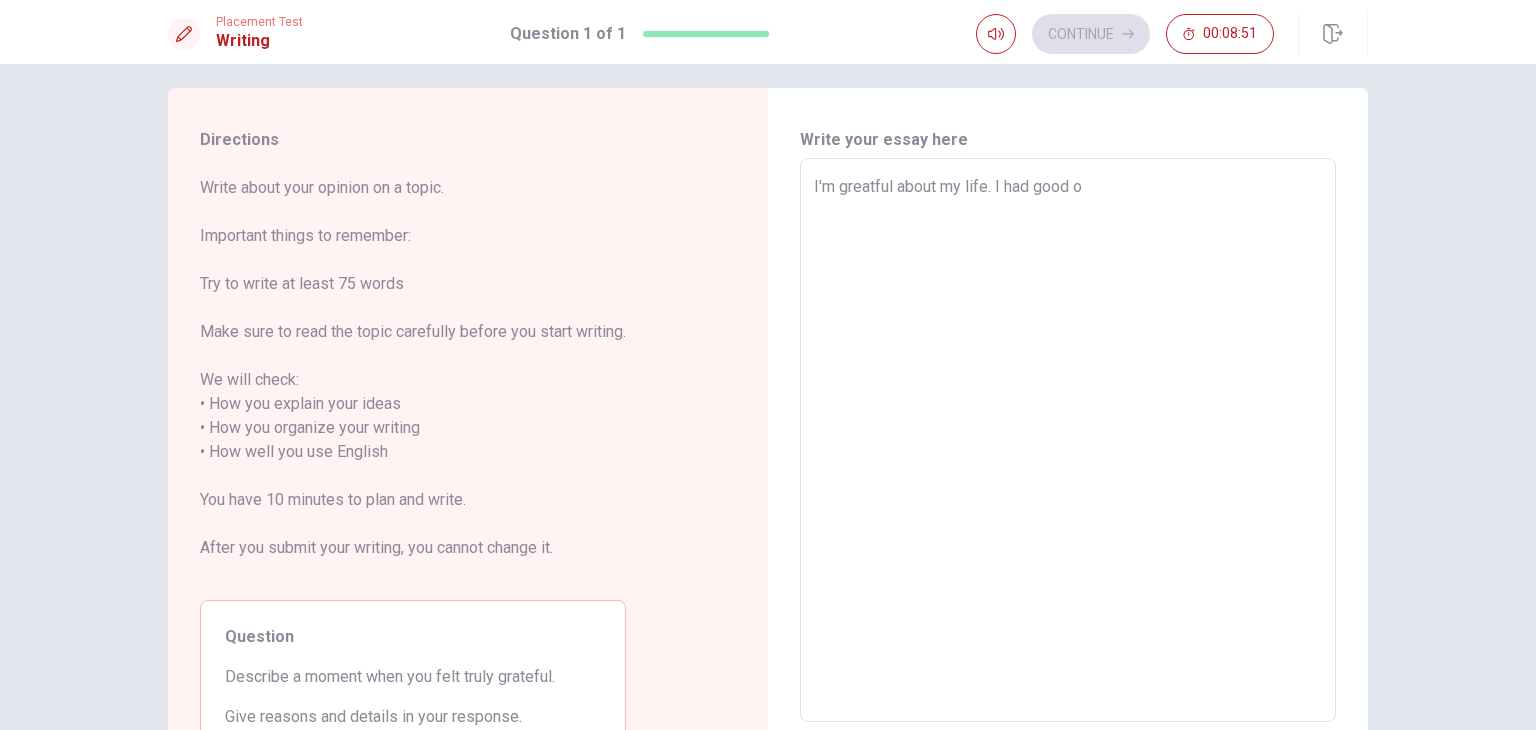type on "x" 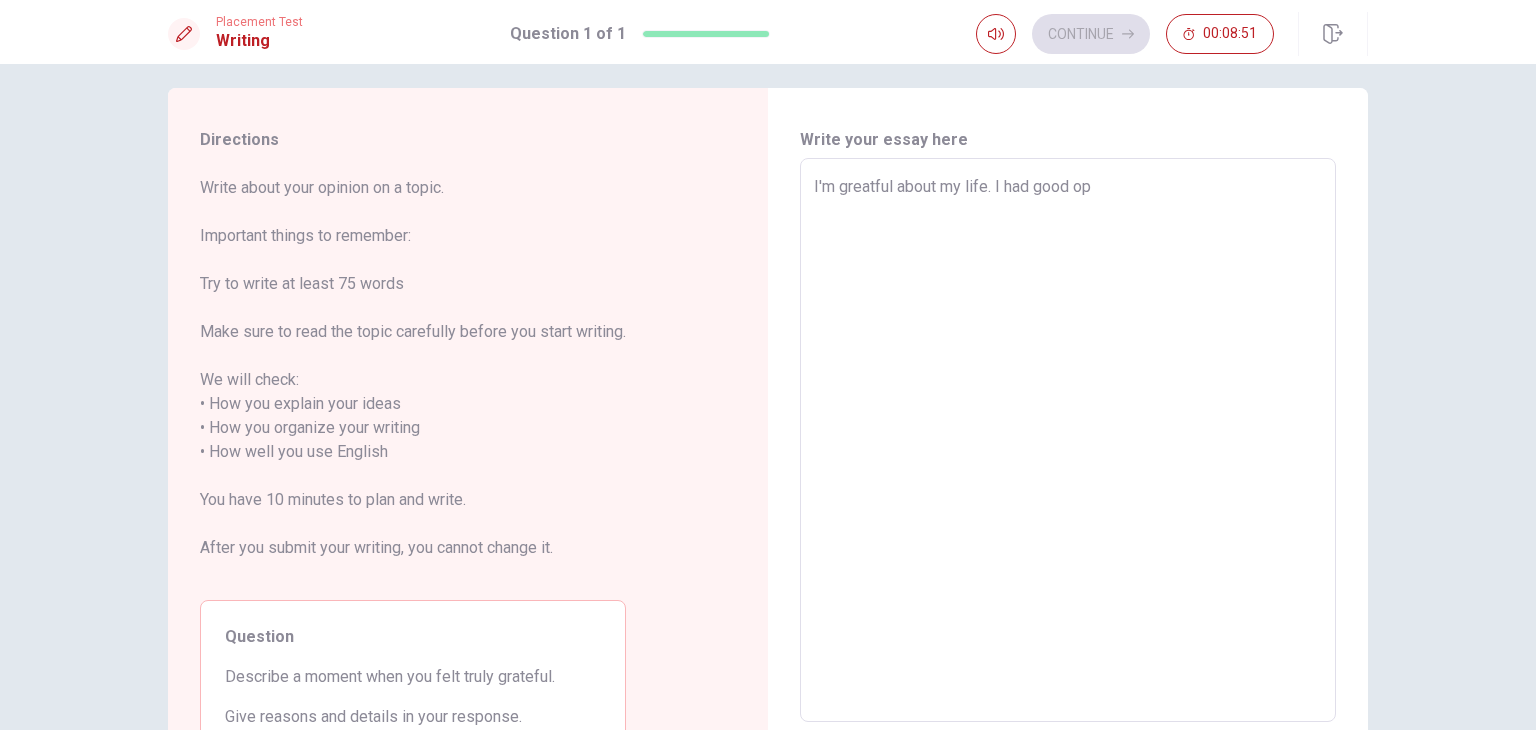 type on "x" 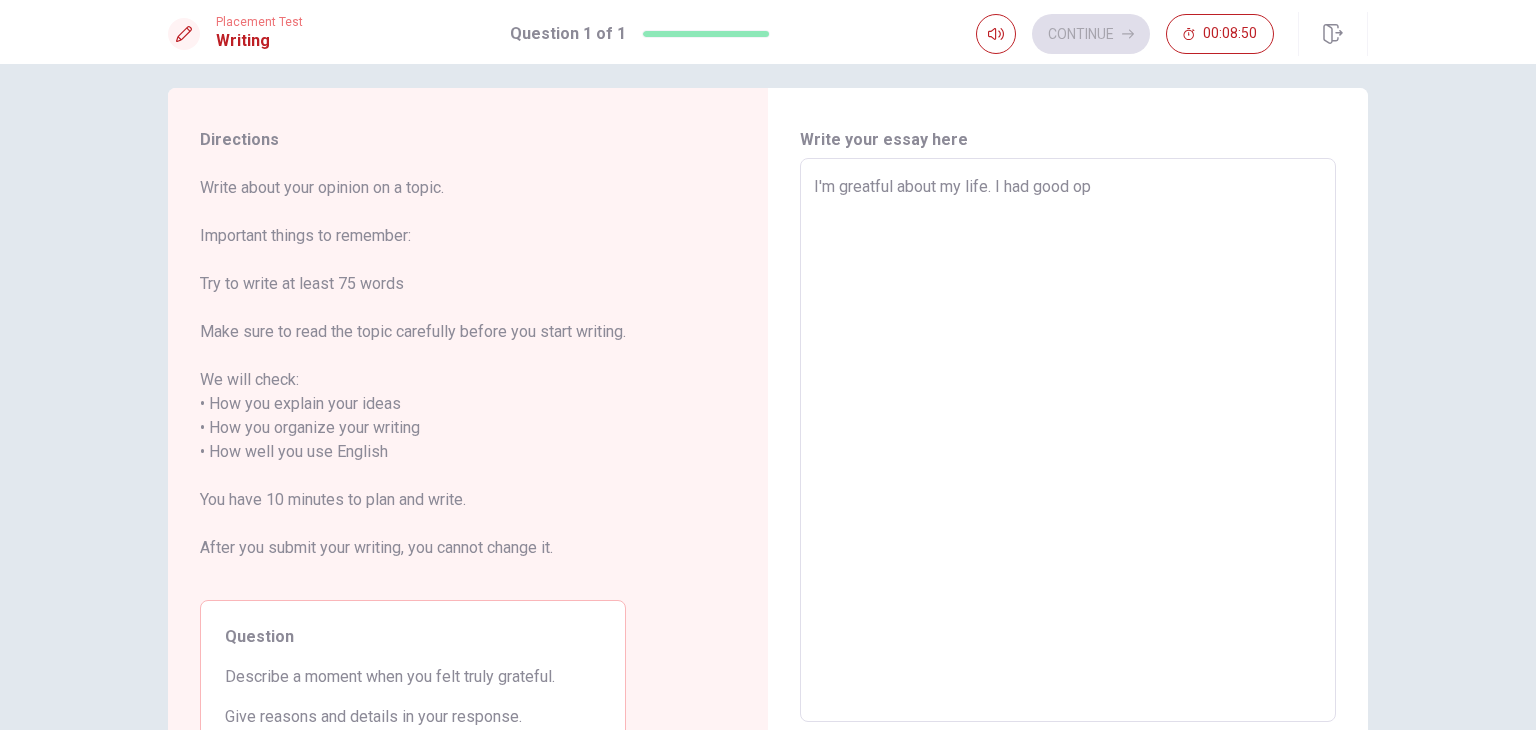type on "I'm greatful about my life. I had good opo" 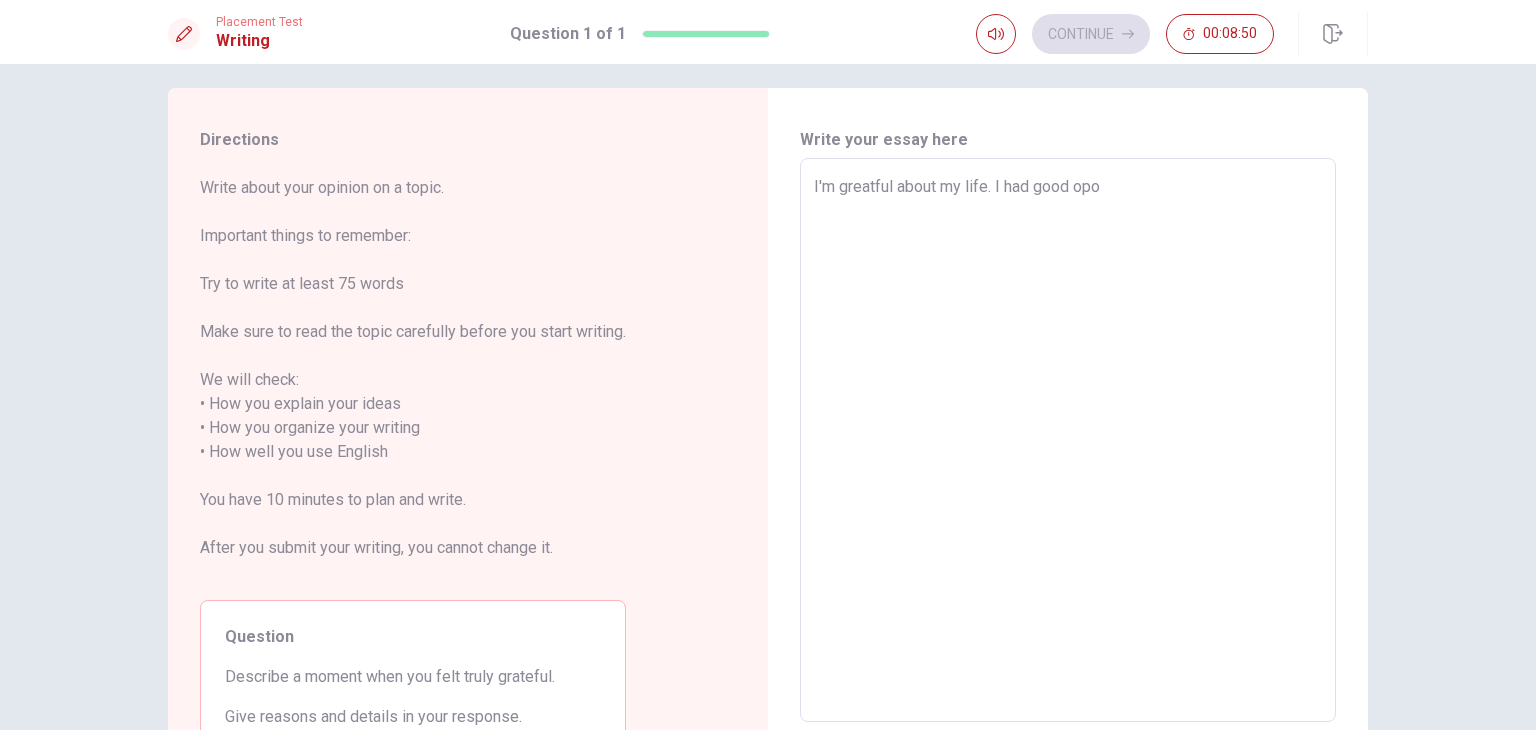 type on "x" 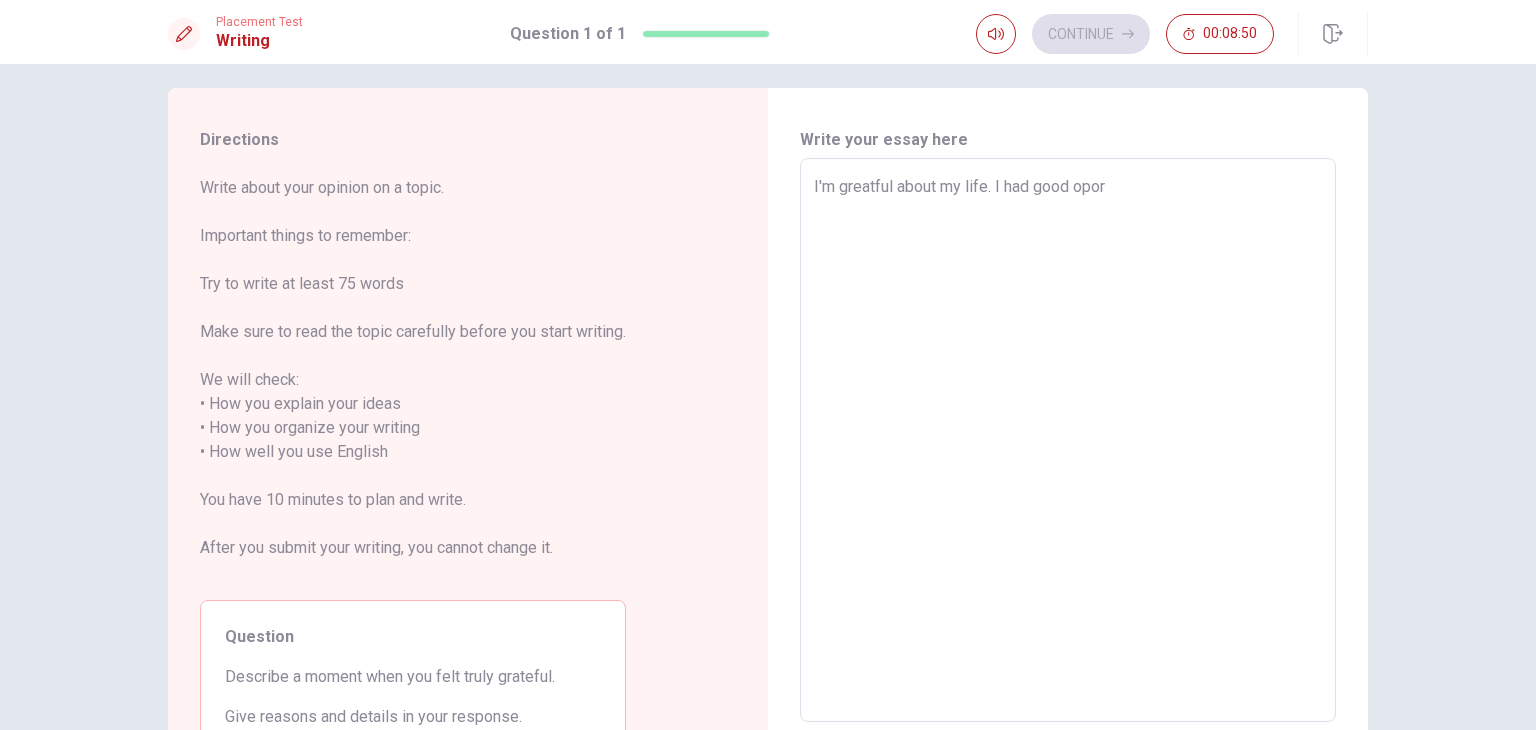 type on "x" 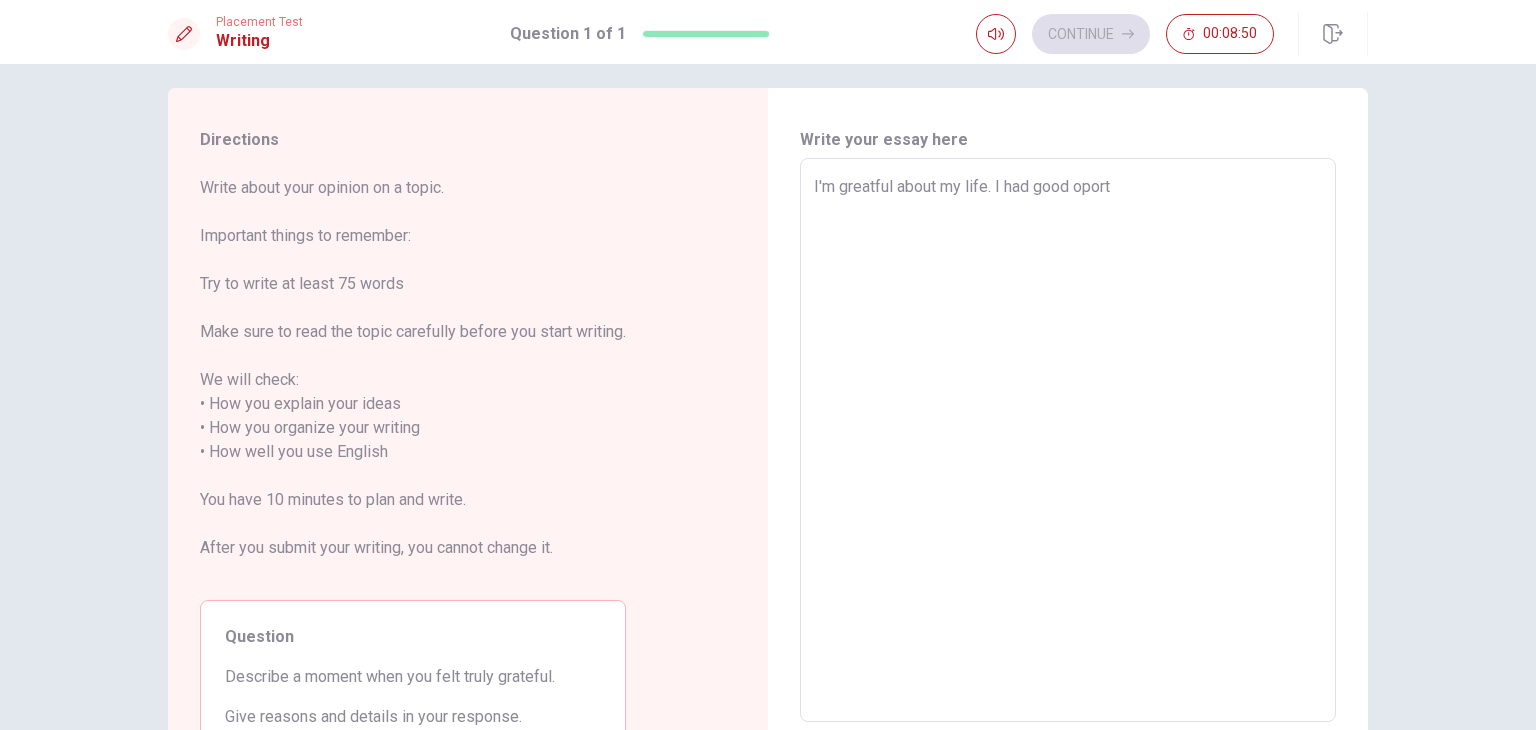 type on "x" 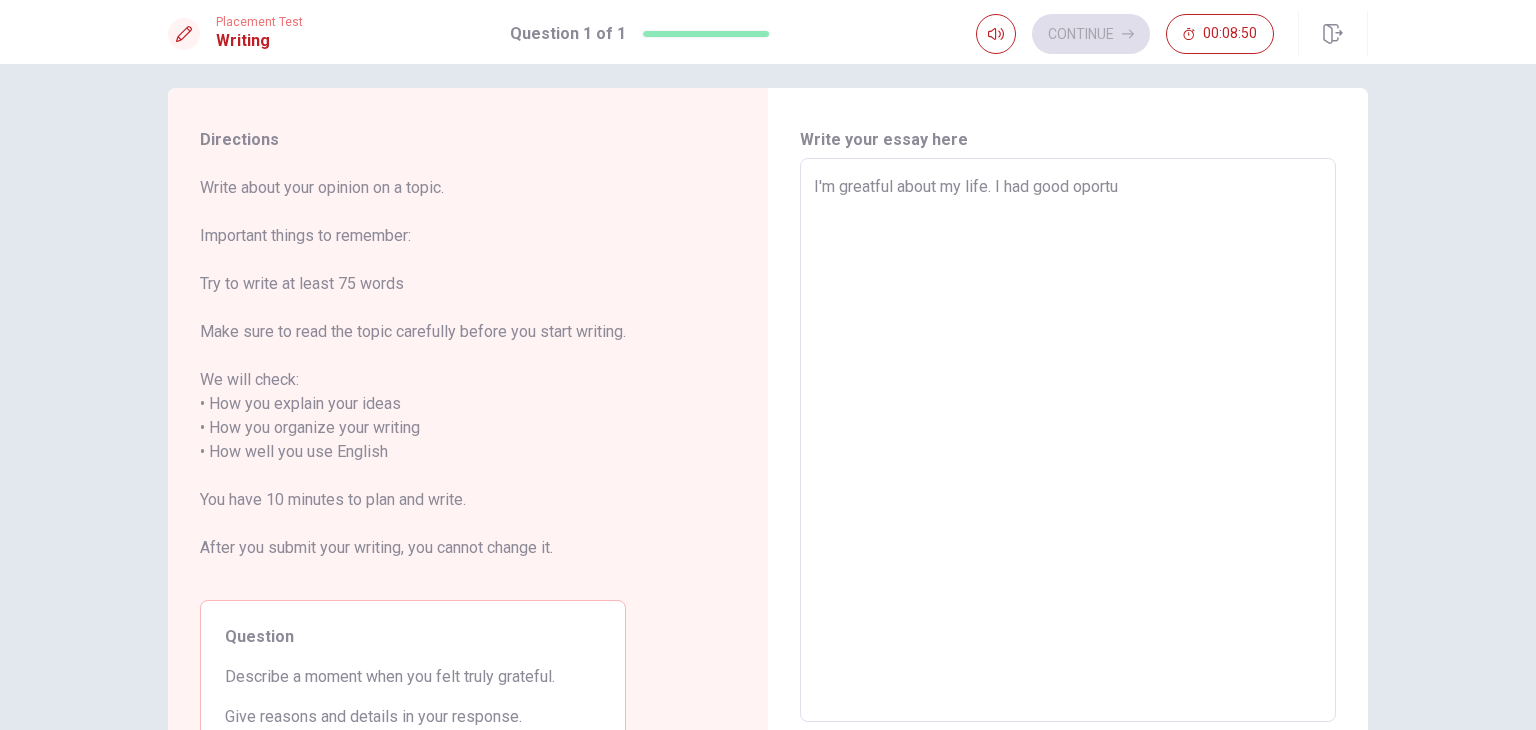 type on "x" 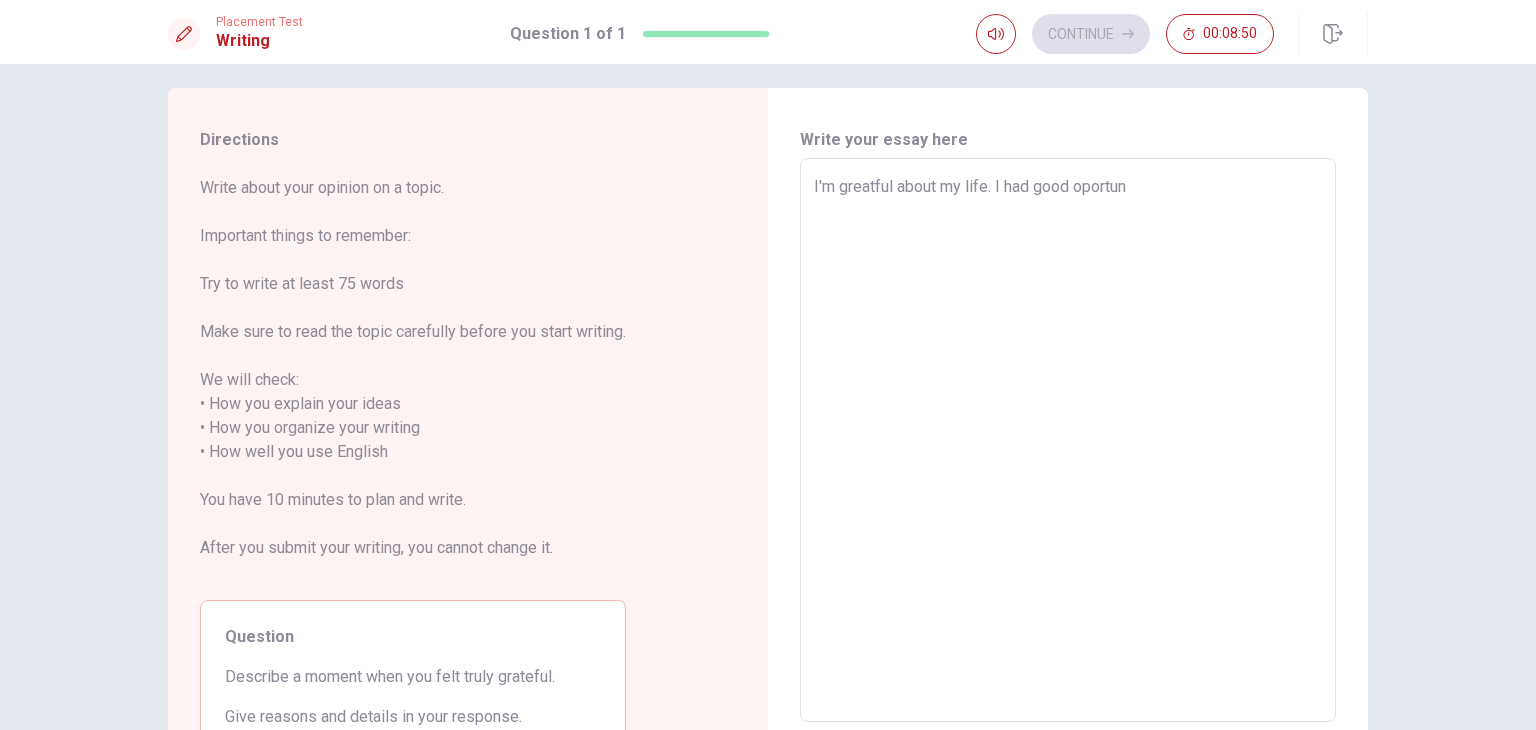 type on "x" 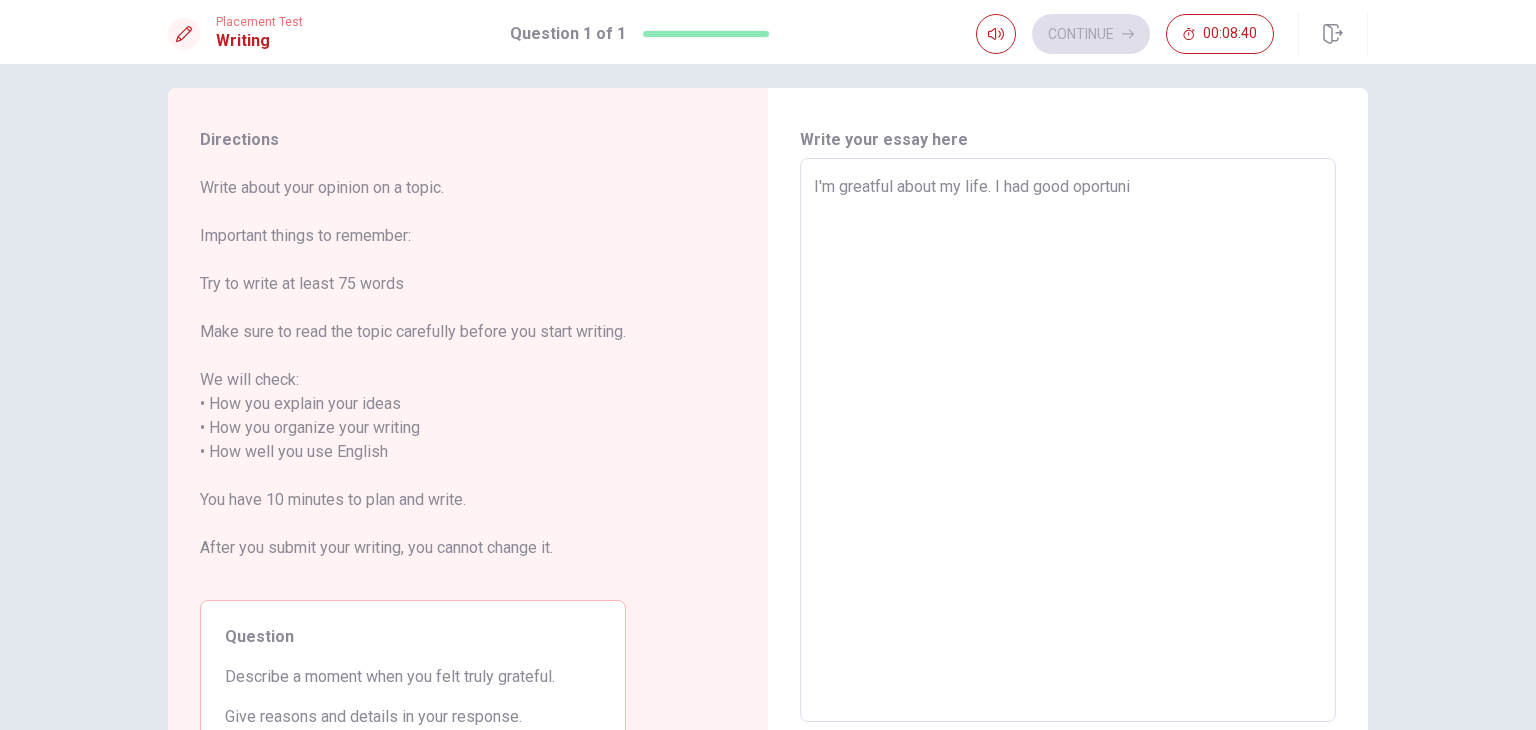 type on "x" 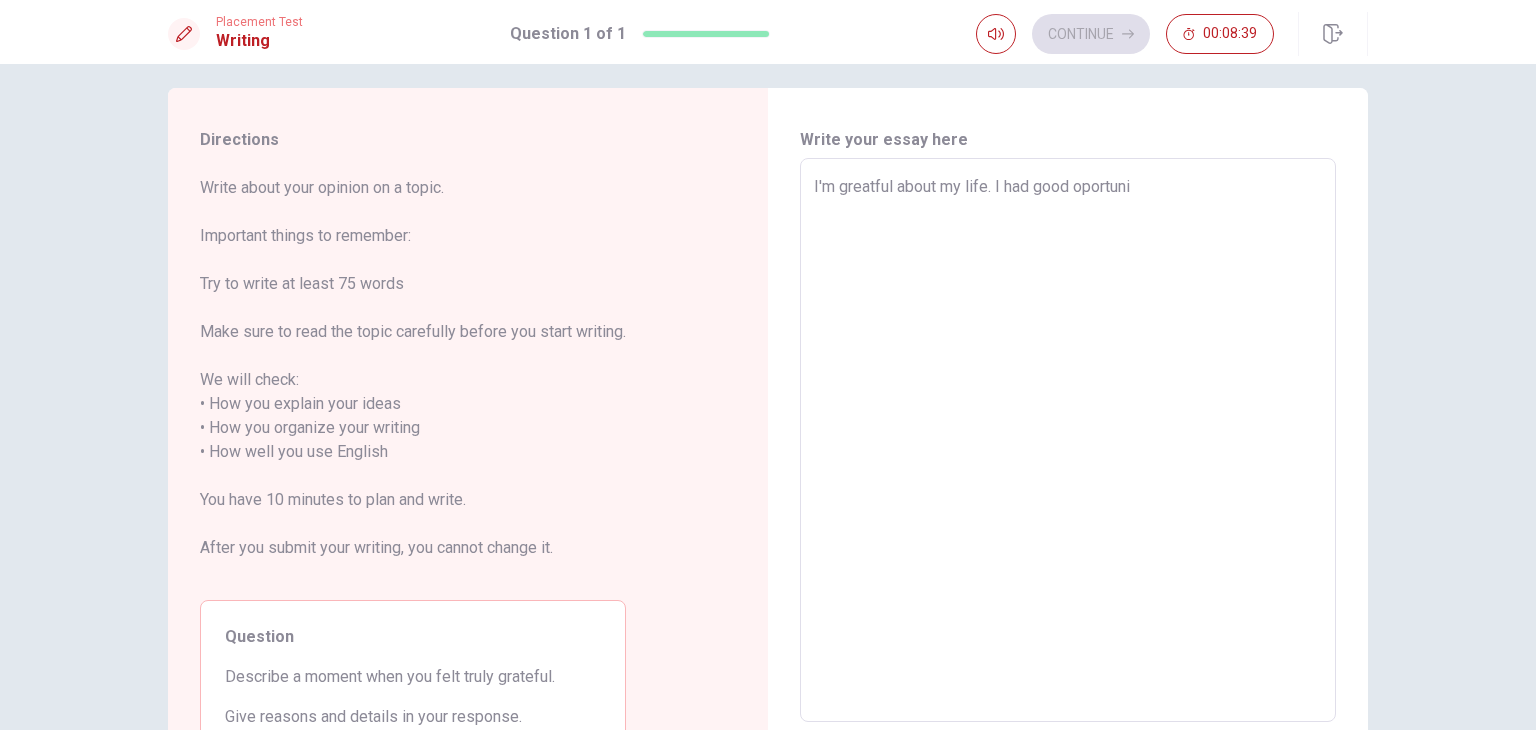 type on "I'm greatful about my life. I had good oportunit" 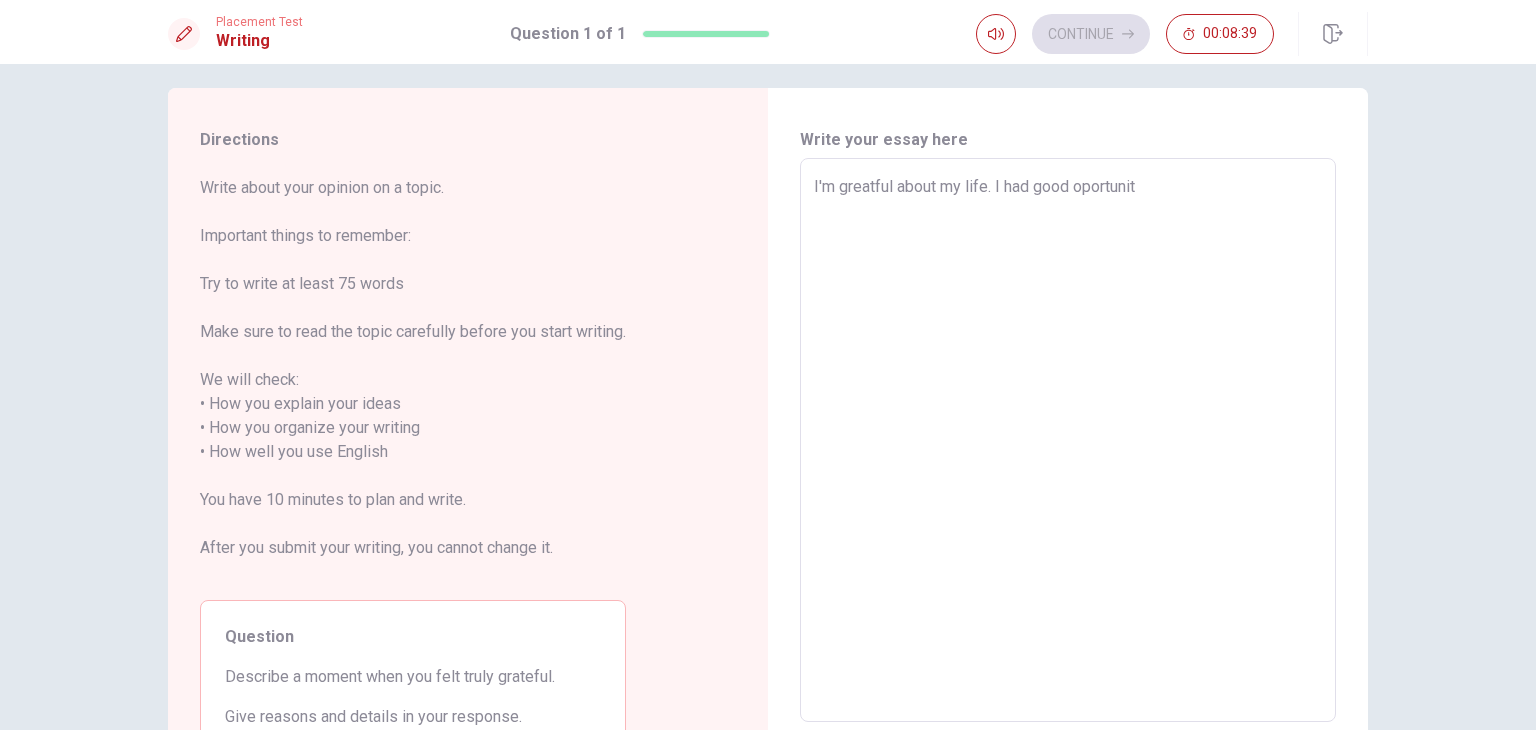 type on "x" 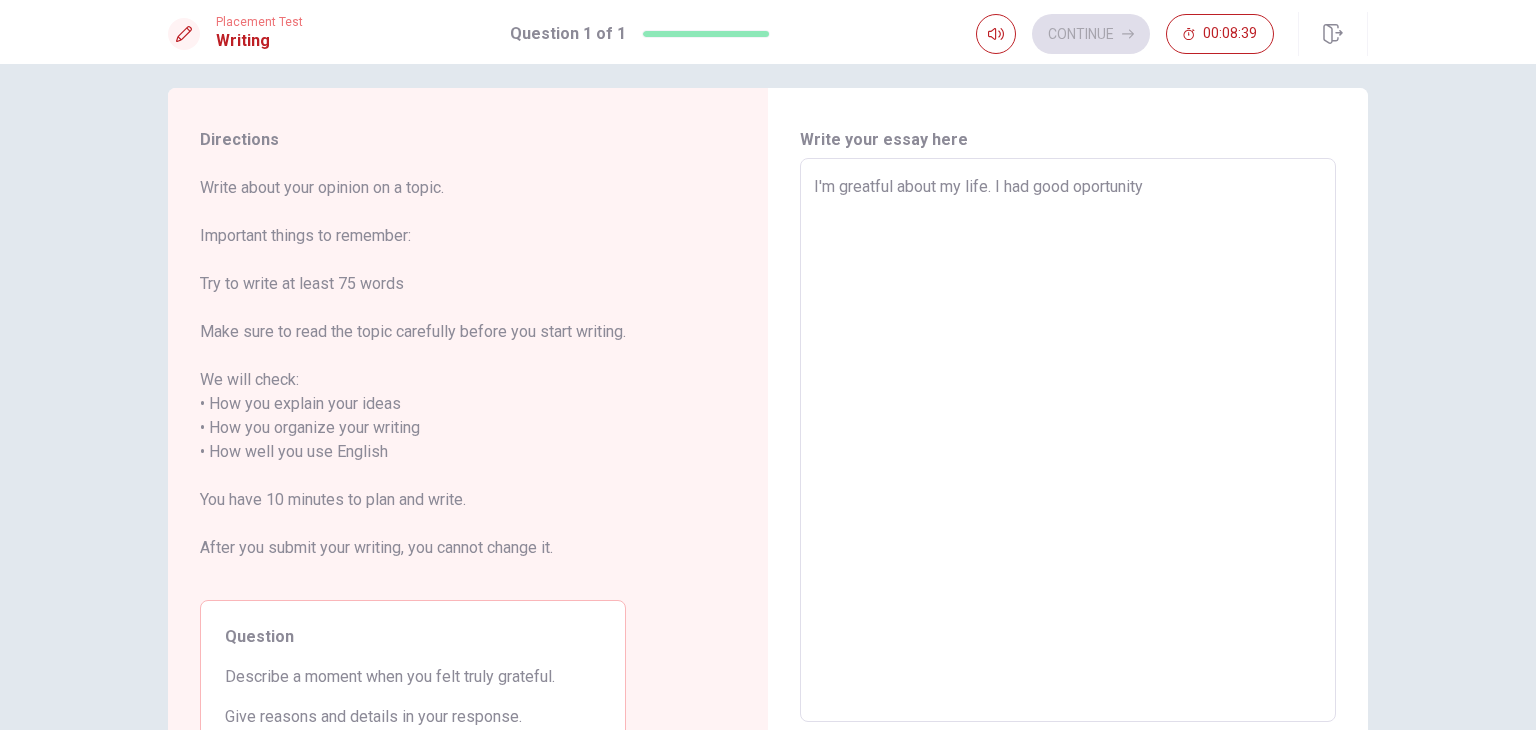 type on "x" 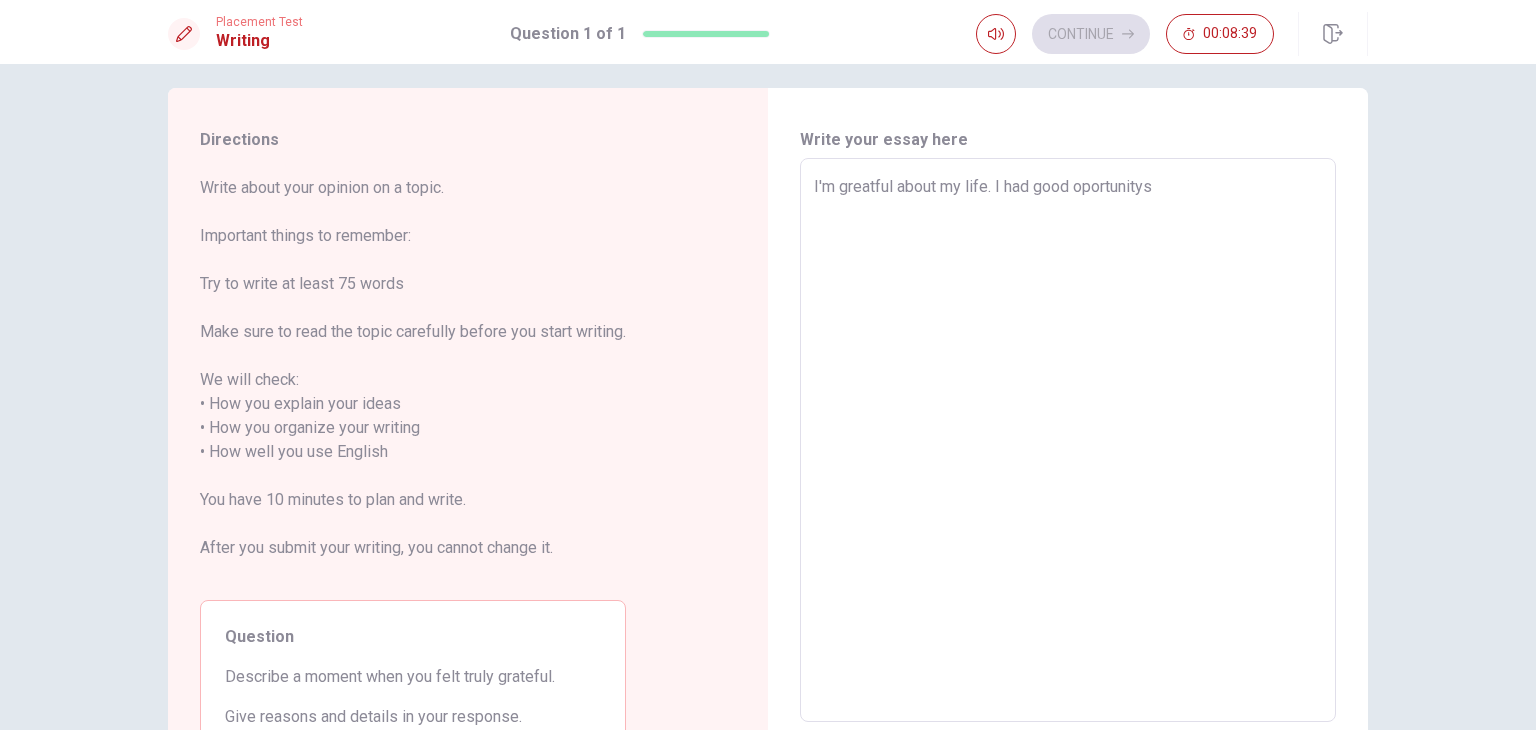 type on "x" 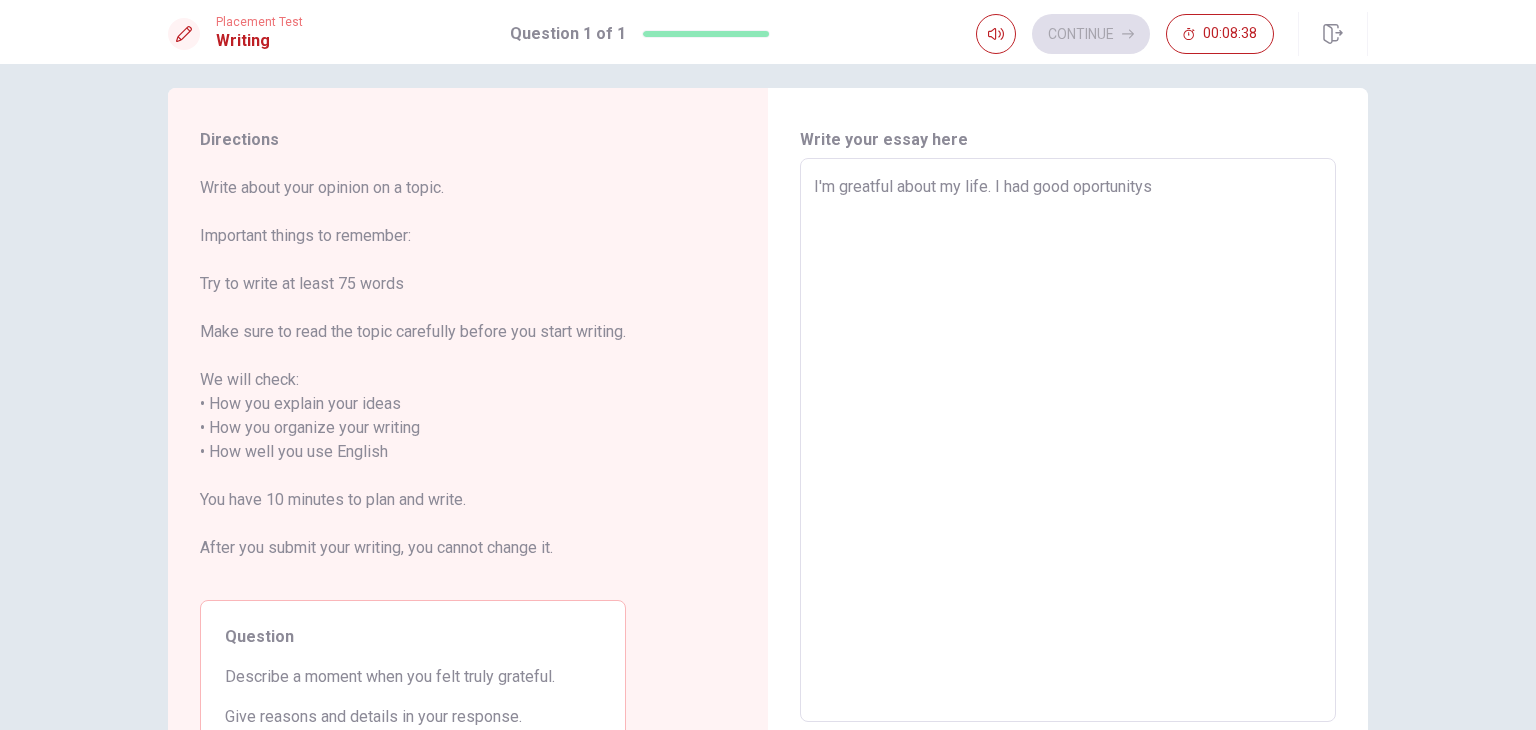 type on "I'm greatful about my life. I had good oportunitys" 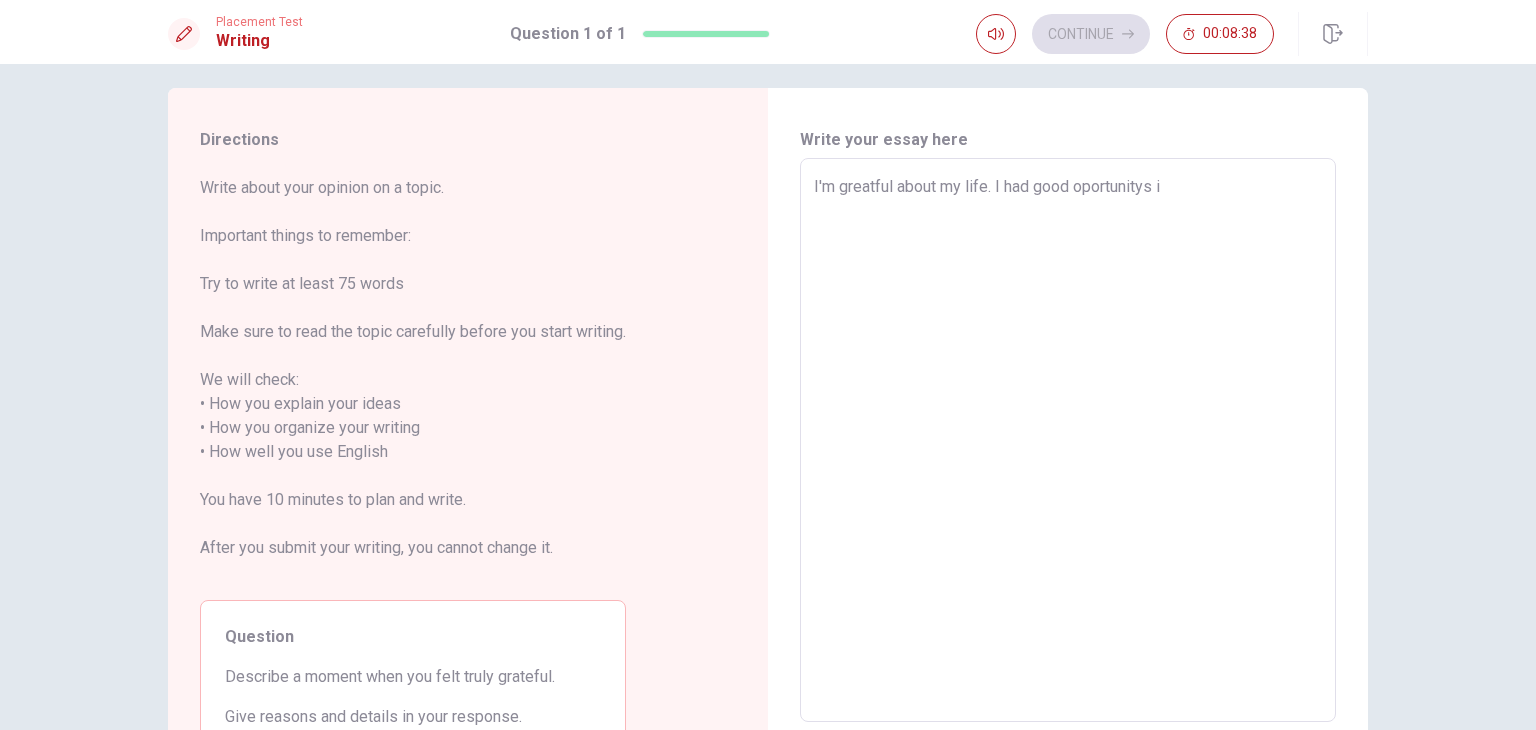 type on "x" 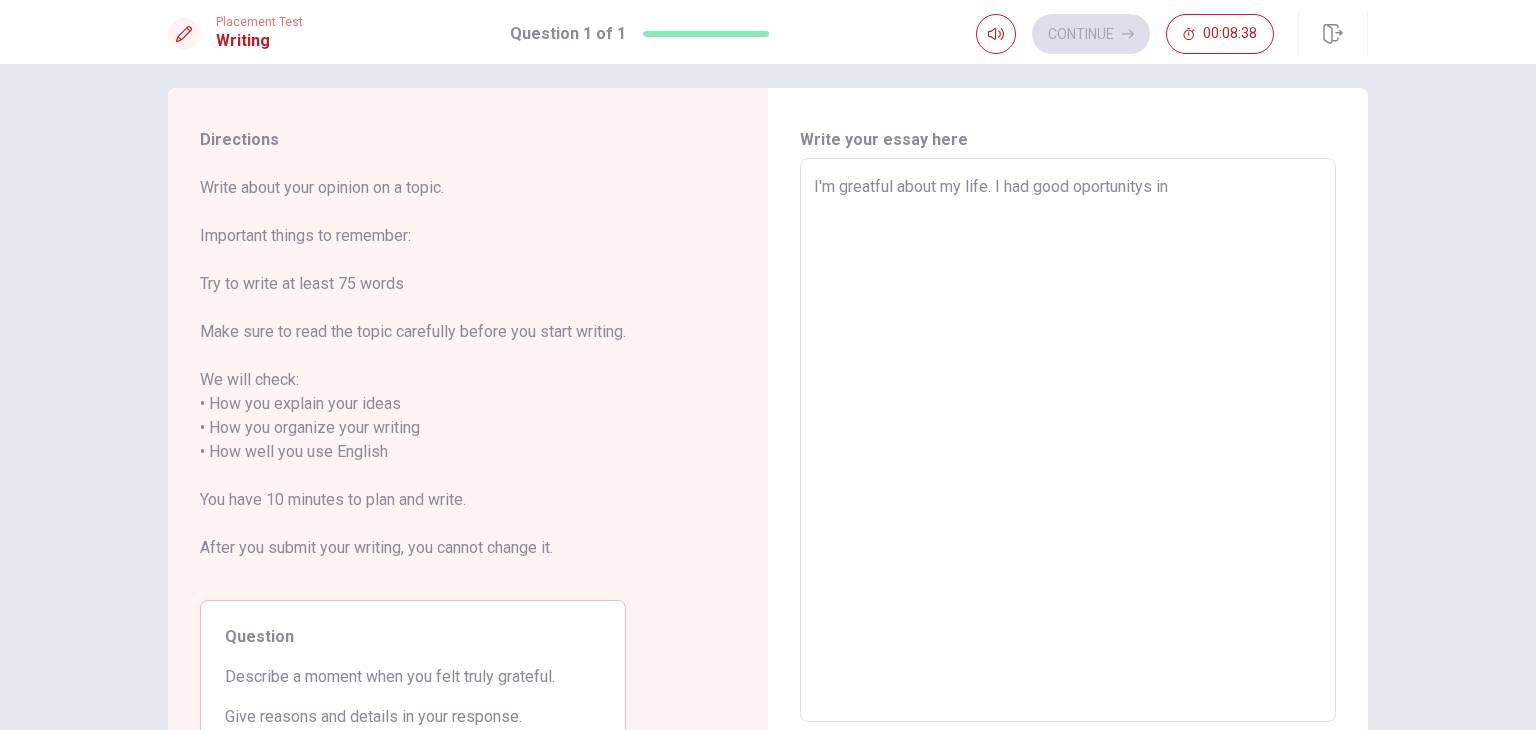 type on "x" 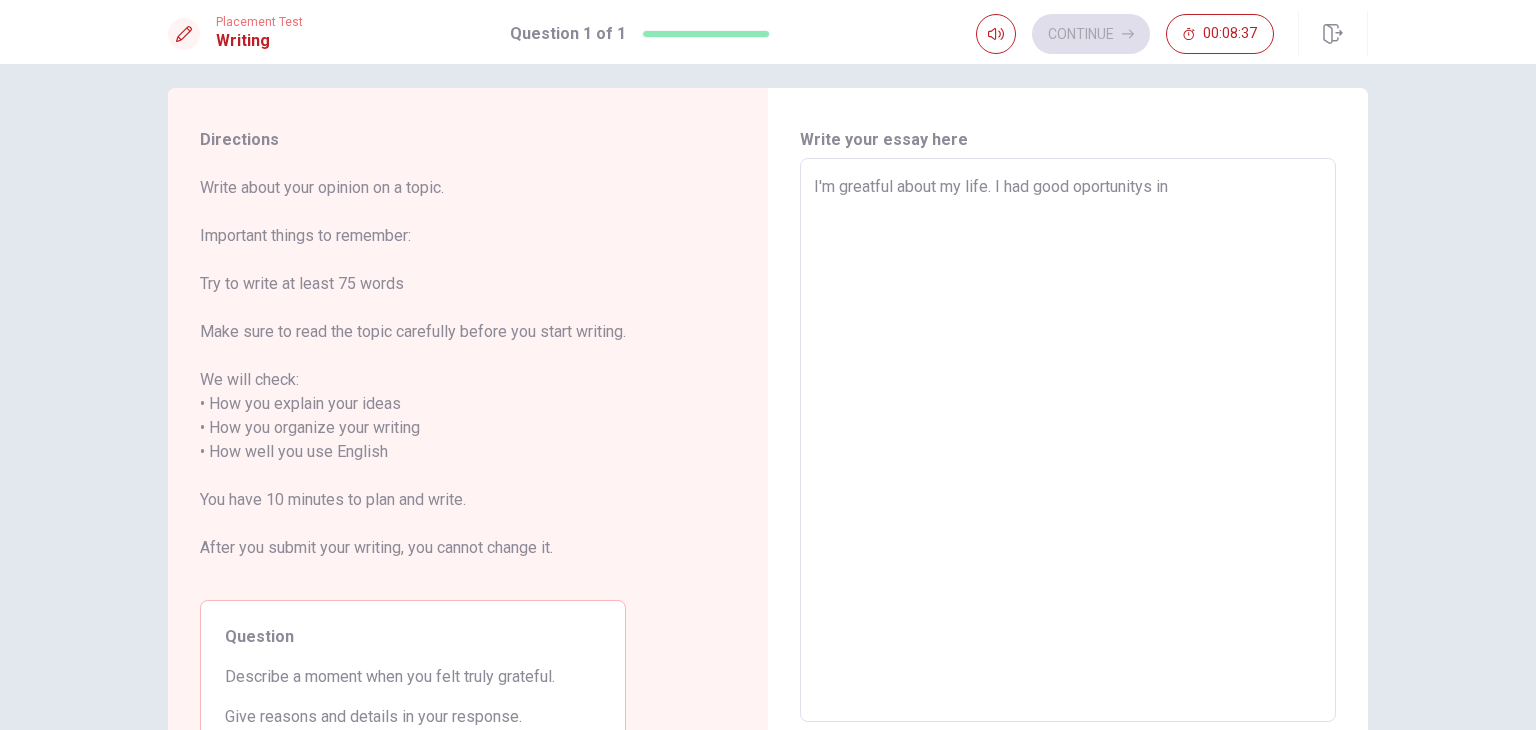 type on "I'm greatful about my life. I had good oportunitys in m" 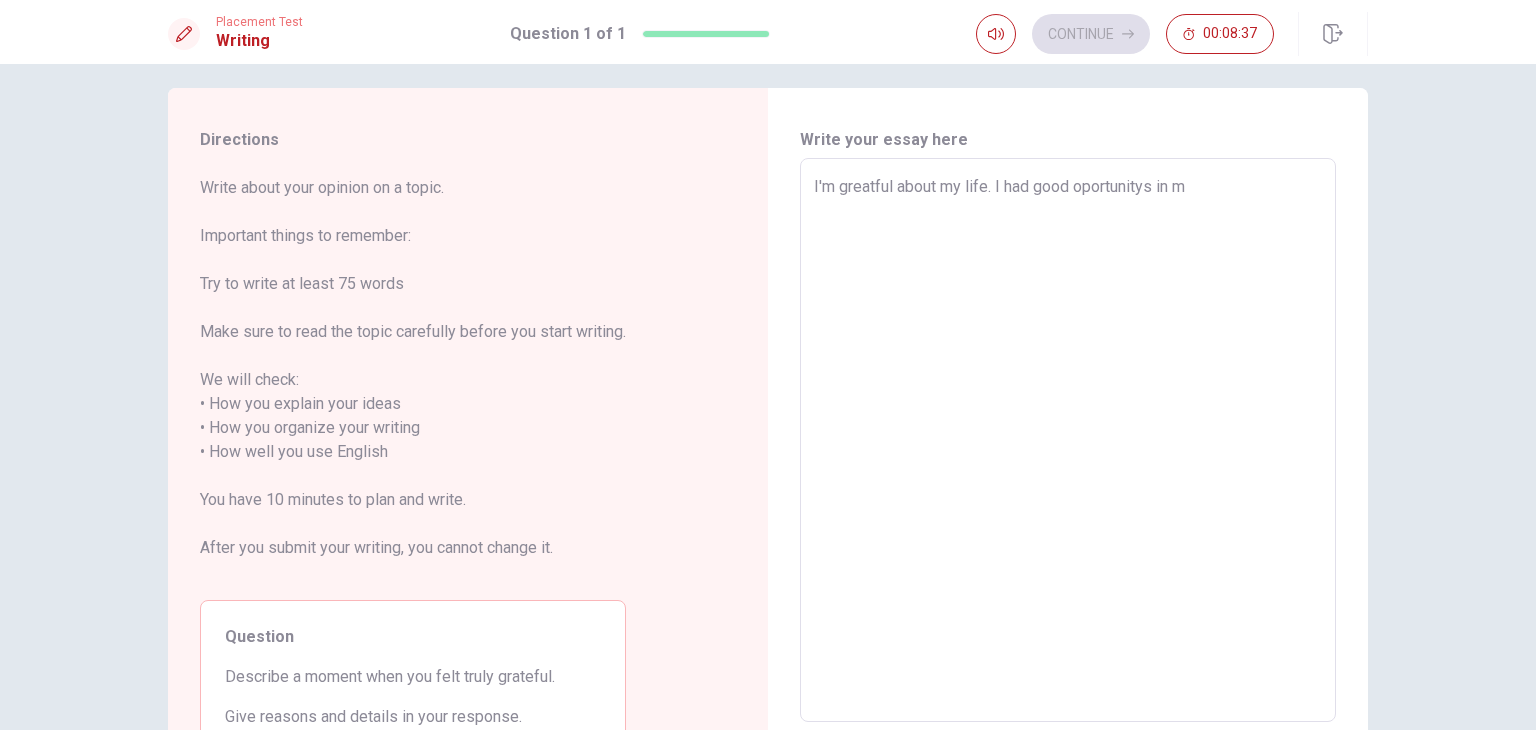 type on "x" 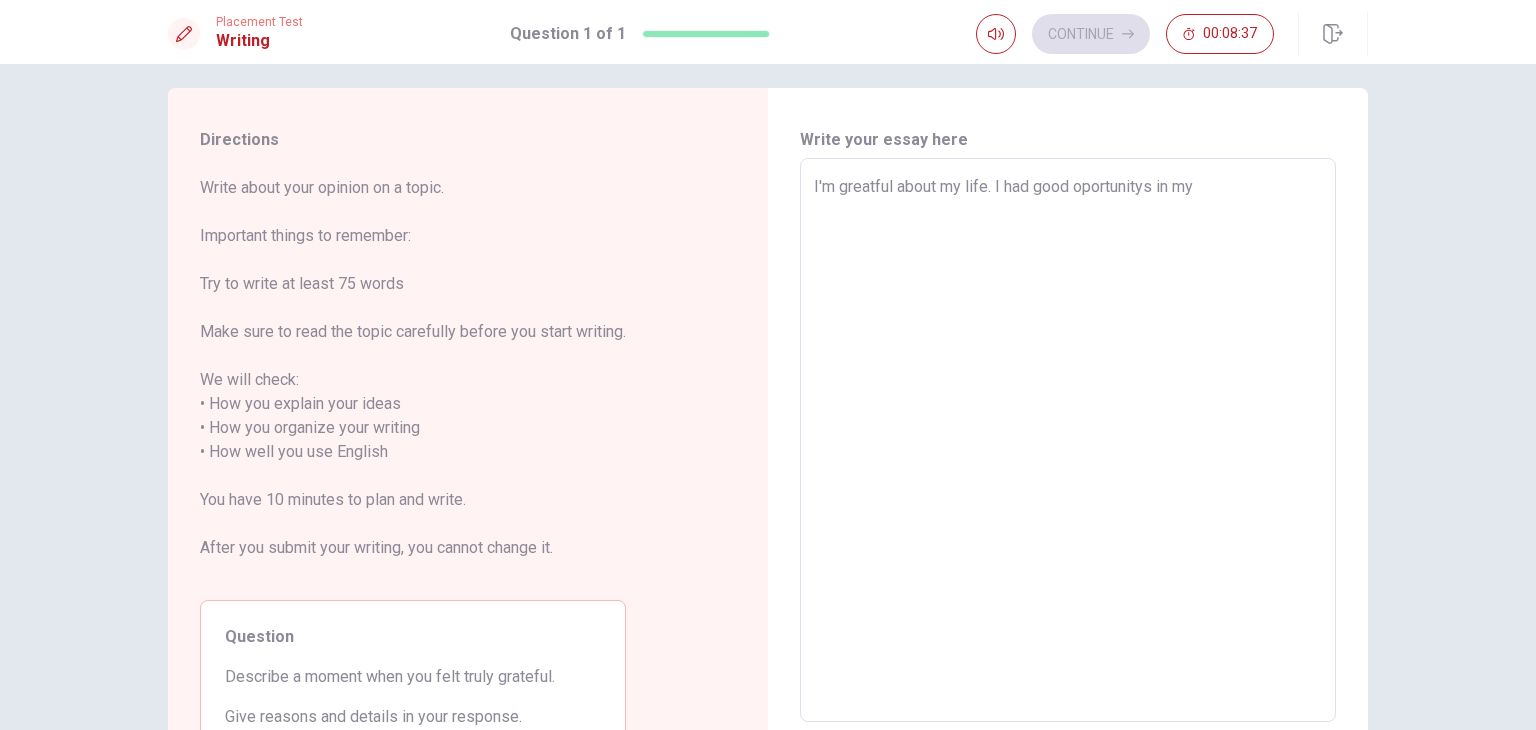 type on "x" 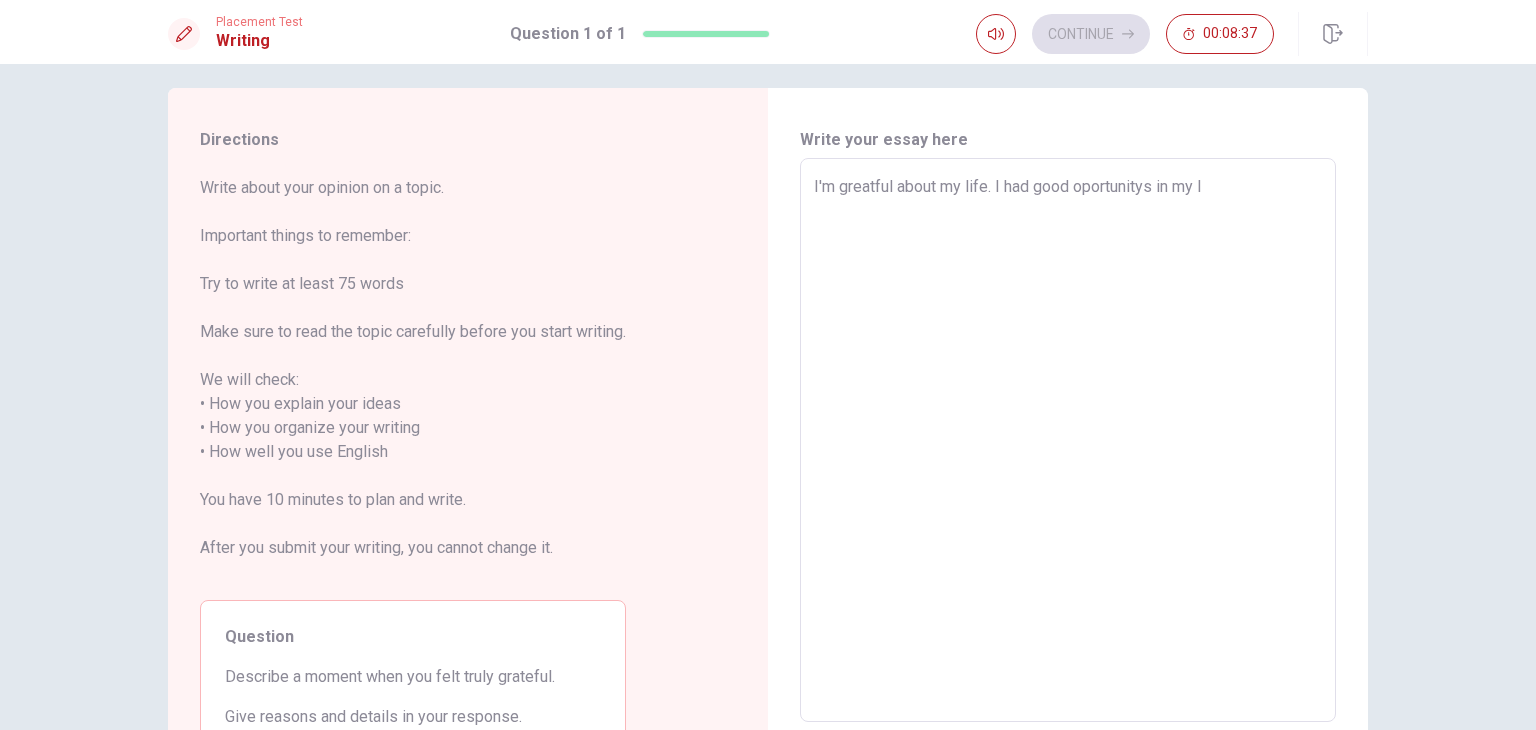 type on "x" 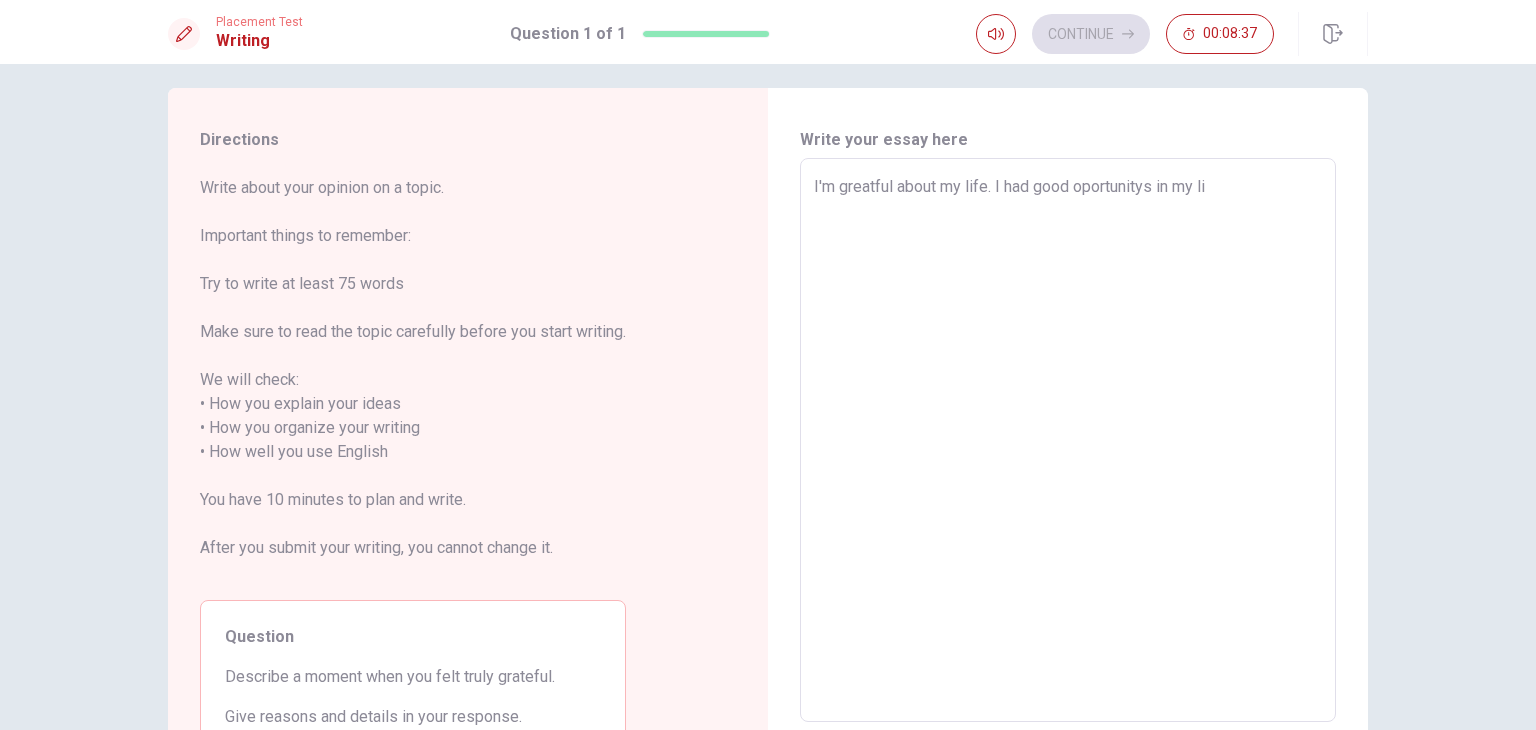 type on "x" 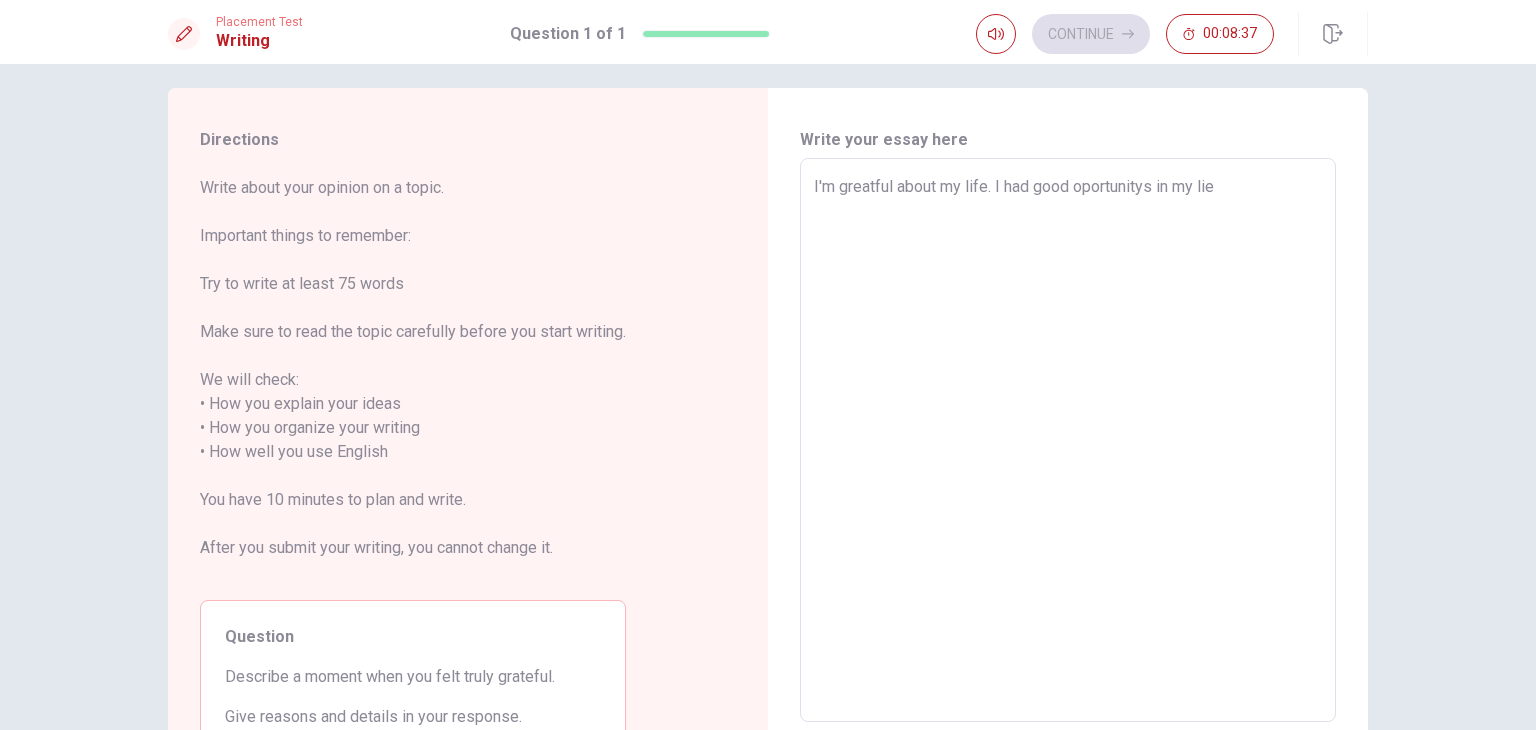 type on "x" 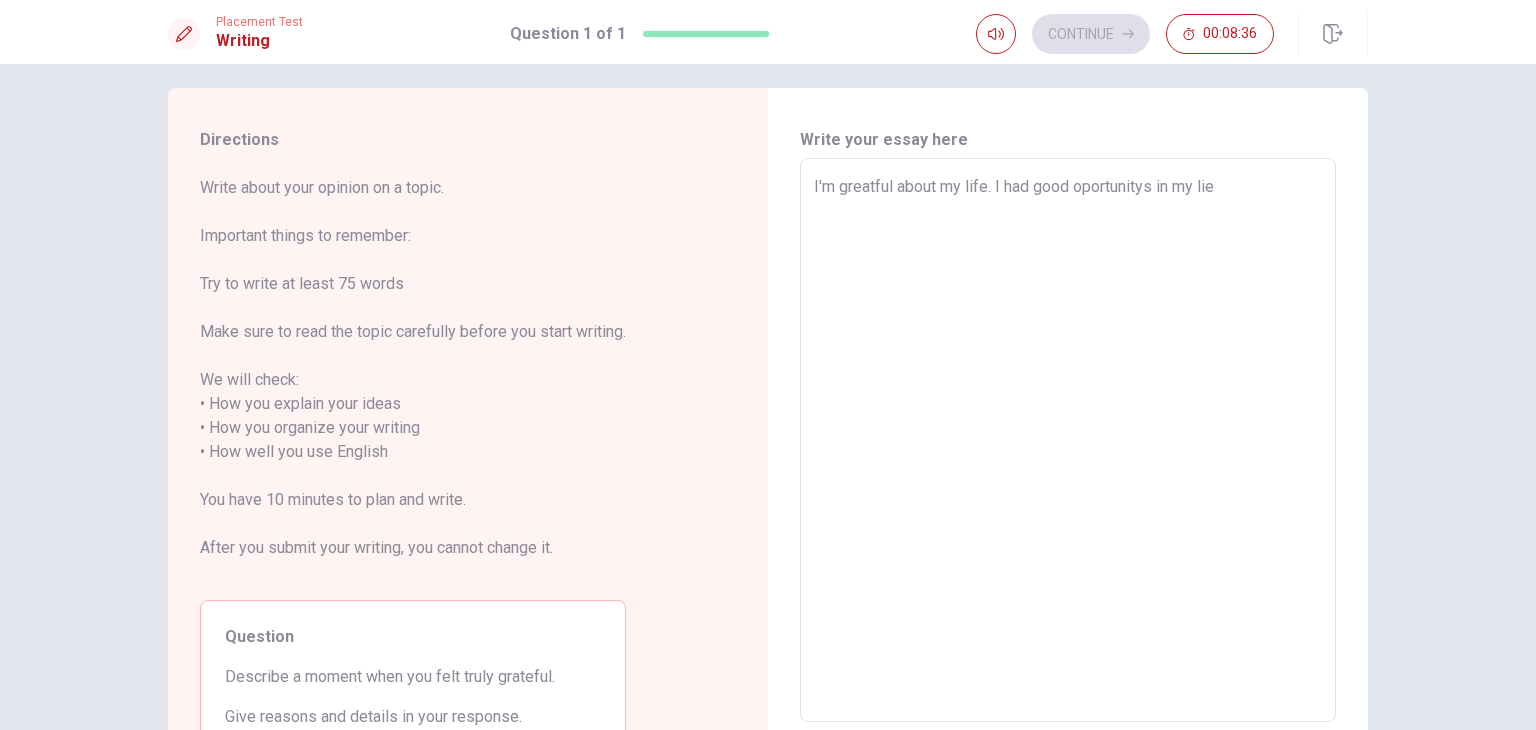 type on "I'm greatful about my life. I had good oportunitys in my li" 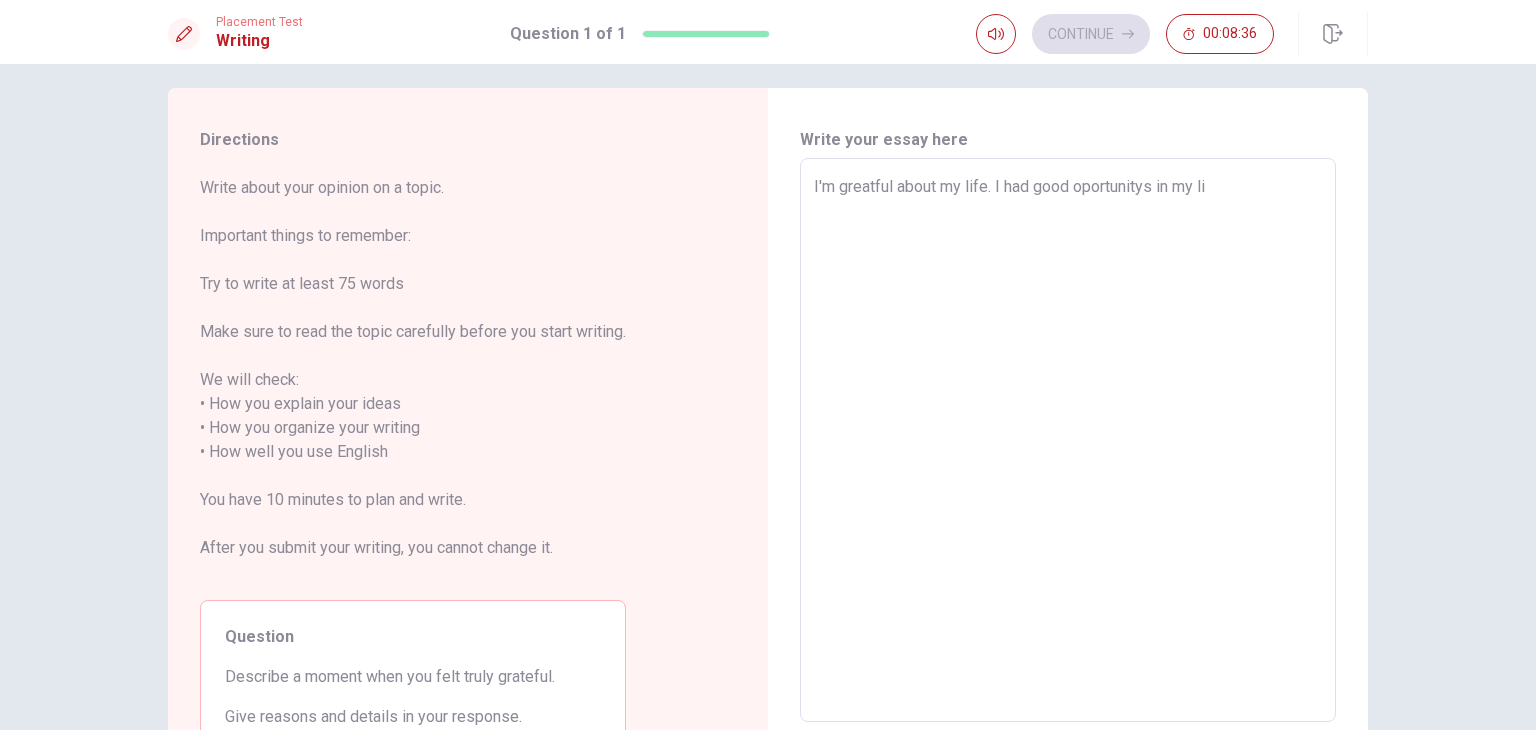 type 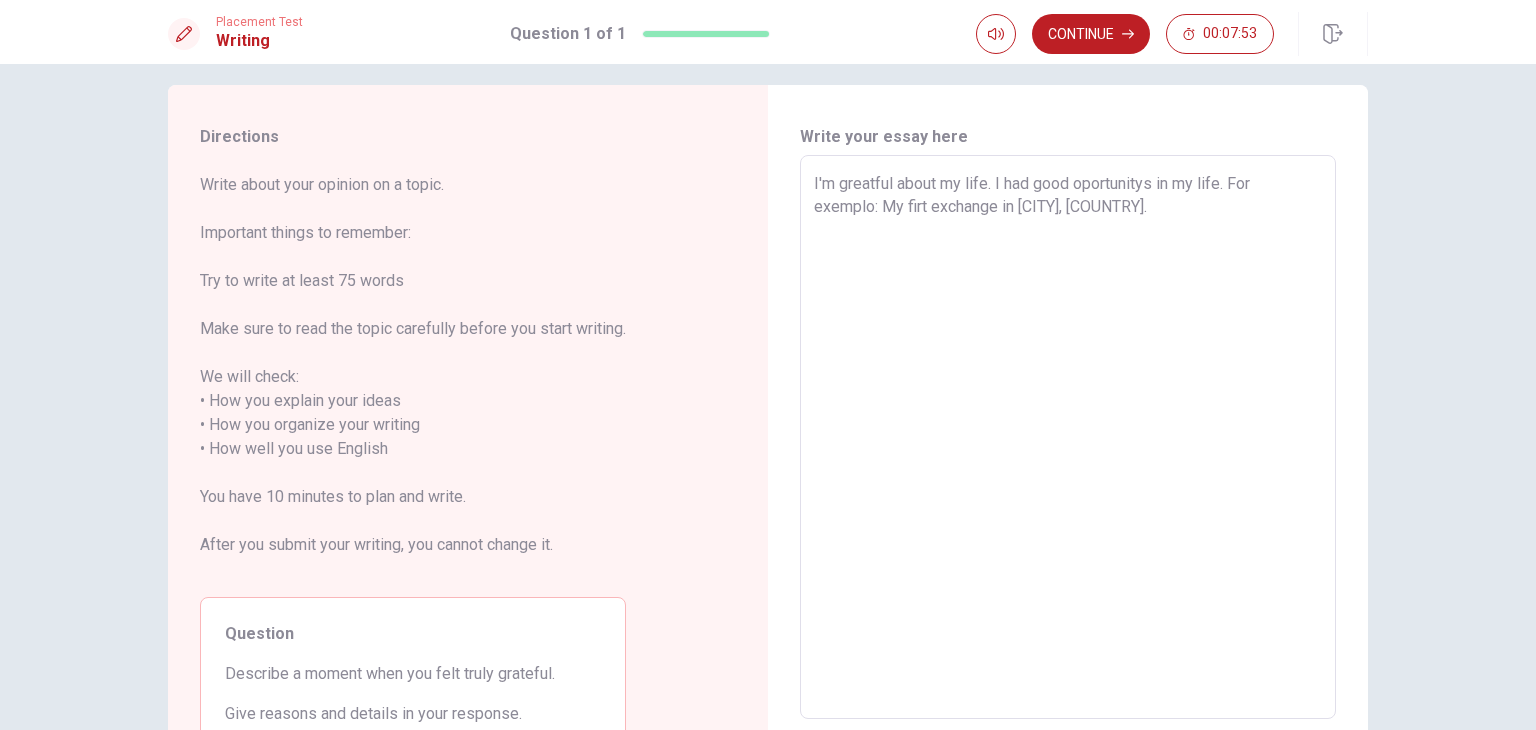 scroll, scrollTop: 0, scrollLeft: 0, axis: both 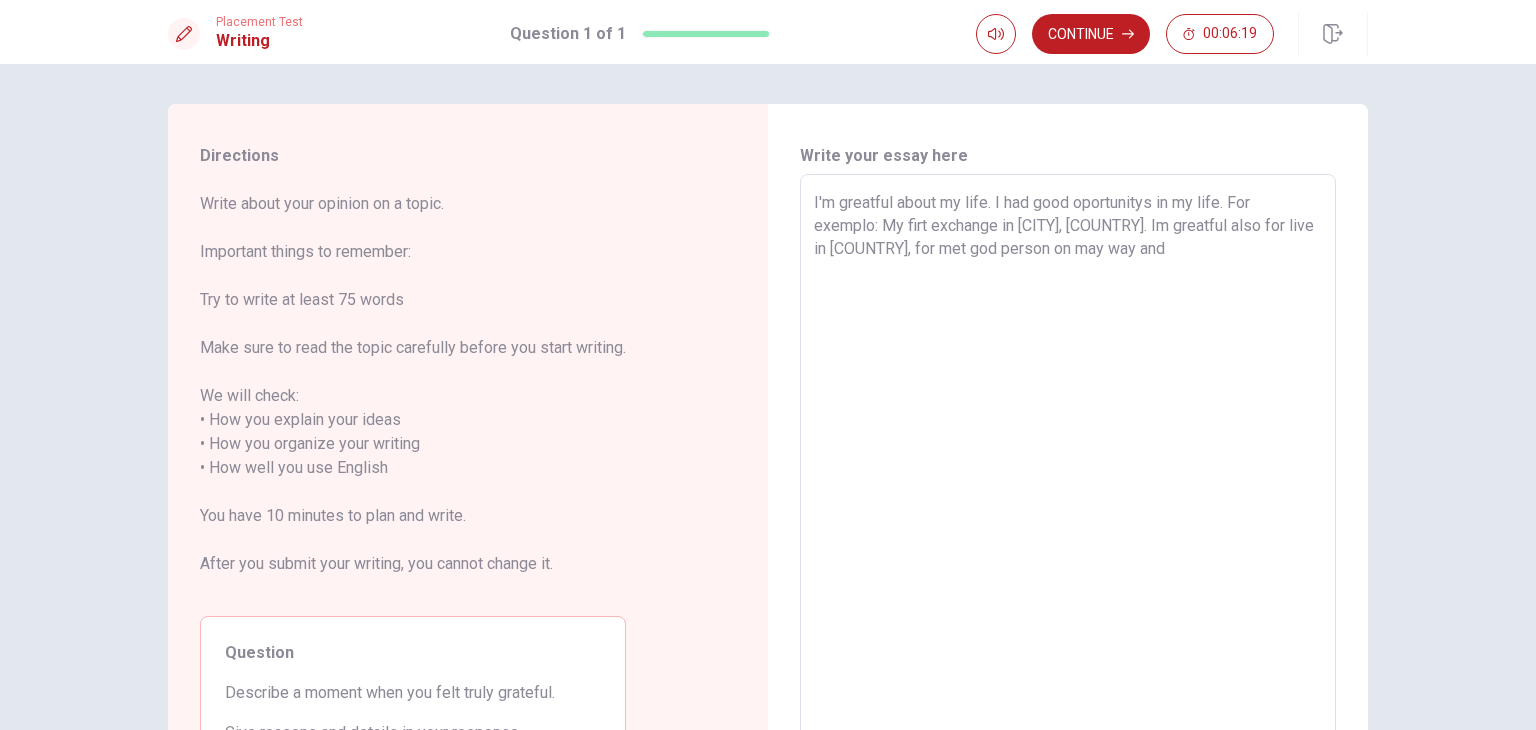 click on "I'm greatful about my life. I had good oportunitys in my life. For exemplo: My firt exchange in [CITY], [COUNTRY]. Im greatful also for live in [COUNTRY], for met god person on may way and" at bounding box center (1068, 456) 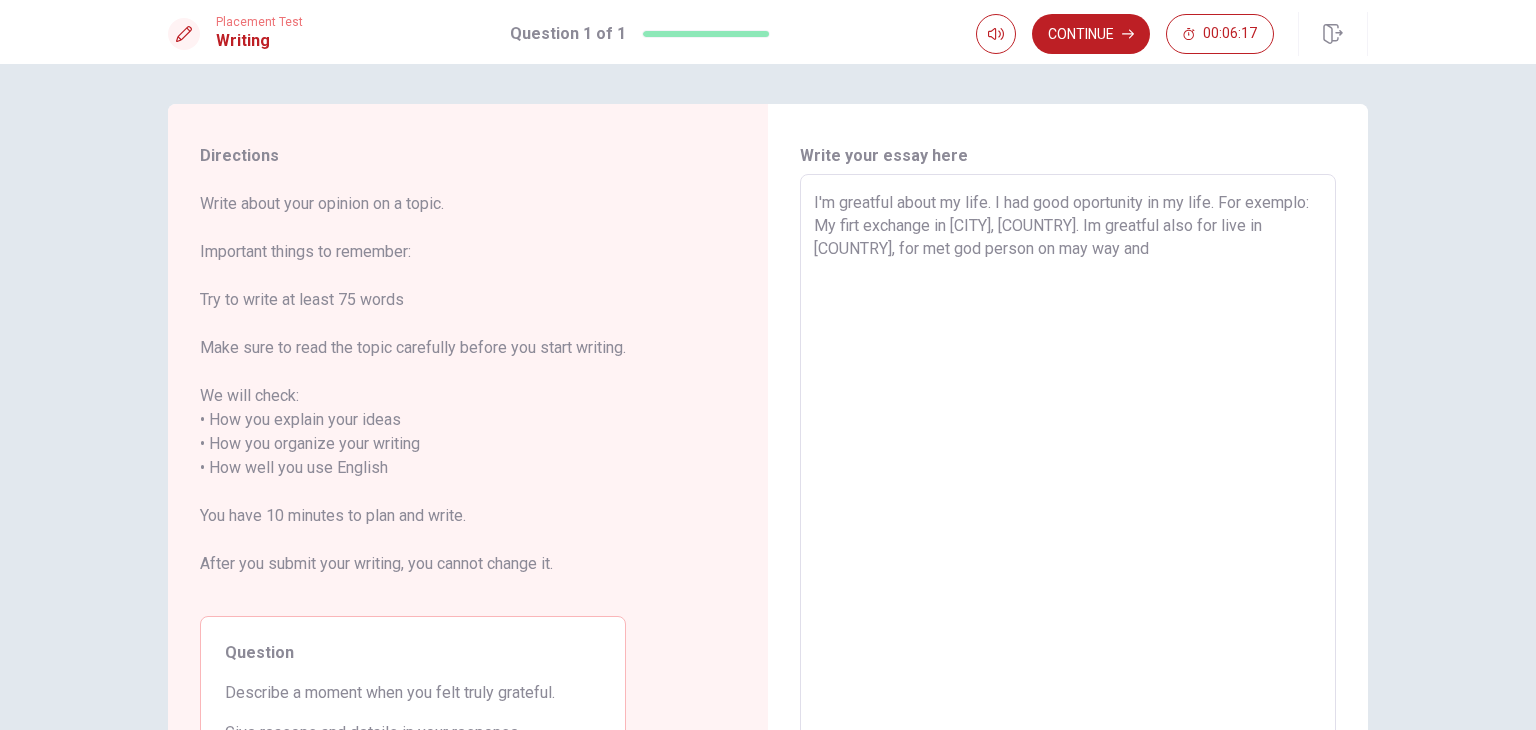 click on "I'm greatful about my life. I had good oportunity in my life. For exemplo: My firt exchange in [CITY], [COUNTRY]. Im greatful also for live in [COUNTRY], for met god person on may way and" at bounding box center (1068, 456) 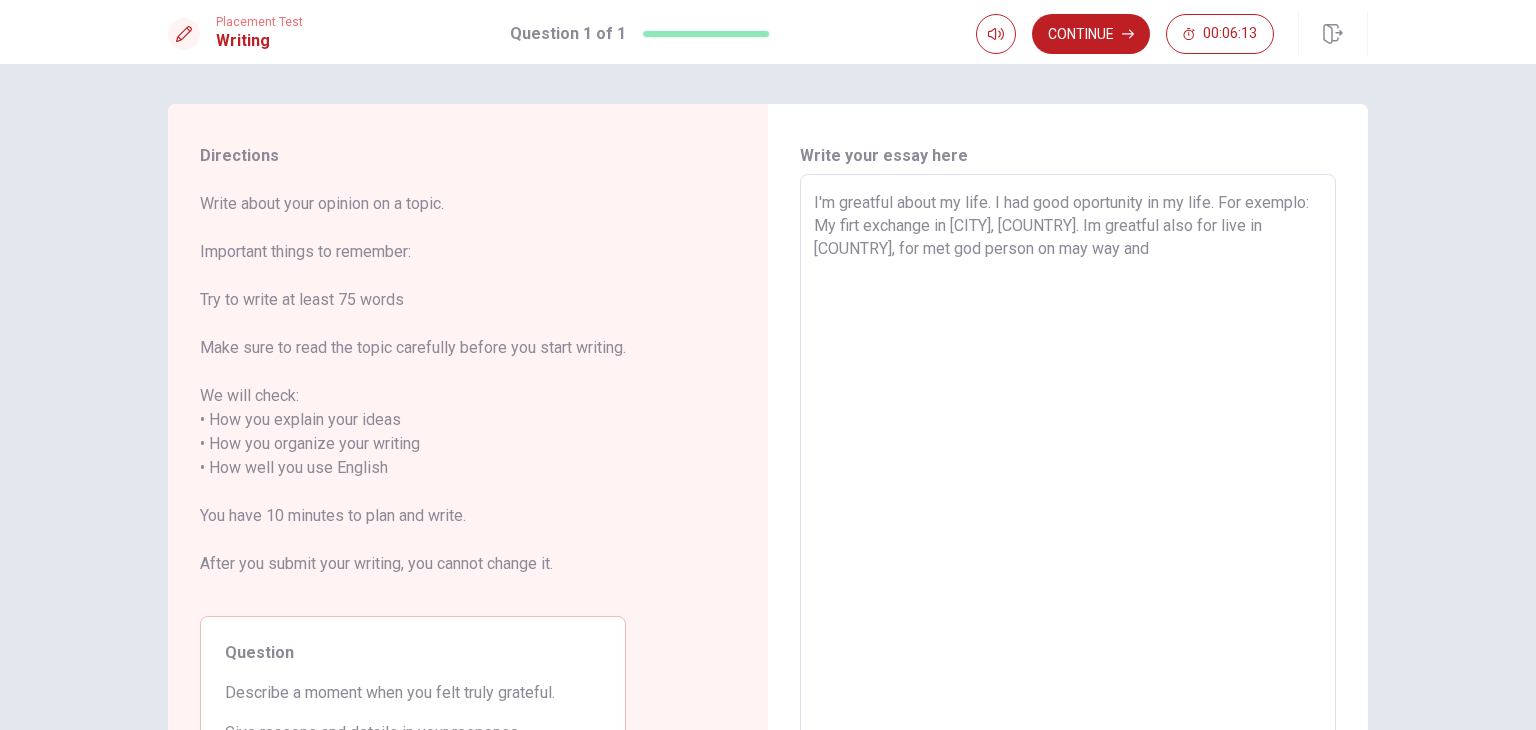 click on "I'm greatful about my life. I had good oportunity in my life. For exemplo: My firt exchange in [CITY], [COUNTRY]. Im greatful also for live in [COUNTRY], for met god person on may way and" at bounding box center [1068, 456] 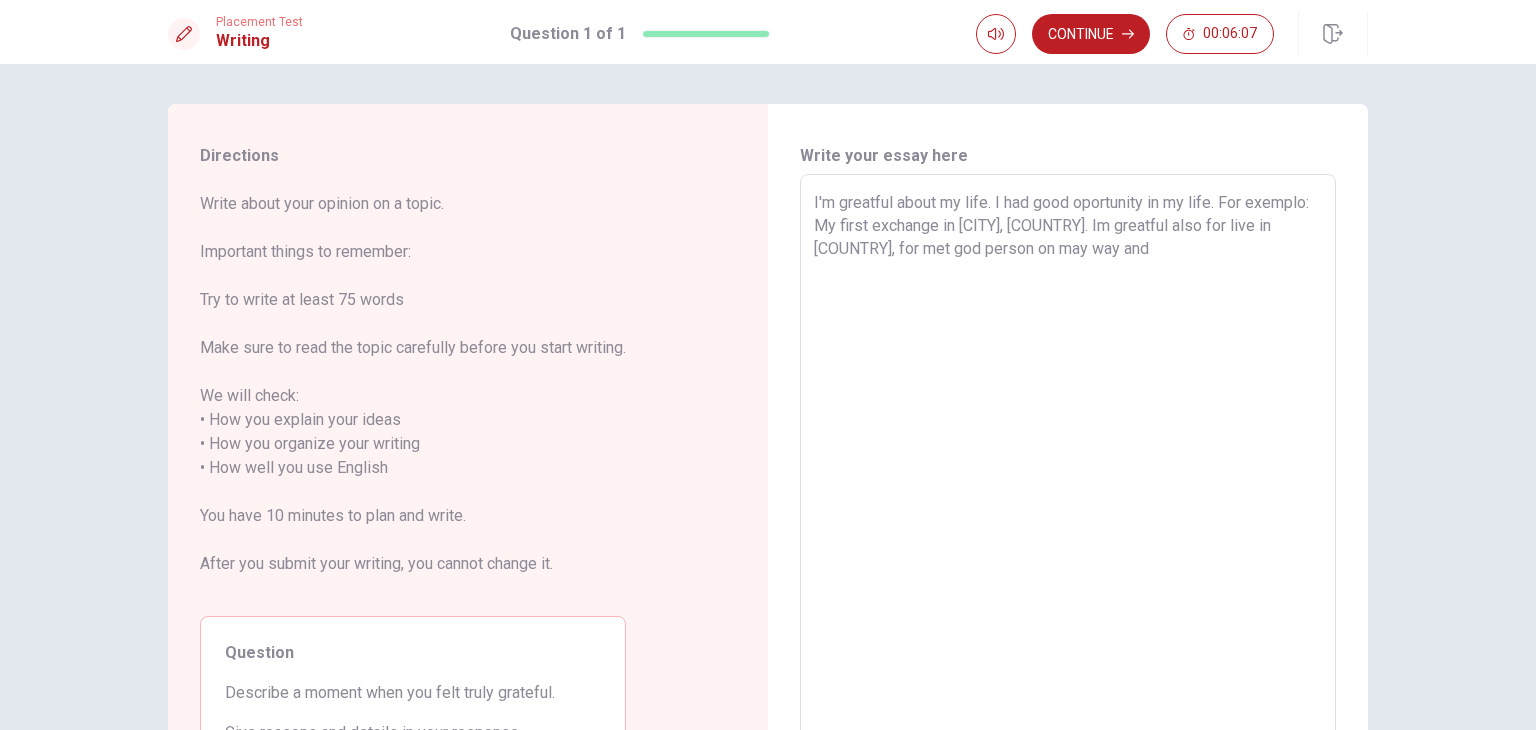 click on "I'm greatful about my life. I had good oportunity in my life. For exemplo: My first exchange in [CITY], [COUNTRY]. Im greatful also for live in [COUNTRY], for met god person on may way and" at bounding box center [1068, 456] 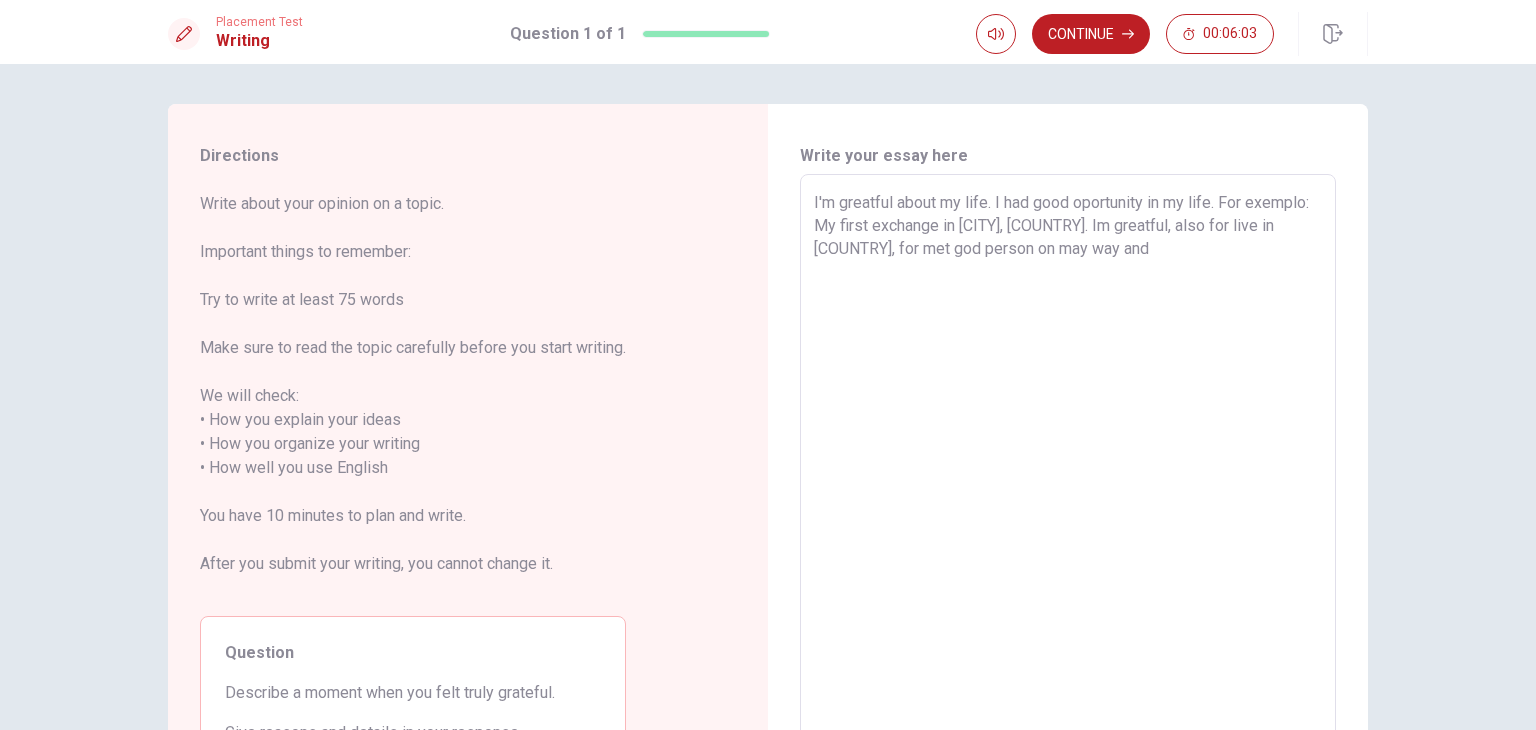 click on "I'm greatful about my life. I had good oportunity in my life. For exemplo: My first exchange in [CITY], [COUNTRY]. Im greatful, also for live in [COUNTRY], for met god person on may way and" at bounding box center (1068, 456) 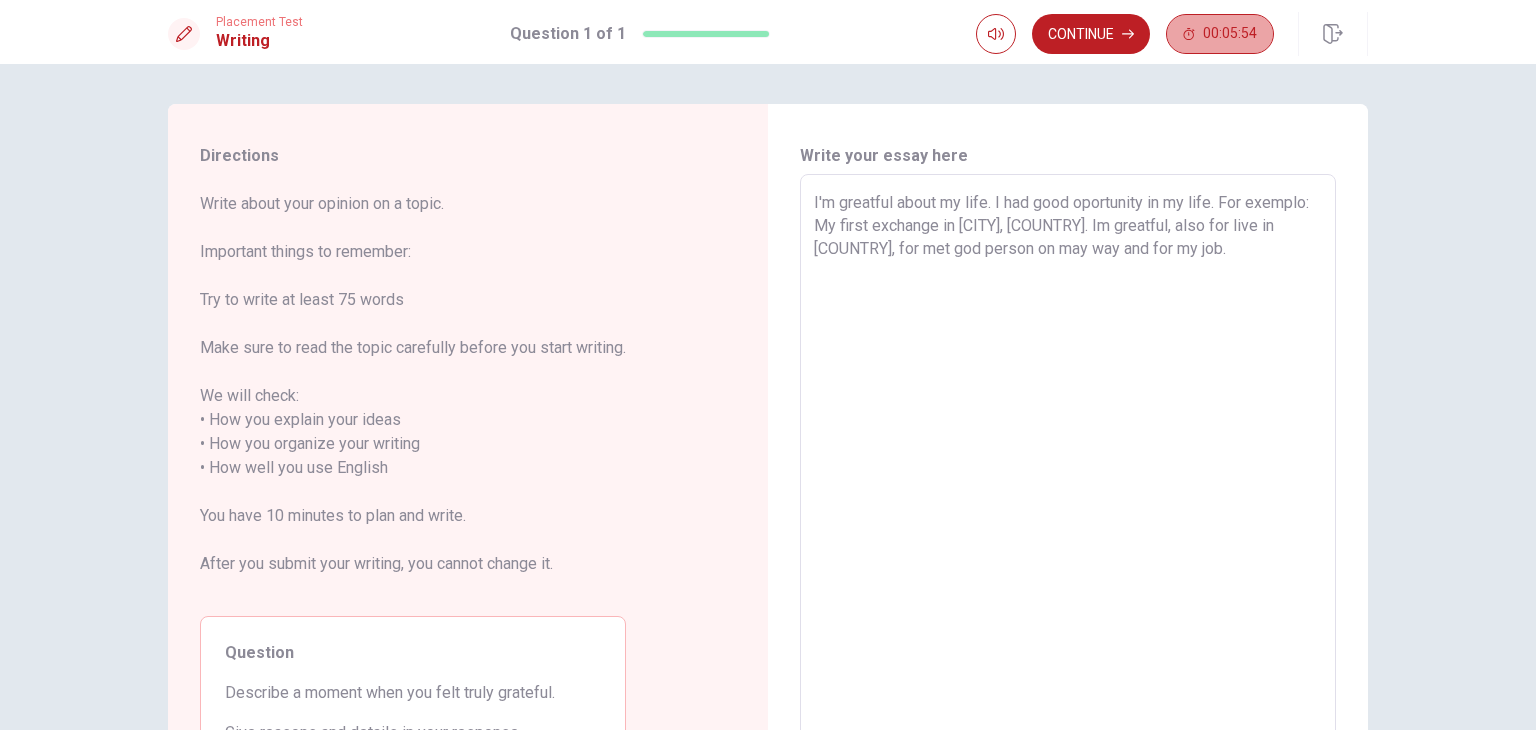 click on "00:05:54" at bounding box center [1230, 34] 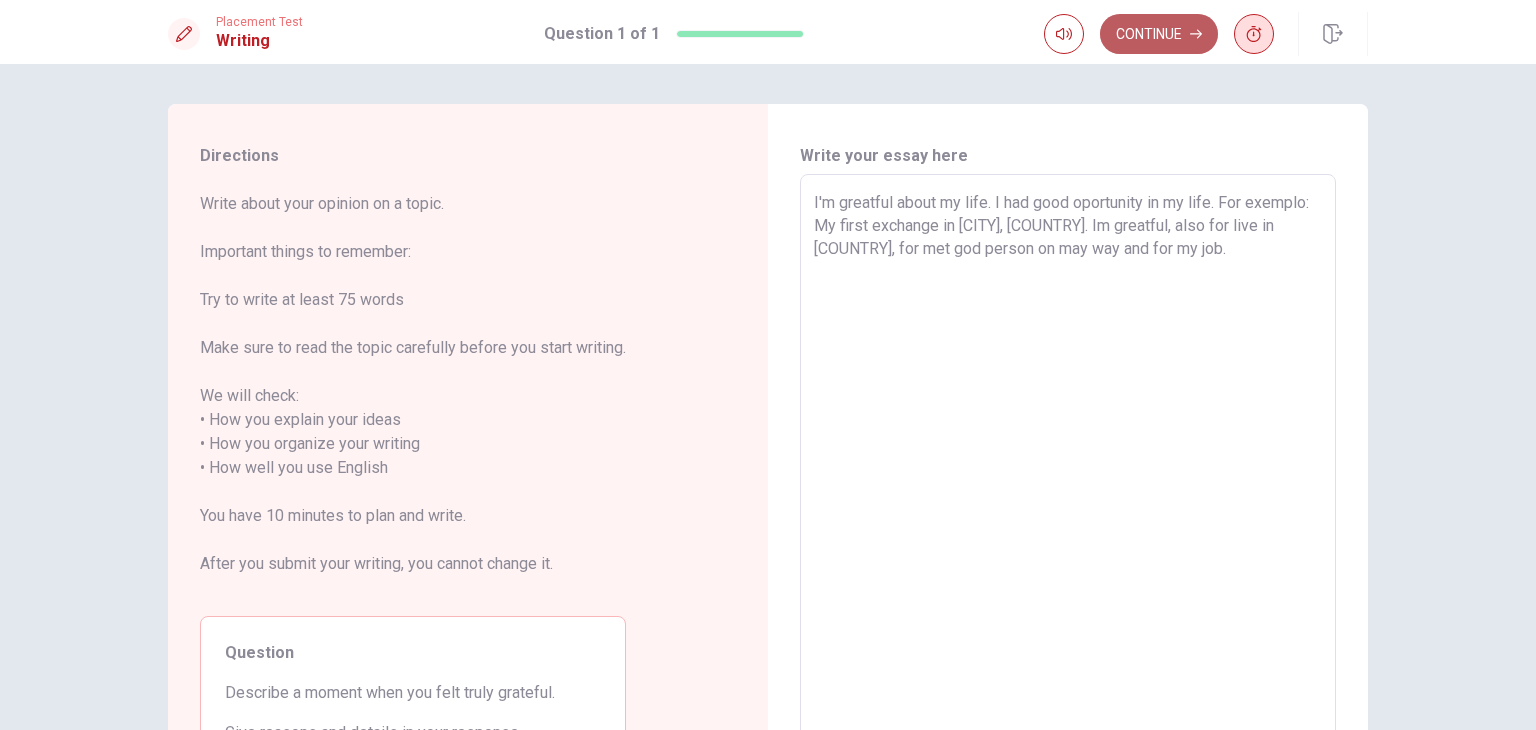 click on "Continue" at bounding box center [1159, 34] 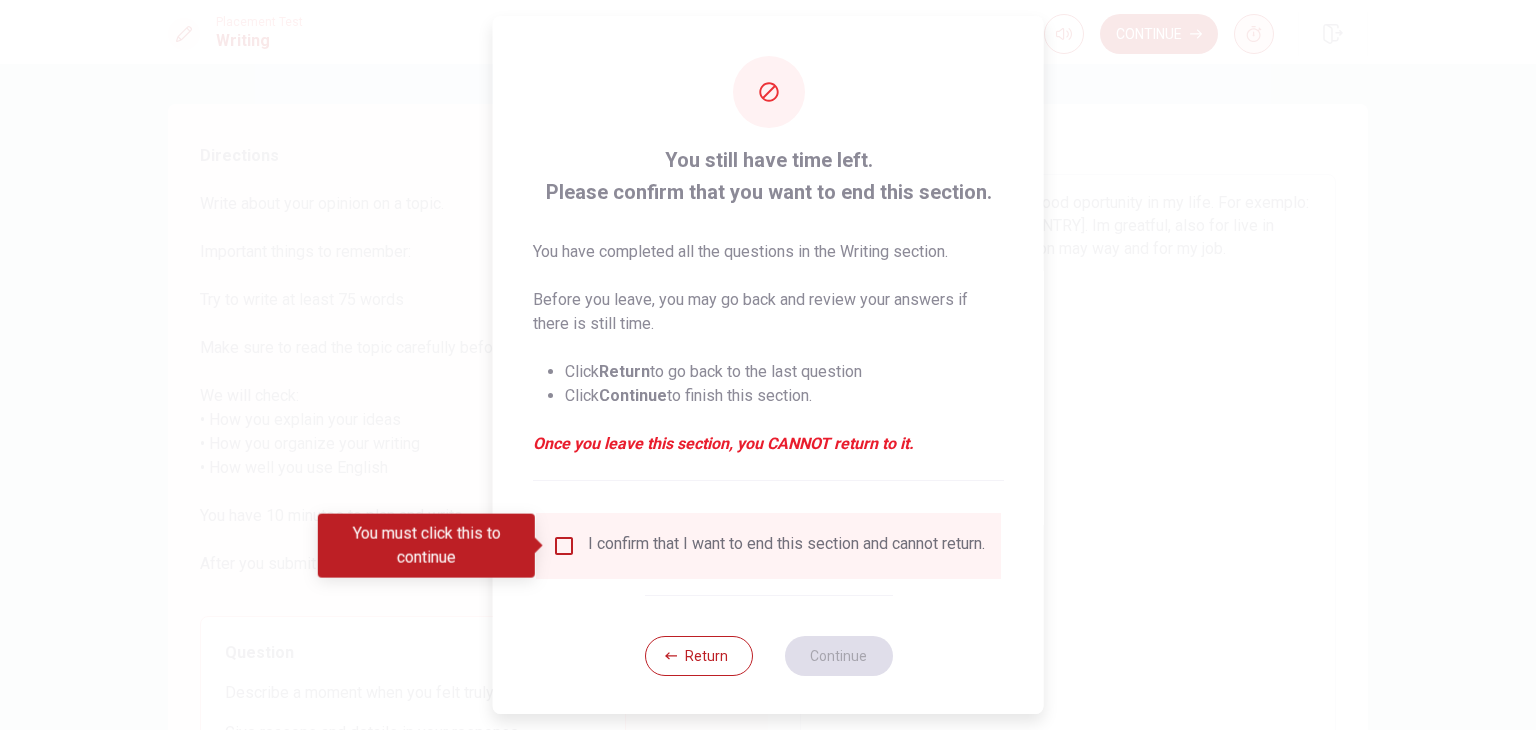 click at bounding box center (564, 546) 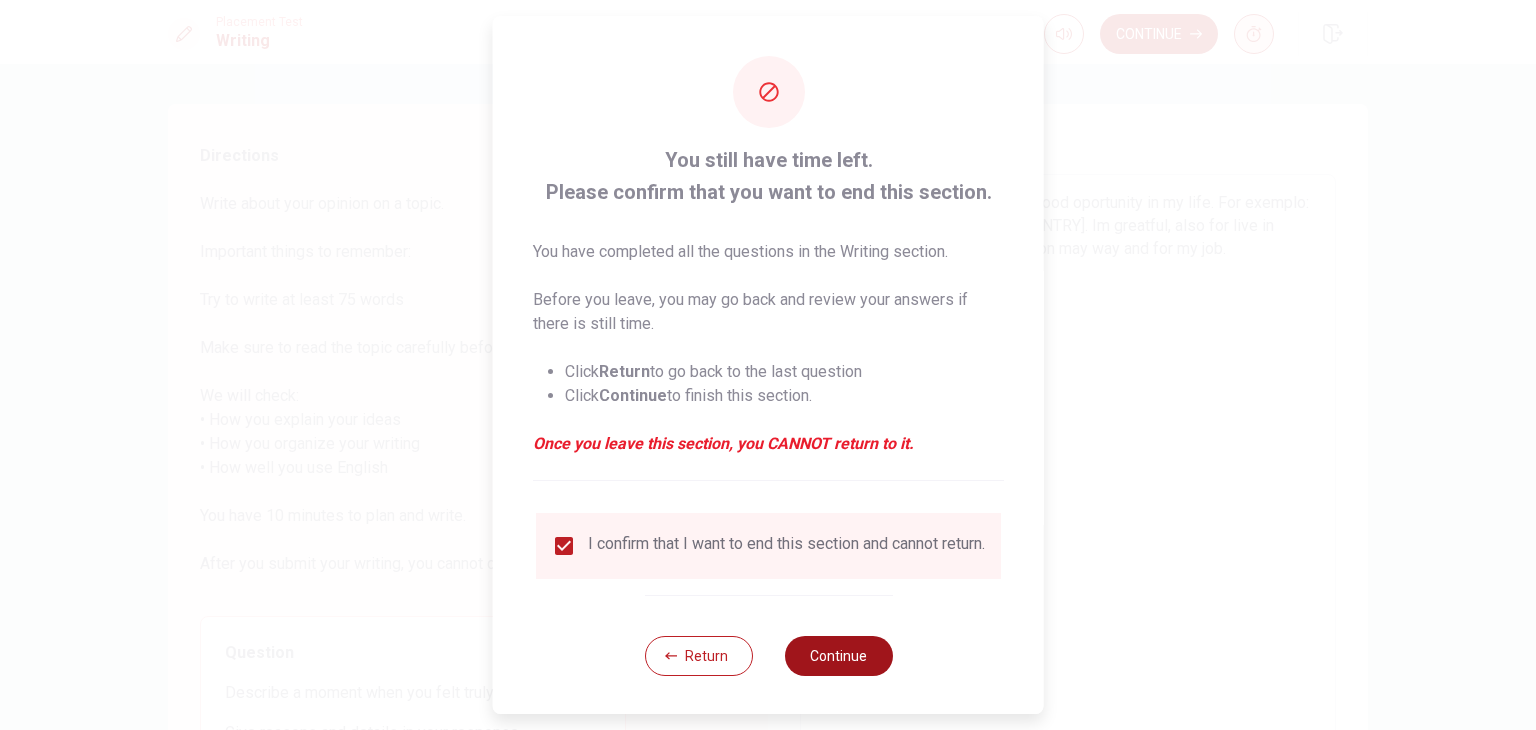 click on "Continue" at bounding box center (838, 656) 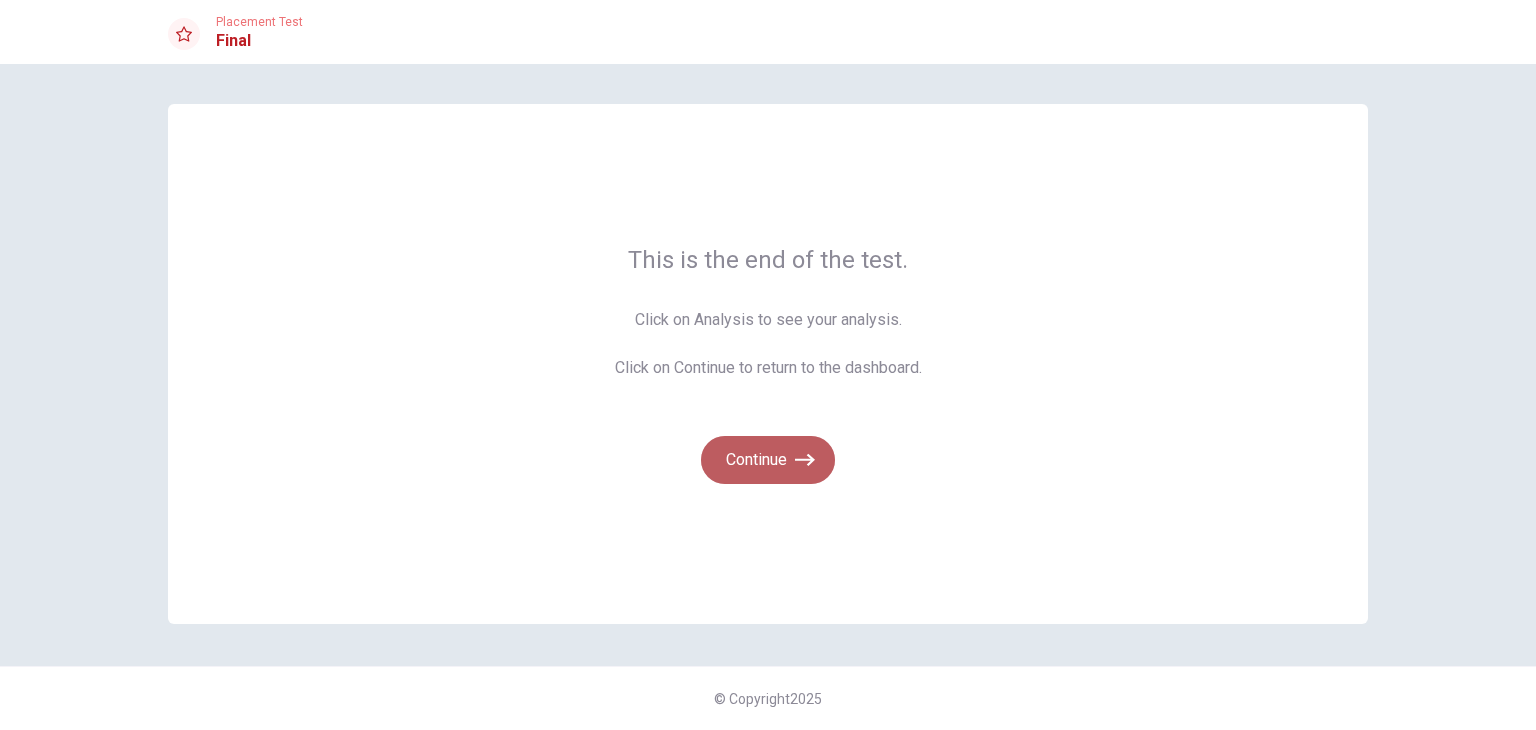 click on "Continue" at bounding box center [768, 460] 